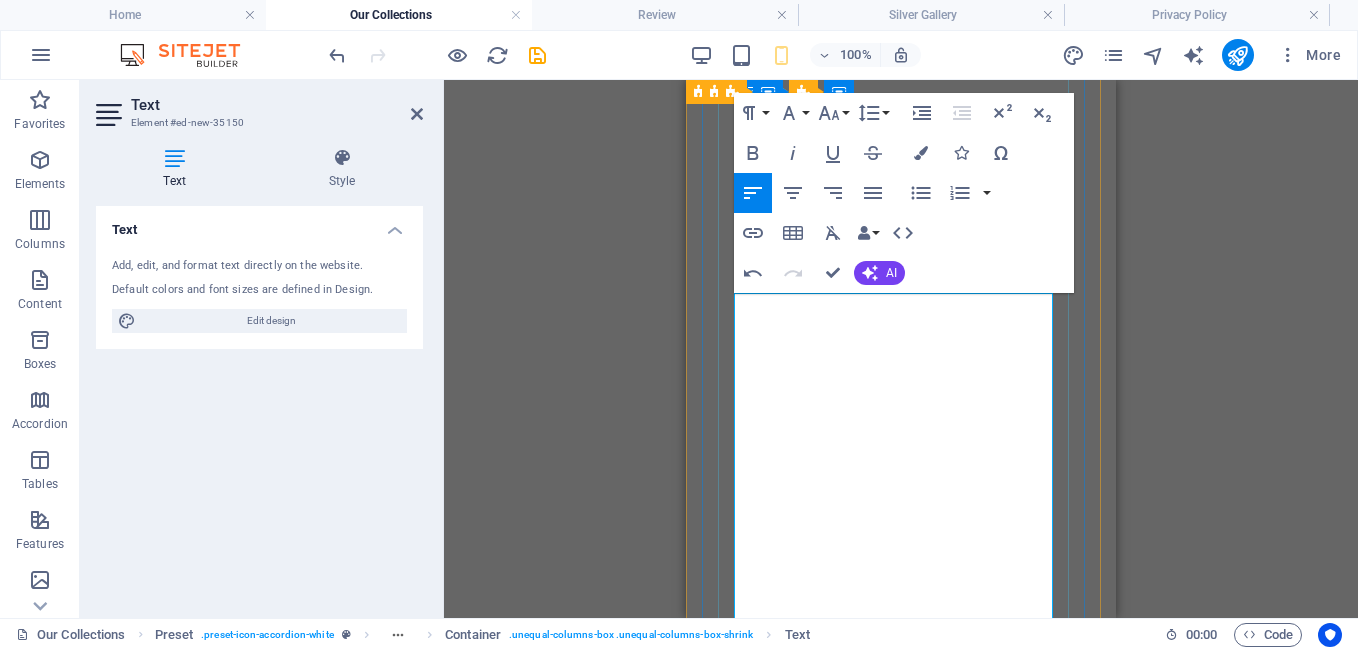 scroll, scrollTop: 0, scrollLeft: 0, axis: both 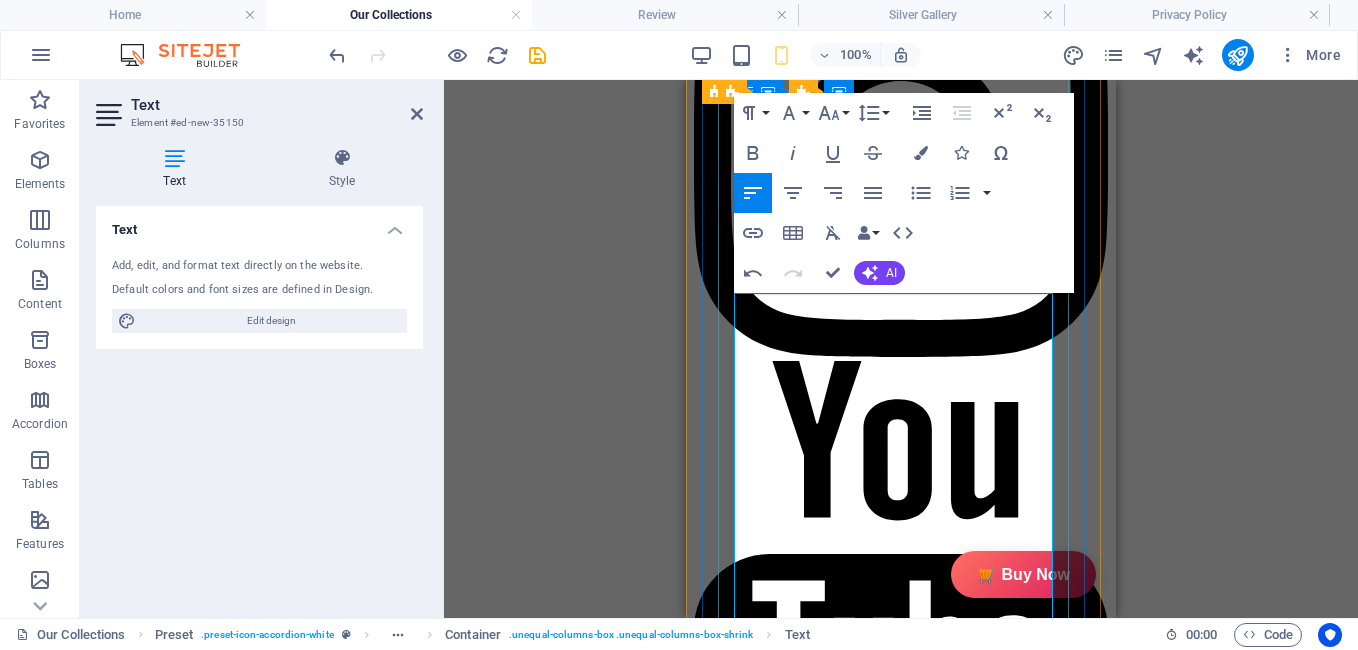 type 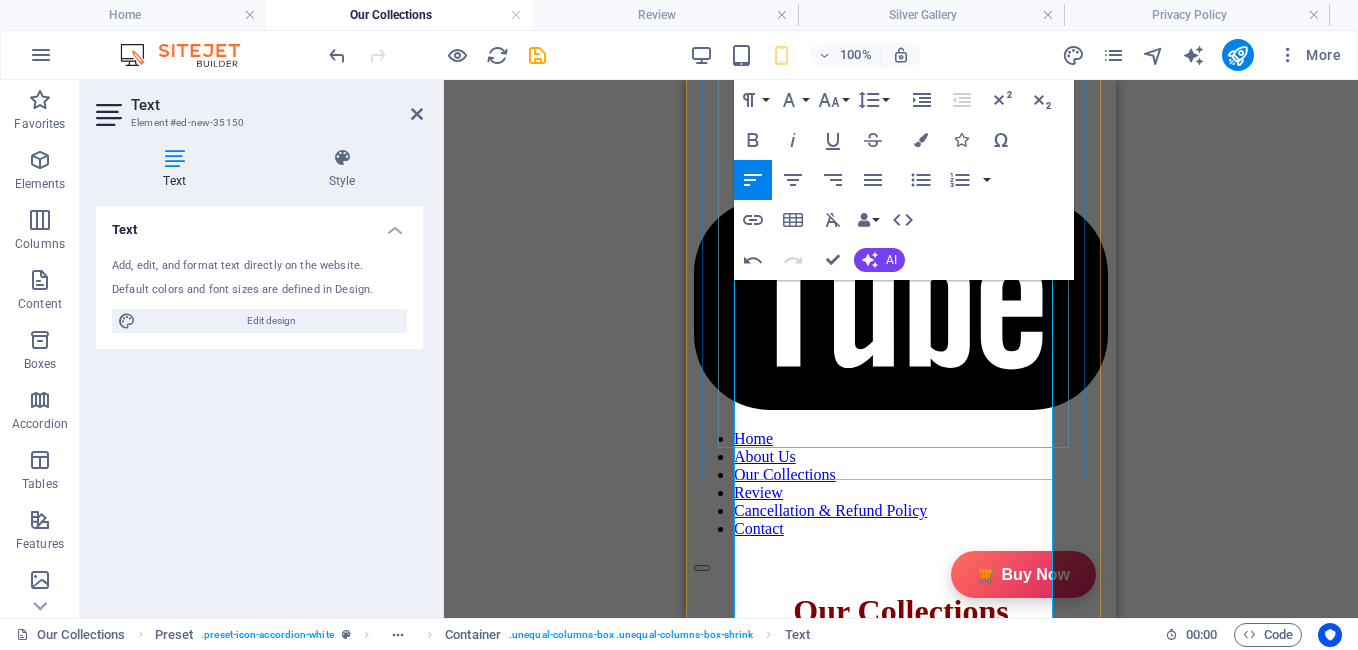 scroll, scrollTop: 1401, scrollLeft: 0, axis: vertical 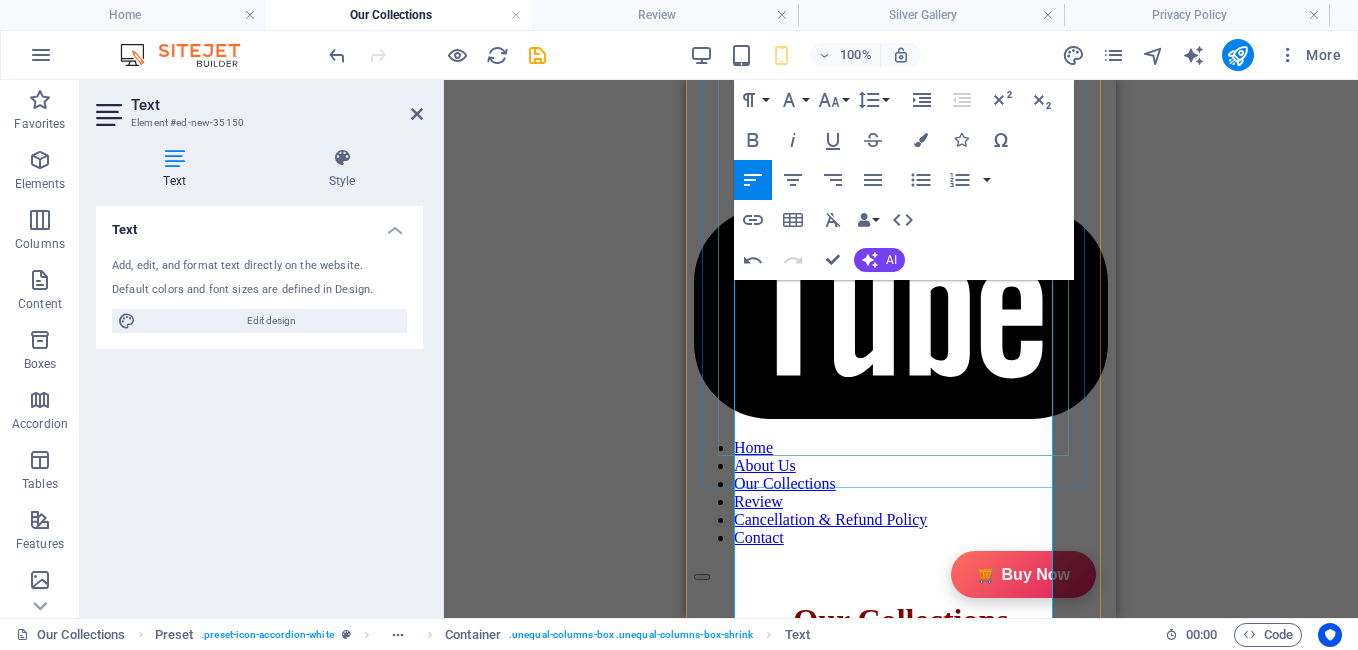 click at bounding box center [782, 3395] 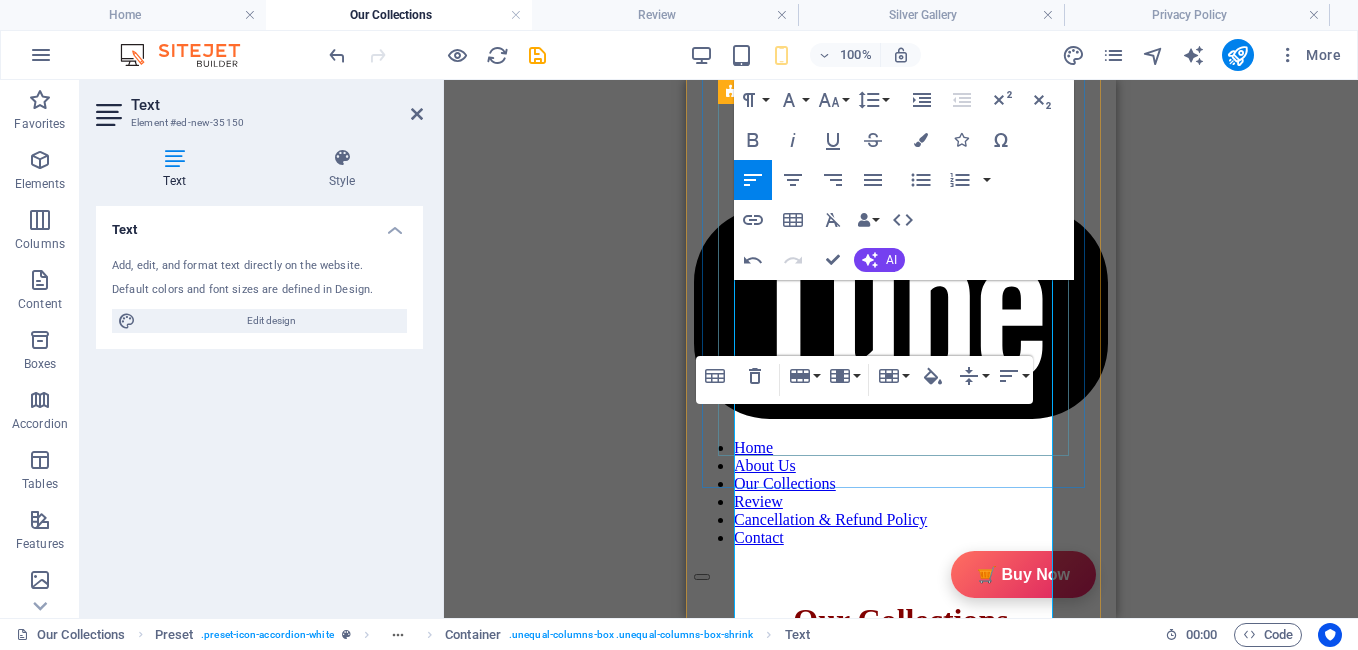 click on "Description GiftyBiz Scented Candles – Light Up Moments Hand-poured with love, GiftyBiz scented candles are crafted to bring warmth, elegance, and a touch of serenity to your space. Made from high-quality wax and infused with soothing fragrances, each candle is designed to elevate your mood and enhance any setting. Whether you're gifting or unwinding, our candles add charm, calm, and luxury in every flicker. Perfect for decor, self-care, or as a part of our curated gift boxes. Specification In The Box Sales Packages  1 Jar Candle No. of Content in Sales Packages Pack of 1 Brand Model Name Type Series Ideal For Fragrance Material Occasion Shape Burn Time Suitable For Quantity   Review 4.7 Read our 16,564 reviews Free Google Reviews widget
Panel only seen by widget owner" at bounding box center (869, 3065) 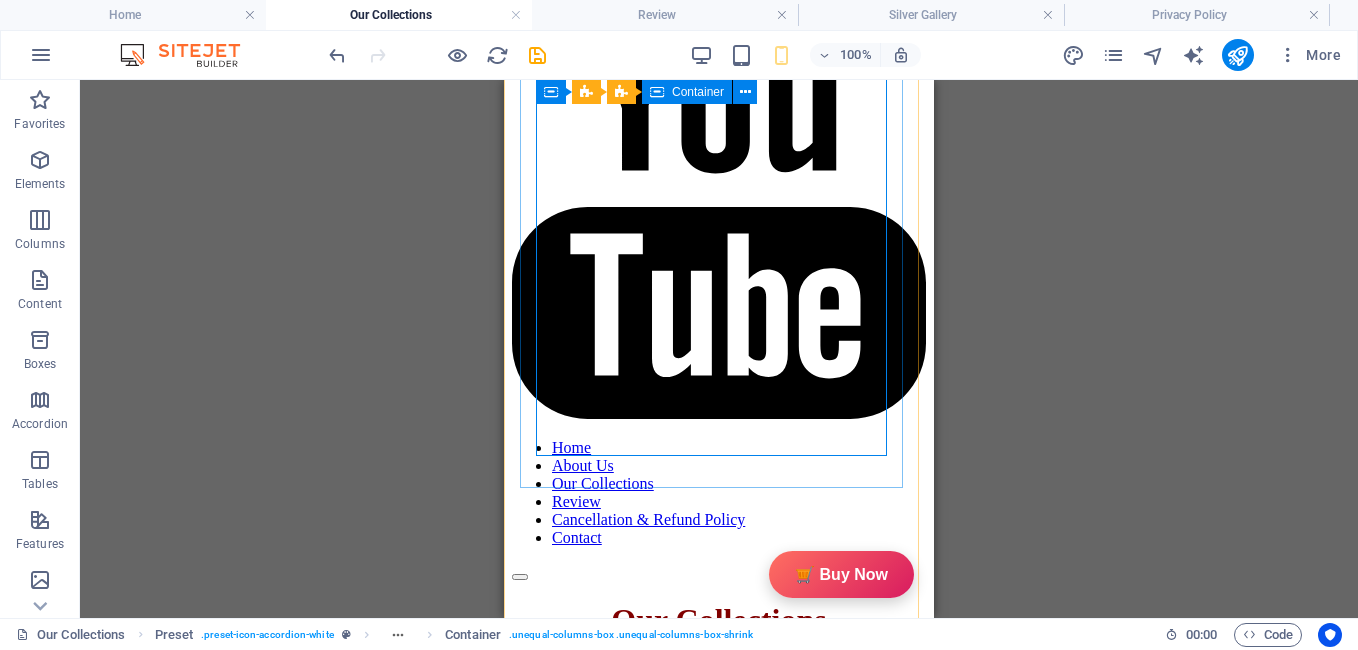 click on "Description GiftyBiz Scented Candles – Light Up Moments Hand-poured with love, GiftyBiz scented candles are crafted to bring warmth, elegance, and a touch of serenity to your space. Made from high-quality wax and infused with soothing fragrances, each candle is designed to elevate your mood and enhance any setting. Whether you're gifting or unwinding, our candles add charm, calm, and luxury in every flicker. Perfect for decor, self-care, or as a part of our curated gift boxes. Specification In The Box Sales Packages  1 Jar Candle No. of Content in Sales Packages Pack of 1 Brand Model Name Type Series Ideal For Fragrance Material Occasion Shape Burn Time Suitable For Quantity   Review 4.7 Read our 16,564 reviews Free Google Reviews widget
Panel only seen by widget owner" at bounding box center (687, 3065) 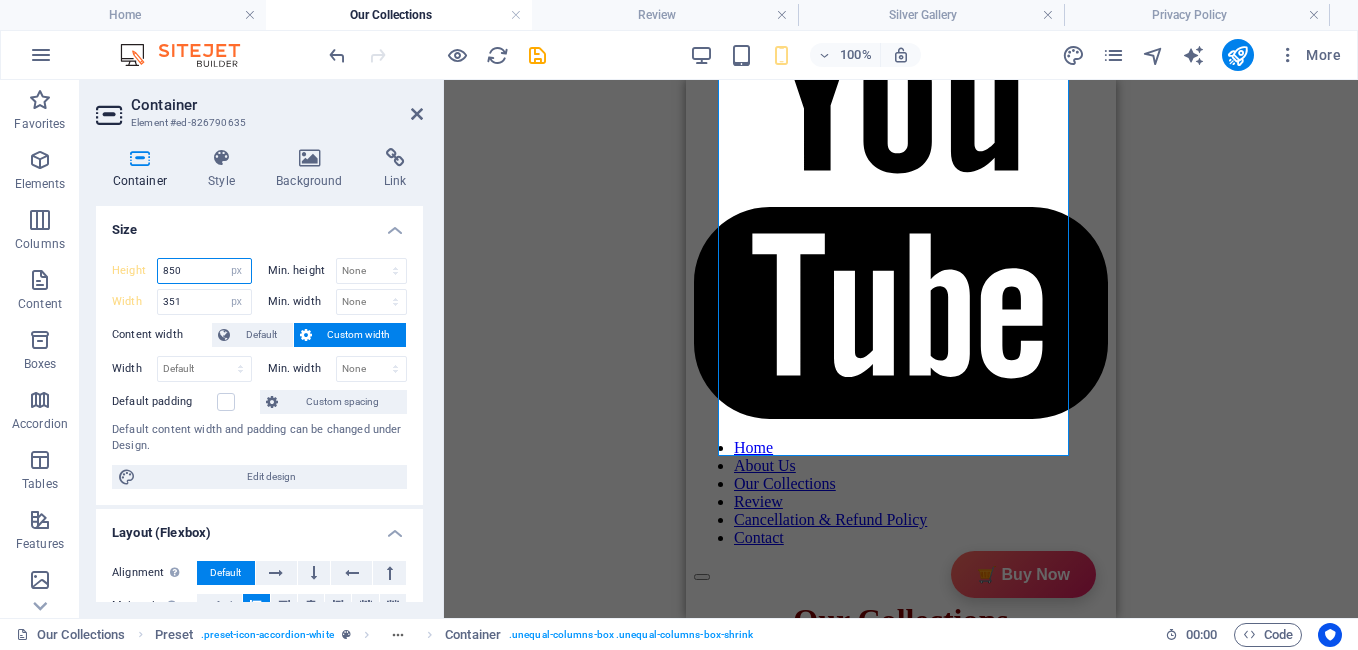 click on "850" at bounding box center (204, 271) 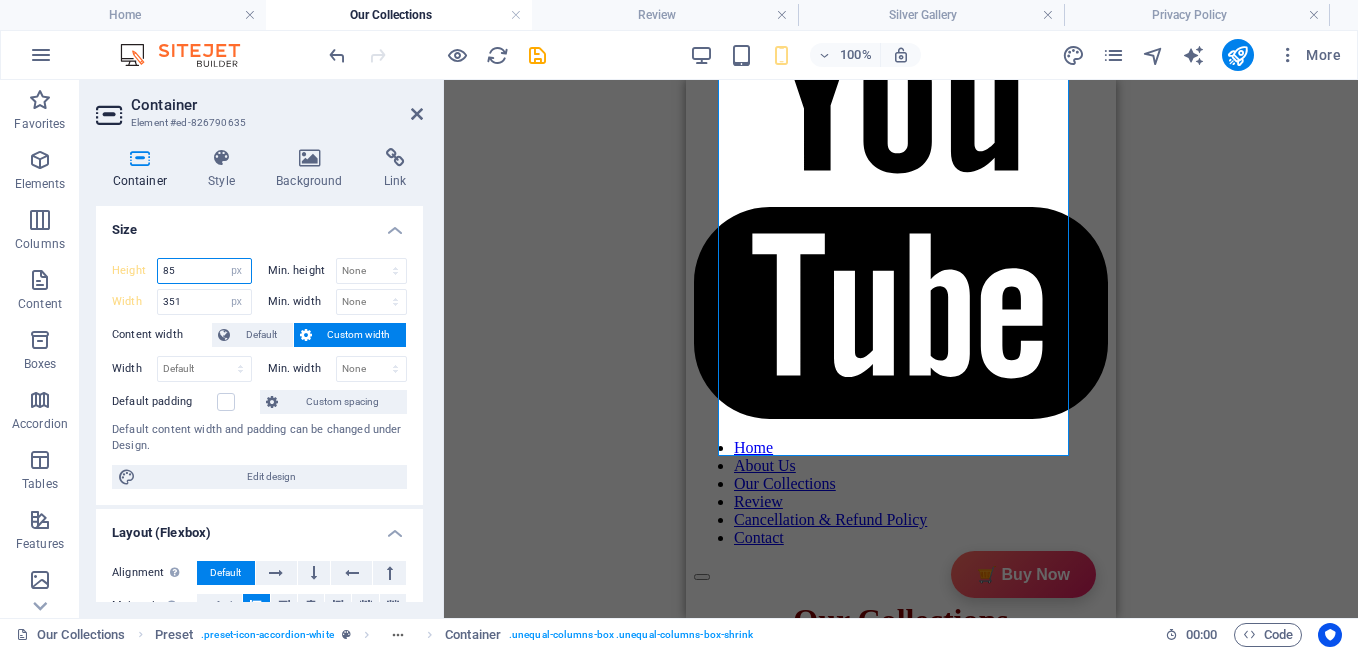type on "8" 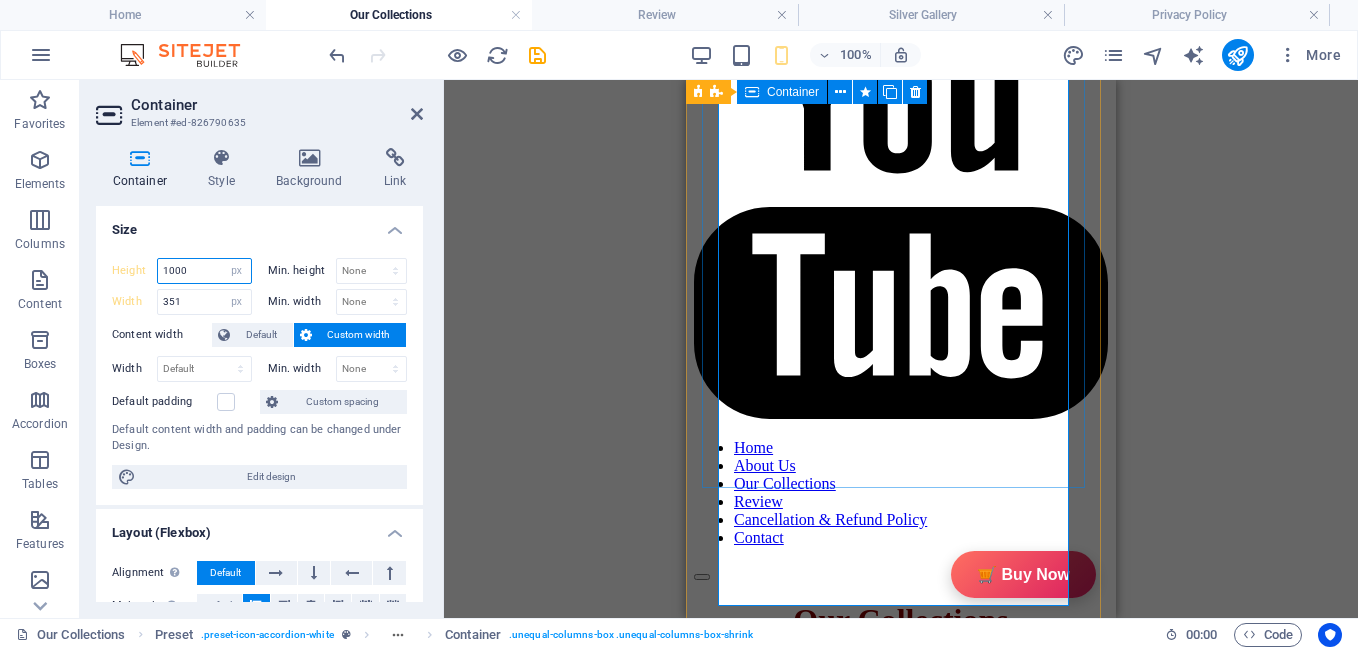 type on "1000" 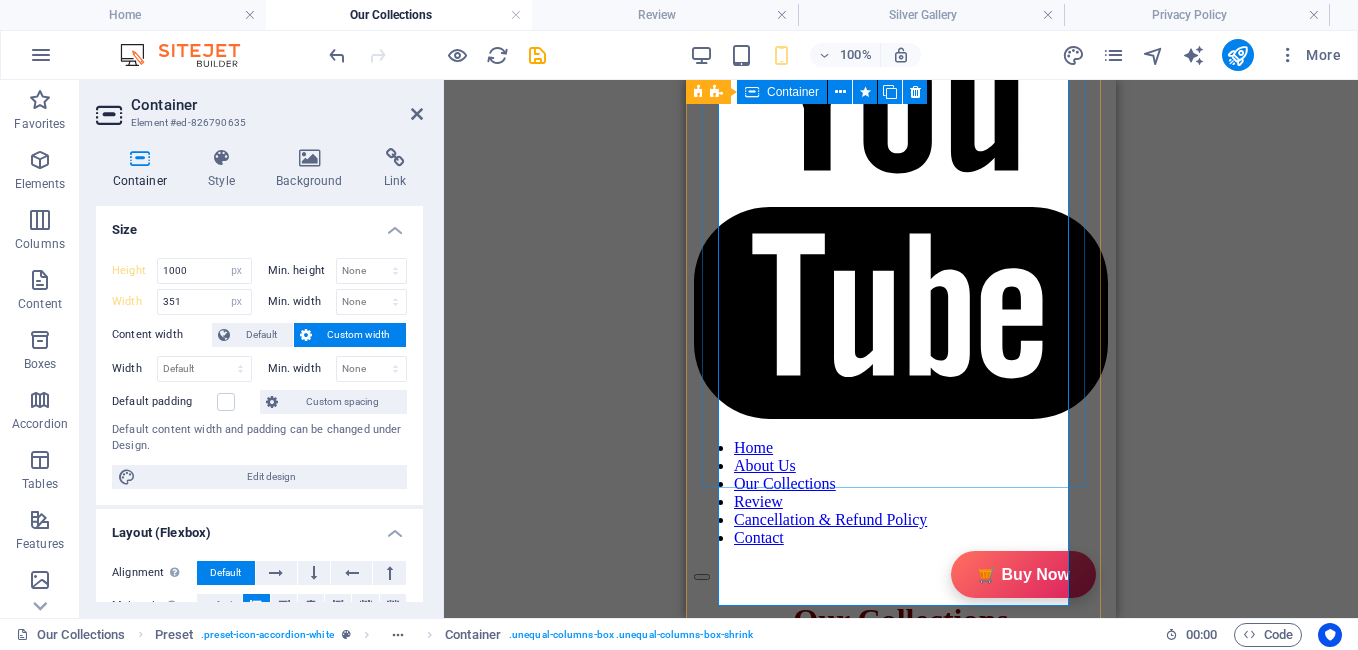 click on "Description GiftyBiz Scented Candles – Light Up Moments Hand-poured with love, GiftyBiz scented candles are crafted to bring warmth, elegance, and a touch of serenity to your space. Made from high-quality wax and infused with soothing fragrances, each candle is designed to elevate your mood and enhance any setting. Whether you're gifting or unwinding, our candles add charm, calm, and luxury in every flicker. Perfect for decor, self-care, or as a part of our curated gift boxes. Specification In The Box Sales Packages  1 Jar Candle No. of Content in Sales Packages Pack of 1 Brand Model Name Type Series Ideal For Fragrance Material Occasion Shape Burn Time Suitable For Quantity   Review 4.7 Read our 16,564 reviews Free Google Reviews widget
Panel only seen by widget owner" at bounding box center (901, 2895) 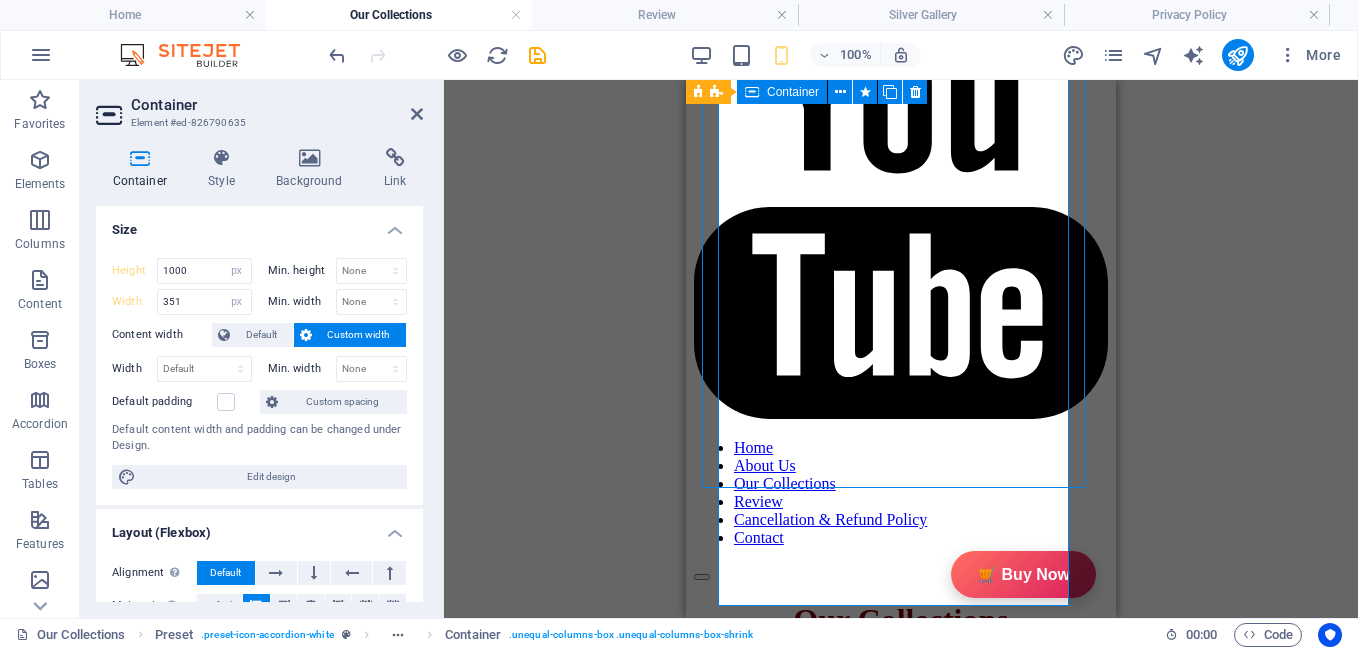 click on "Description GiftyBiz Scented Candles – Light Up Moments Hand-poured with love, GiftyBiz scented candles are crafted to bring warmth, elegance, and a touch of serenity to your space. Made from high-quality wax and infused with soothing fragrances, each candle is designed to elevate your mood and enhance any setting. Whether you're gifting or unwinding, our candles add charm, calm, and luxury in every flicker. Perfect for decor, self-care, or as a part of our curated gift boxes. Specification In The Box Sales Packages  1 Jar Candle No. of Content in Sales Packages Pack of 1 Brand Model Name Type Series Ideal For Fragrance Material Occasion Shape Burn Time Suitable For Quantity   Review 4.7 Read our 16,564 reviews Free Google Reviews widget
Panel only seen by widget owner" at bounding box center (901, 2895) 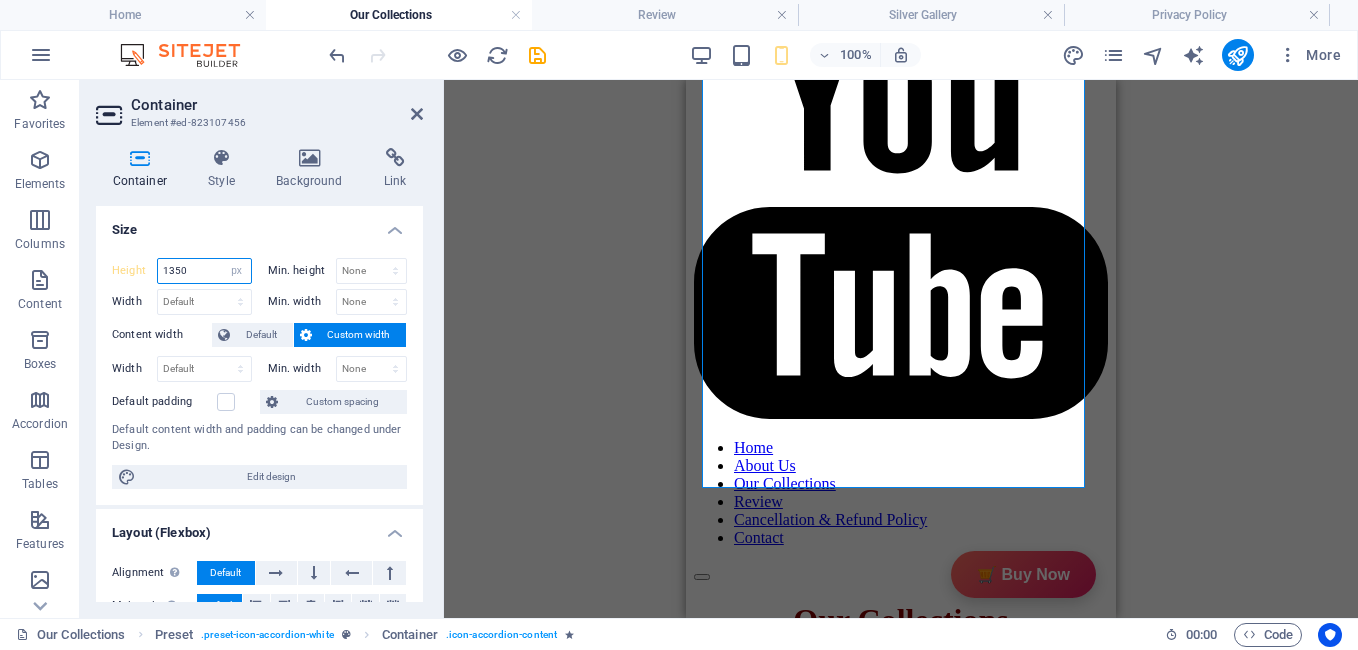 click on "1350" at bounding box center [204, 271] 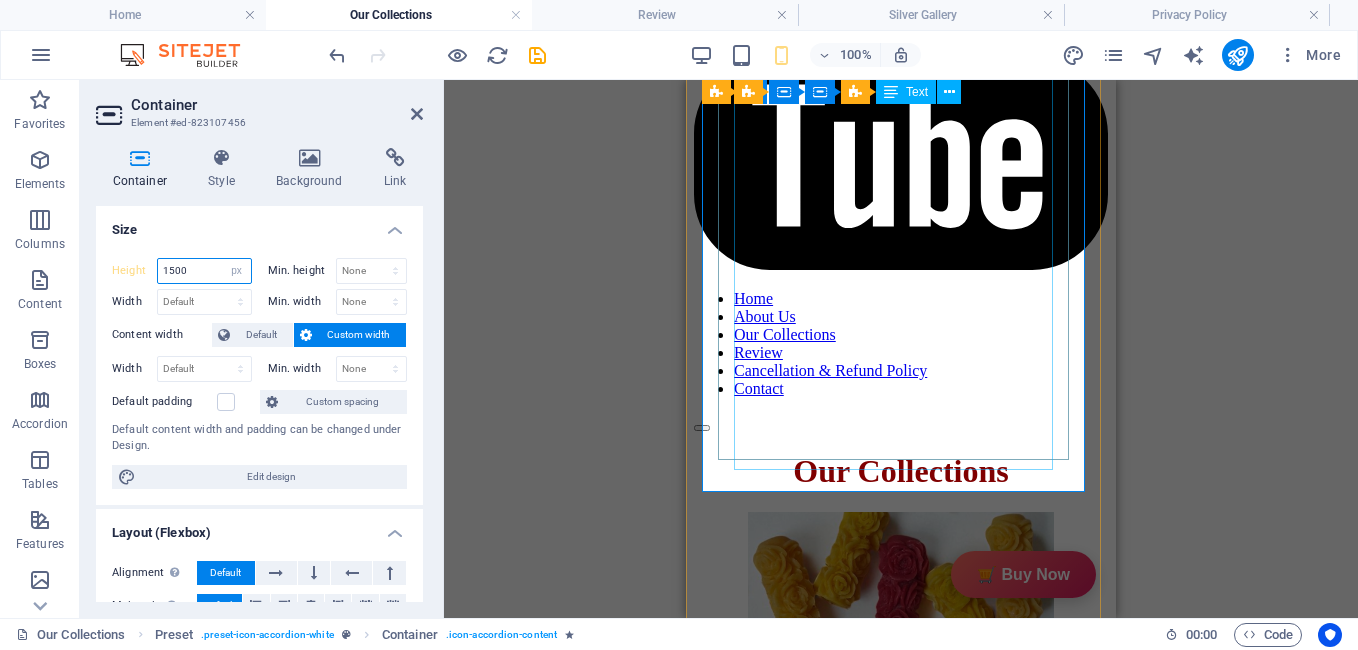 scroll, scrollTop: 1546, scrollLeft: 0, axis: vertical 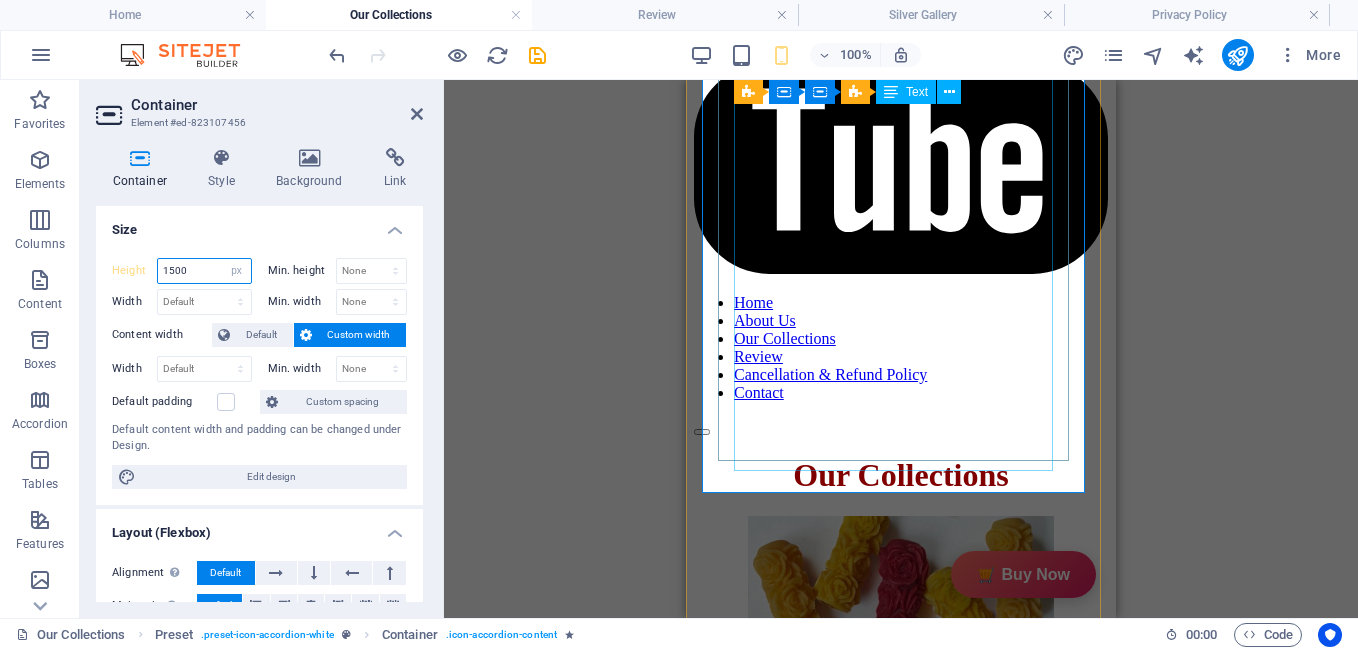 type on "1500" 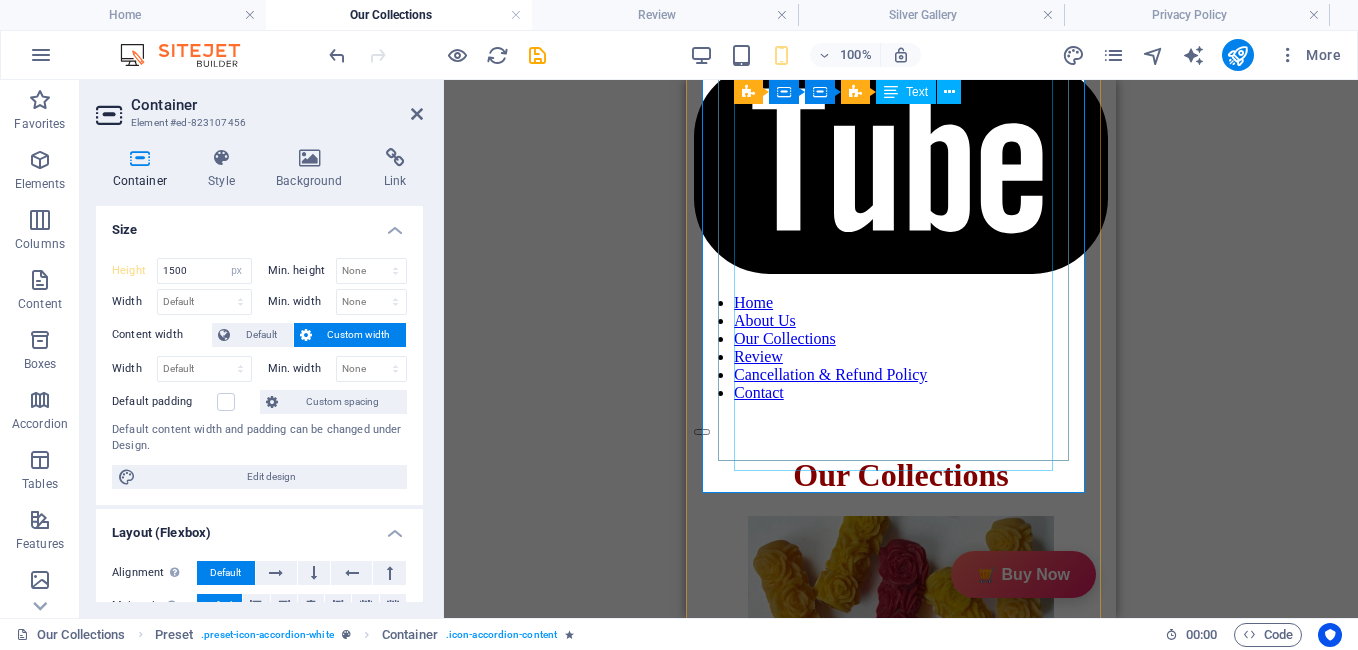 click on "In The Box Sales Packages  1 Jar Candle No. of Content in Sales Packages Pack of 1 Brand Model Name Type Series Ideal For Fragrance Material Occasion Shape Burn Time Suitable For Quantity" at bounding box center (869, 3096) 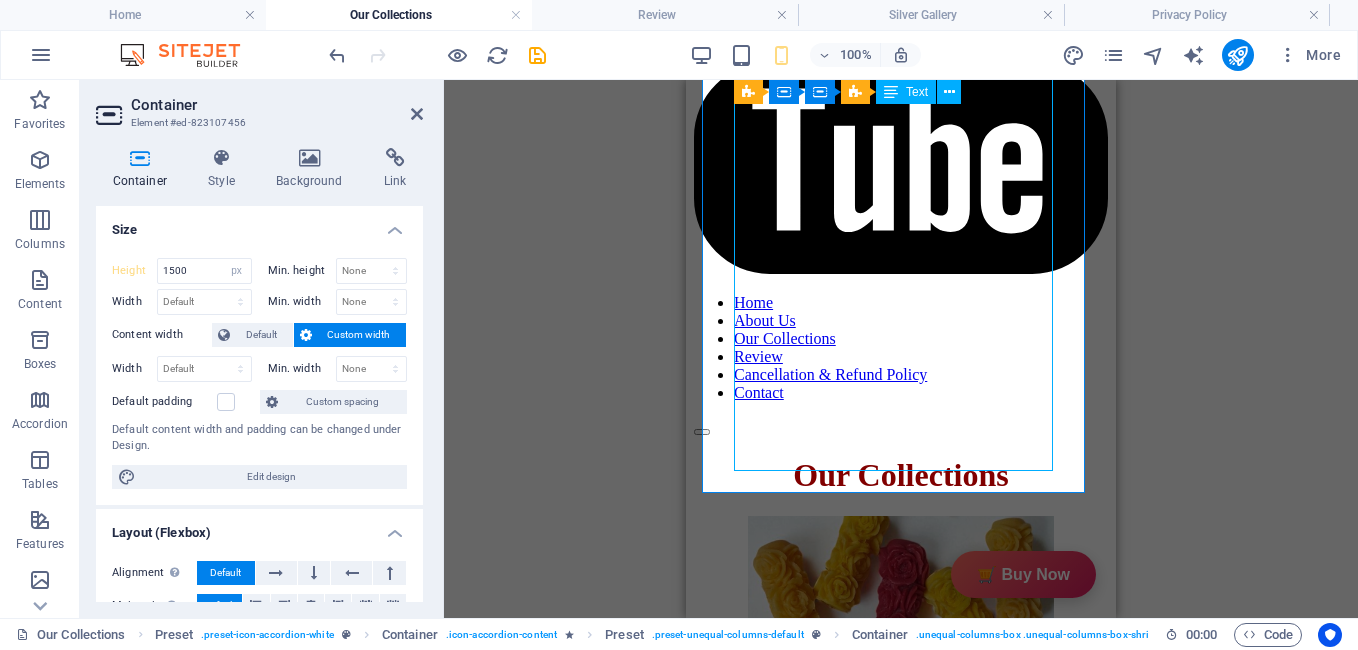 click on "In The Box Sales Packages  1 Jar Candle No. of Content in Sales Packages Pack of 1 Brand Model Name Type Series Ideal For Fragrance Material Occasion Shape Burn Time Suitable For Quantity" at bounding box center (869, 3096) 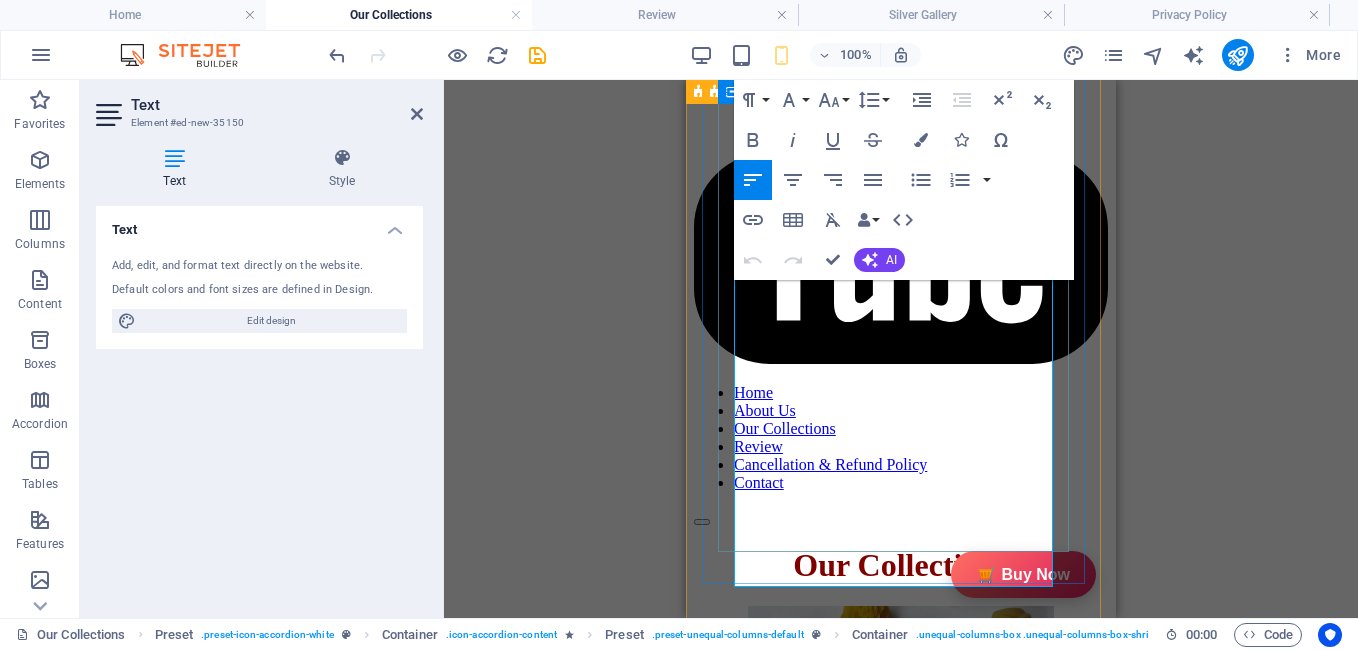 scroll, scrollTop: 1457, scrollLeft: 0, axis: vertical 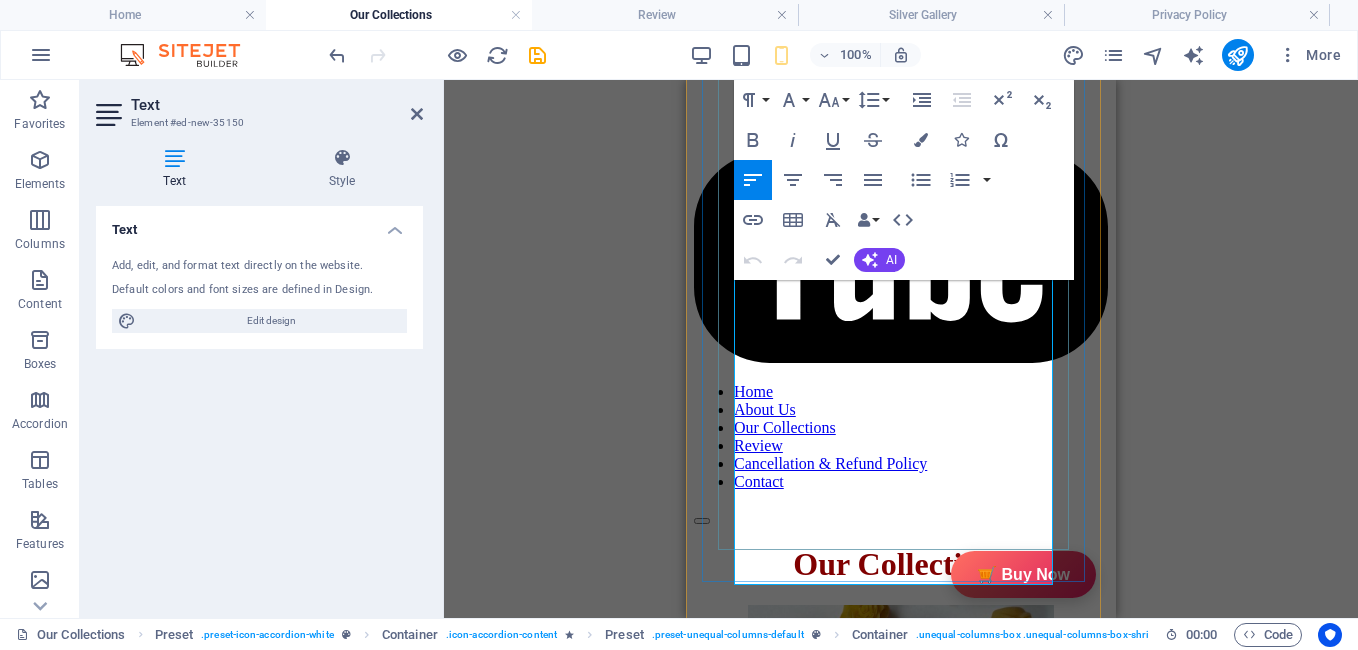 click at bounding box center (782, 3339) 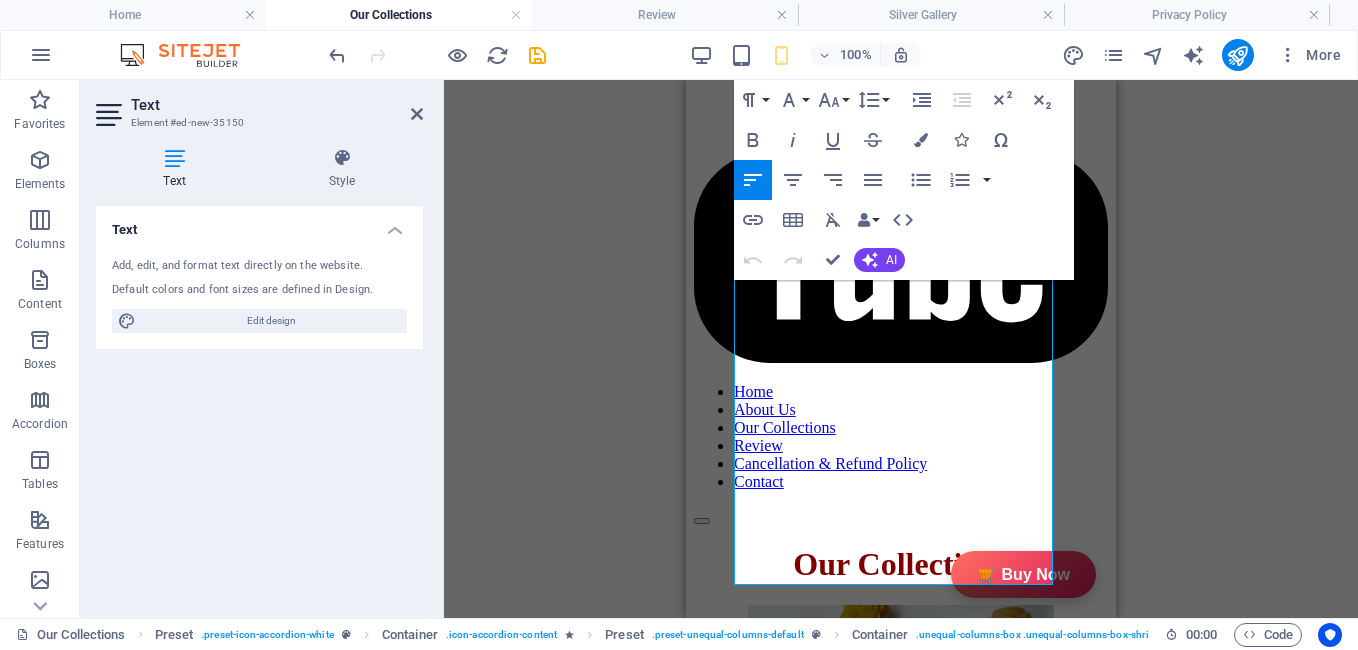 type 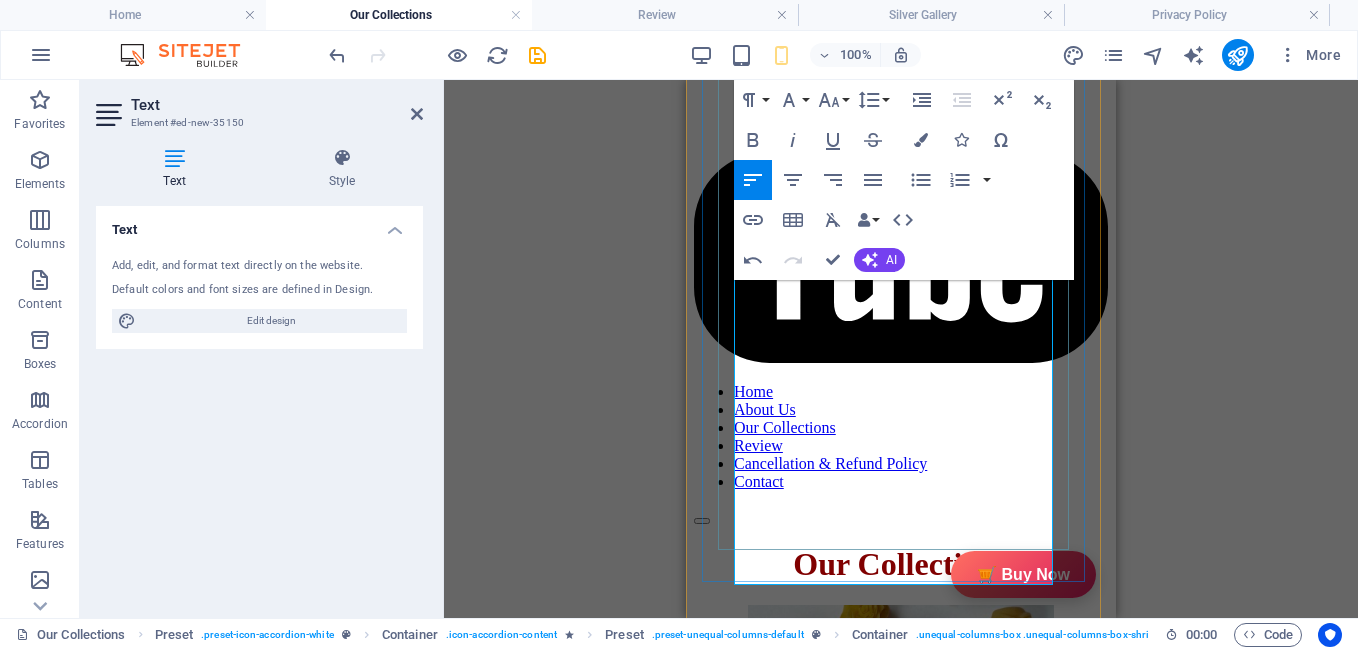 click at bounding box center (957, 3339) 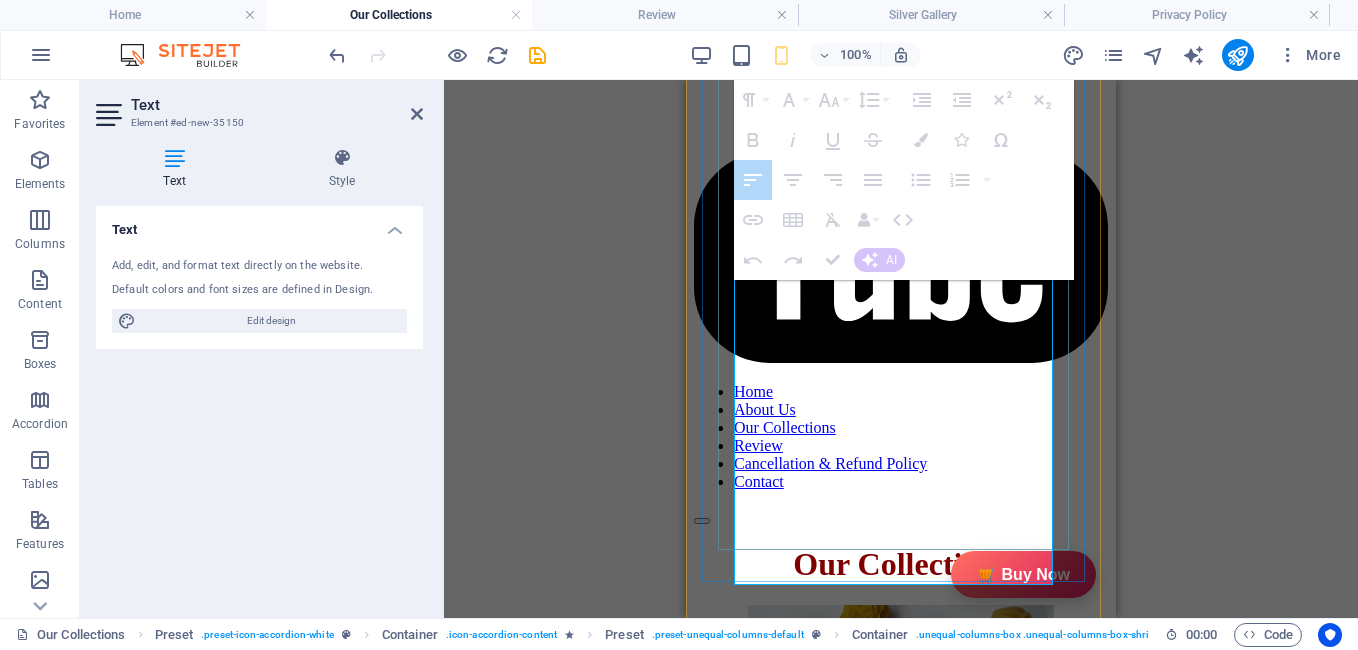 drag, startPoint x: 779, startPoint y: 442, endPoint x: 926, endPoint y: 441, distance: 147.0034 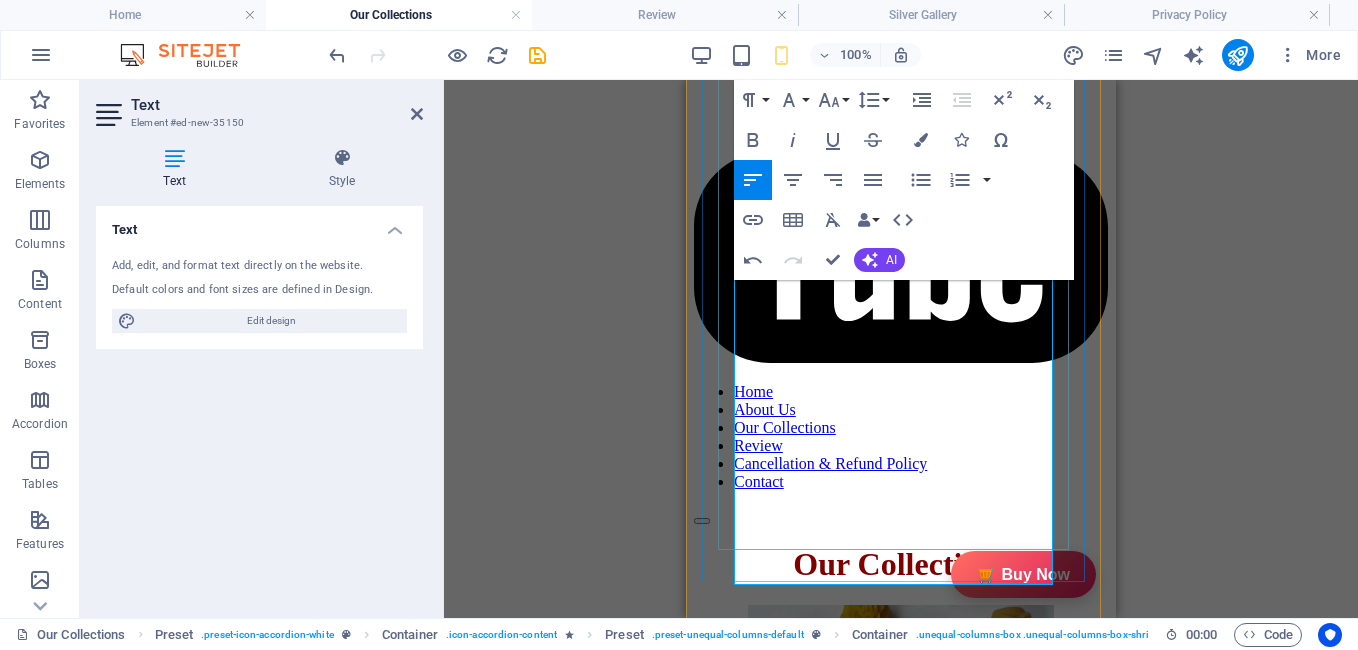 drag, startPoint x: 926, startPoint y: 441, endPoint x: 857, endPoint y: 433, distance: 69.46222 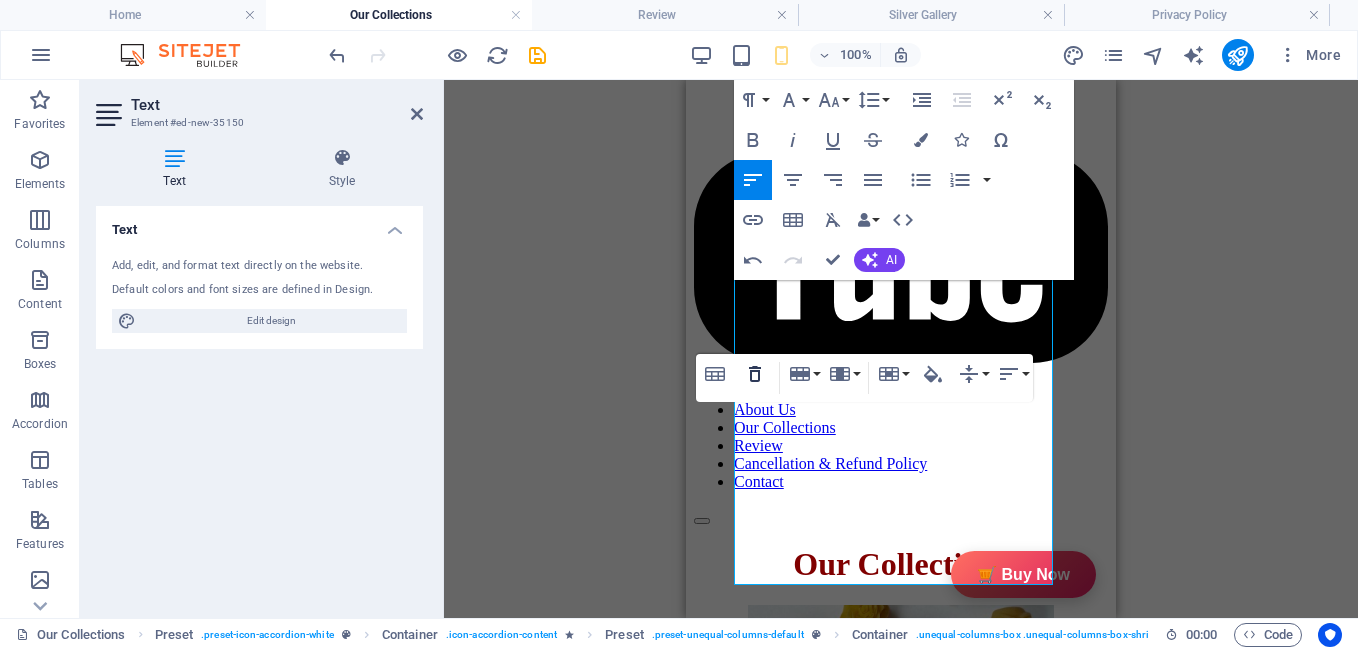 click 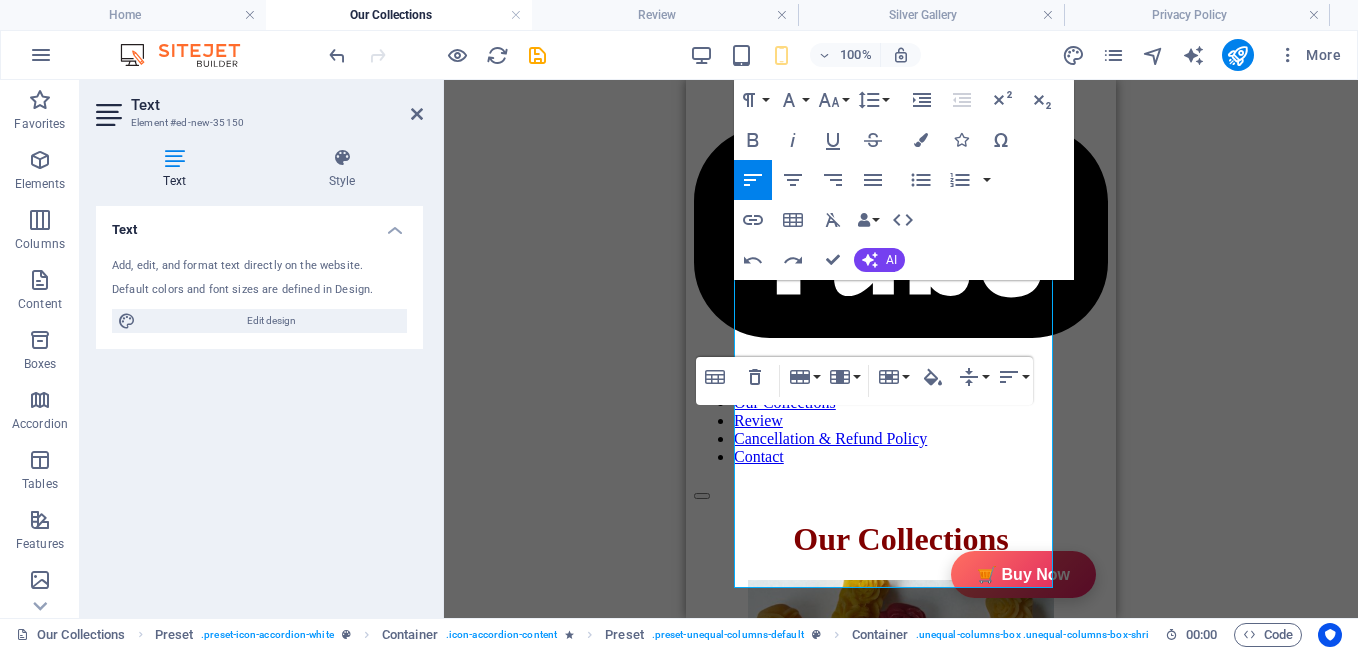 scroll, scrollTop: 1493, scrollLeft: 0, axis: vertical 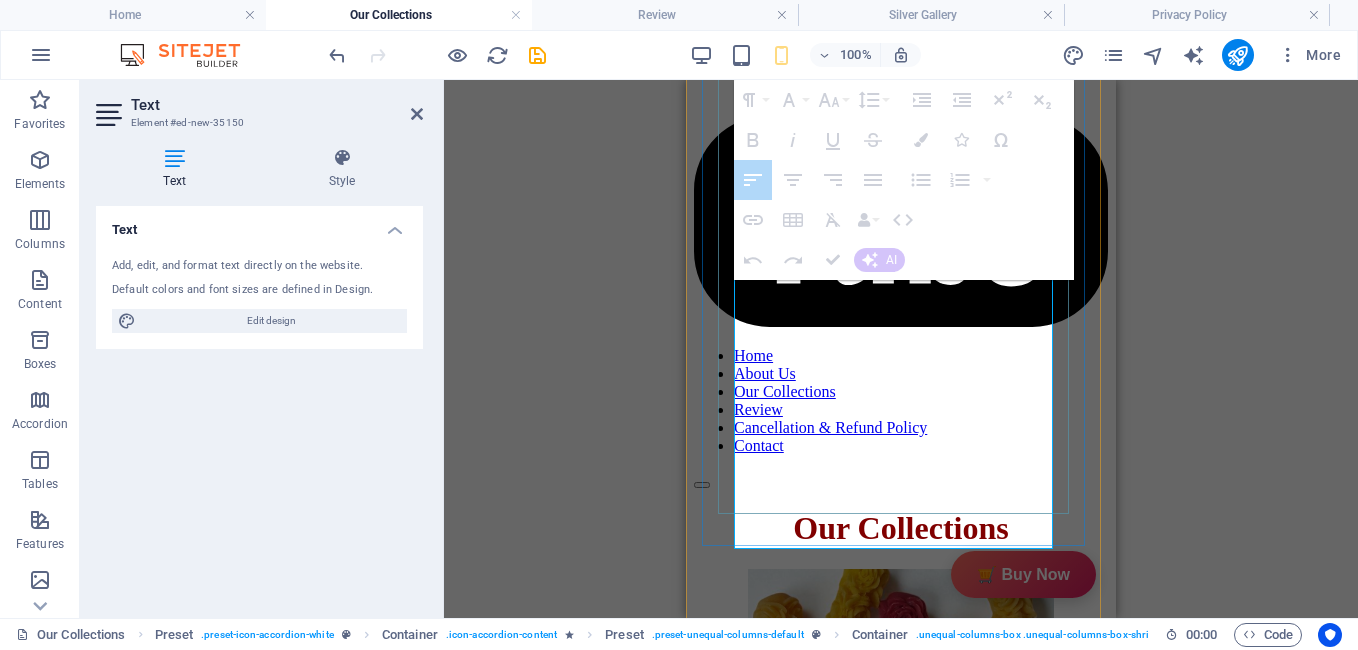 drag, startPoint x: 859, startPoint y: 403, endPoint x: 922, endPoint y: 410, distance: 63.387695 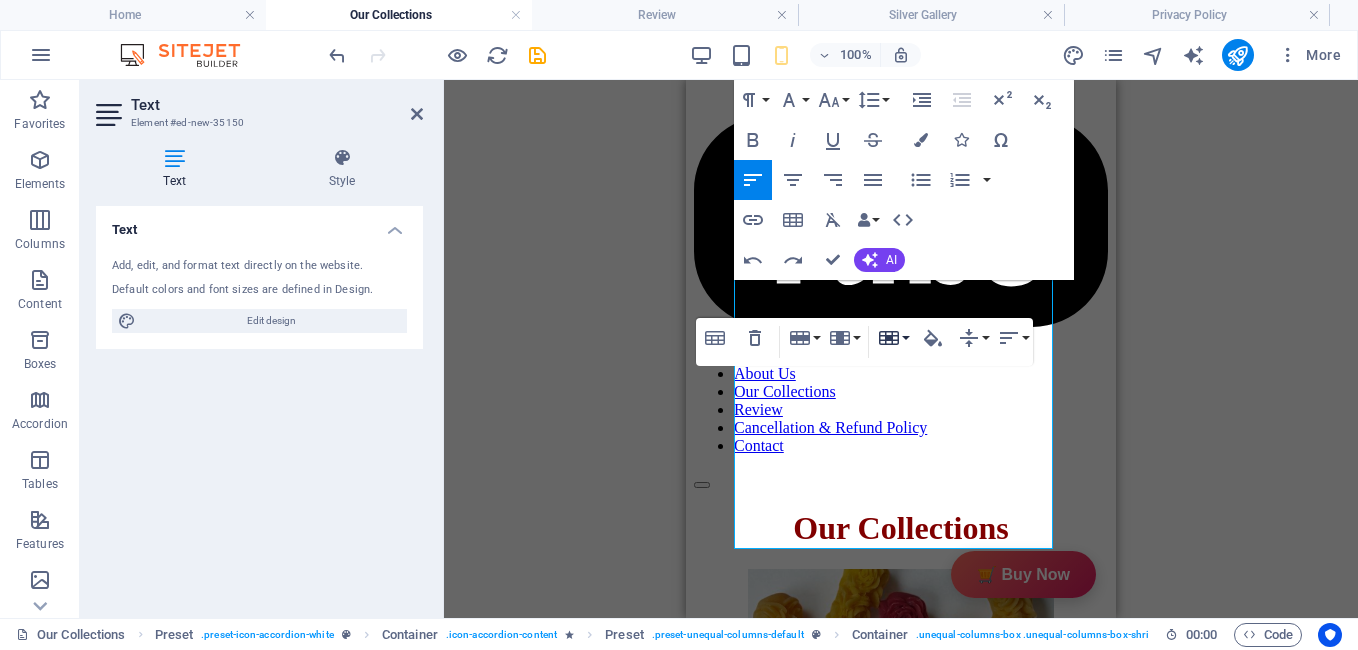 click on "Cell" at bounding box center [893, 338] 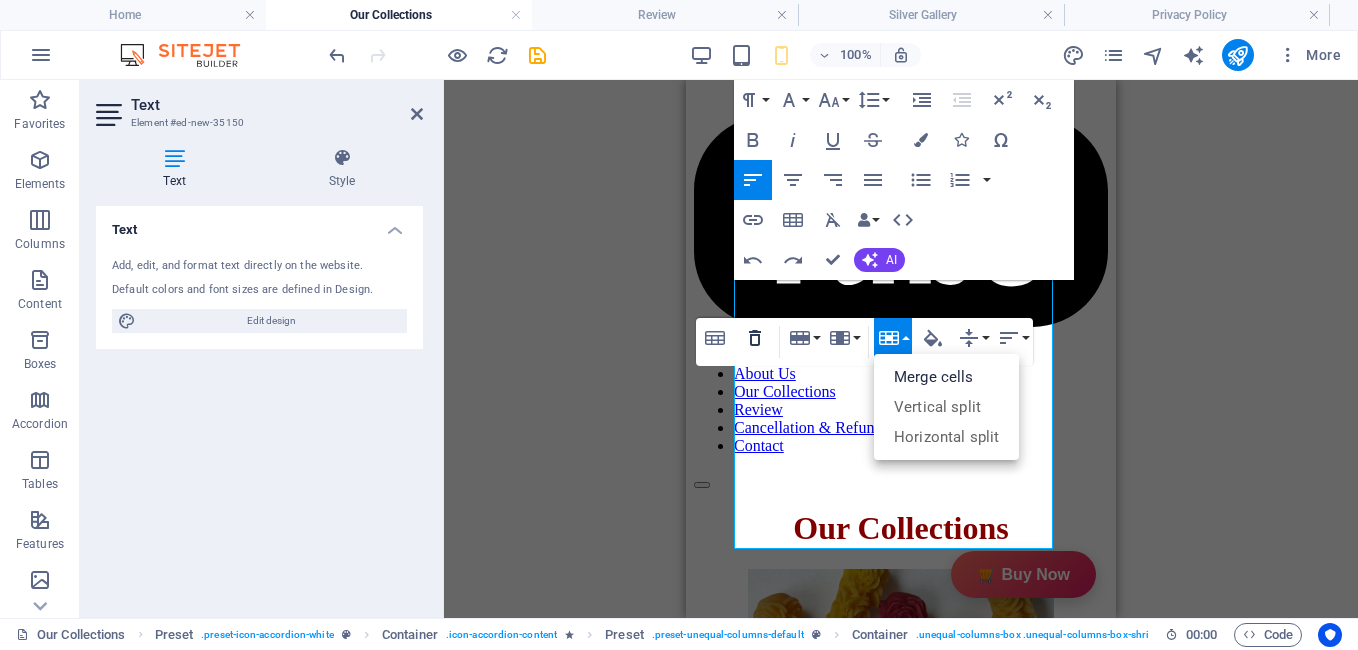 click 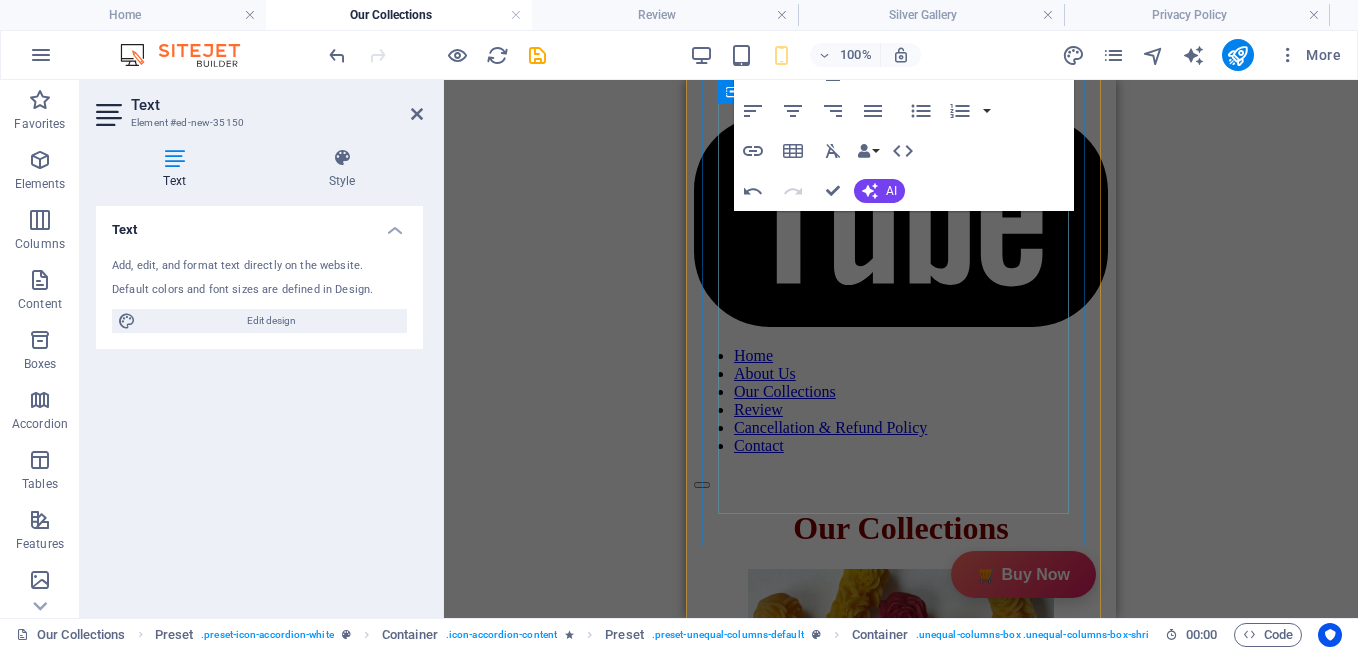 click on "Description GiftyBiz Scented Candles – Light Up Moments Hand-poured with love, GiftyBiz scented candles are crafted to bring warmth, elegance, and a touch of serenity to your space. Made from high-quality wax and infused with soothing fragrances, each candle is designed to elevate your mood and enhance any setting. Whether you're gifting or unwinding, our candles add charm, calm, and luxury in every flicker. Perfect for decor, self-care, or as a part of our curated gift boxes. Specification In The Box Sales Packages  1 Jar Candle No. of Content in Sales Packages Pack of 1   Review 4.7 Read our 16,564 reviews Free Google Reviews widget
Panel only seen by widget owner
Edit widget" at bounding box center [869, 3048] 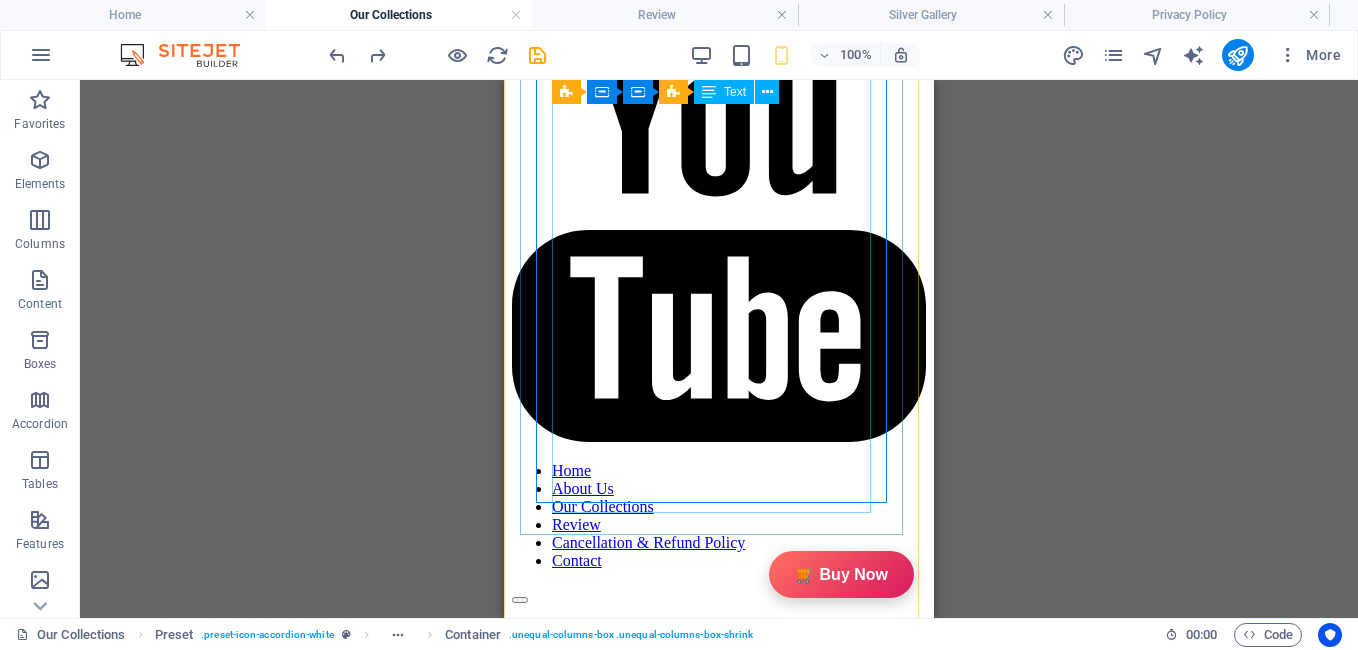 scroll, scrollTop: 1333, scrollLeft: 0, axis: vertical 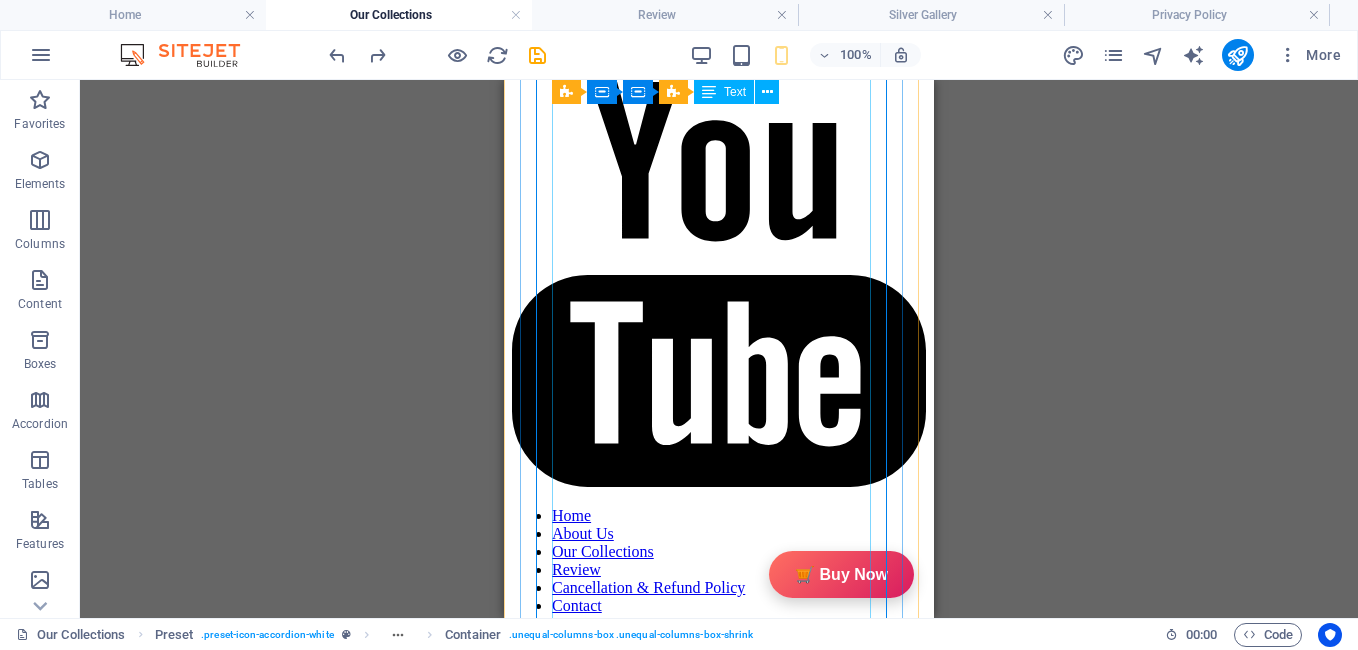 click on "In The Box Sales Packages  1 Jar Candle No. of Content in Sales Packages Pack of 1 Brand Model Name Type Series Ideal For Fragrance Material Occasion Shape Burn Time Suitable For Quantity" at bounding box center [687, 3309] 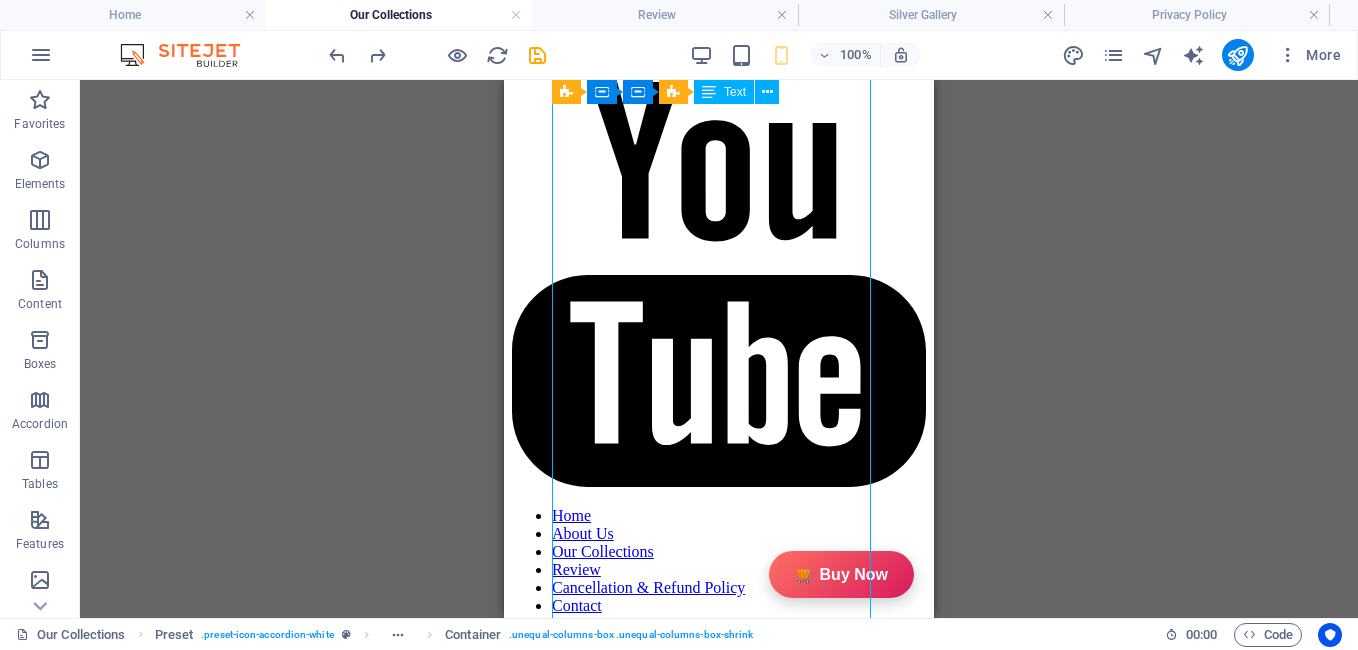 click on "In The Box Sales Packages  1 Jar Candle No. of Content in Sales Packages Pack of 1 Brand Model Name Type Series Ideal For Fragrance Material Occasion Shape Burn Time Suitable For Quantity" at bounding box center (687, 3309) 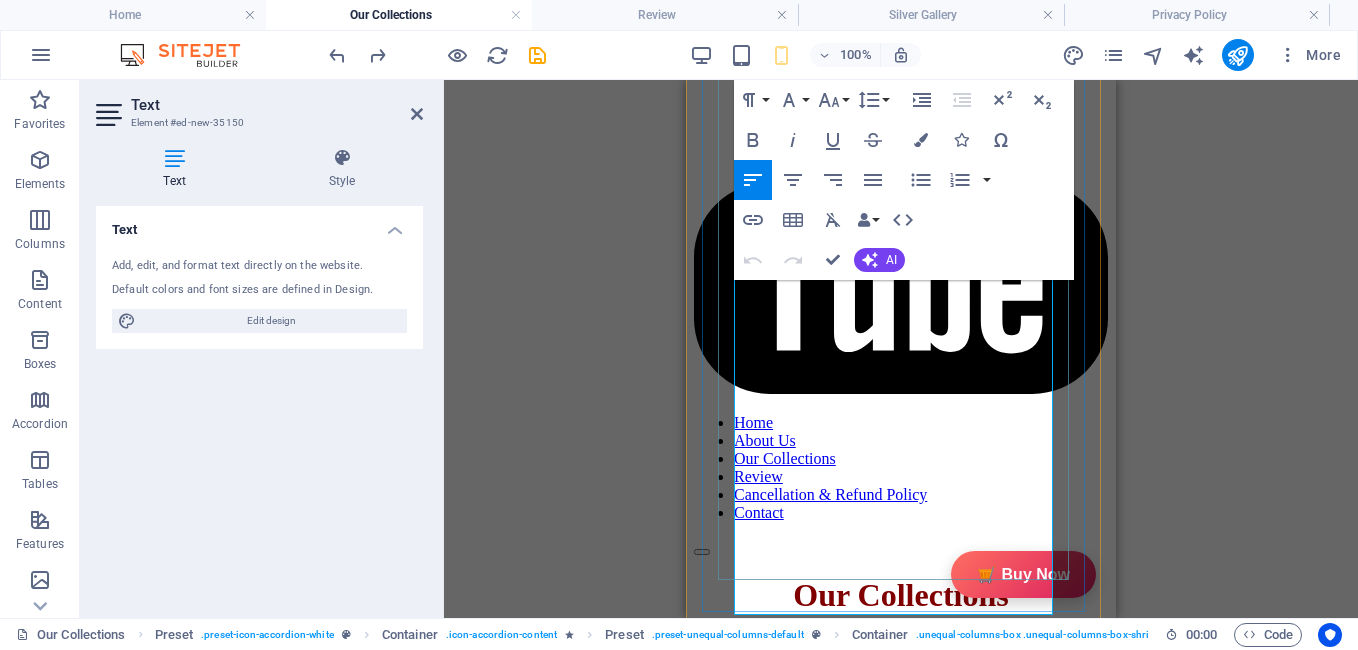 scroll, scrollTop: 1427, scrollLeft: 0, axis: vertical 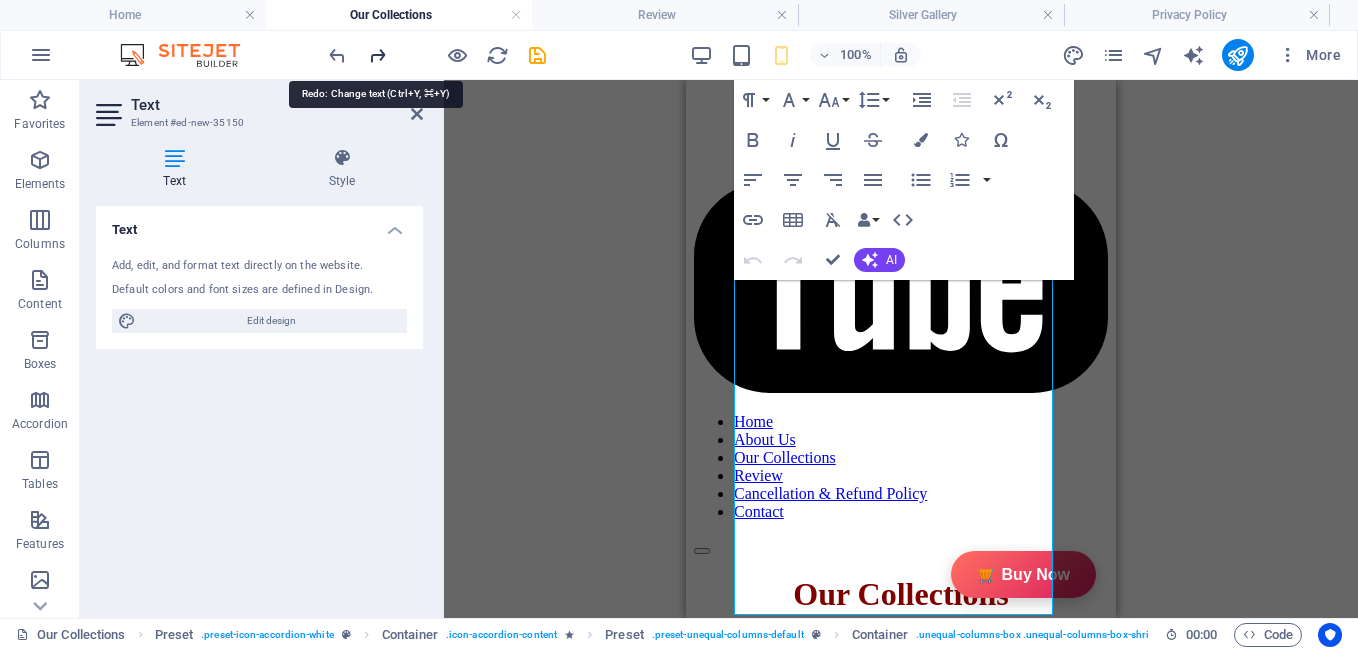 click at bounding box center [377, 55] 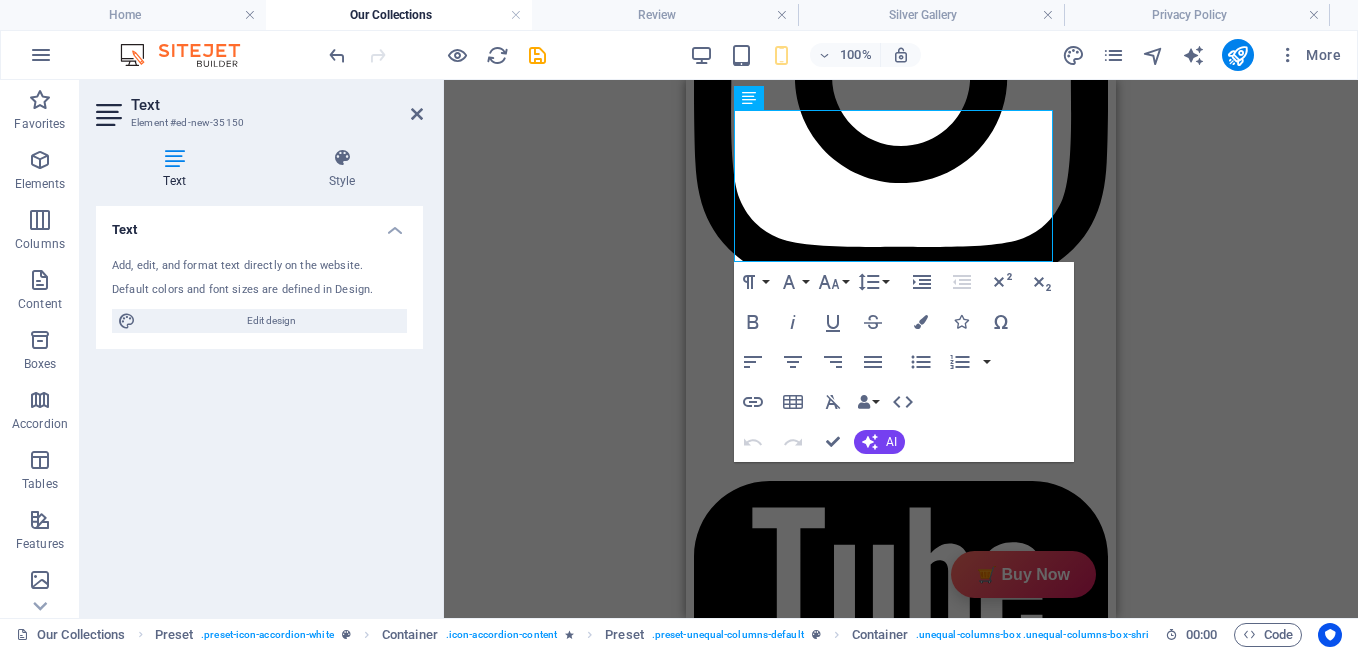 scroll, scrollTop: 1074, scrollLeft: 0, axis: vertical 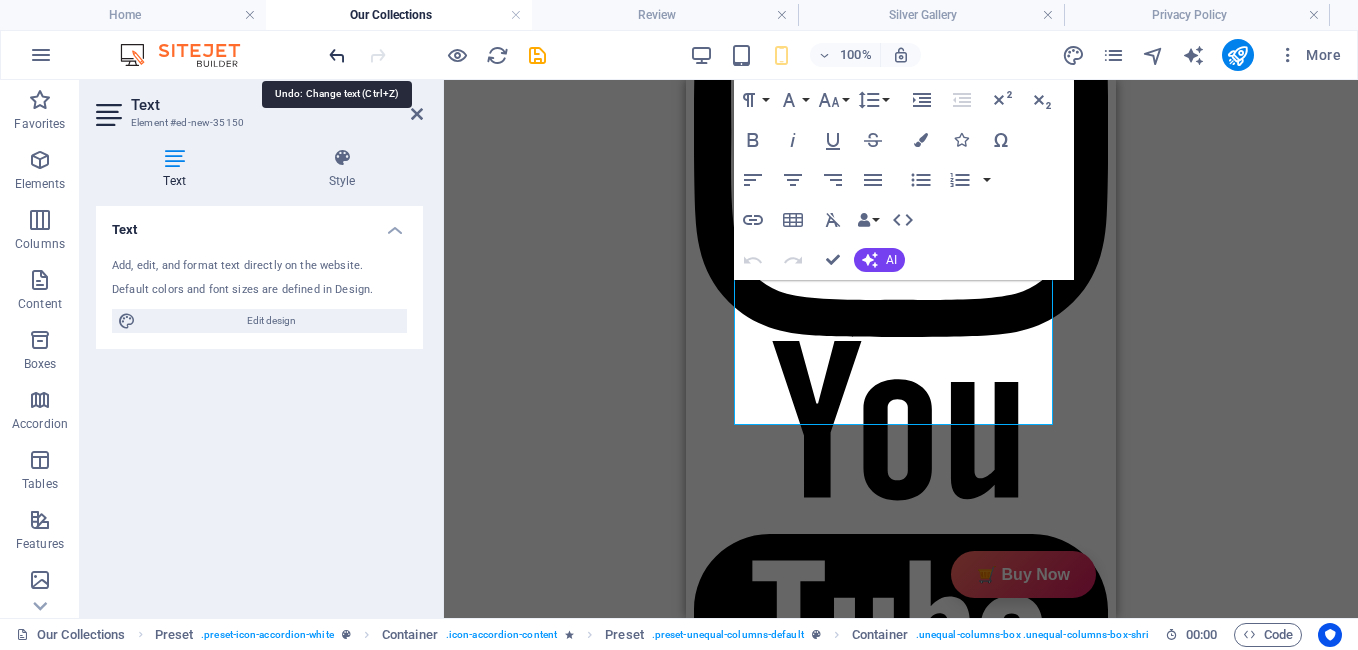 click at bounding box center [337, 55] 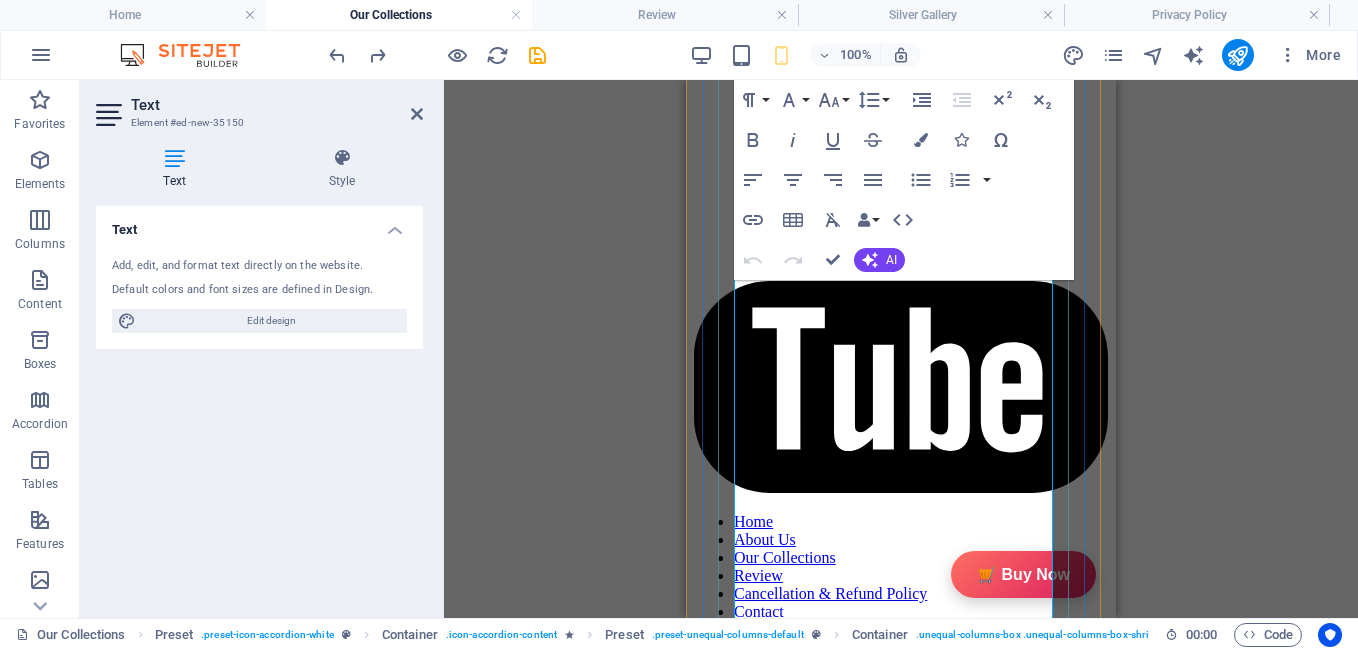 scroll, scrollTop: 1328, scrollLeft: 0, axis: vertical 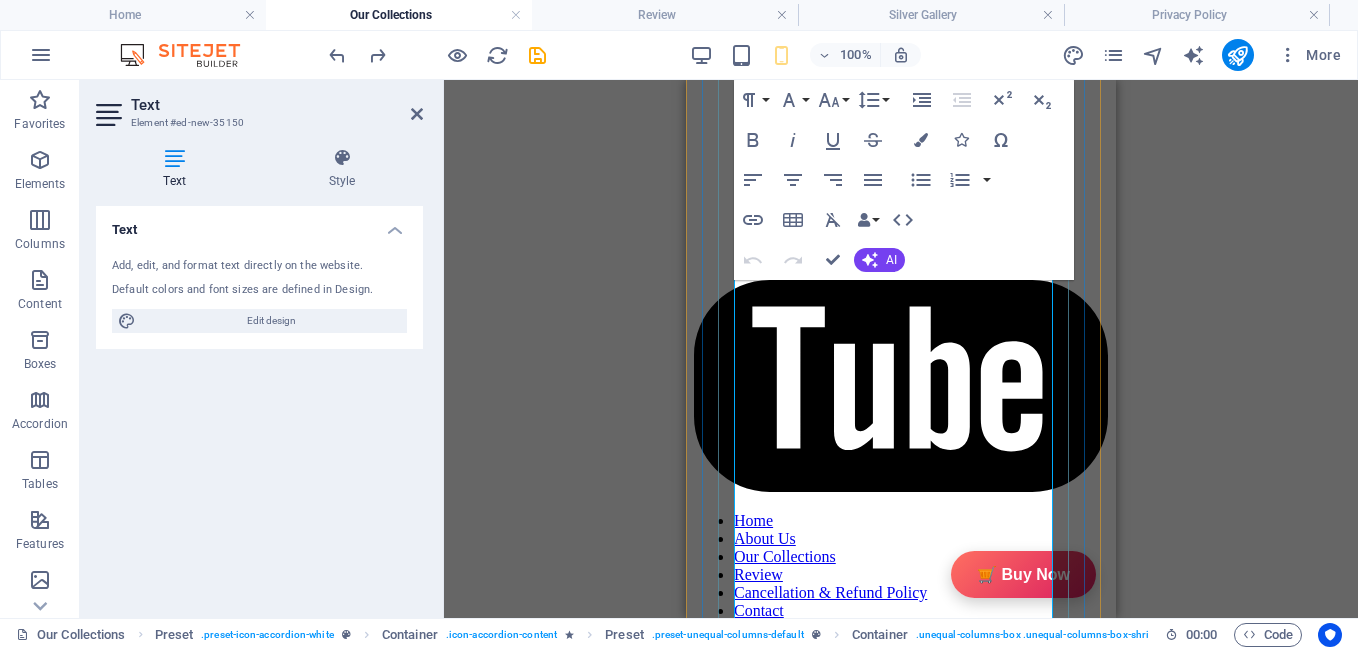 click on "In The Box Sales Packages  1 Jar Candle No. of Content in Sales Packages Pack of 1 Brand Model Name Type Series Ideal For Fragrance Material Occasion Shape Burn Time Suitable For Quantity" at bounding box center (869, 3314) 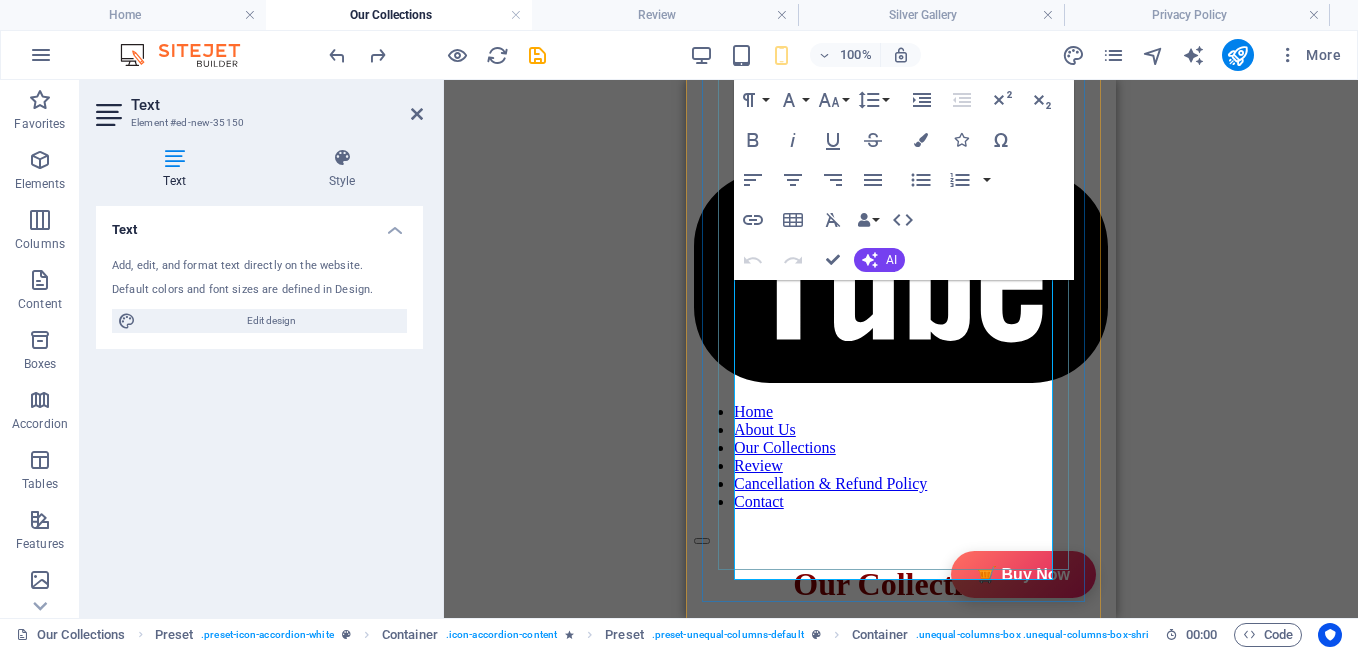 scroll, scrollTop: 1436, scrollLeft: 0, axis: vertical 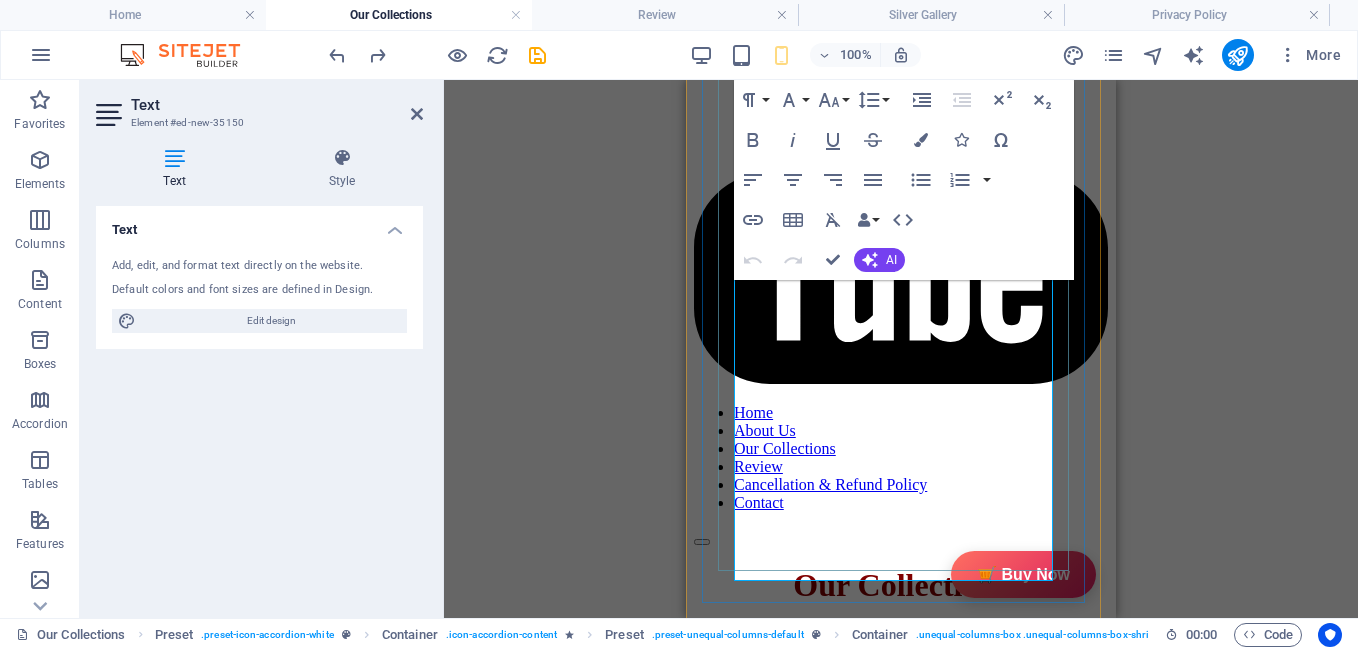 click on "In The Box Sales Packages  1 Jar Candle No. of Content in Sales Packages Pack of 1 Brand Model Name Type Series Ideal For Fragrance Material Occasion Shape Burn Time Suitable For Quantity" at bounding box center [869, 3206] 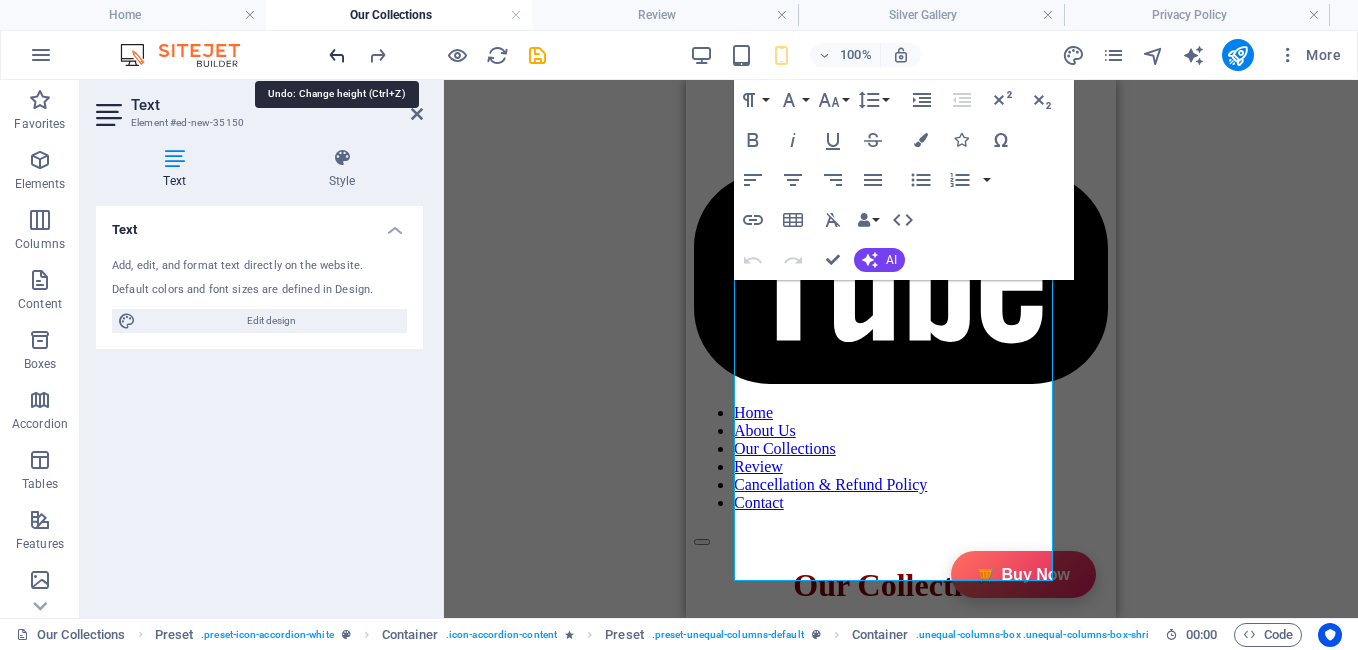 click at bounding box center (337, 55) 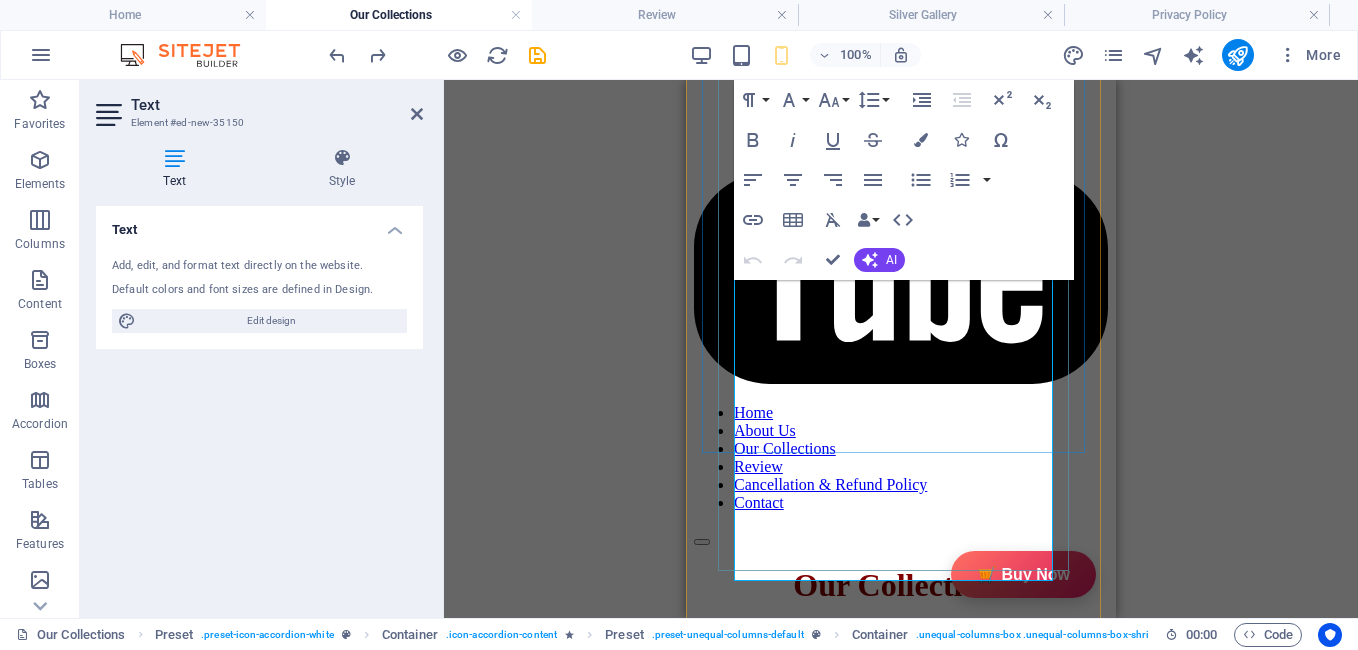 click on "In The Box Sales Packages  1 Jar Candle No. of Content in Sales Packages Pack of 1 Brand Model Name Type Series Ideal For Fragrance Material Occasion Shape Burn Time Suitable For Quantity" at bounding box center (869, 3206) 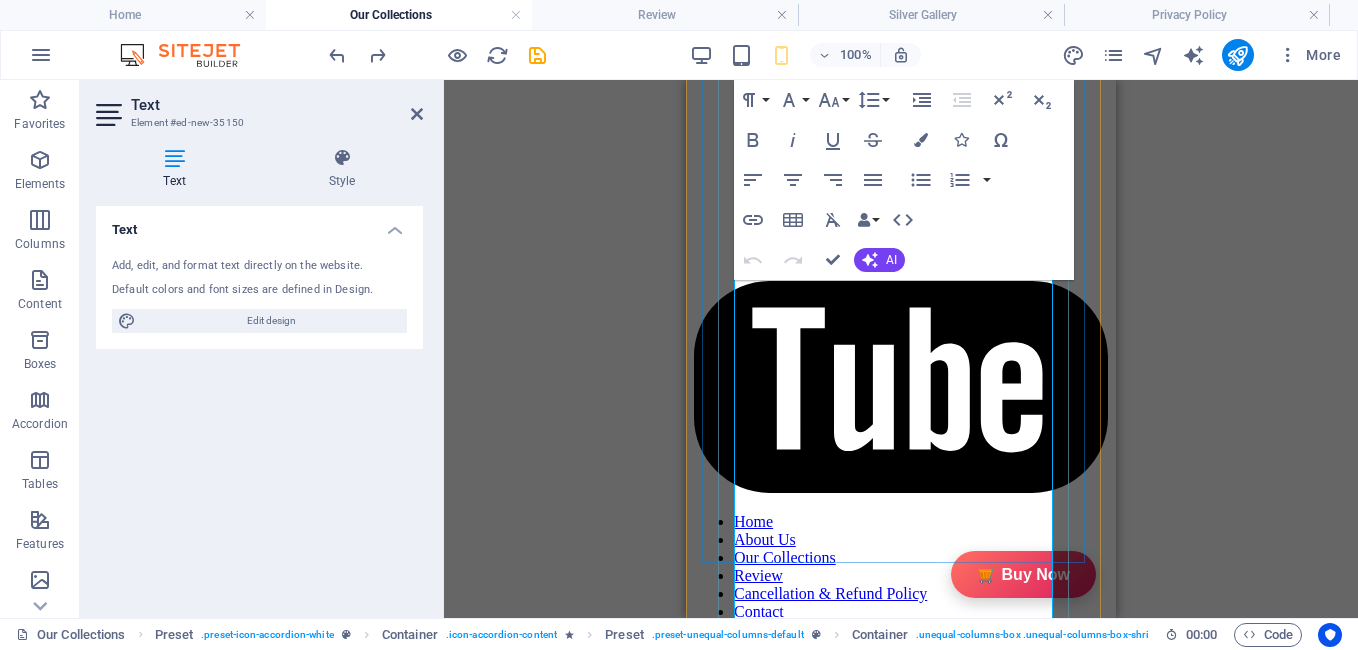 scroll, scrollTop: 1326, scrollLeft: 0, axis: vertical 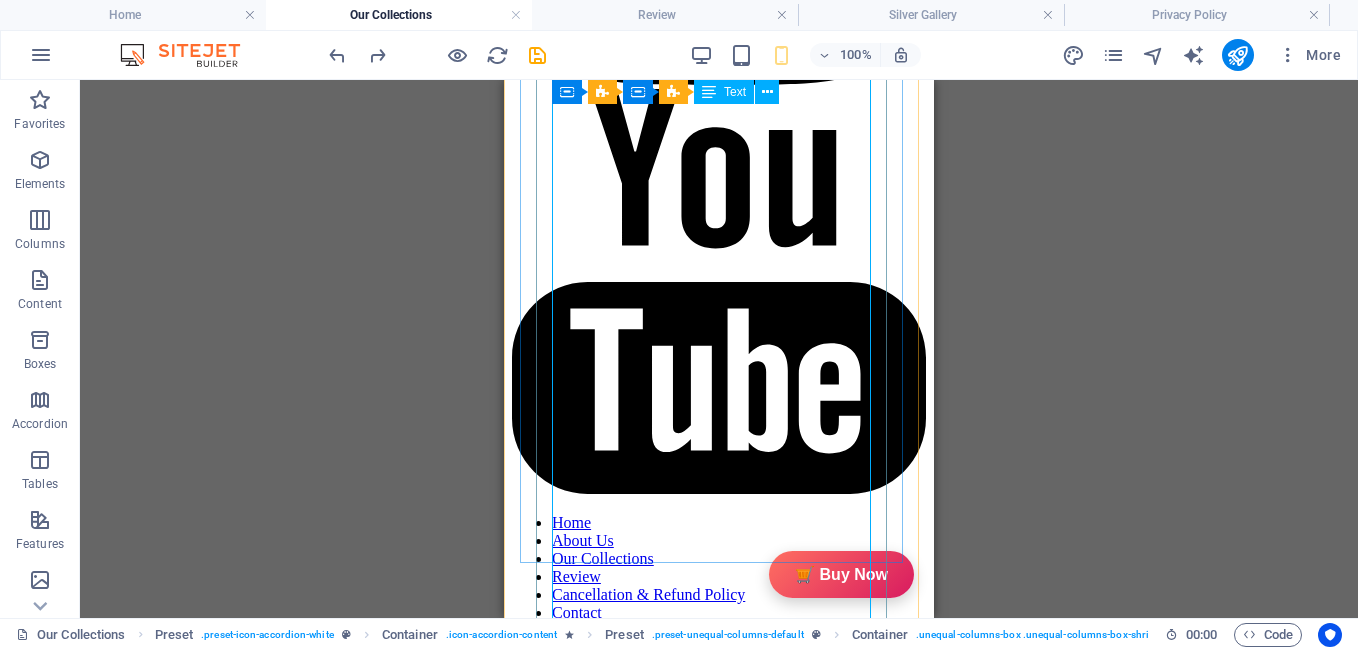 click on "In The Box Sales Packages  1 Jar Candle No. of Content in Sales Packages Pack of 1 Brand Model Name Type Series Ideal For Fragrance Material Occasion Shape Burn Time Suitable For Quantity" at bounding box center (687, 3316) 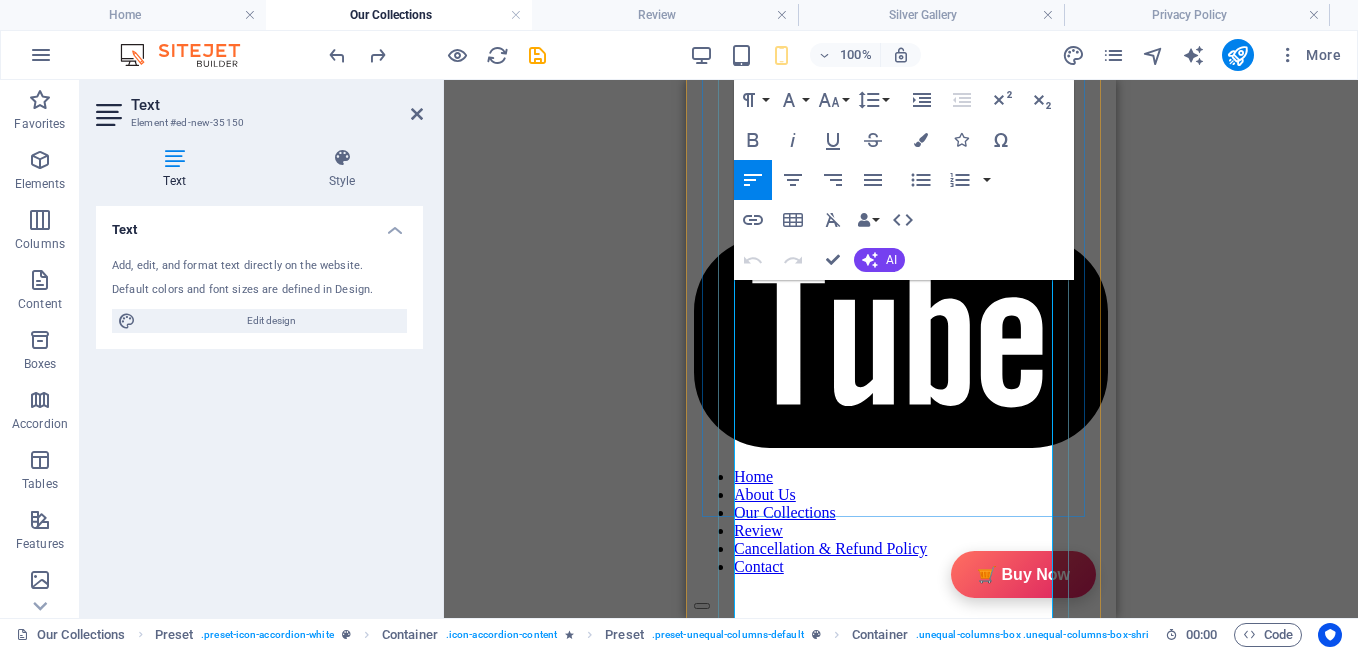 scroll, scrollTop: 1373, scrollLeft: 0, axis: vertical 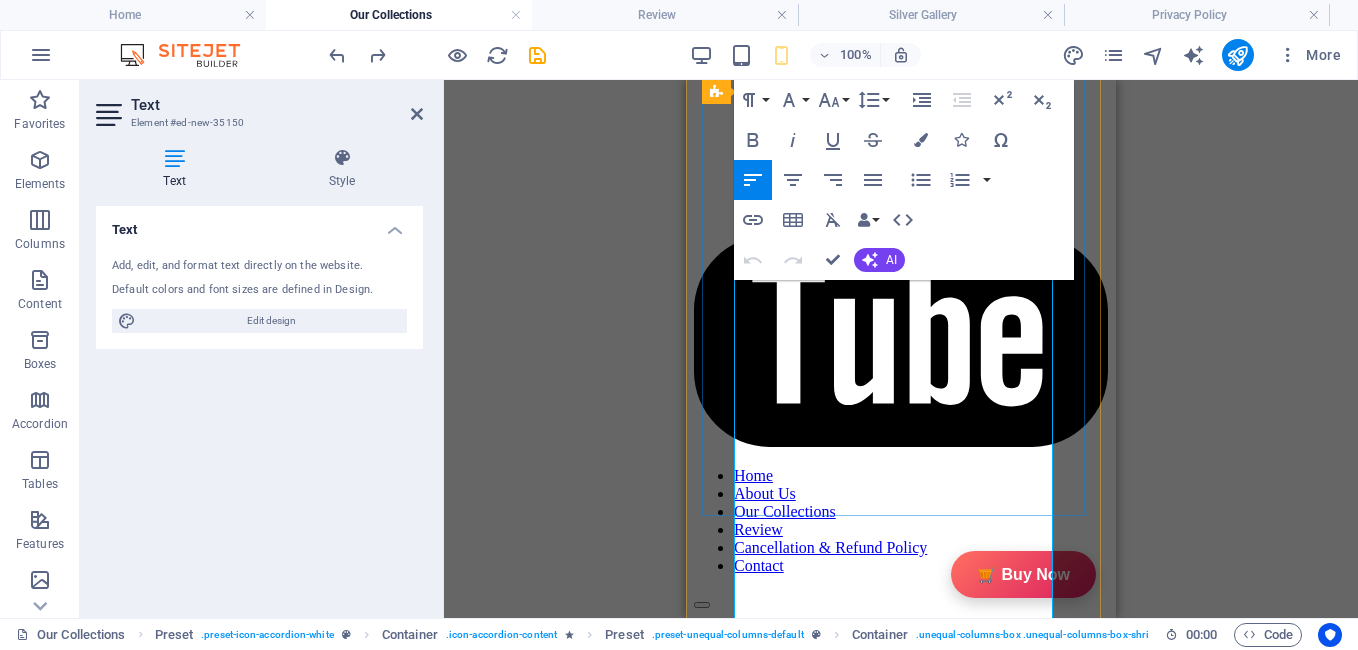 click on "Description GiftyBiz Scented Candles – Light Up Moments Hand-poured with love, GiftyBiz scented candles are crafted to bring warmth, elegance, and a touch of serenity to your space. Made from high-quality wax and infused with soothing fragrances, each candle is designed to elevate your mood and enhance any setting. Whether you're gifting or unwinding, our candles add charm, calm, and luxury in every flicker. Perfect for decor, self-care, or as a part of our curated gift boxes. Specification In The Box Sales Packages  1 Jar Candle No. of Content in Sales Packages Pack of 1 Brand Model Name Type Series Ideal For Fragrance Material Occasion Shape Burn Time Suitable For Quantity   Review 4.7 Read our 16,564 reviews Free Google Reviews widget
Panel only seen by widget owner" at bounding box center [901, 2923] 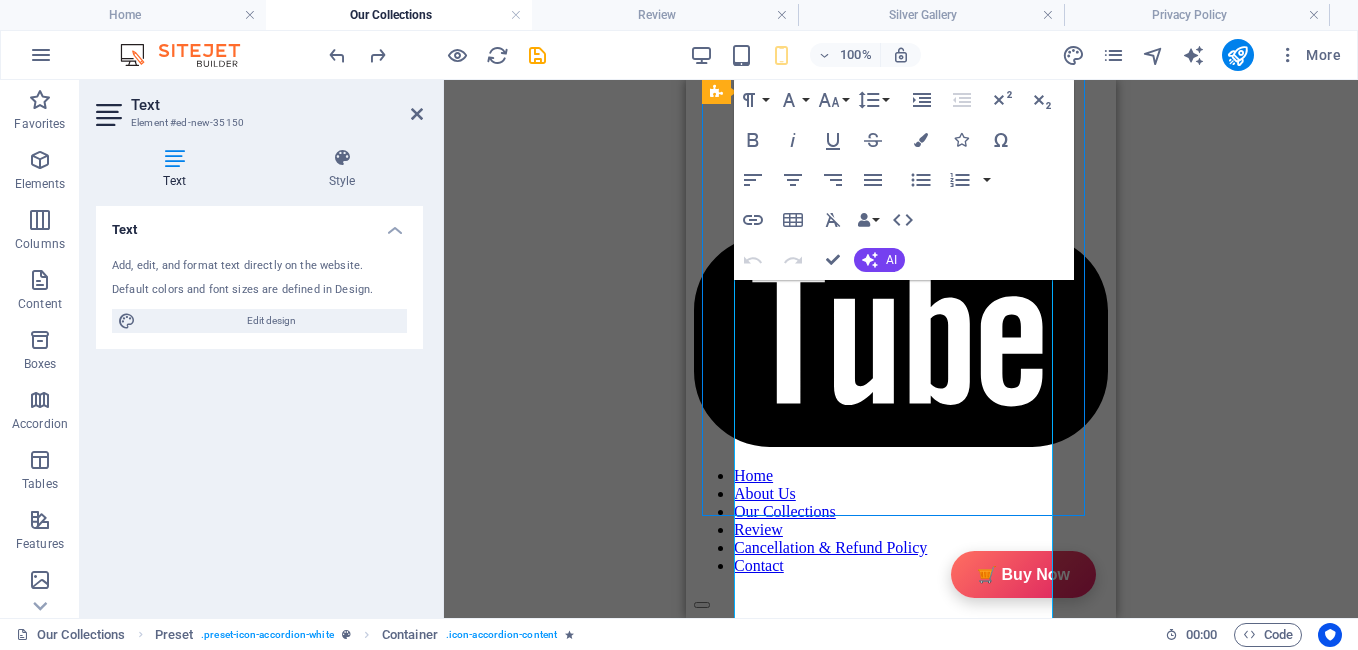 click on "Description GiftyBiz Scented Candles – Light Up Moments Hand-poured with love, GiftyBiz scented candles are crafted to bring warmth, elegance, and a touch of serenity to your space. Made from high-quality wax and infused with soothing fragrances, each candle is designed to elevate your mood and enhance any setting. Whether you're gifting or unwinding, our candles add charm, calm, and luxury in every flicker. Perfect for decor, self-care, or as a part of our curated gift boxes. Specification In The Box Sales Packages  1 Jar Candle No. of Content in Sales Packages Pack of 1 Brand Model Name Type Series Ideal For Fragrance Material Occasion Shape Burn Time Suitable For Quantity   Review 4.7 Read our 16,564 reviews Free Google Reviews widget
Panel only seen by widget owner" at bounding box center [901, 2923] 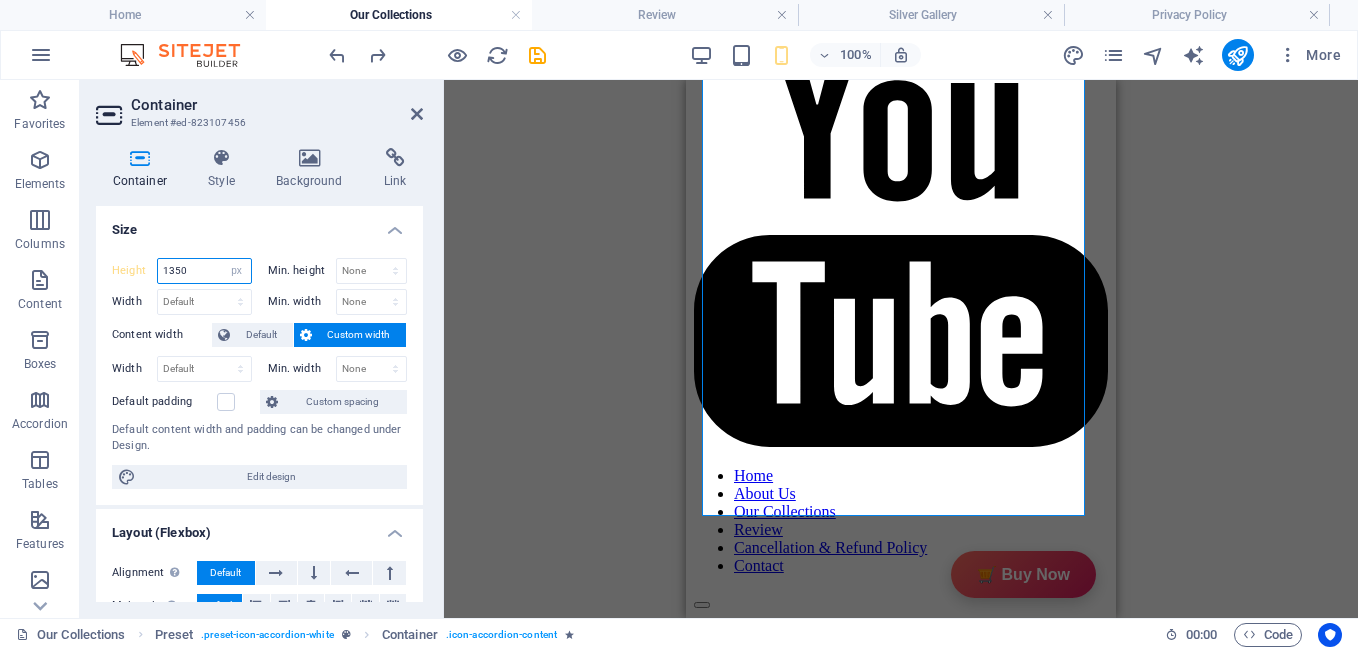 click on "1350" at bounding box center [204, 271] 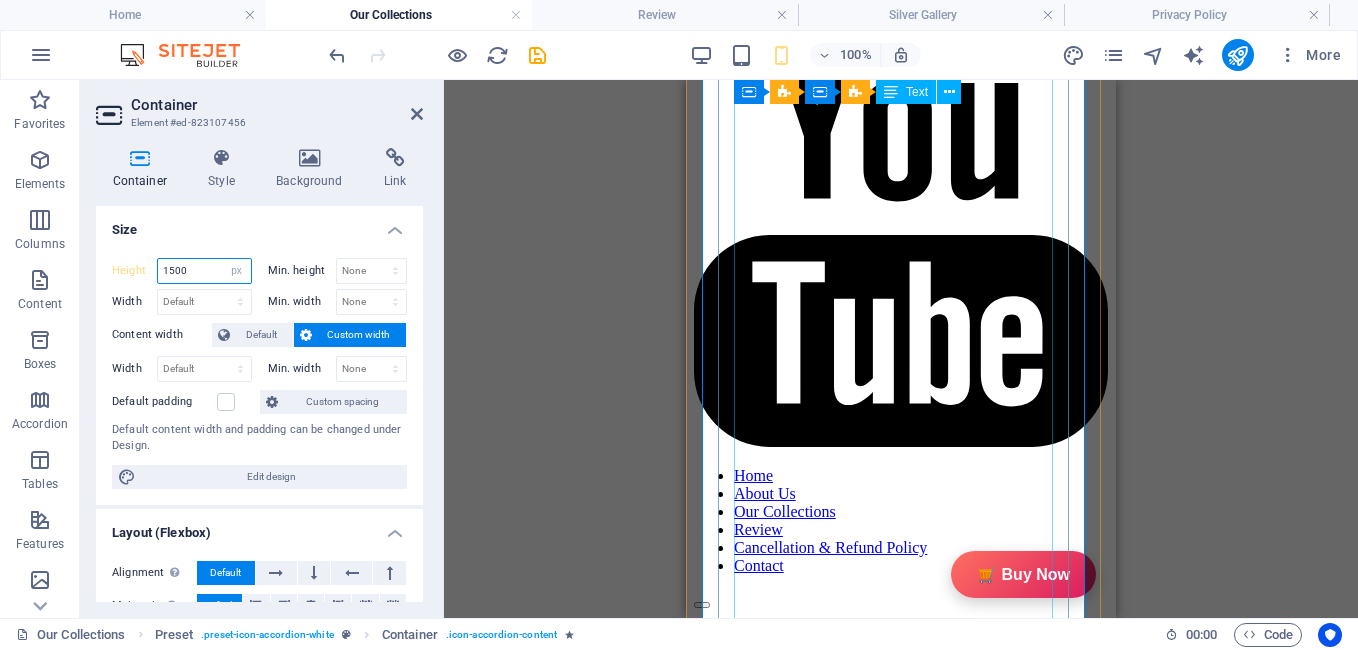 type on "1500" 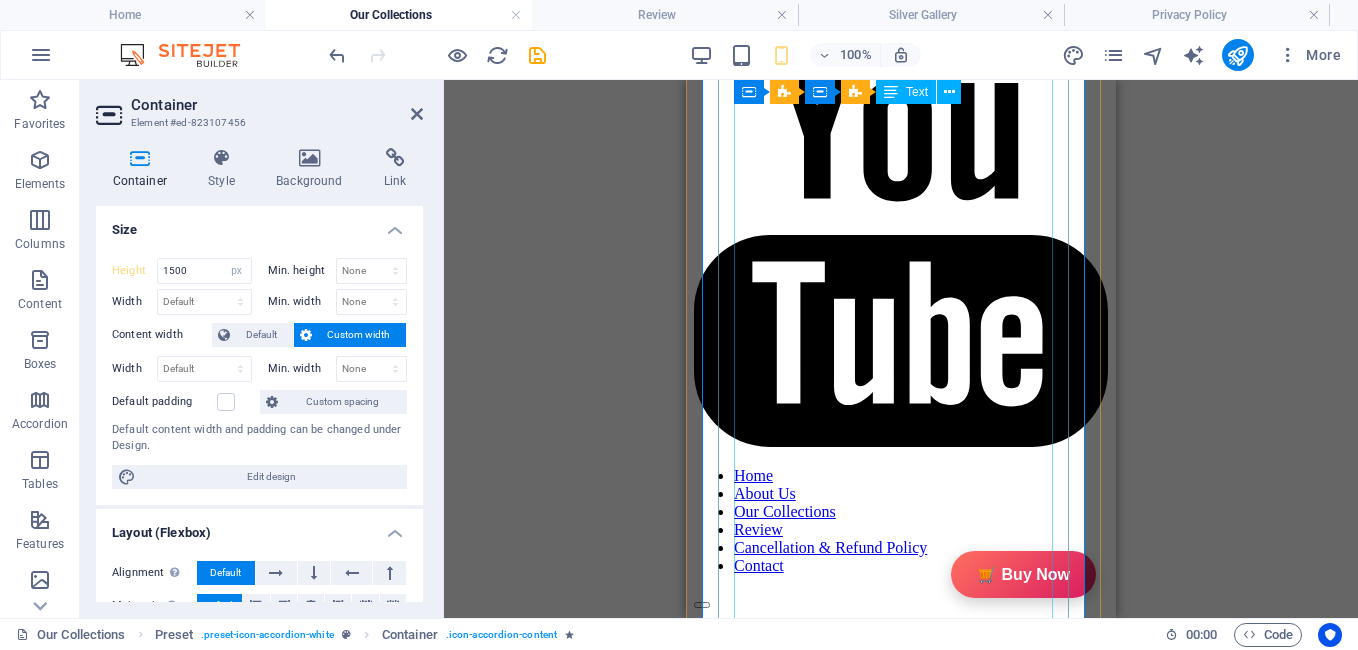 click on "In The Box Sales Packages  1 Jar Candle No. of Content in Sales Packages Pack of 1 Brand Model Name Type Series Ideal For Fragrance Material Occasion Shape Burn Time Suitable For Quantity" at bounding box center (869, 3269) 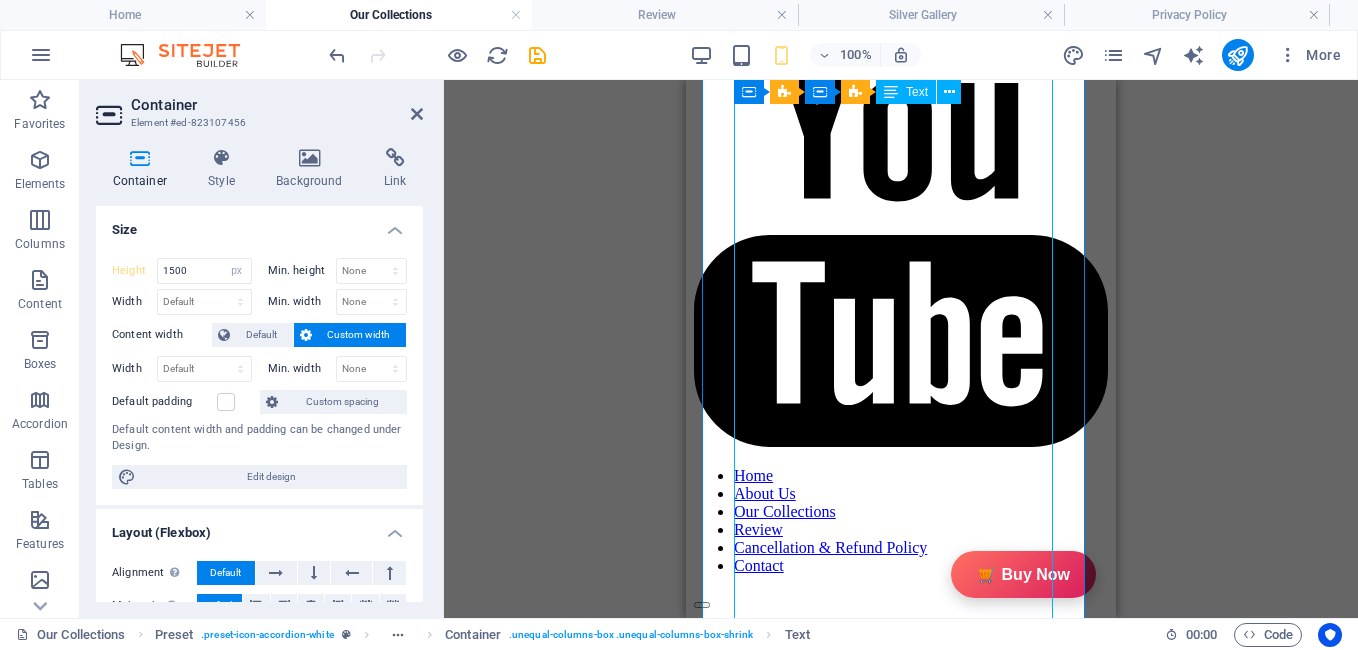 click on "In The Box Sales Packages  1 Jar Candle No. of Content in Sales Packages Pack of 1 Brand Model Name Type Series Ideal For Fragrance Material Occasion Shape Burn Time Suitable For Quantity" at bounding box center (869, 3269) 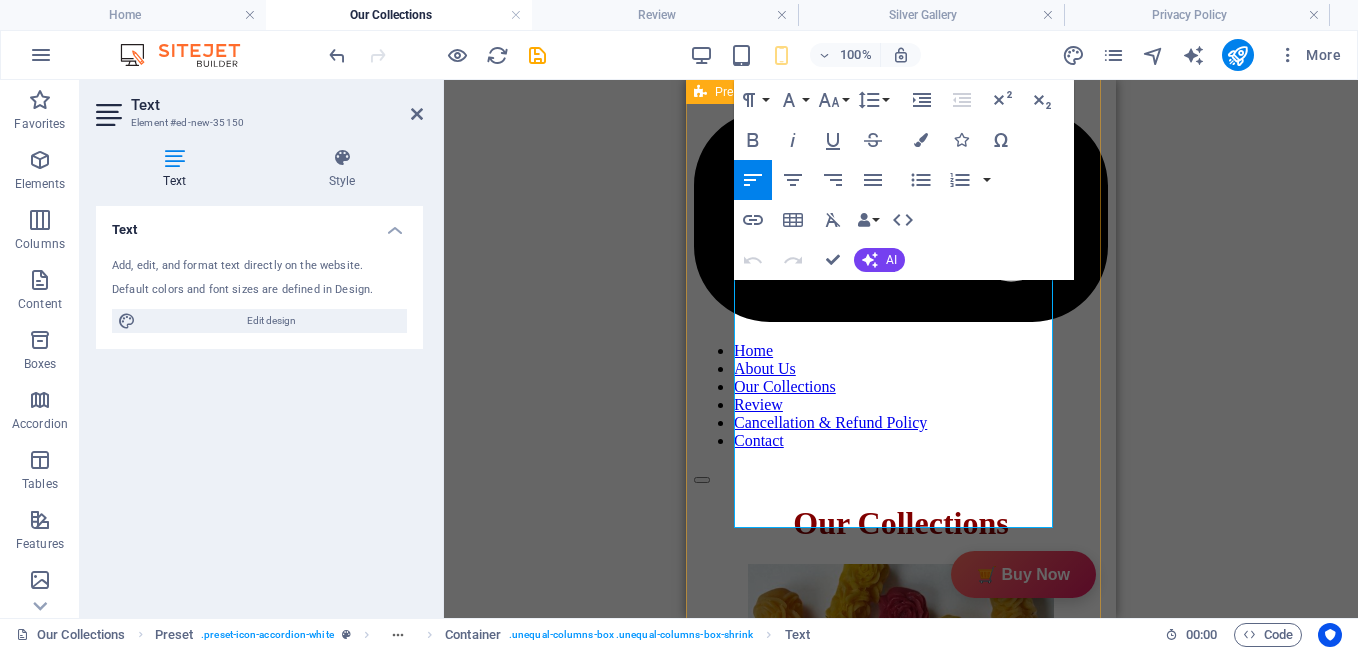 scroll, scrollTop: 1535, scrollLeft: 0, axis: vertical 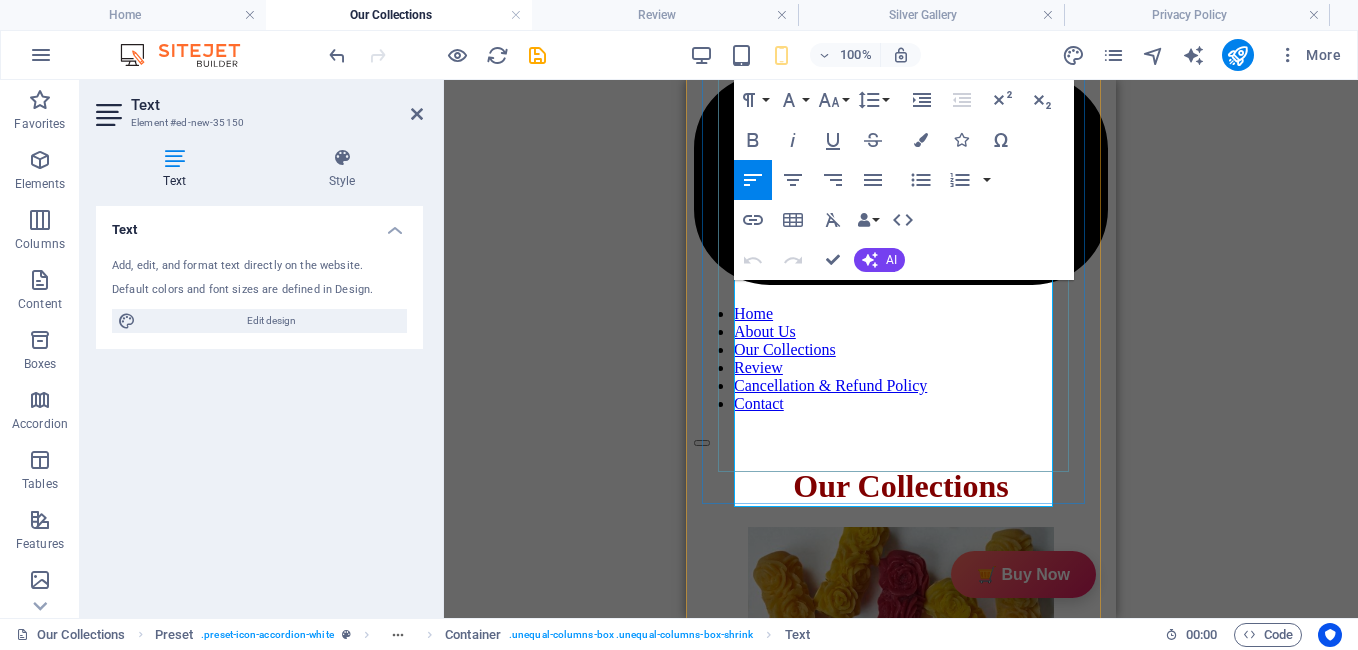 click at bounding box center (782, 3261) 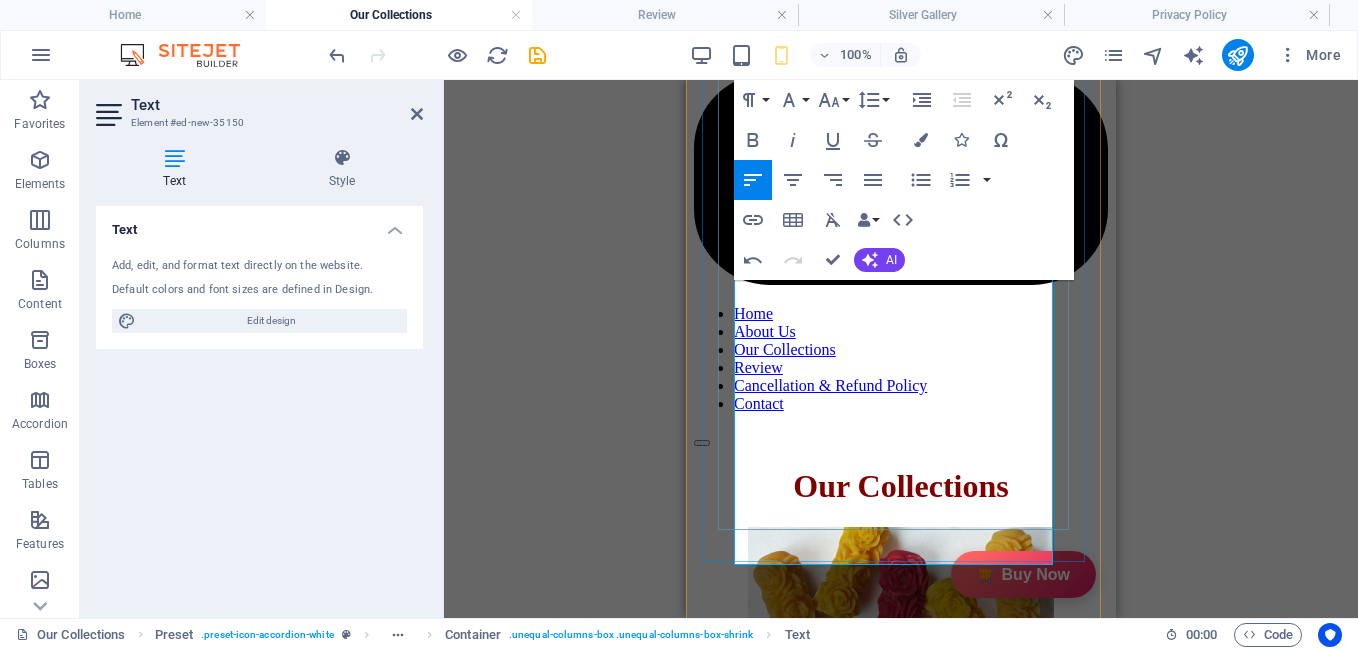 scroll, scrollTop: 1470, scrollLeft: 0, axis: vertical 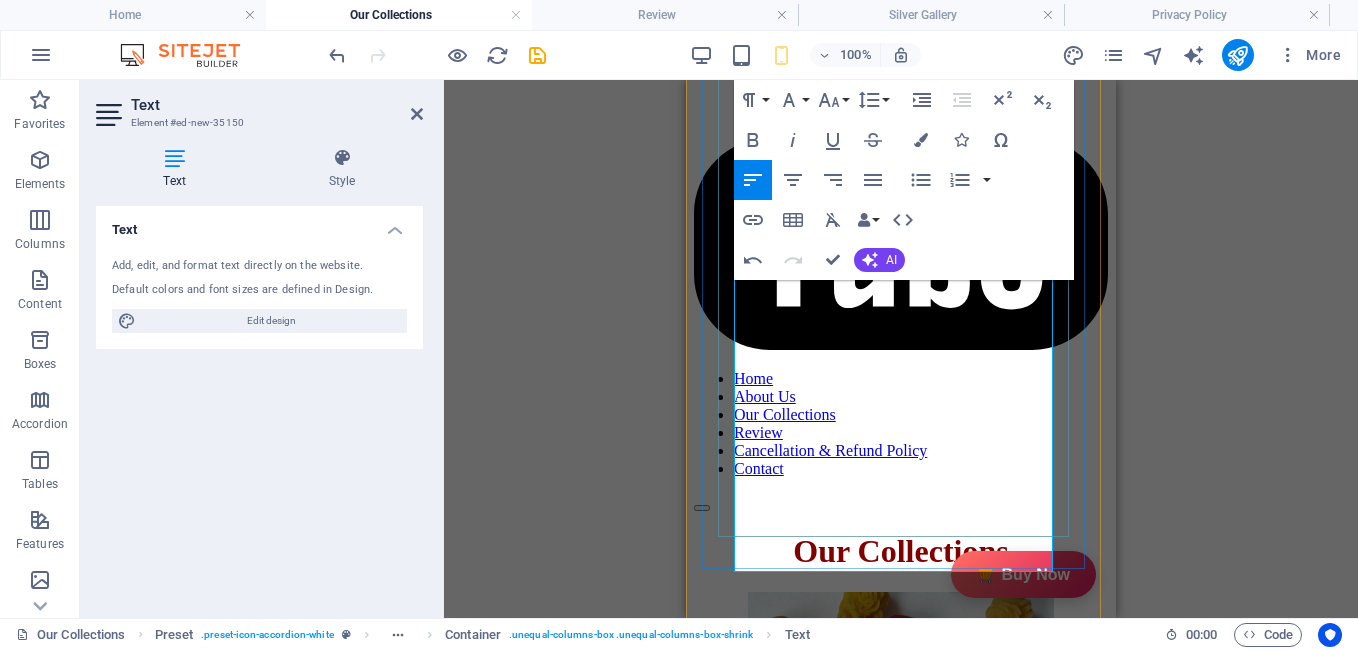 click at bounding box center [957, 3302] 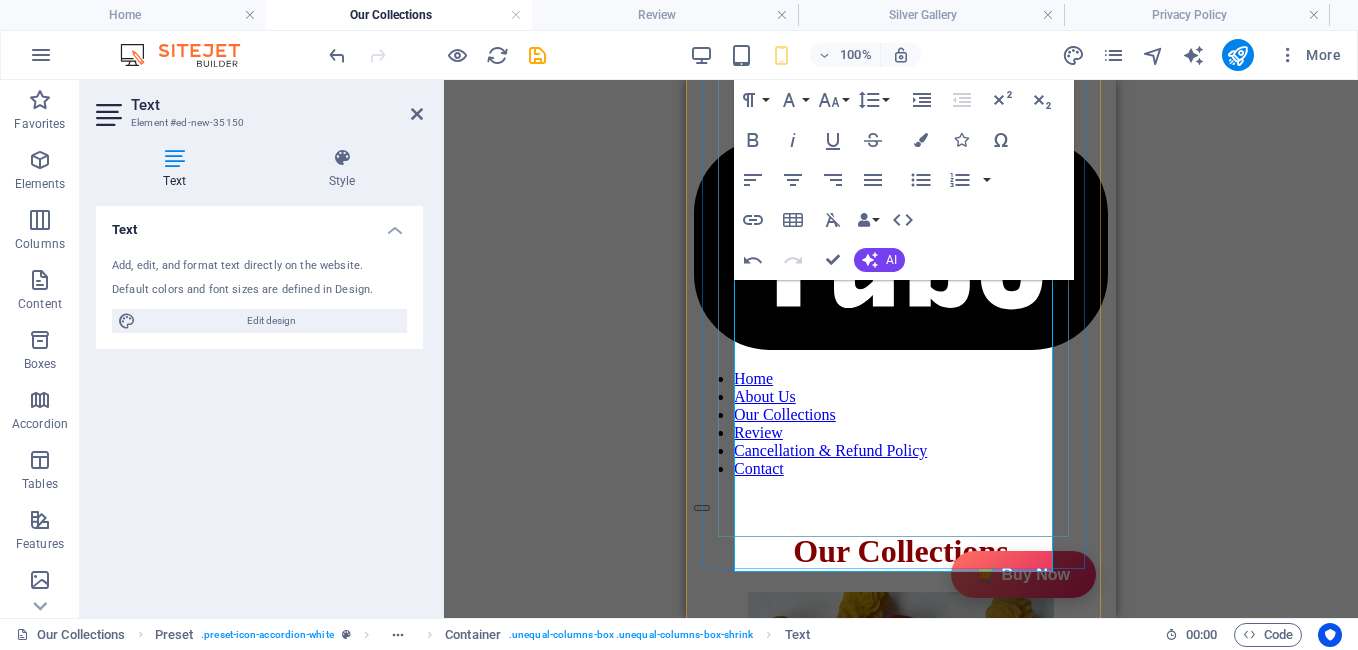 click at bounding box center (957, 3254) 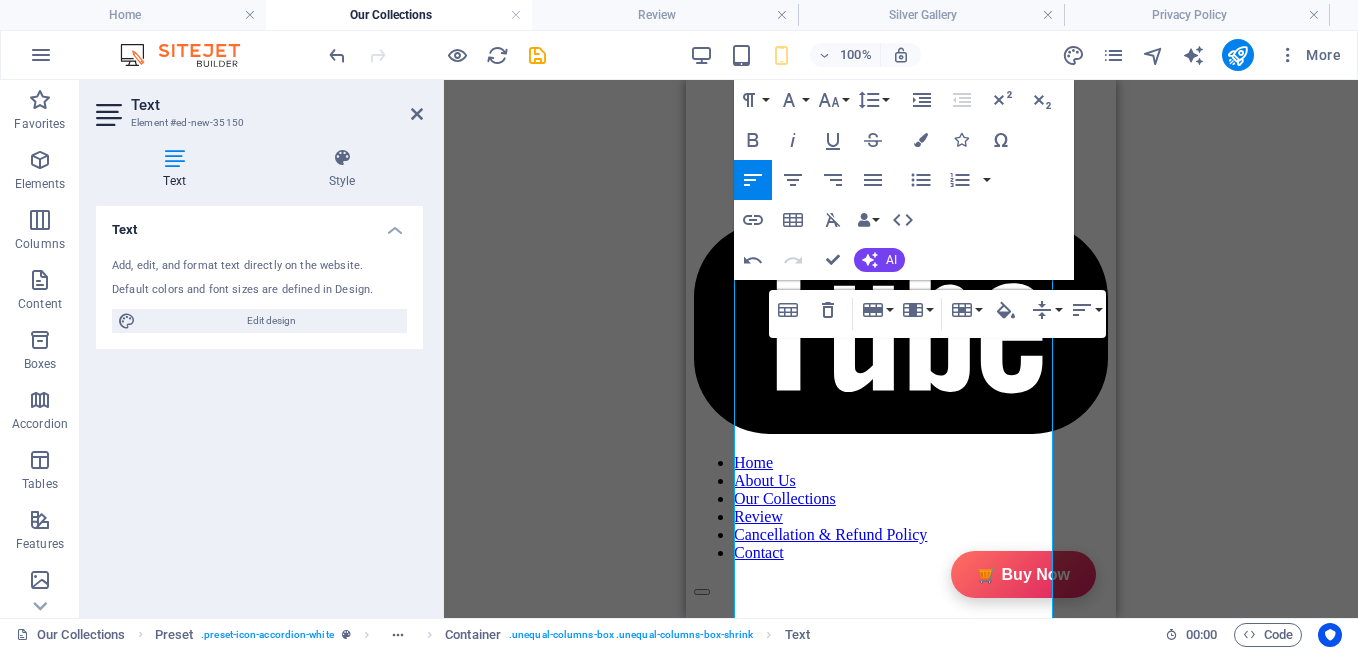 scroll, scrollTop: 1362, scrollLeft: 0, axis: vertical 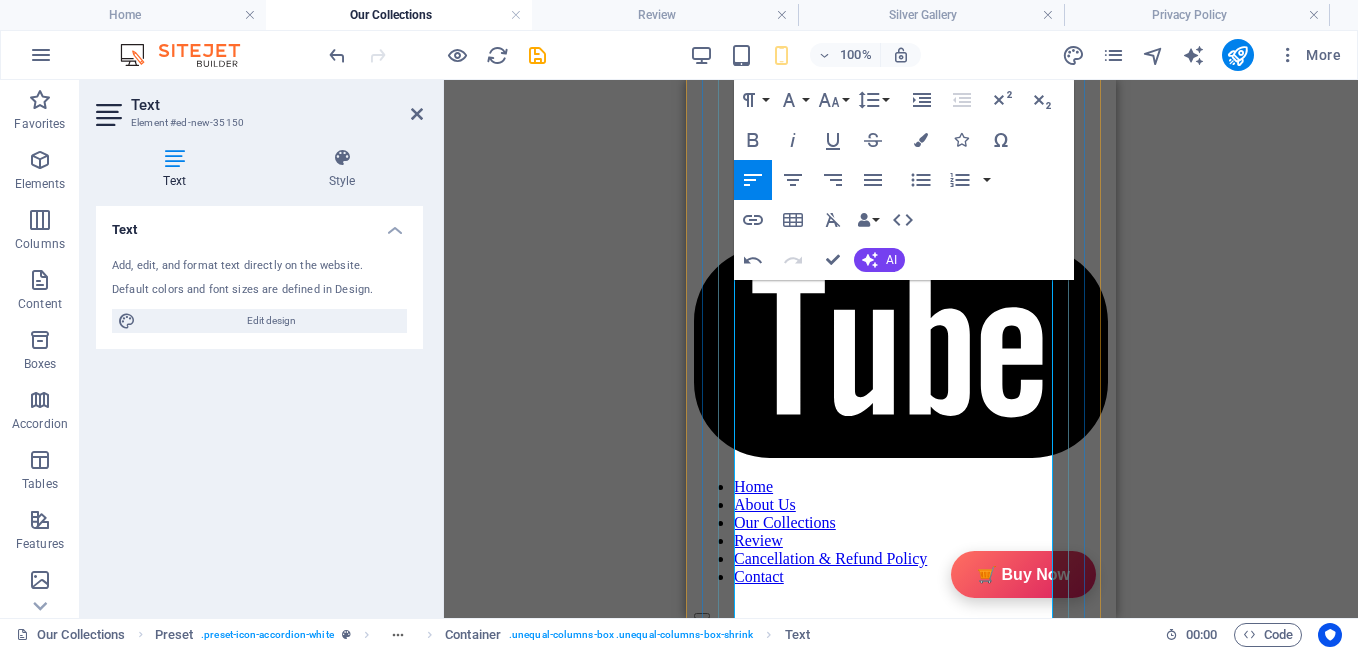 click at bounding box center [957, 3338] 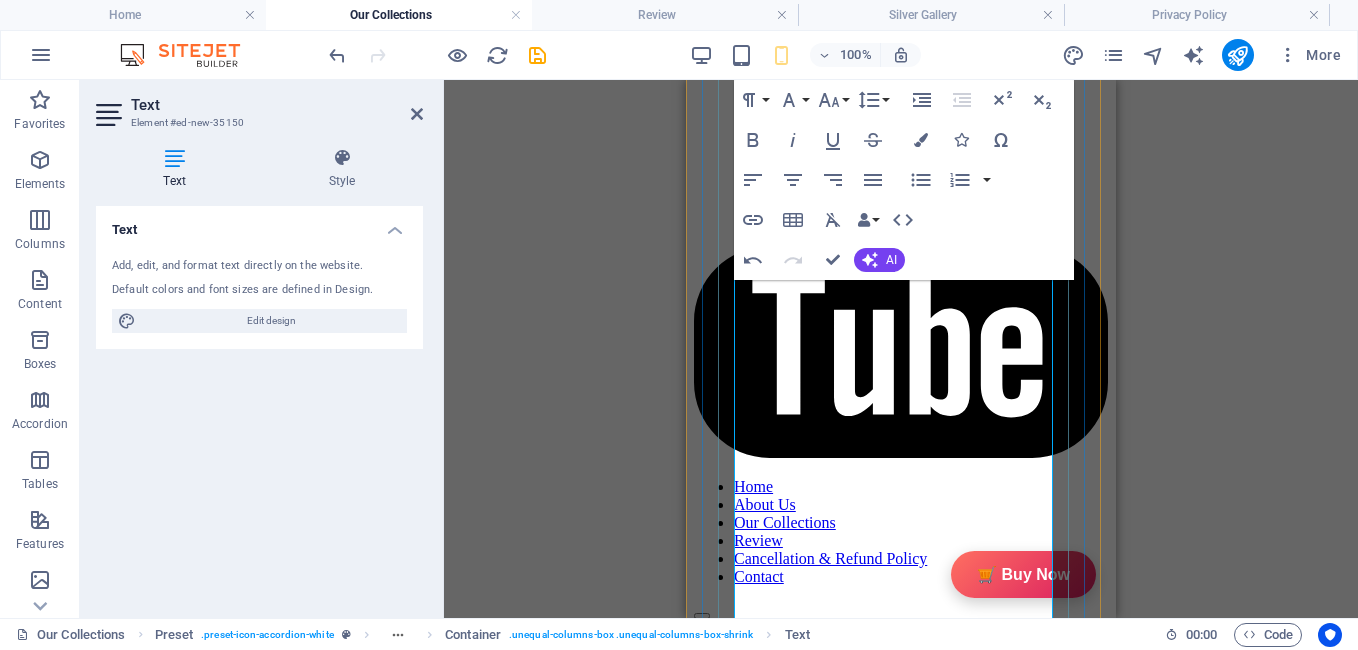 click at bounding box center (957, 3314) 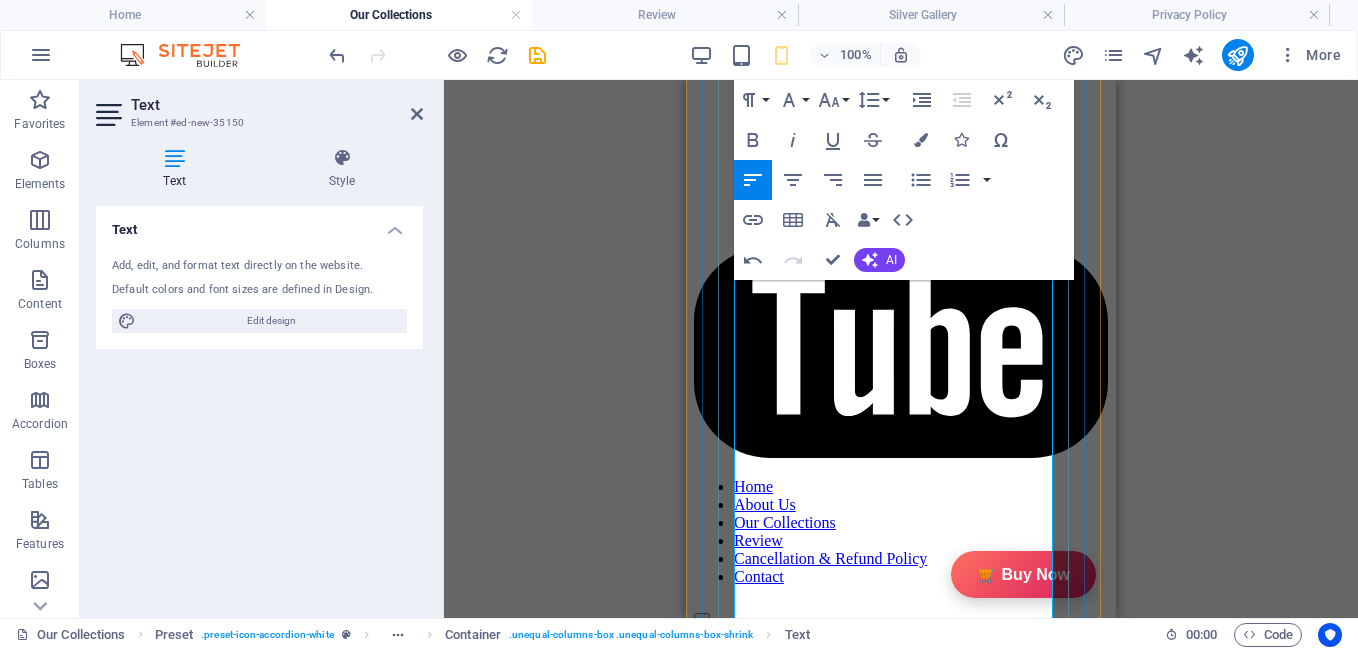 click at bounding box center (957, 3266) 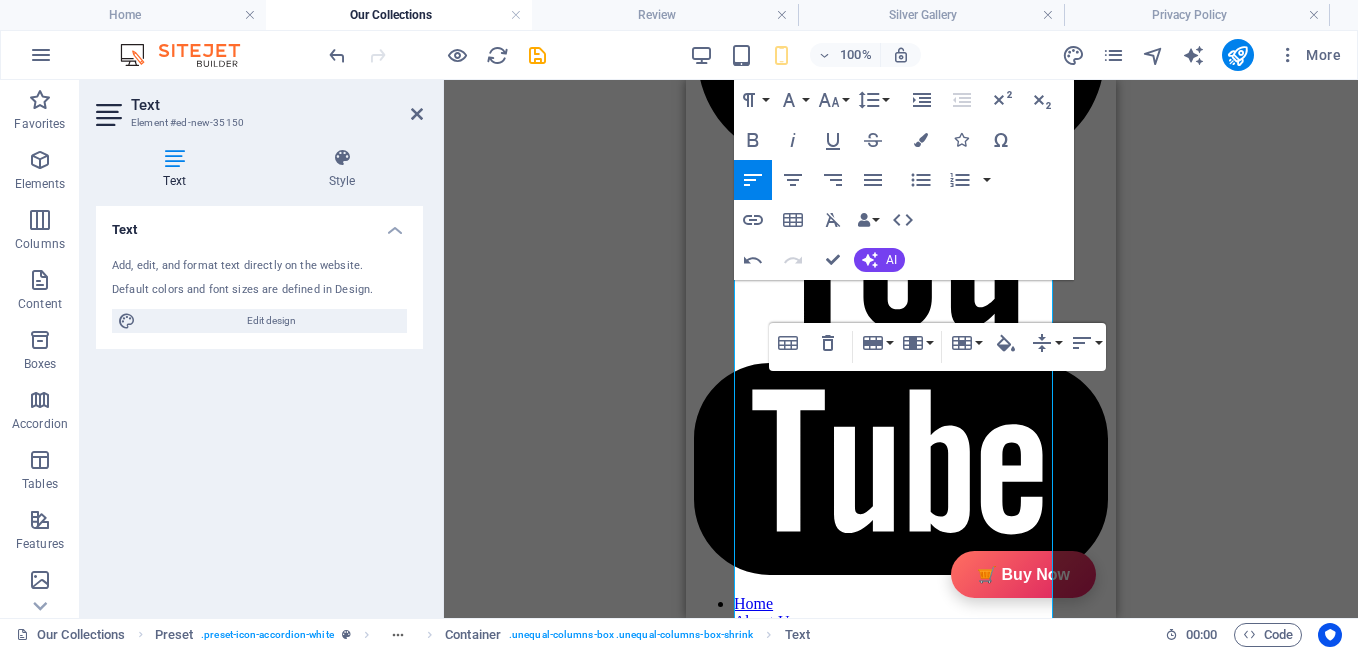 scroll, scrollTop: 1192, scrollLeft: 0, axis: vertical 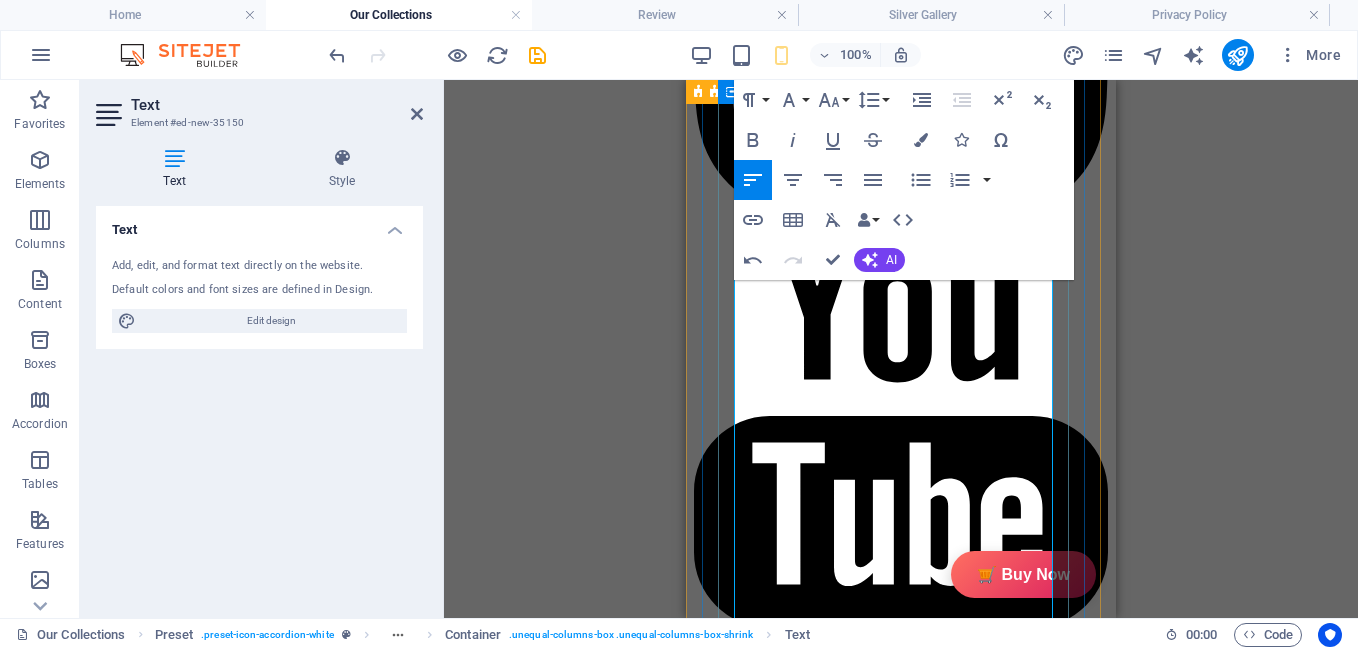 click at bounding box center (957, 3346) 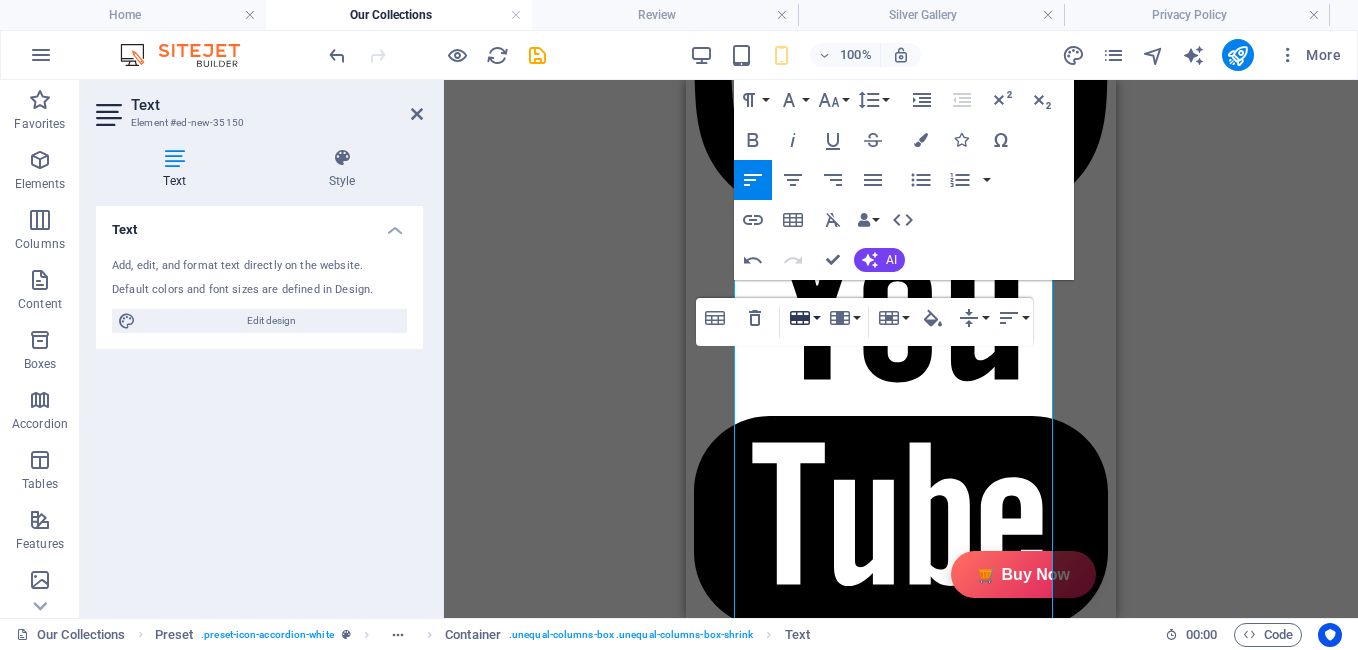 click on "Row" at bounding box center (804, 318) 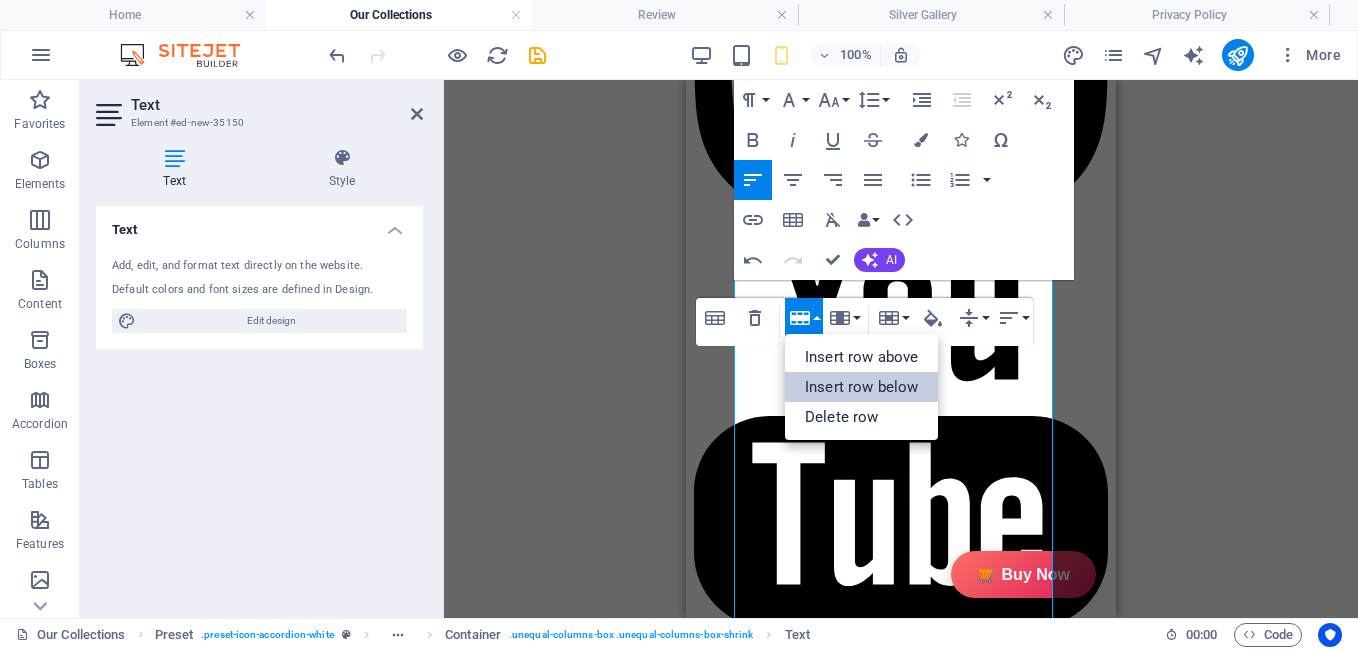 click on "Insert row below" at bounding box center (861, 387) 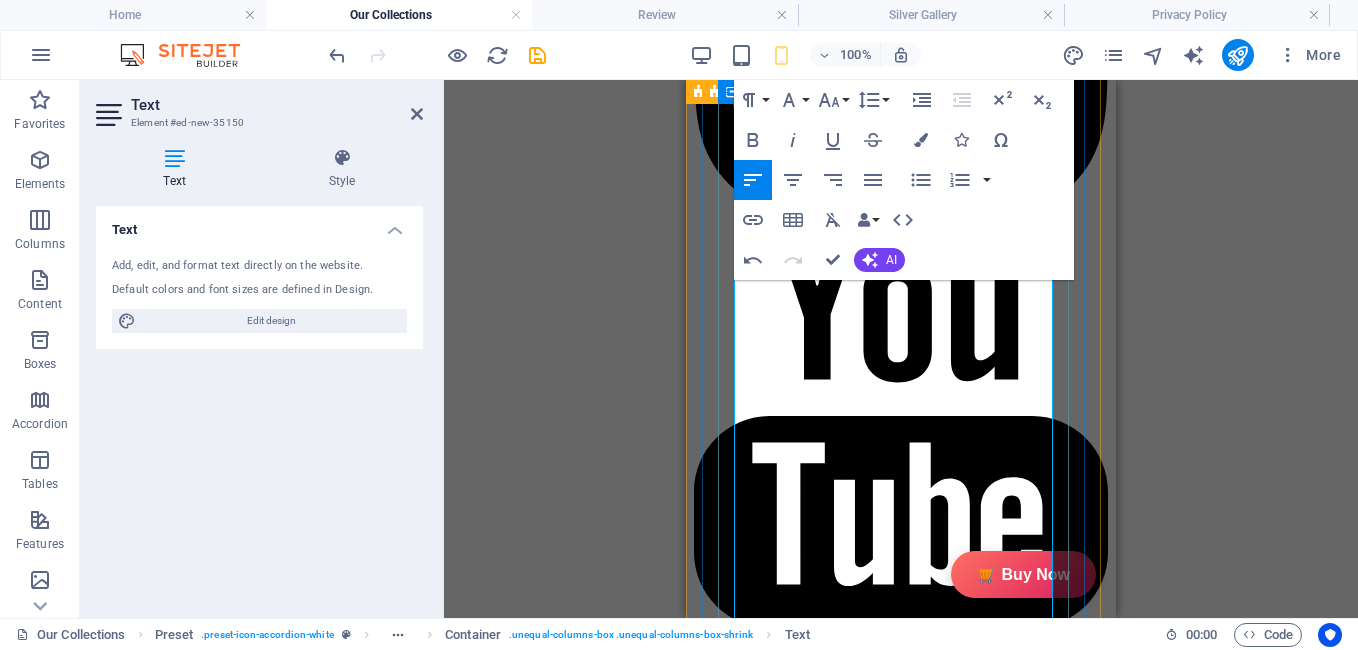 click at bounding box center (782, 3394) 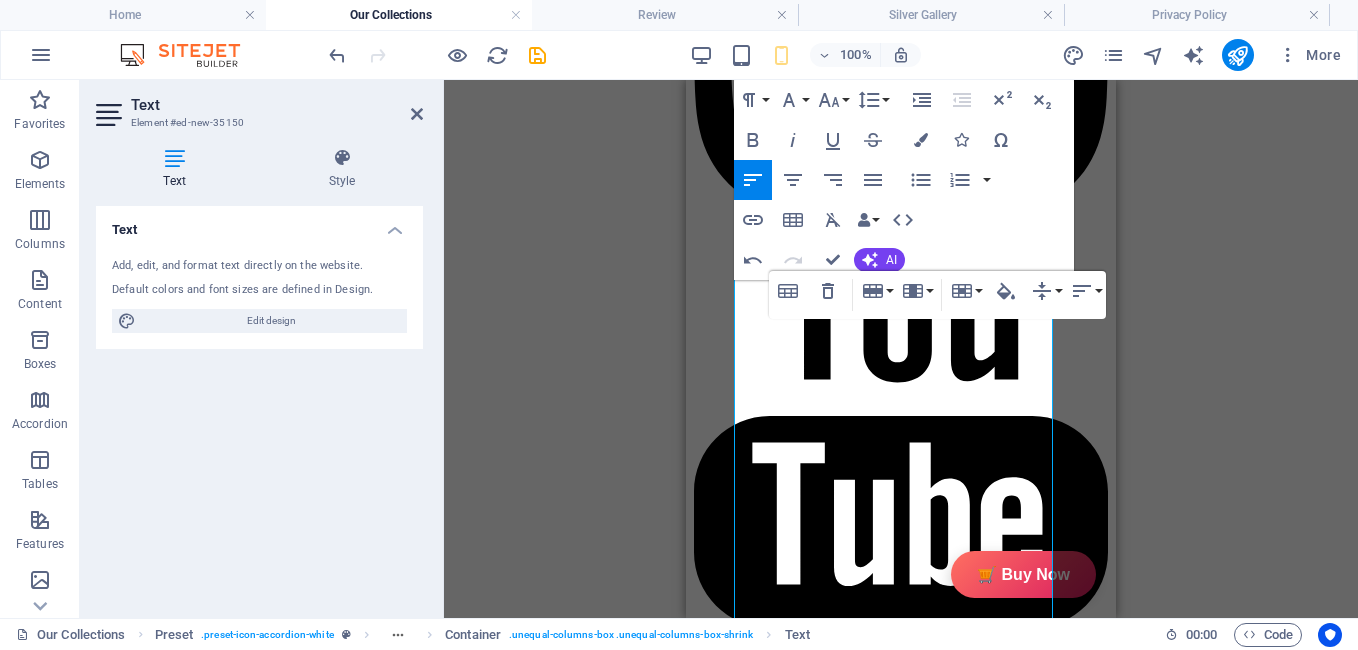 click on "Drag here to replace the existing content. Press “Ctrl” if you want to create a new element.
H1   Preset   Container   Image   Container   Spacer   Text   Text   Preset   Container   Preset   Container   Image   Container   Preset   Preset   Container   Container   Preset   Container   Container   Preset   Image   Container   Spacer   Container   Preset   Preset   Container   Text   Text   Spacer   Container   Preset   Container   Preset   Text   Spacer   Container   Placeholder   Container   Image   Container   Container   Reviews   Container   Reviews   Container   Reviews   Container   Text   Container   Container   Preset   Container   Container   Preset   Text   Spacer   Preset   Container   Image   Container   Image   Container   Reference   Text   Spacer   Spacer   Text Paragraph Format Normal Heading 1 Heading 2 Heading 3 Heading 4 Heading 5 Heading 6 Code Font Family Arial Georgia Impact Tahoma Times New Roman Verdana Lato Quicksand Font Size 8 9 10 11 12 14 18 24 30 36 48 60" at bounding box center [901, -247] 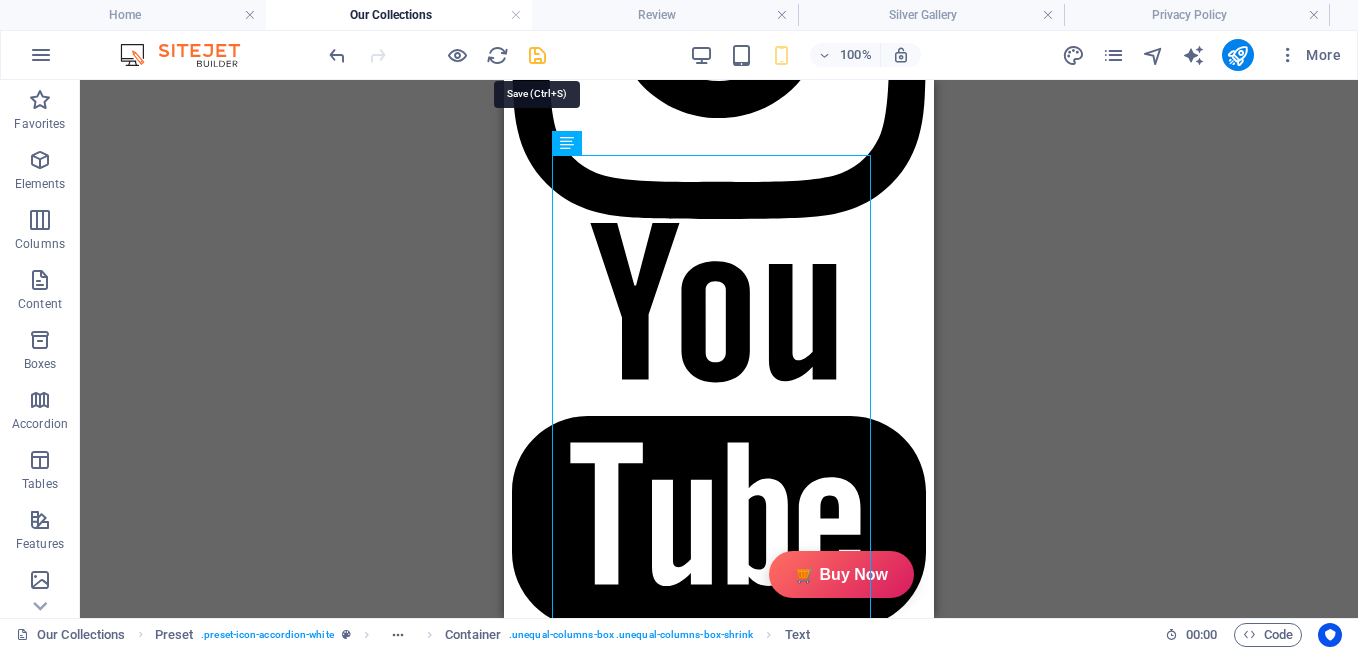 click at bounding box center [537, 55] 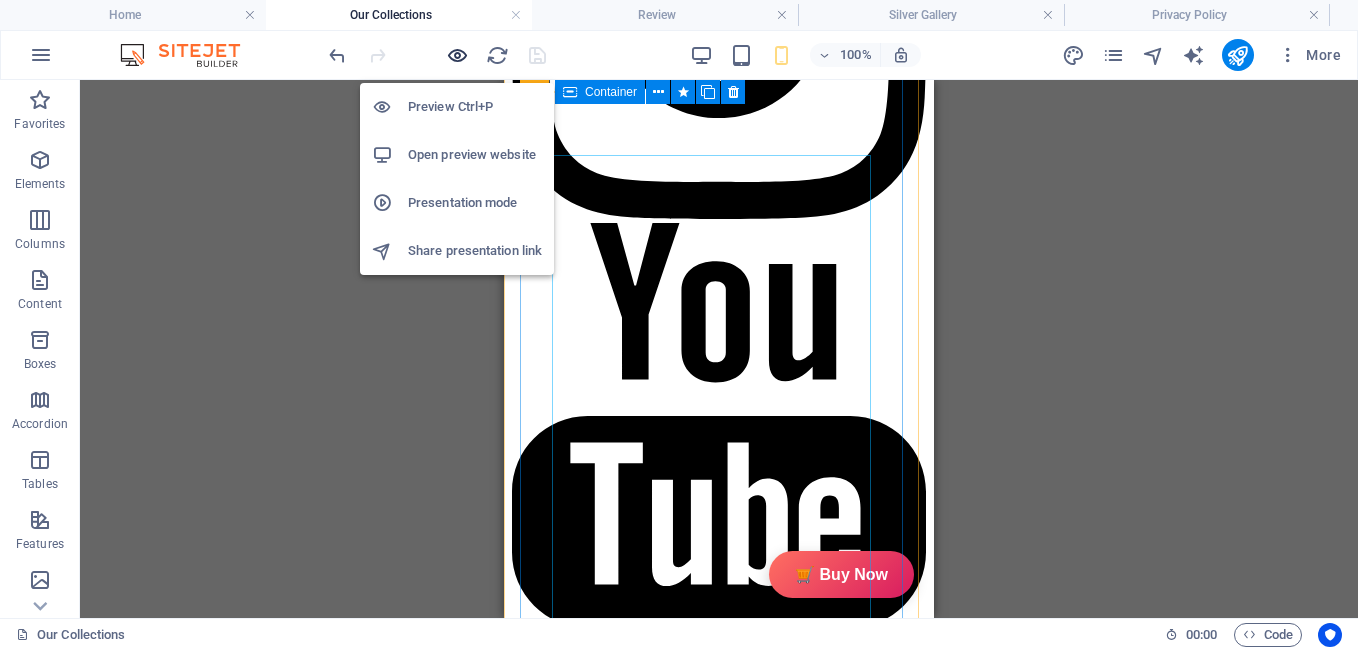 click at bounding box center [457, 55] 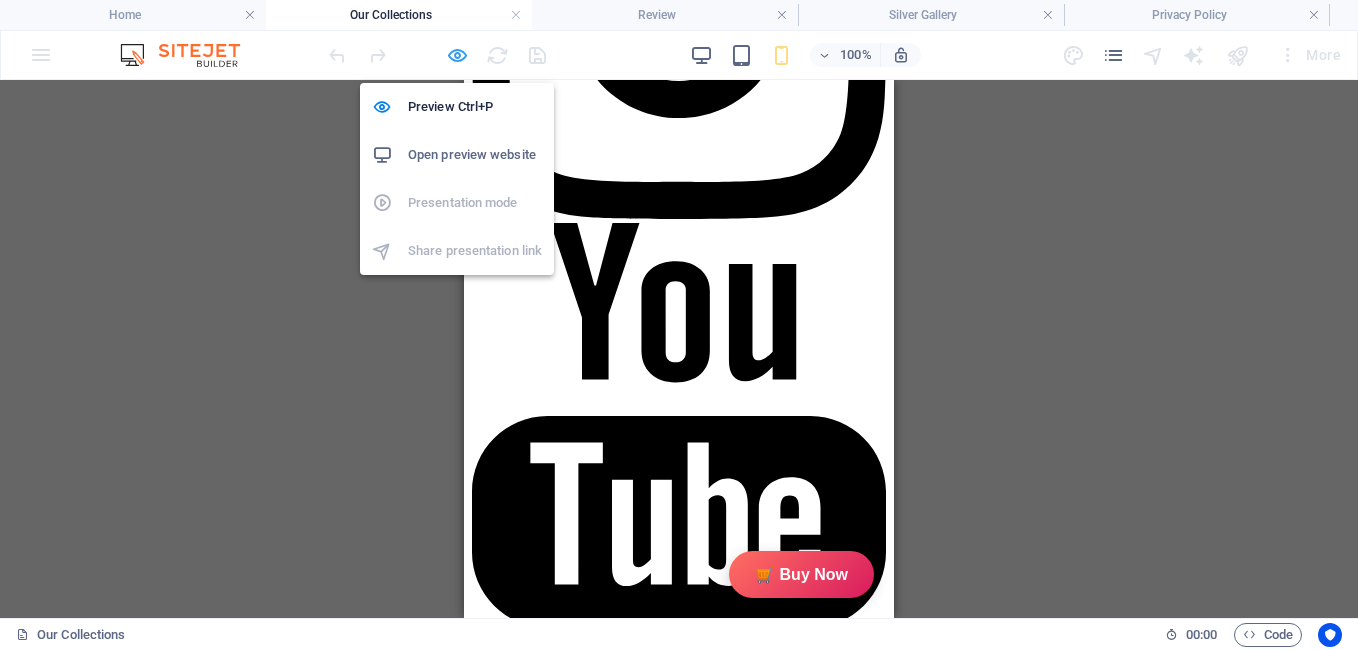 click at bounding box center [457, 55] 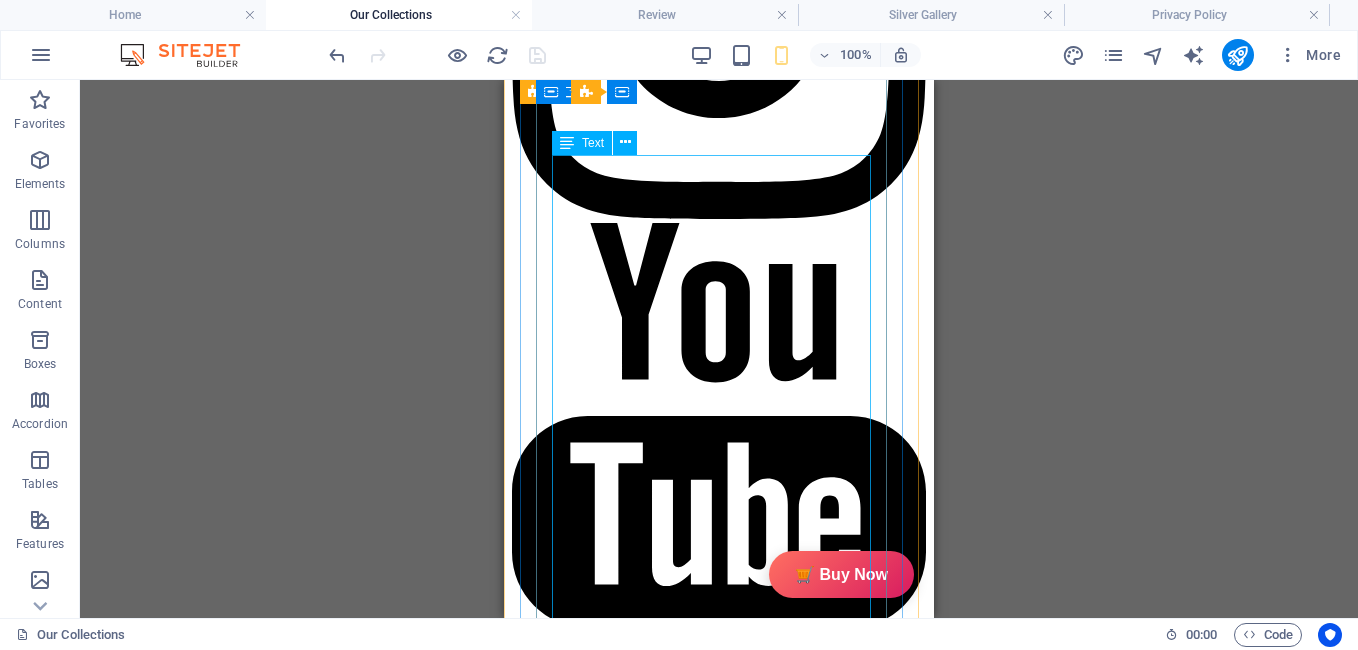 click on "In The Box Sales Packages  1 Jar Candle No. of Content in Sales Packages Pack of 1 Brand GiftyBiz Model Name Type Container Candle Series Jar Candle Ideal For Men, Women, Girls Fragrance Rose Material Soy Wax Occasion Anniversary, Birthday, Party Shape Cylindrical Burn Time 15 hrs Suitable For Home Decor, Gift Quantity 150 gm Gift Pack Nos Net Quantity 01" at bounding box center (687, 3461) 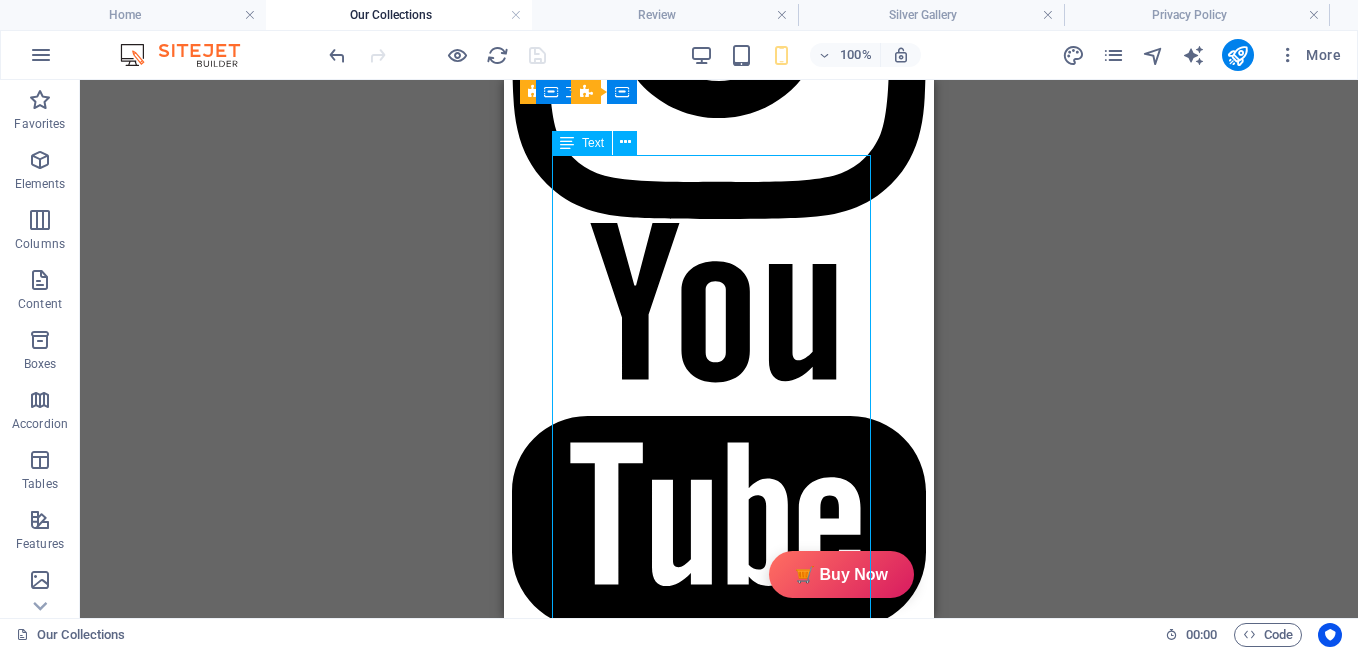 click on "In The Box Sales Packages  1 Jar Candle No. of Content in Sales Packages Pack of 1 Brand GiftyBiz Model Name Type Container Candle Series Jar Candle Ideal For Men, Women, Girls Fragrance Rose Material Soy Wax Occasion Anniversary, Birthday, Party Shape Cylindrical Burn Time 15 hrs Suitable For Home Decor, Gift Quantity 150 gm Gift Pack Nos Net Quantity 01" at bounding box center [687, 3461] 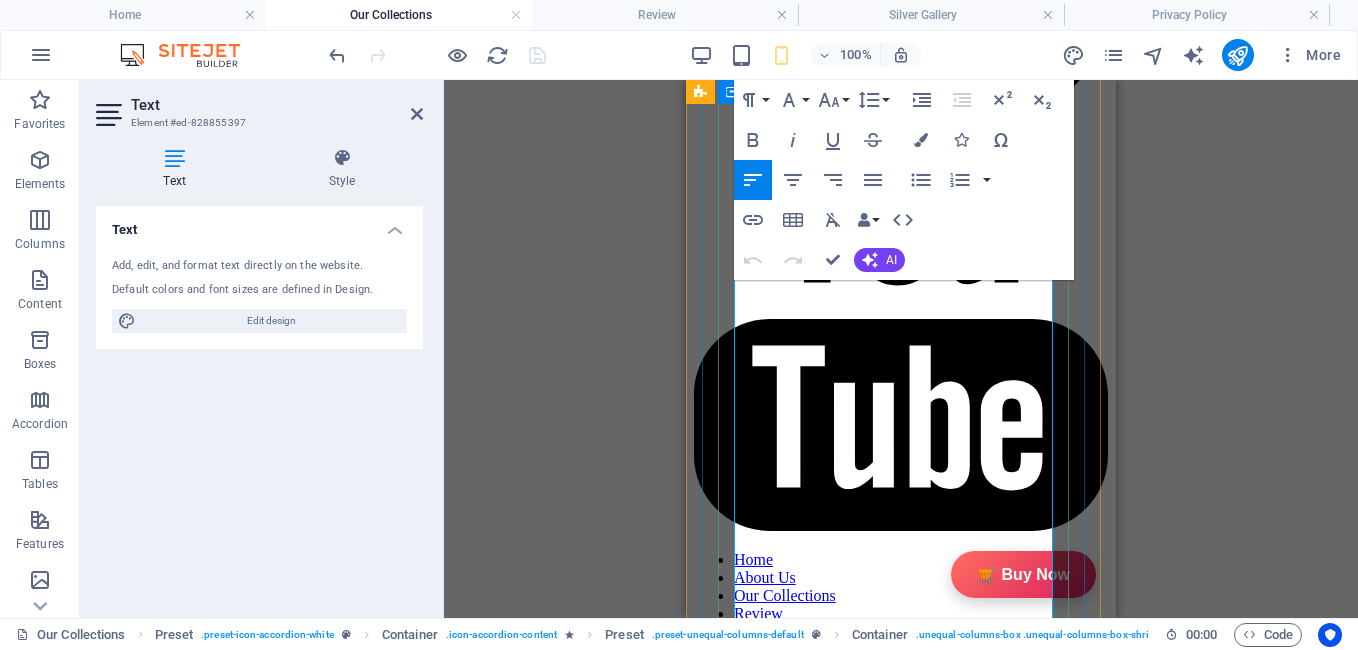 scroll, scrollTop: 1294, scrollLeft: 0, axis: vertical 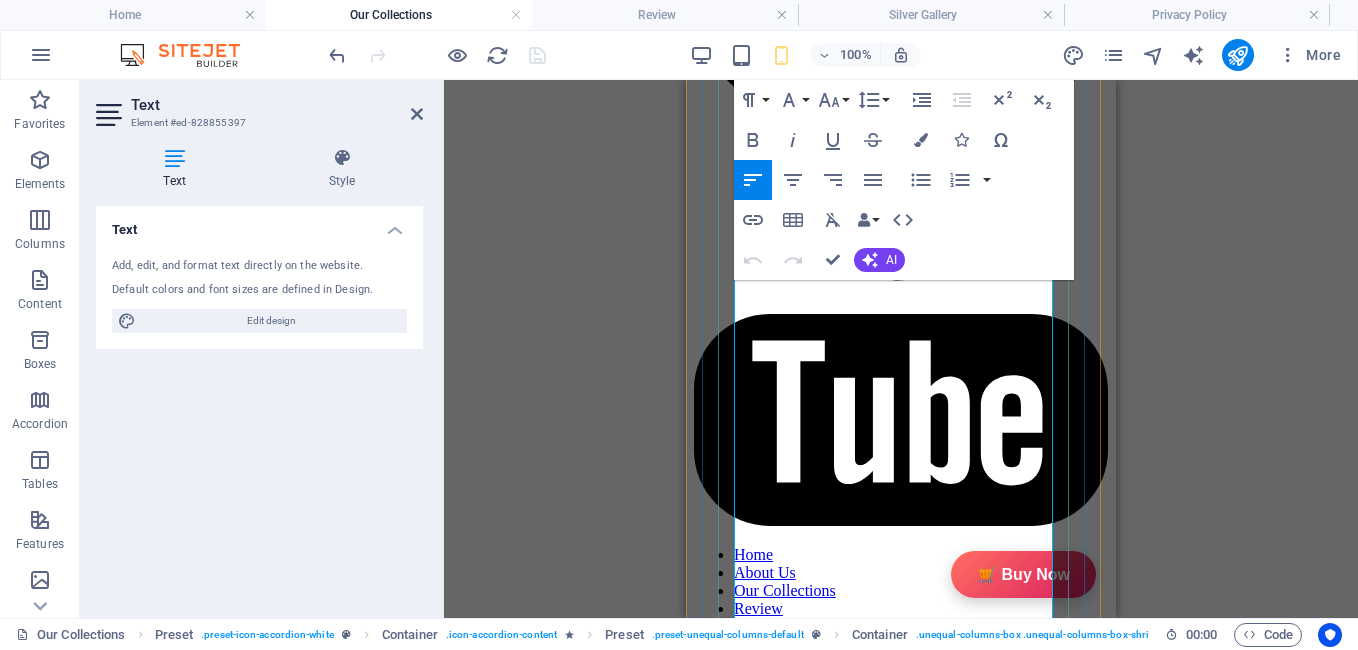 drag, startPoint x: 812, startPoint y: 424, endPoint x: 738, endPoint y: 417, distance: 74.330345 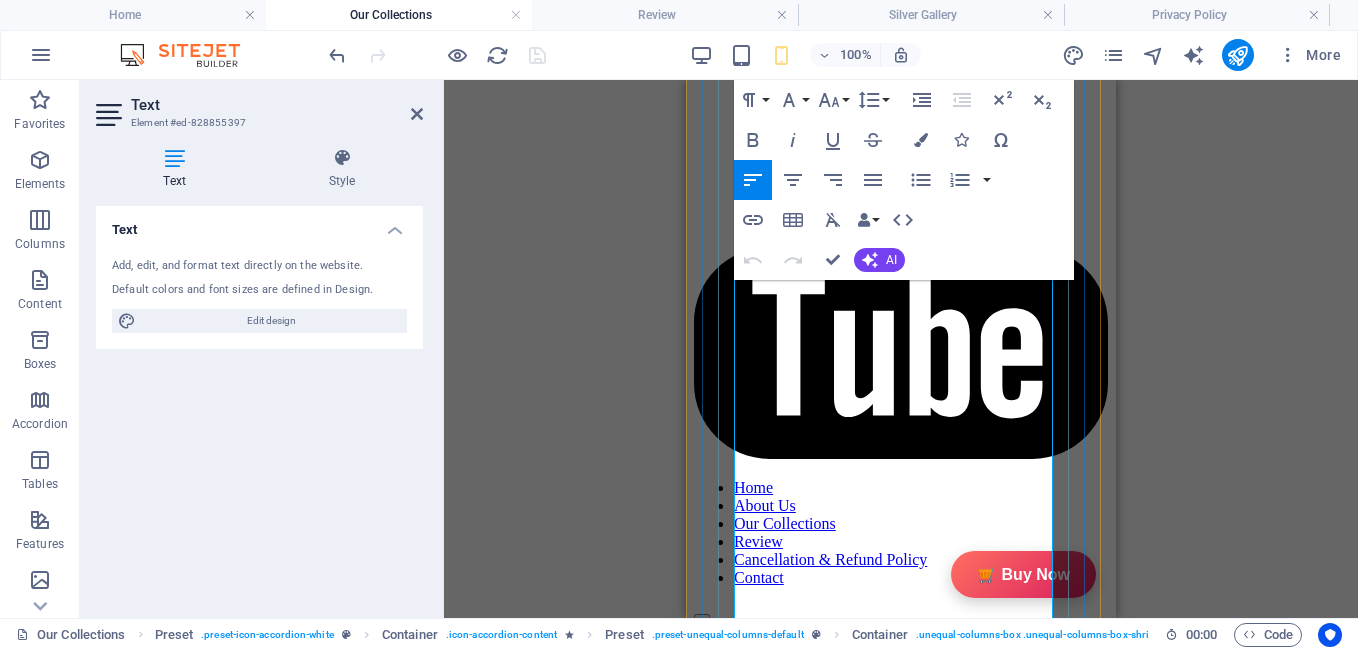 scroll, scrollTop: 1413, scrollLeft: 0, axis: vertical 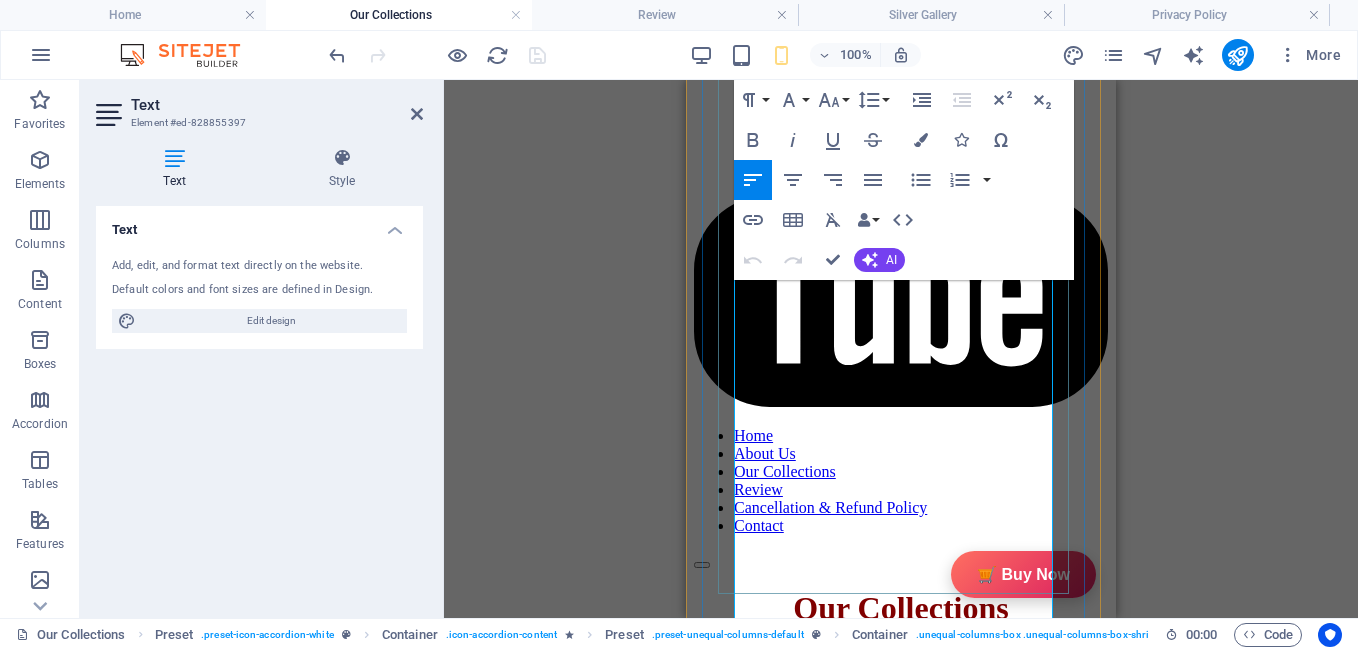 click on "Occasion" at bounding box center [782, 3278] 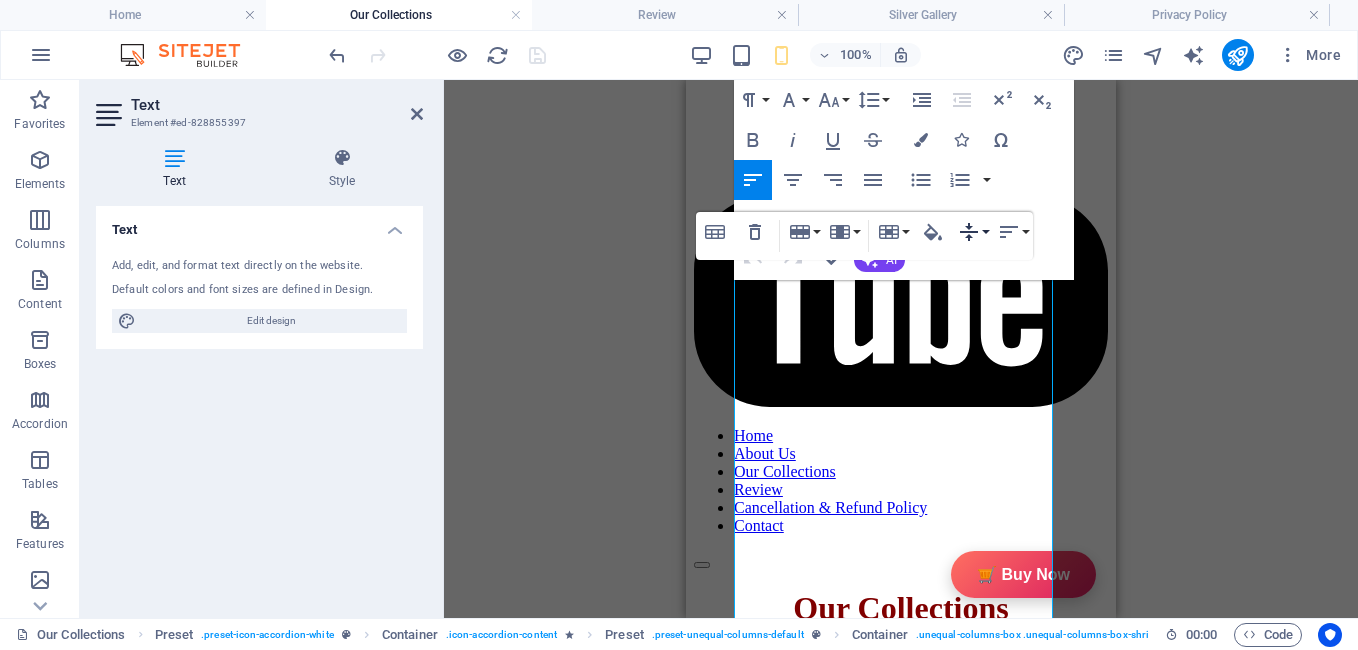 click 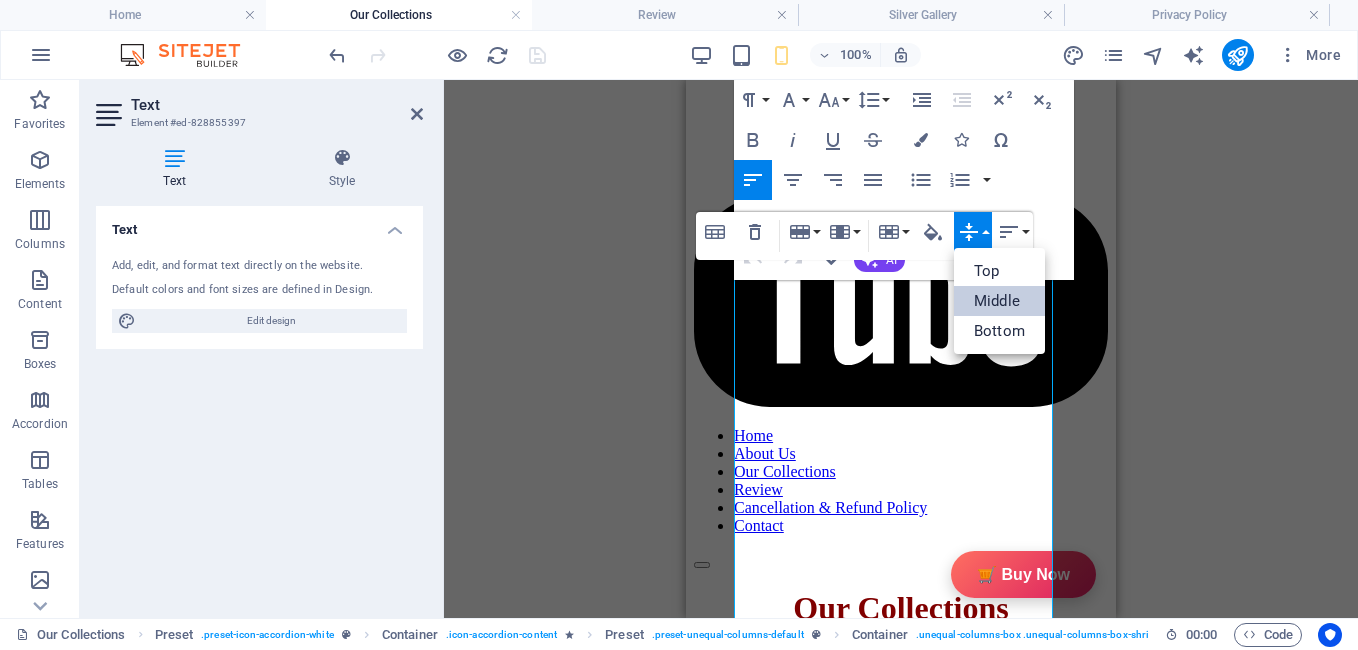 scroll, scrollTop: 0, scrollLeft: 0, axis: both 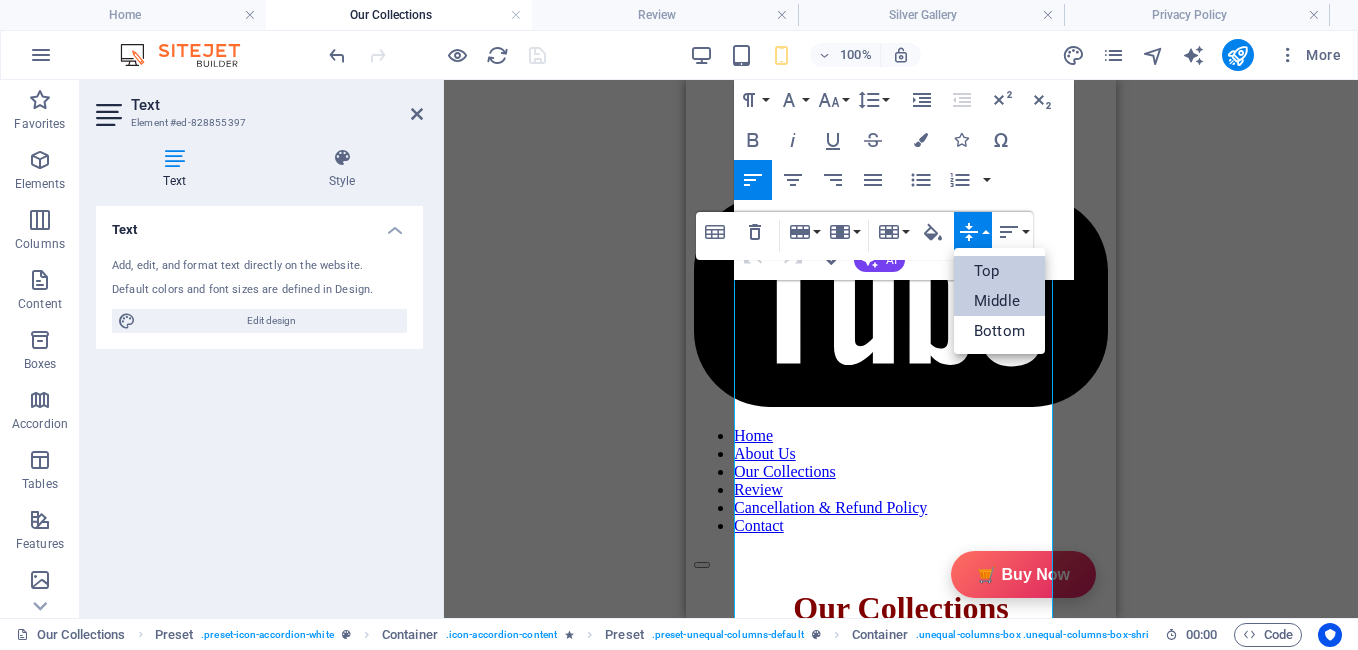 click on "Top" at bounding box center (999, 271) 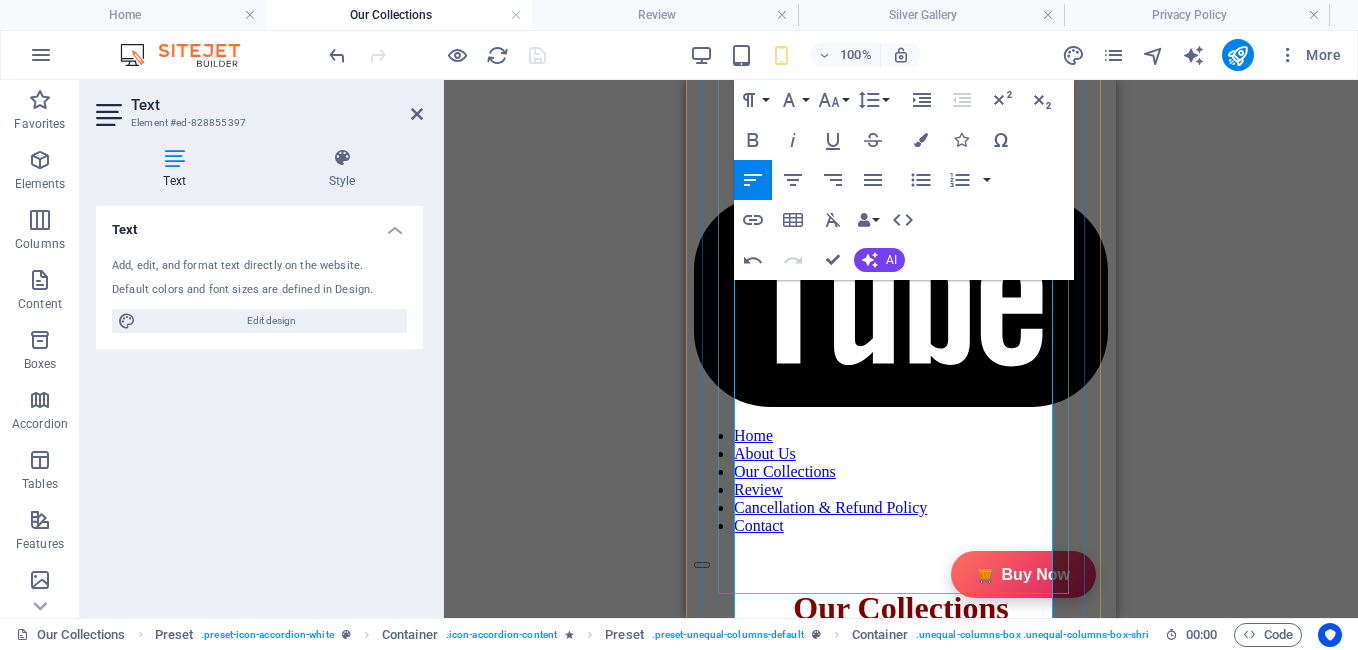 click on "Shape" at bounding box center [782, 3311] 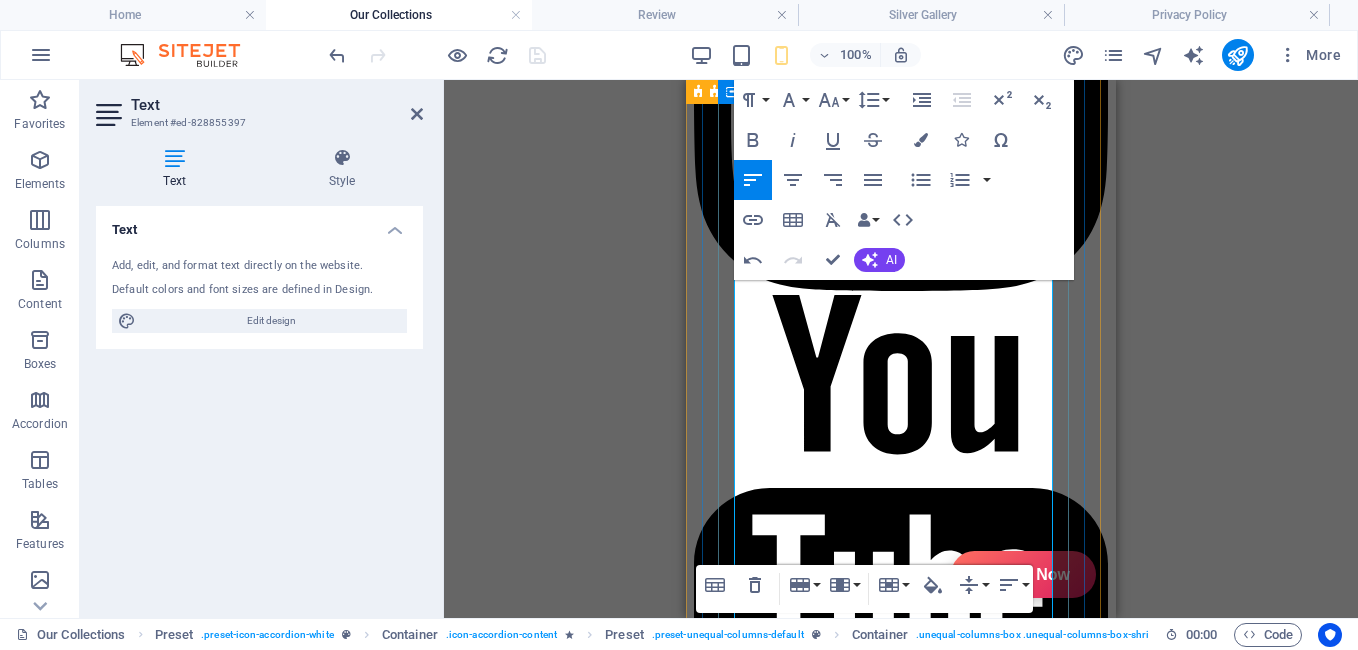 scroll, scrollTop: 1106, scrollLeft: 0, axis: vertical 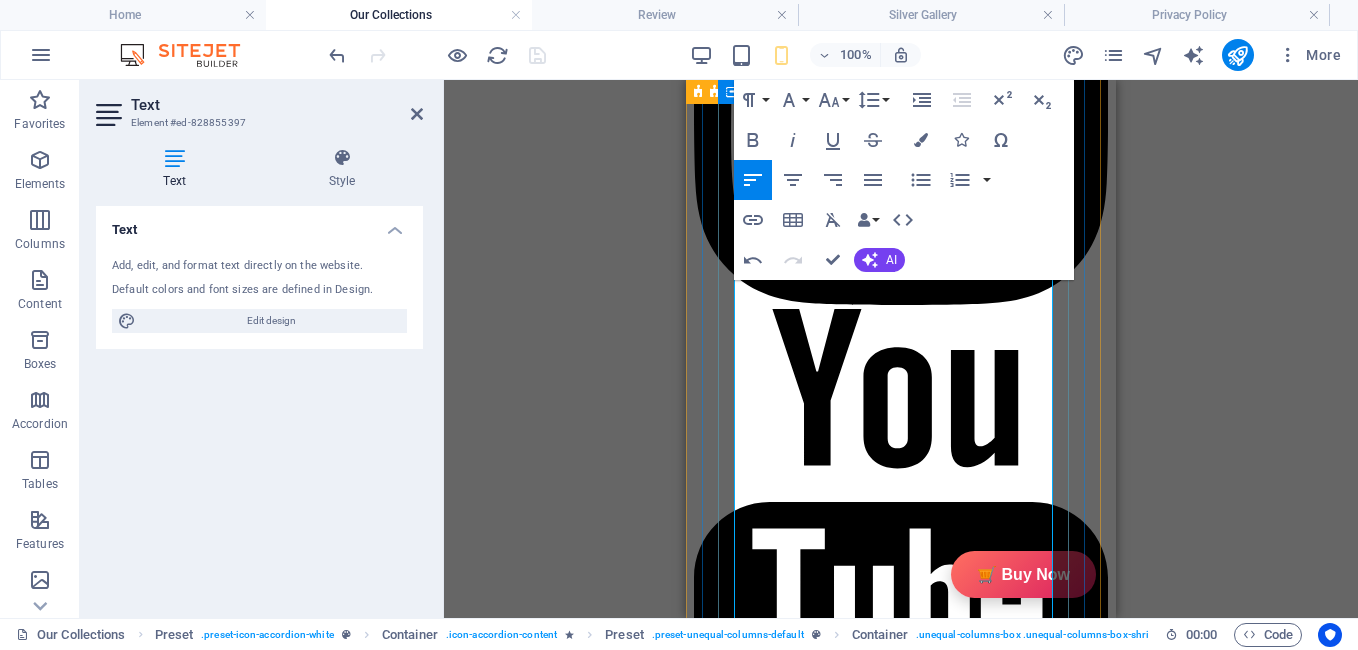 click at bounding box center [869, 3370] 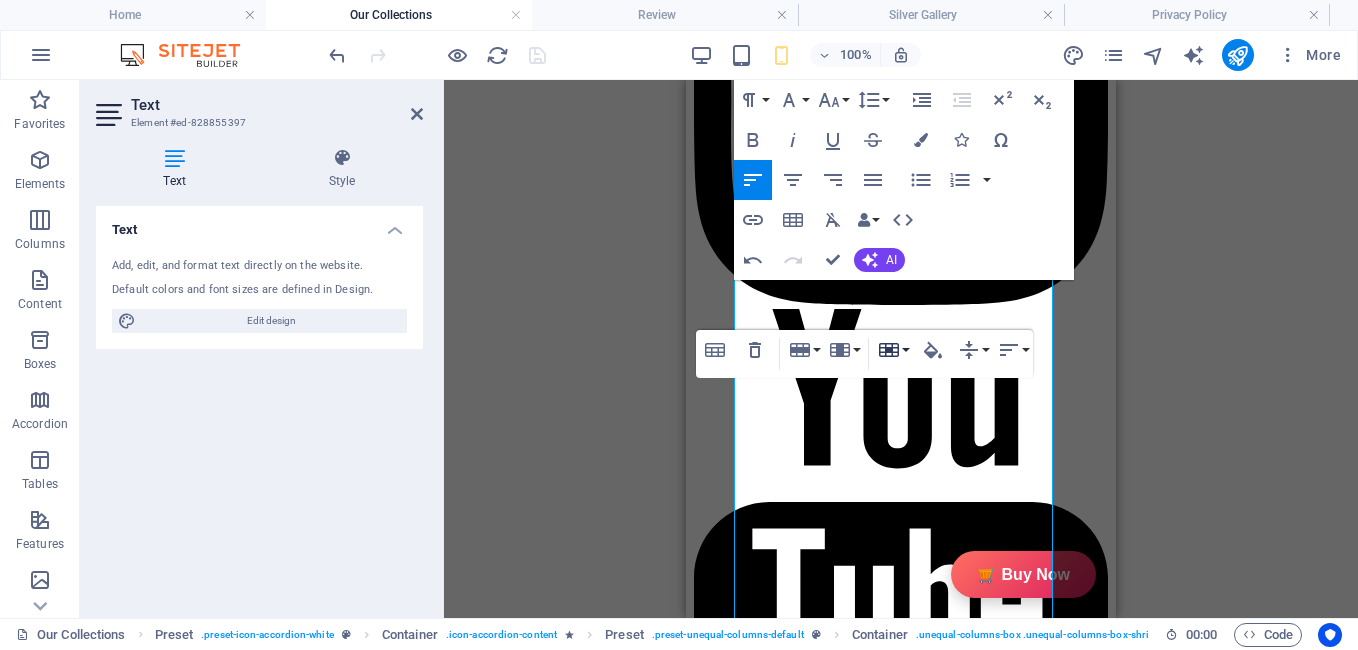 click 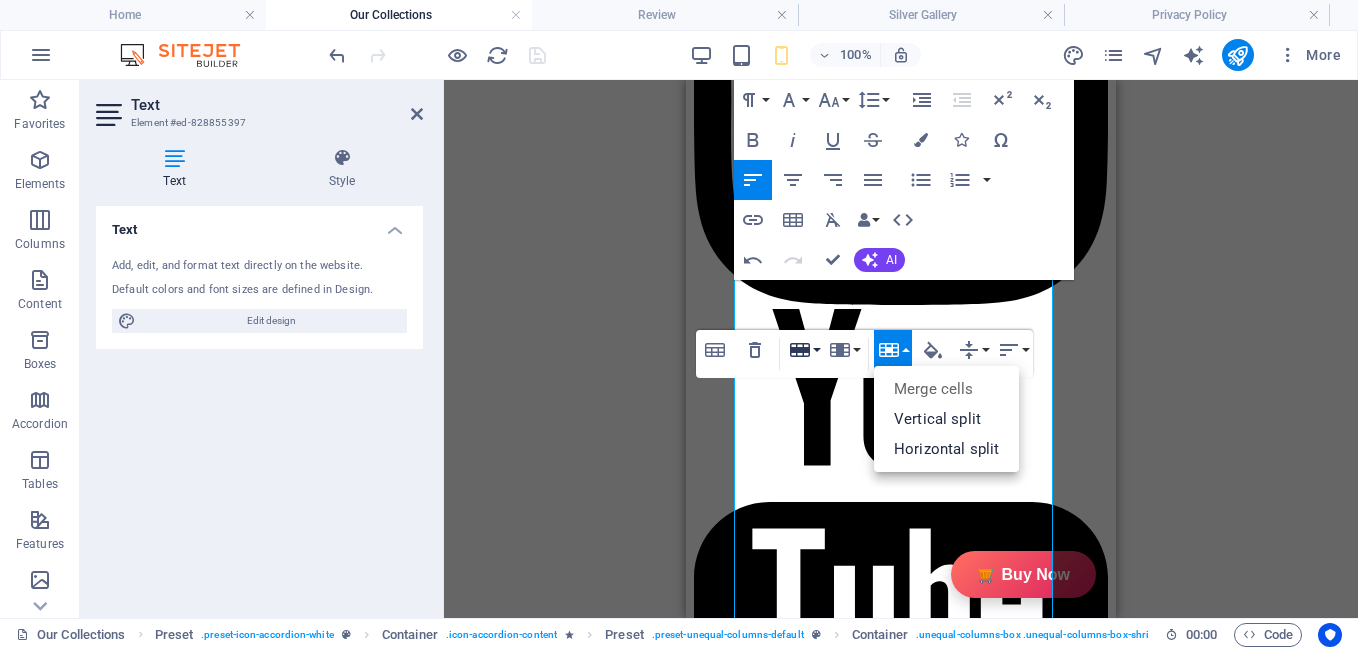 click on "Row" at bounding box center (804, 350) 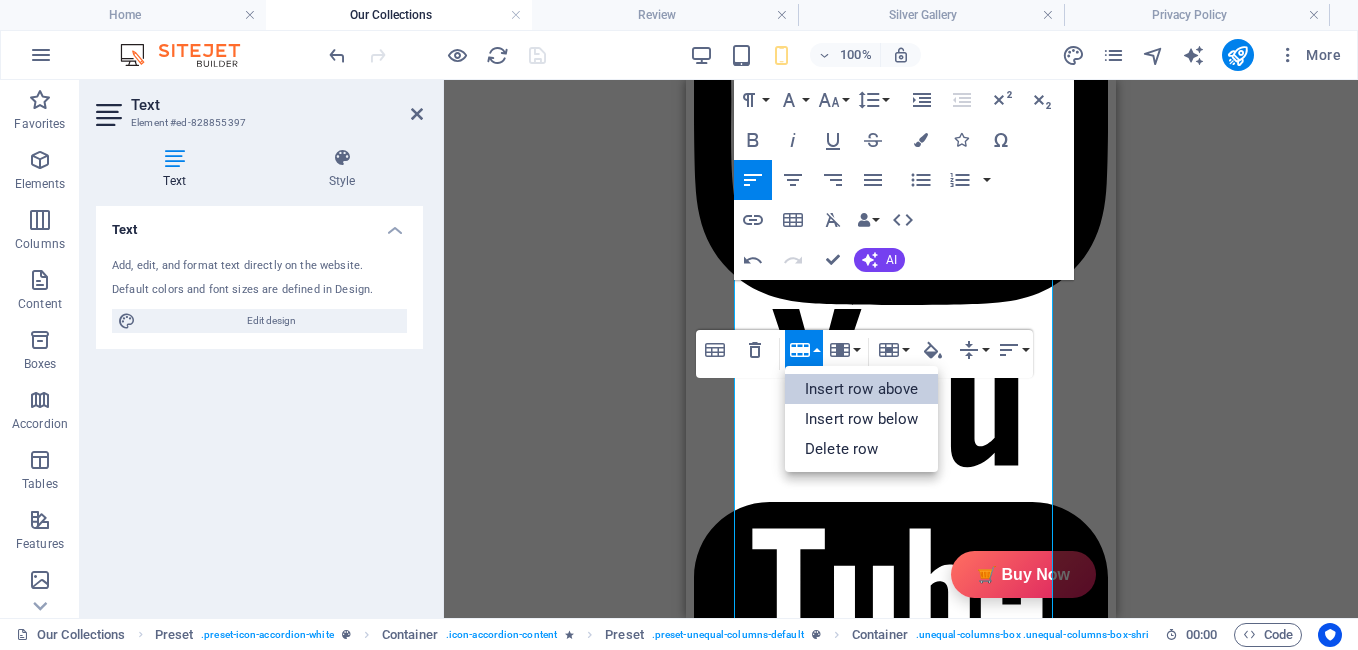 click on "Insert row above" at bounding box center [861, 389] 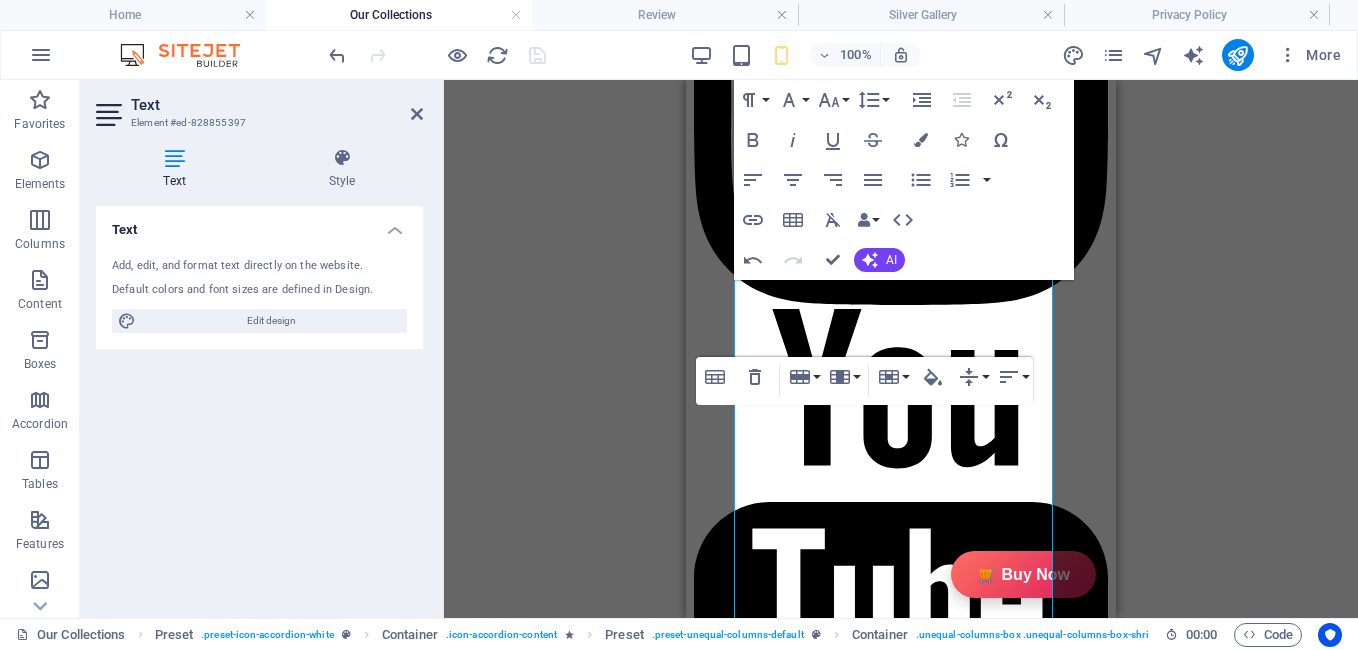 click on "Table Header Remove Table Row Insert row above Insert row below Delete row Column Insert column before Insert column after Delete column Cell Merge cells Vertical split Horizontal split Cell Background Vertical Align Top Middle Bottom Horizontal Align Align Left Align Center Align Right Align Justify" at bounding box center [864, 381] 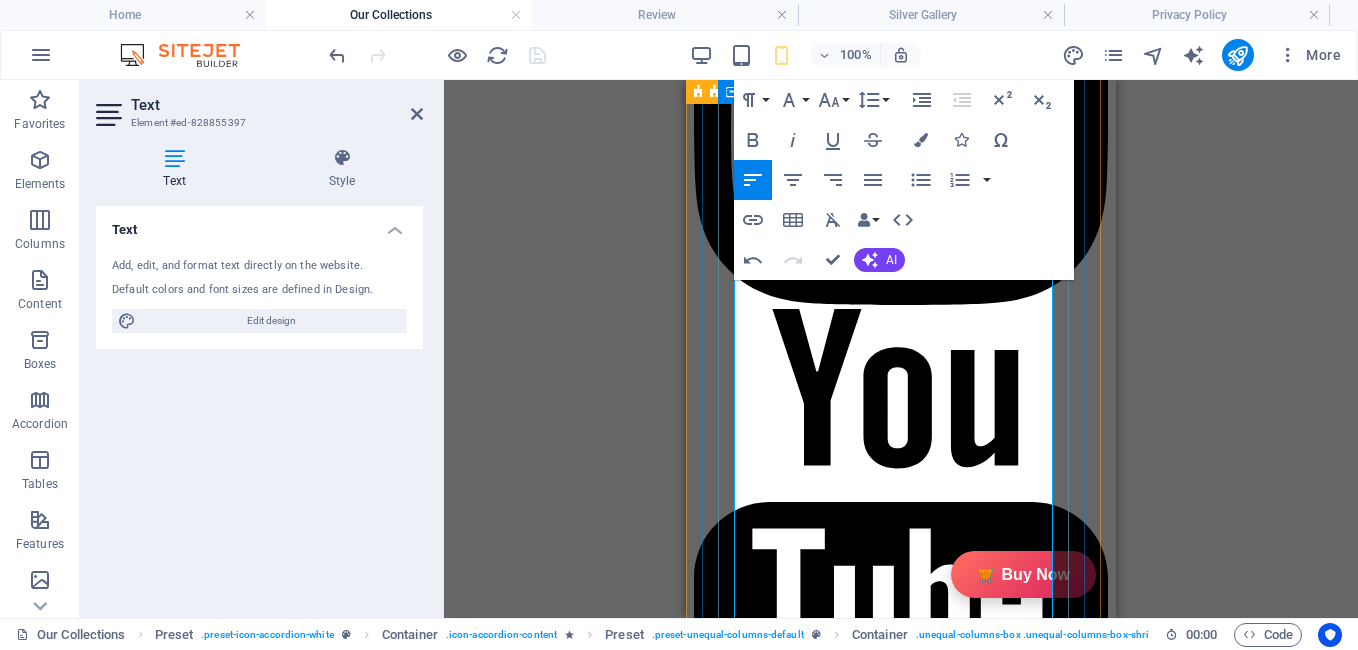 click at bounding box center [782, 3408] 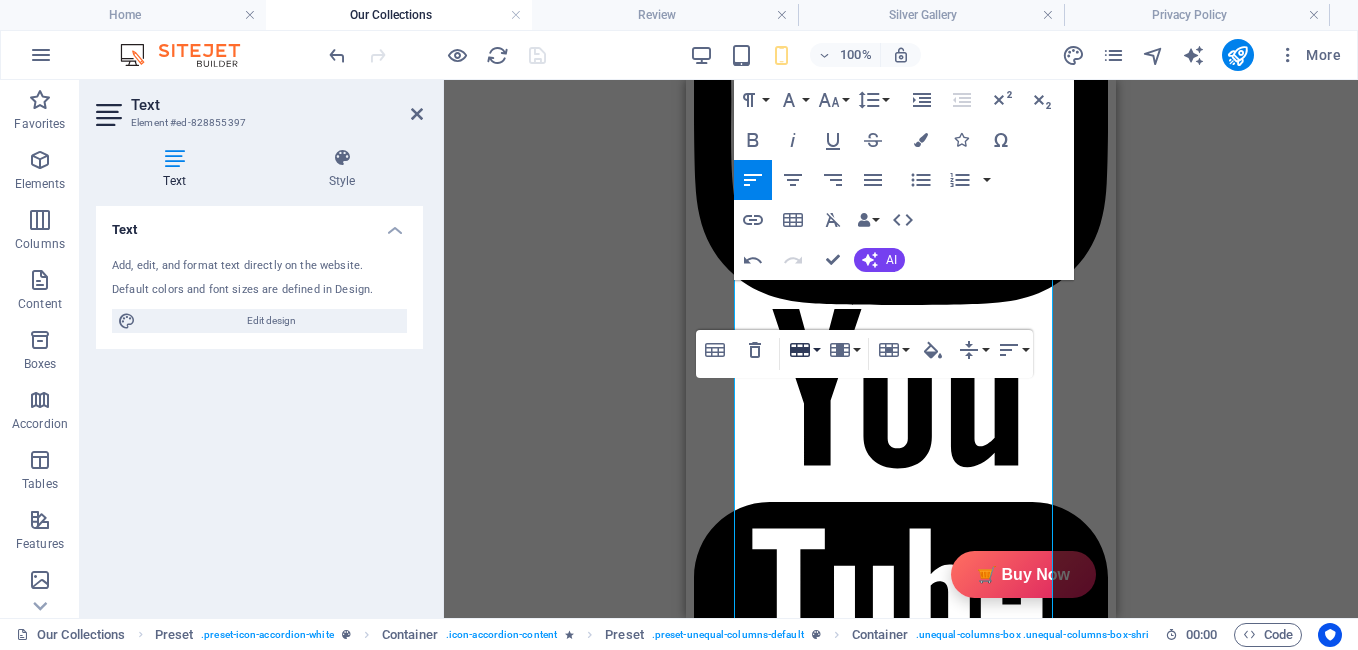 click on "Row" at bounding box center (804, 350) 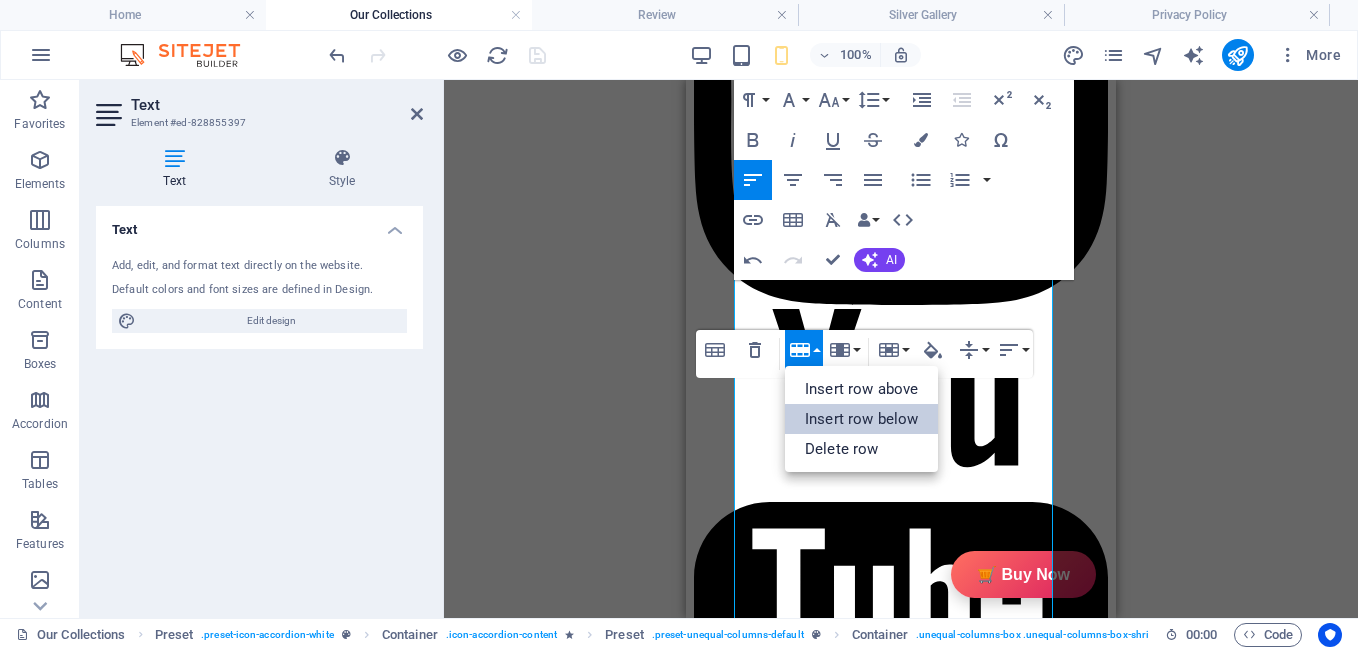 click on "Insert row below" at bounding box center [861, 419] 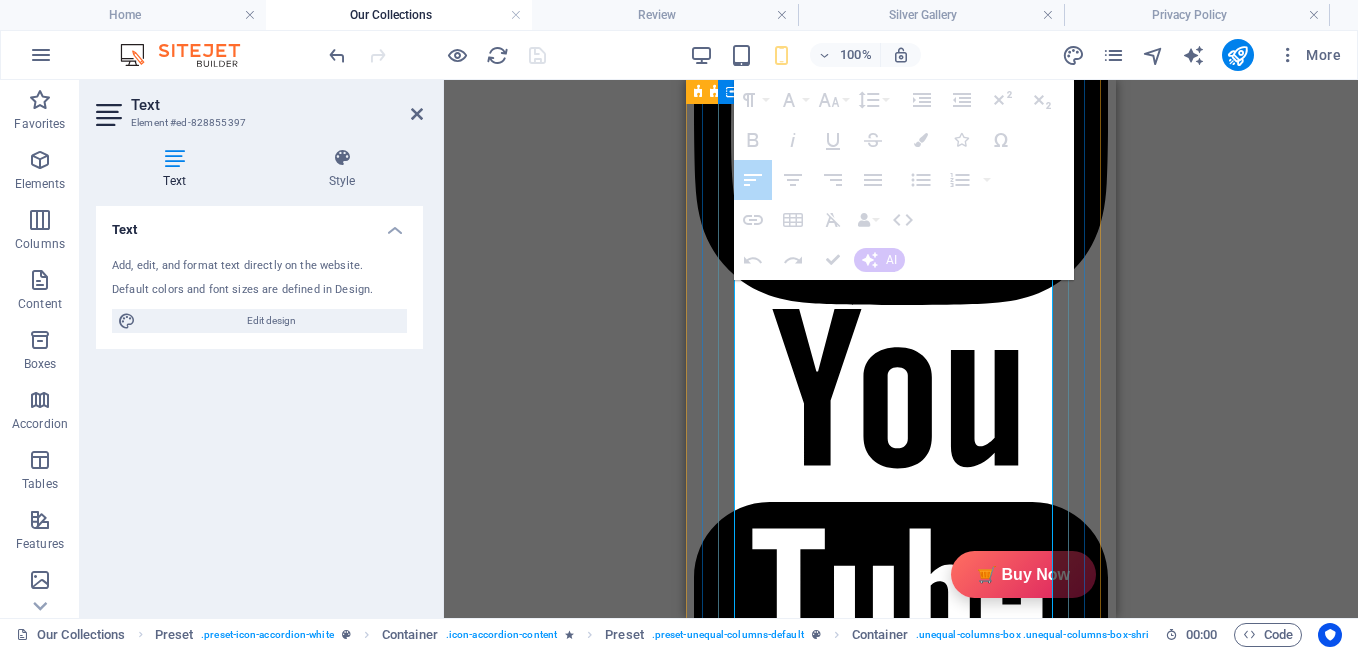 drag, startPoint x: 787, startPoint y: 418, endPoint x: 928, endPoint y: 420, distance: 141.01419 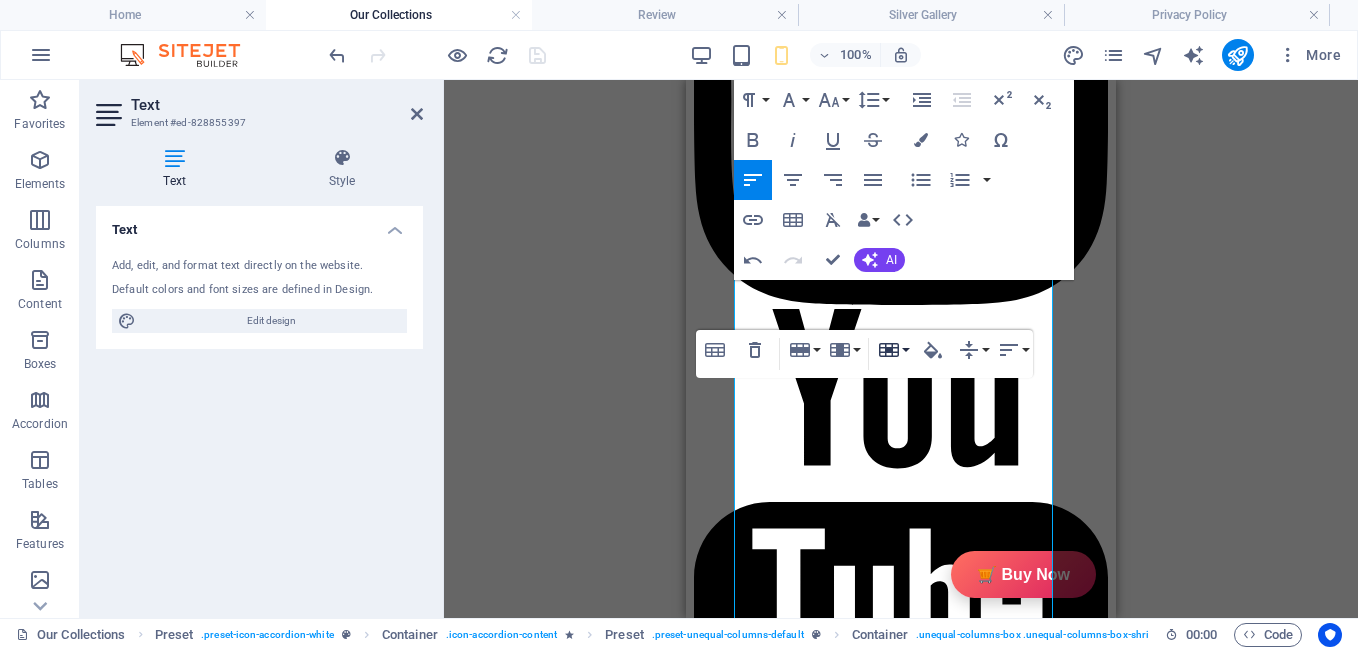 click on "Cell" at bounding box center [893, 350] 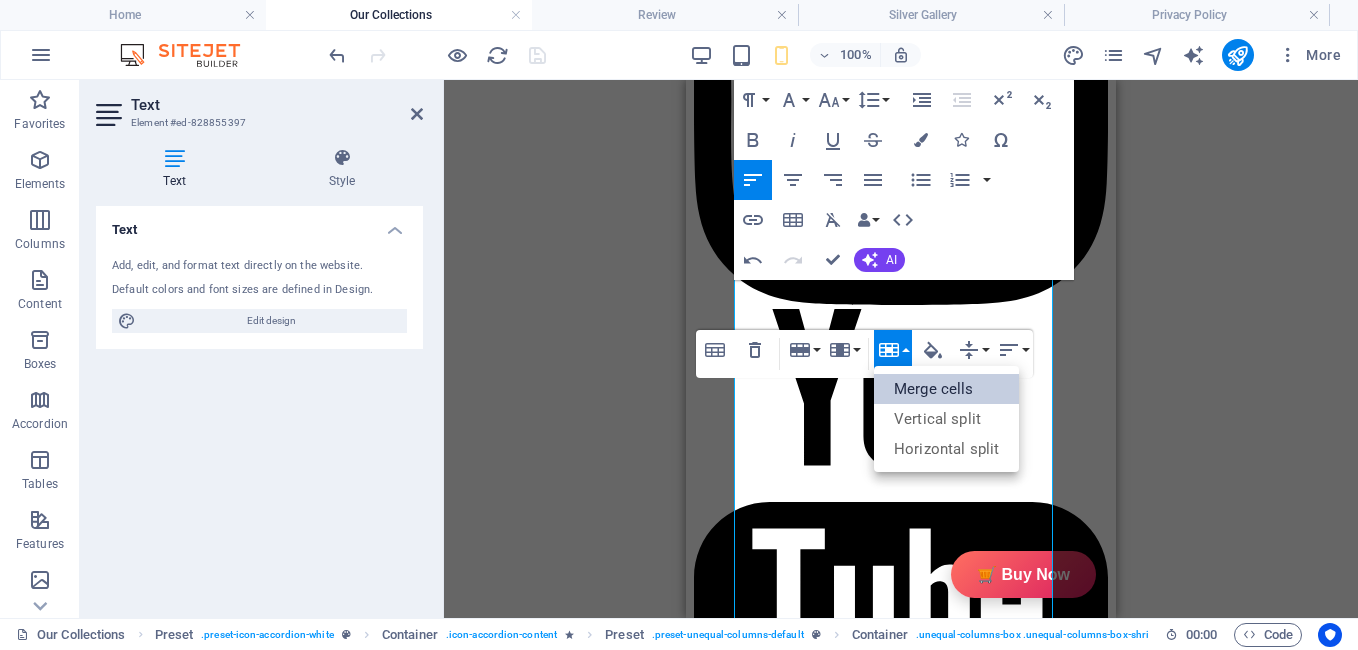 click on "Merge cells" at bounding box center (946, 389) 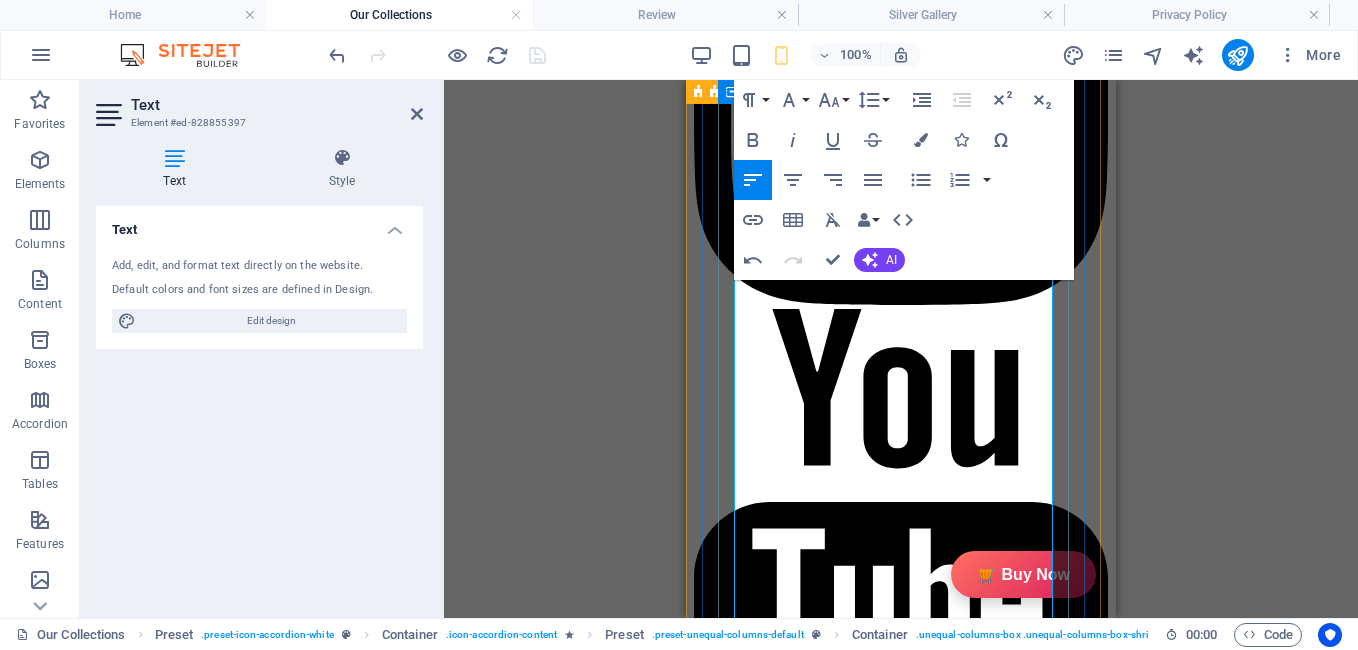 click at bounding box center [869, 3408] 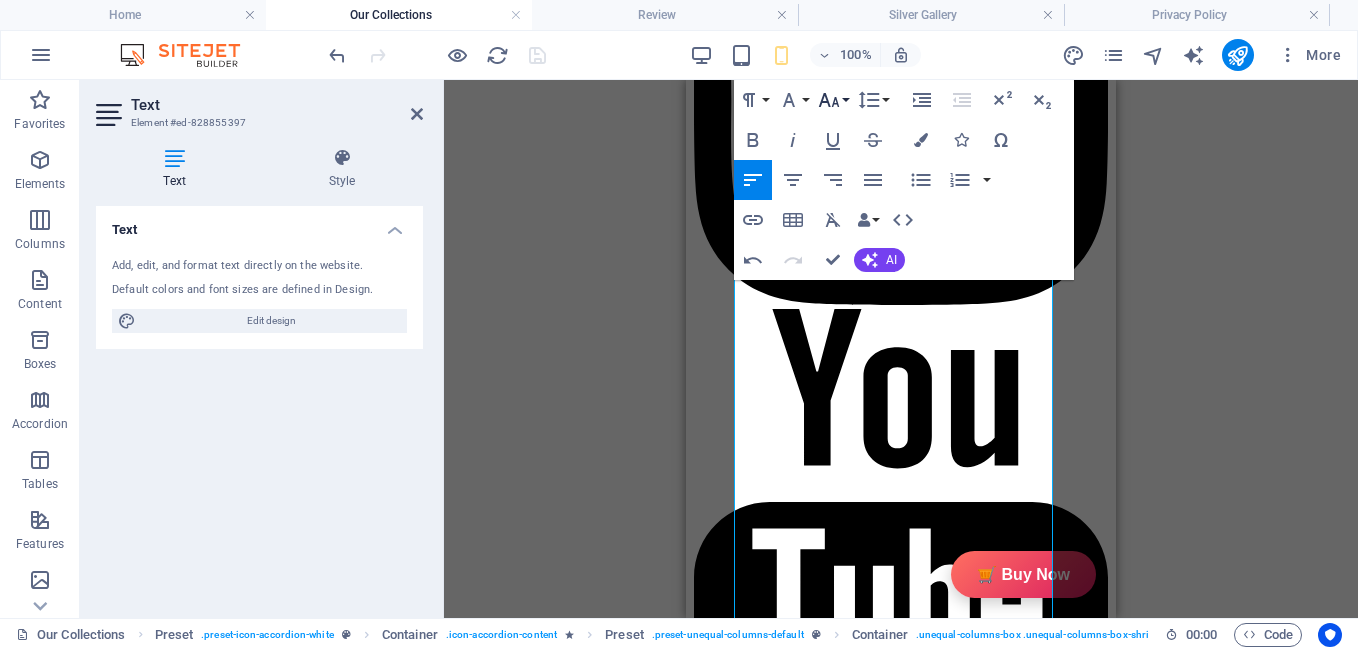 click on "Font Size" at bounding box center (833, 100) 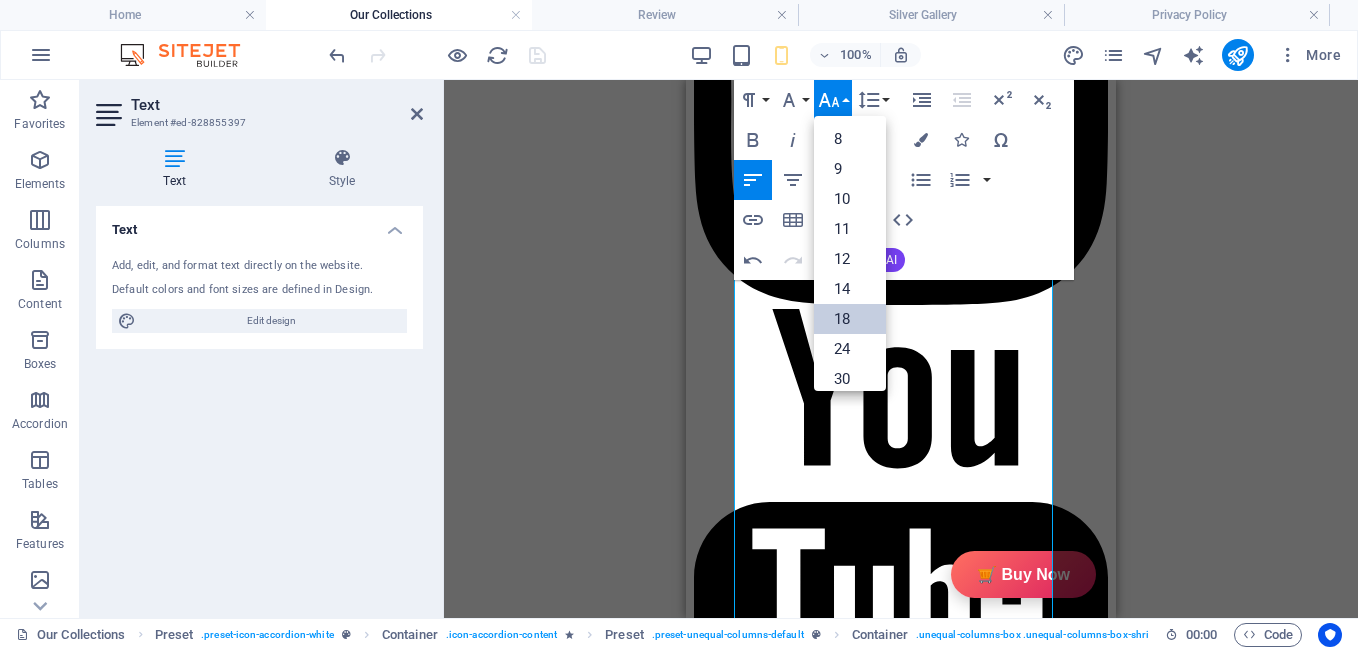 click on "18" at bounding box center [850, 319] 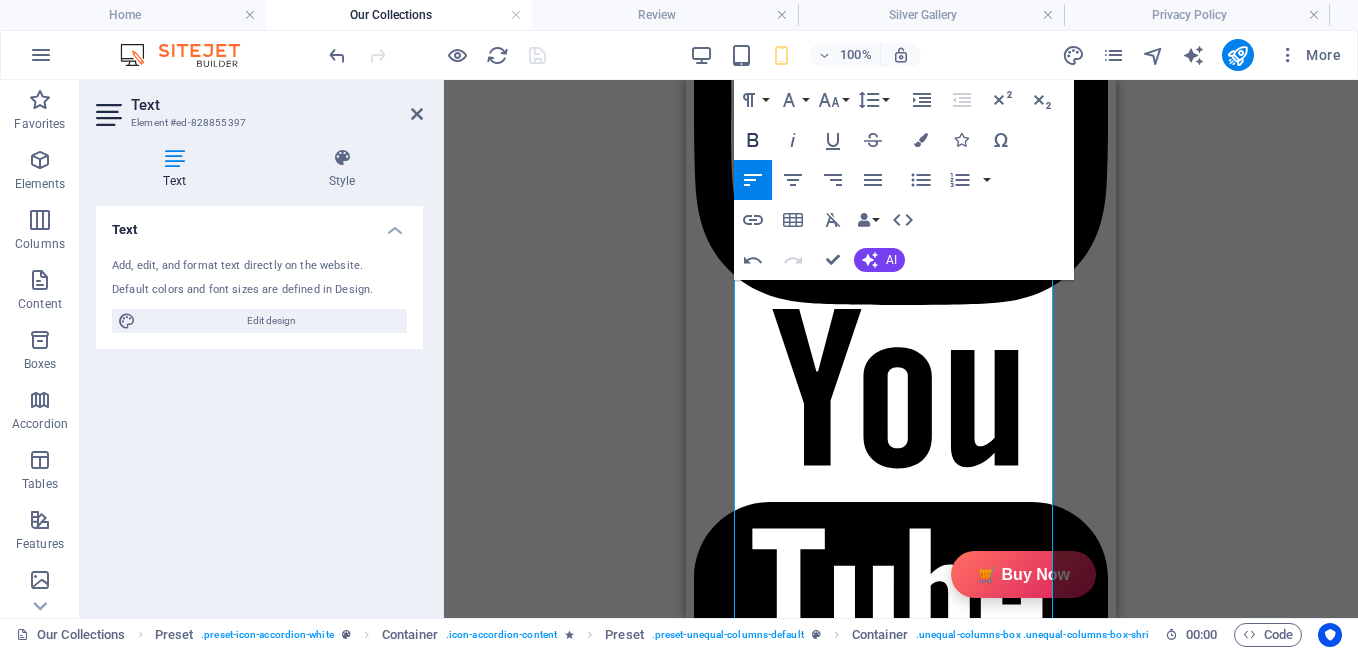 click 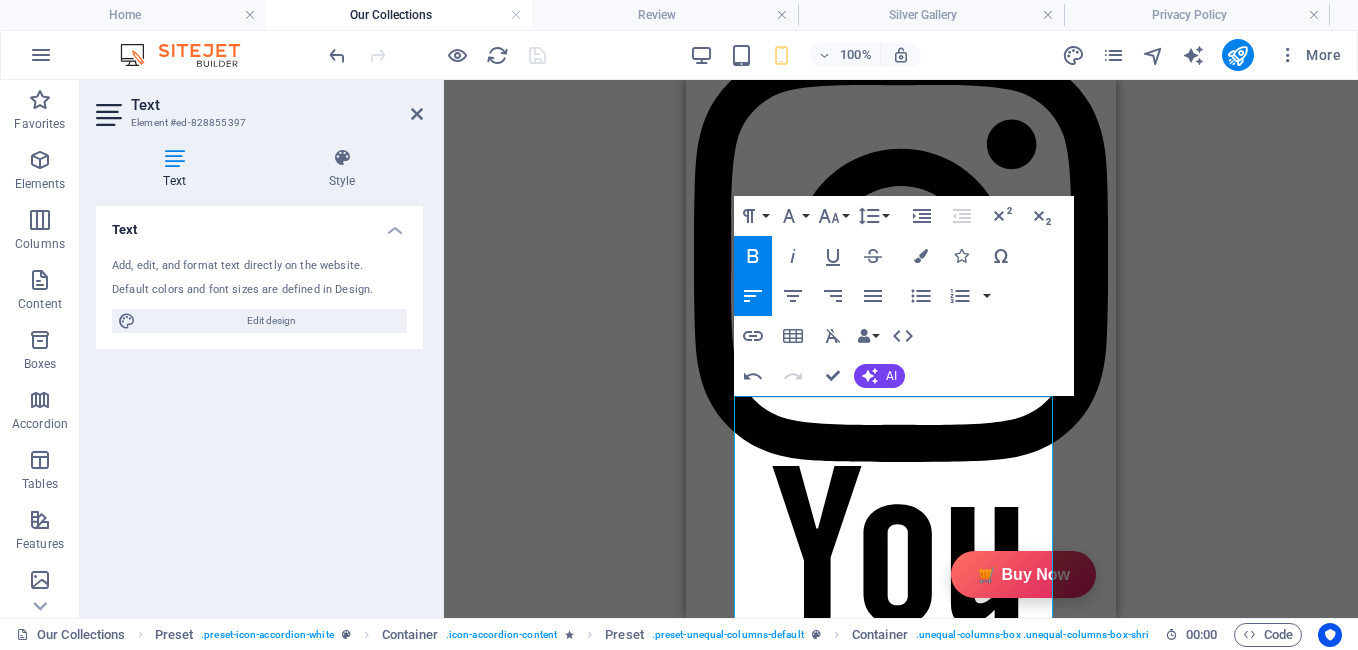 scroll, scrollTop: 948, scrollLeft: 0, axis: vertical 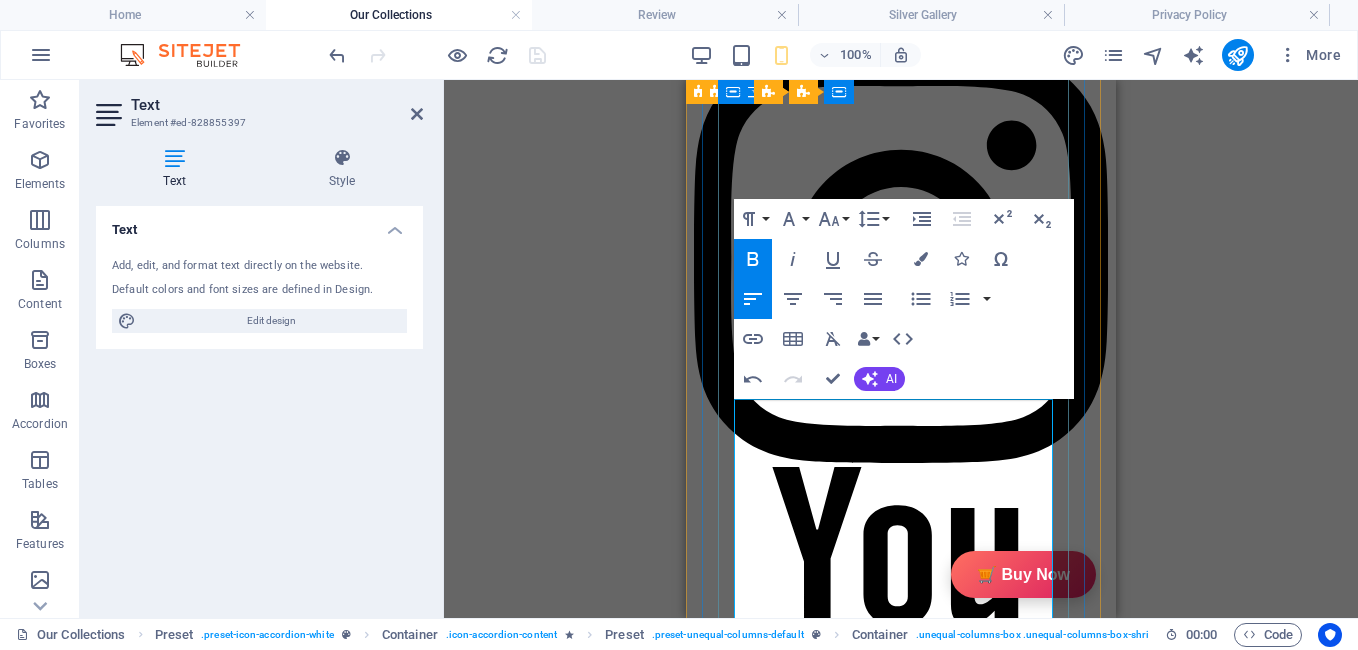 click on "In The Box" at bounding box center [811, 3418] 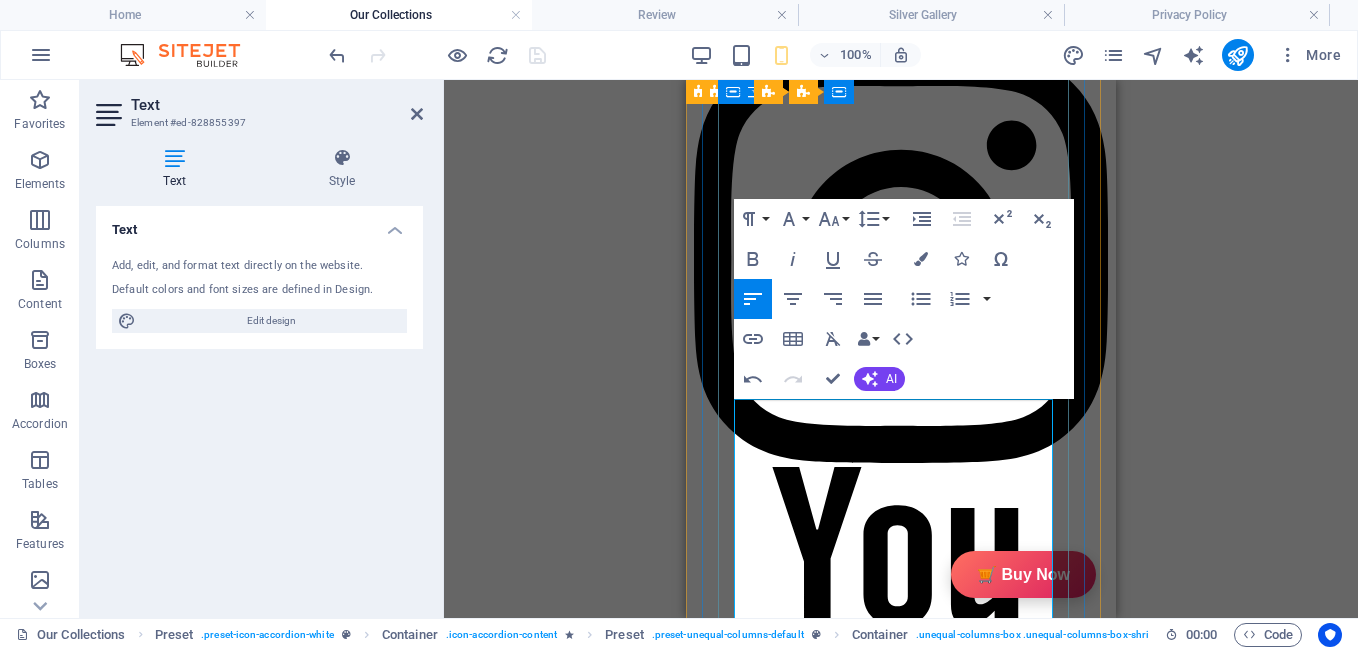 click on "In The Box" at bounding box center (811, 3418) 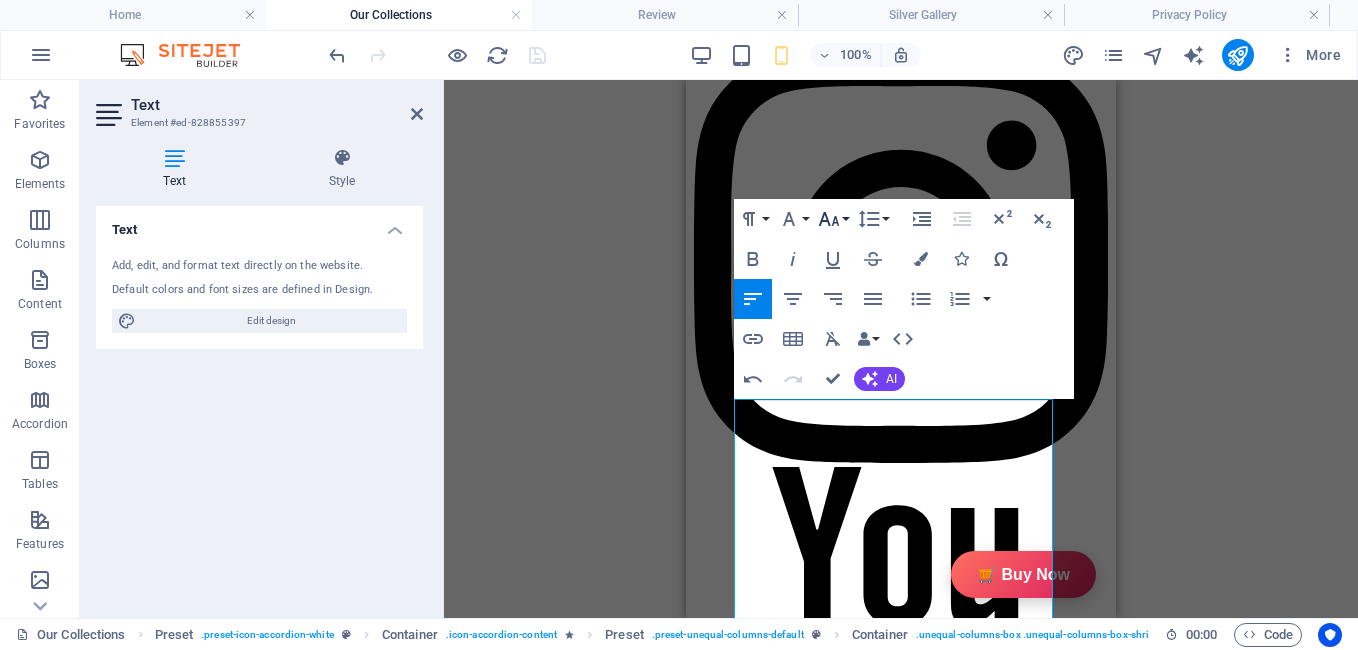 click 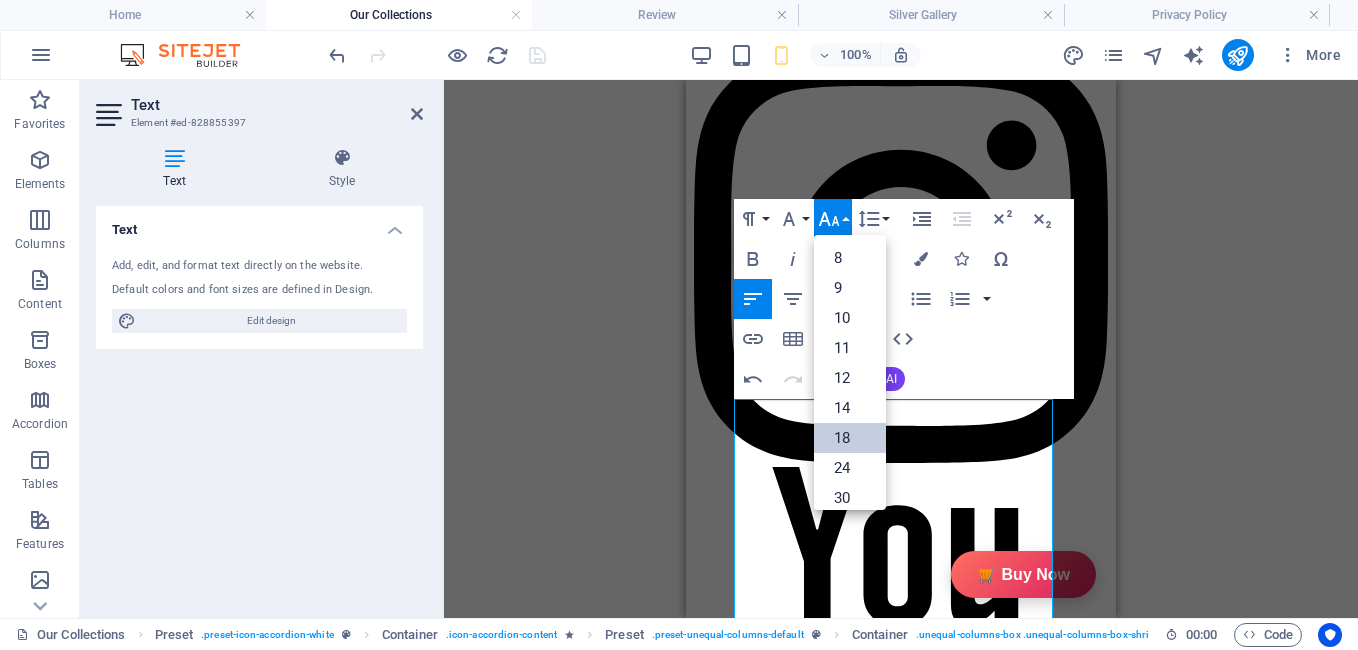 click on "18" at bounding box center [850, 438] 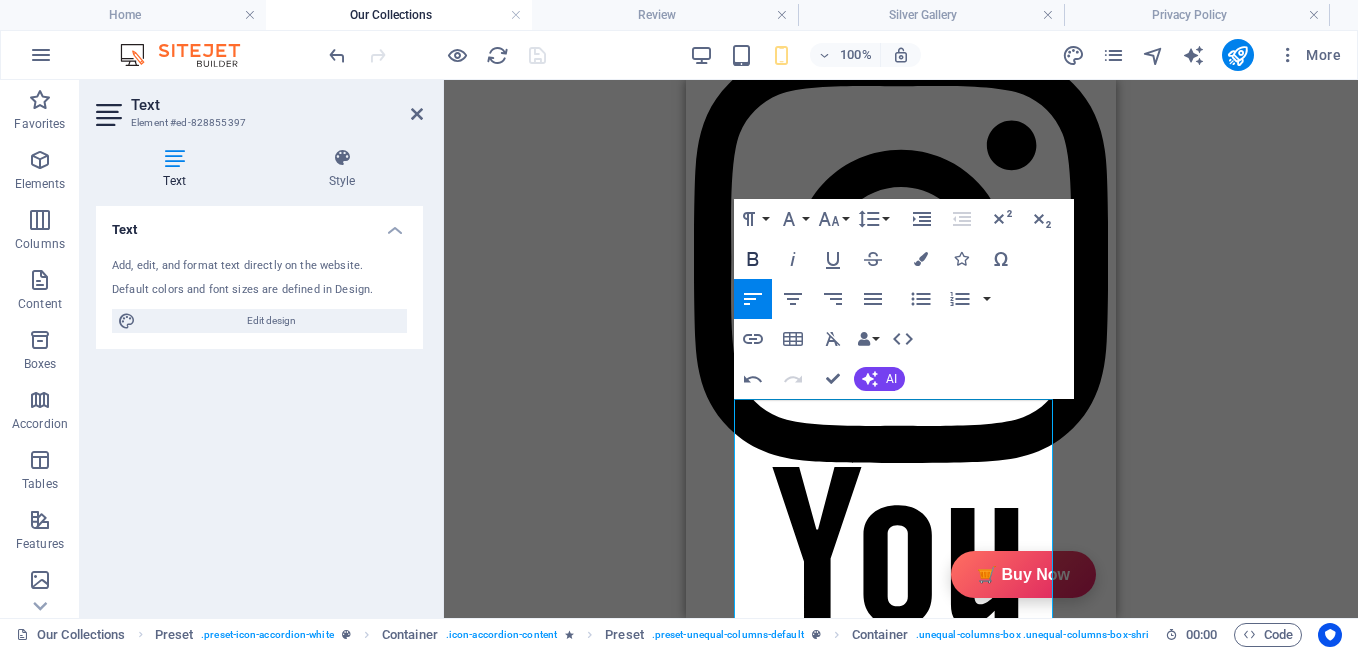 click 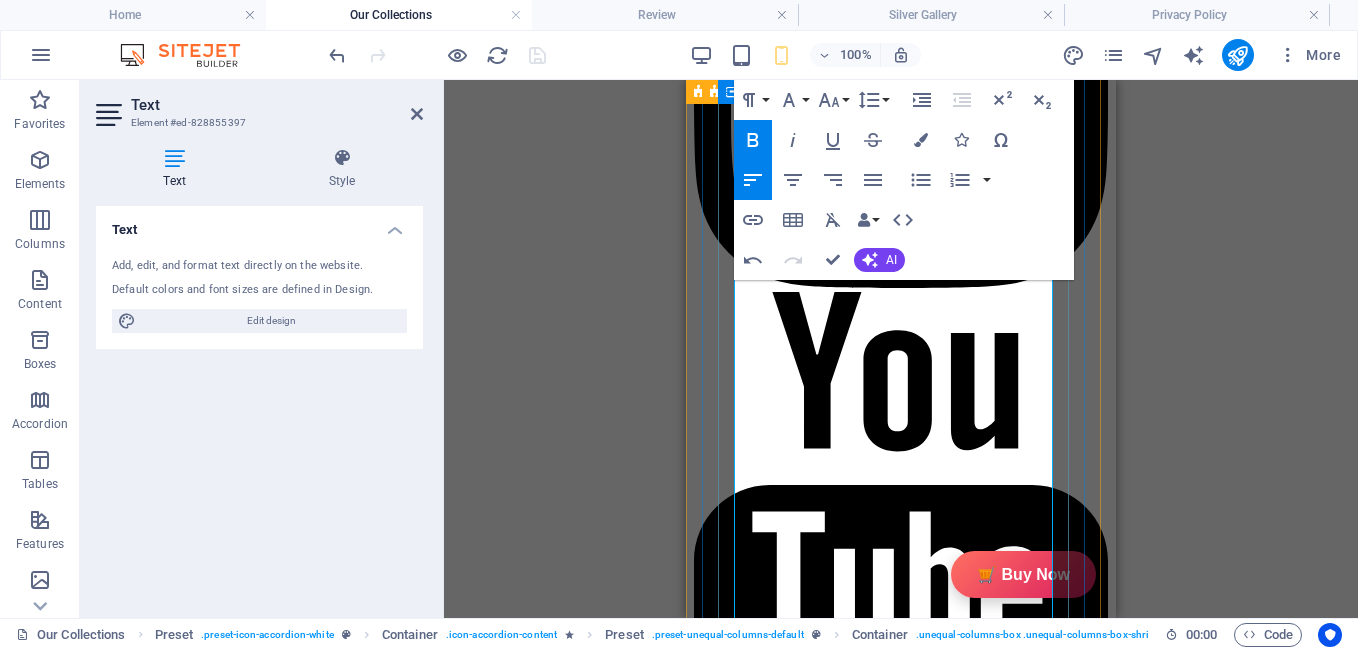 scroll, scrollTop: 1129, scrollLeft: 0, axis: vertical 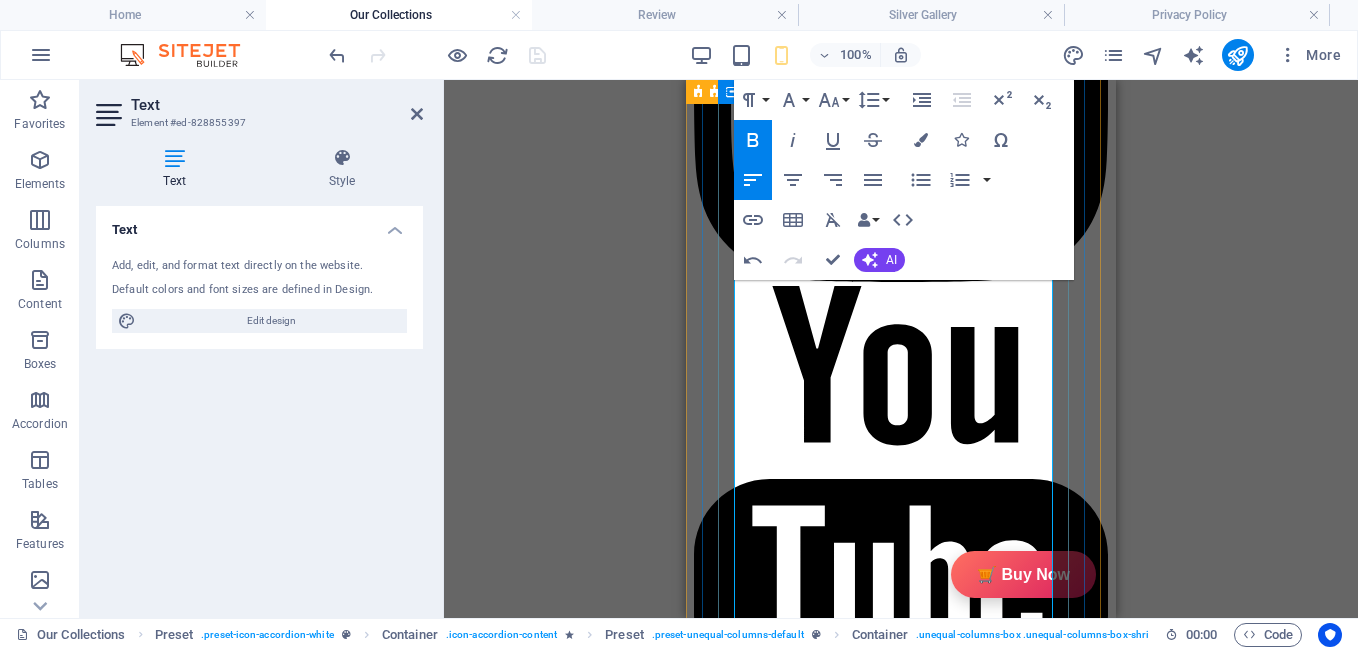 drag, startPoint x: 812, startPoint y: 391, endPoint x: 721, endPoint y: 391, distance: 91 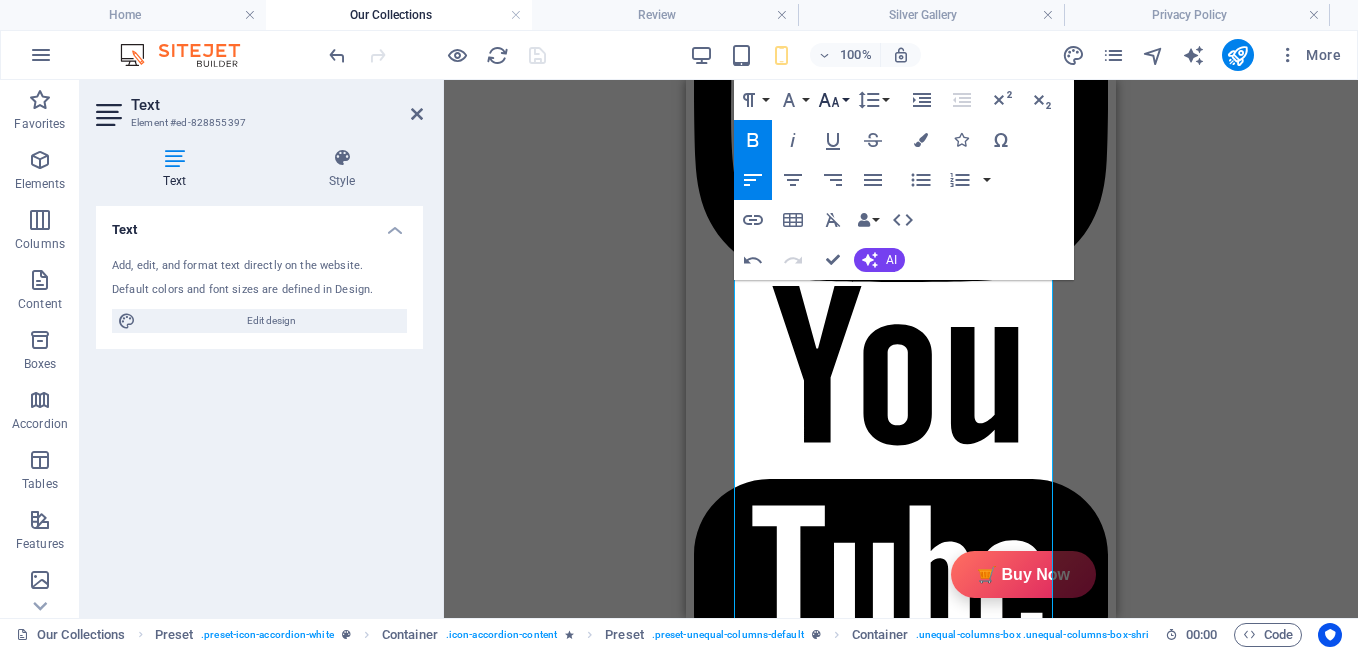 click 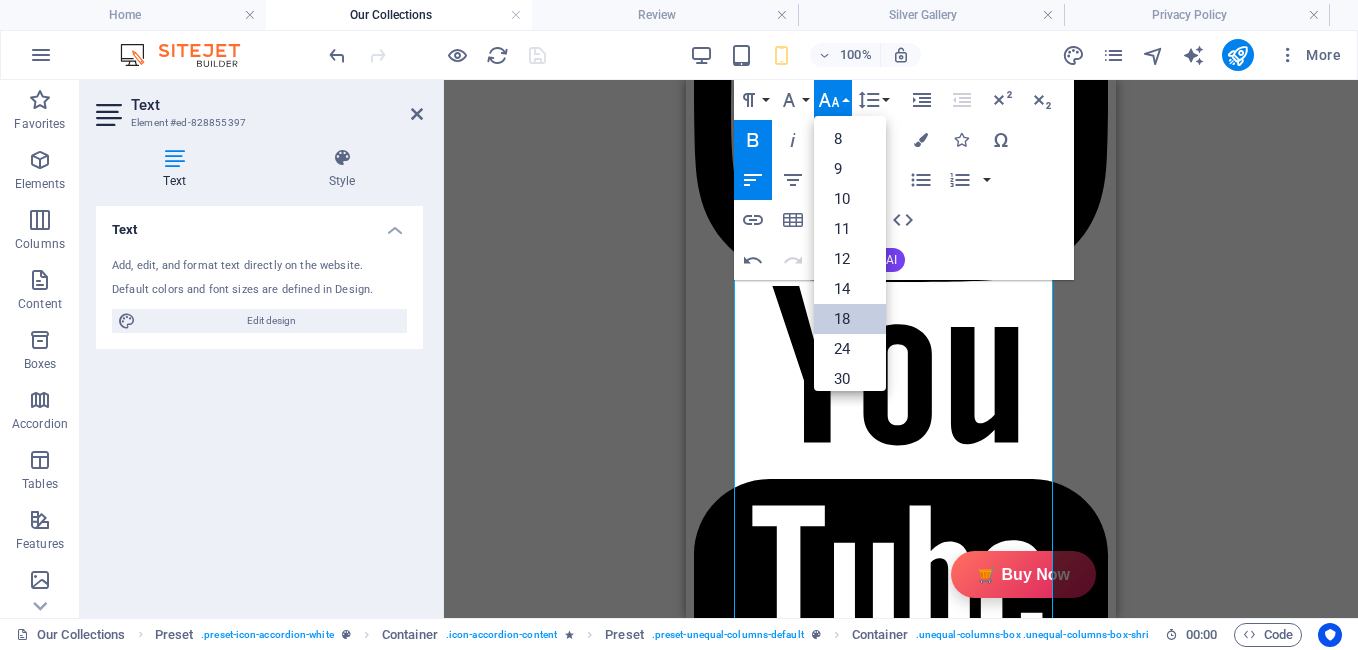 click on "18" at bounding box center [850, 319] 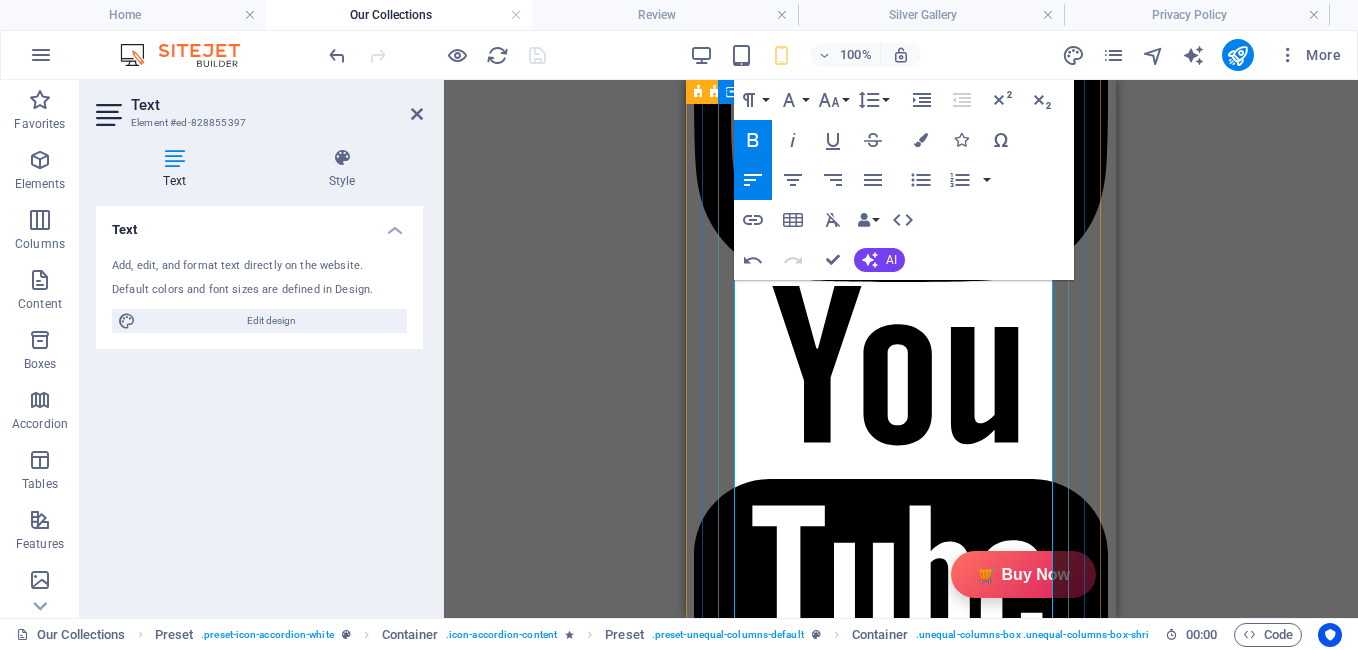 click on "General" at bounding box center (869, 3389) 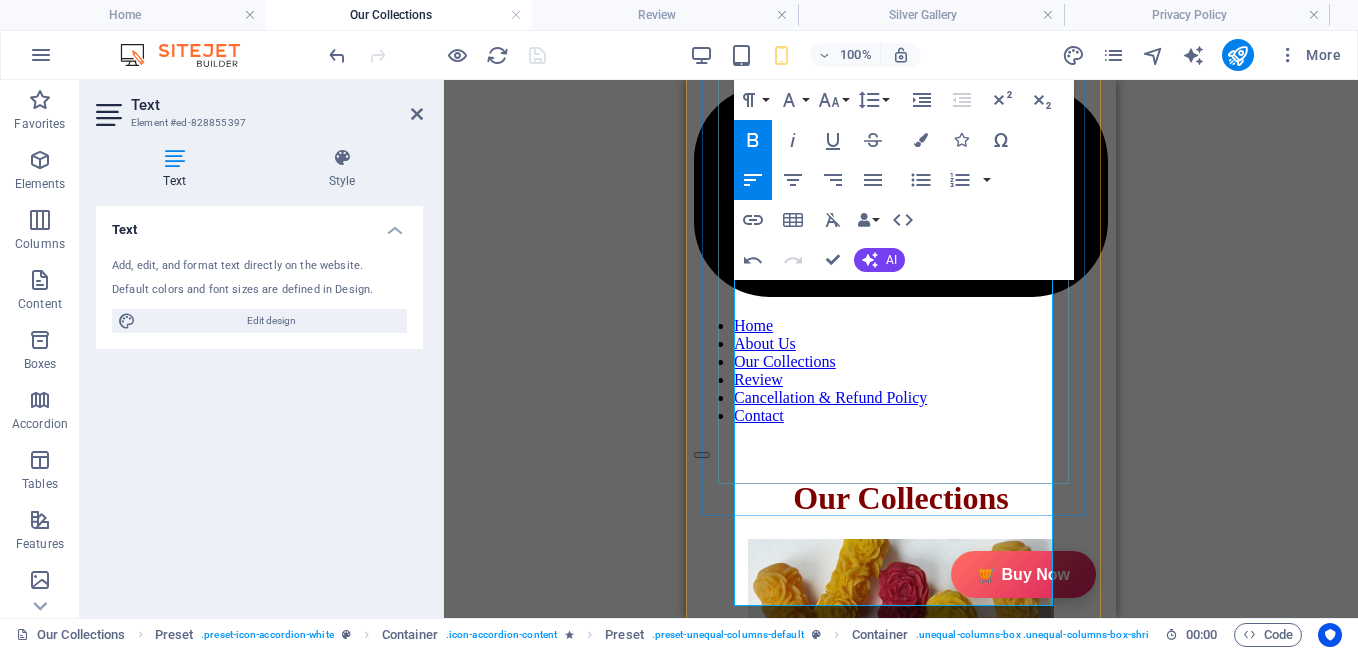 scroll, scrollTop: 1597, scrollLeft: 0, axis: vertical 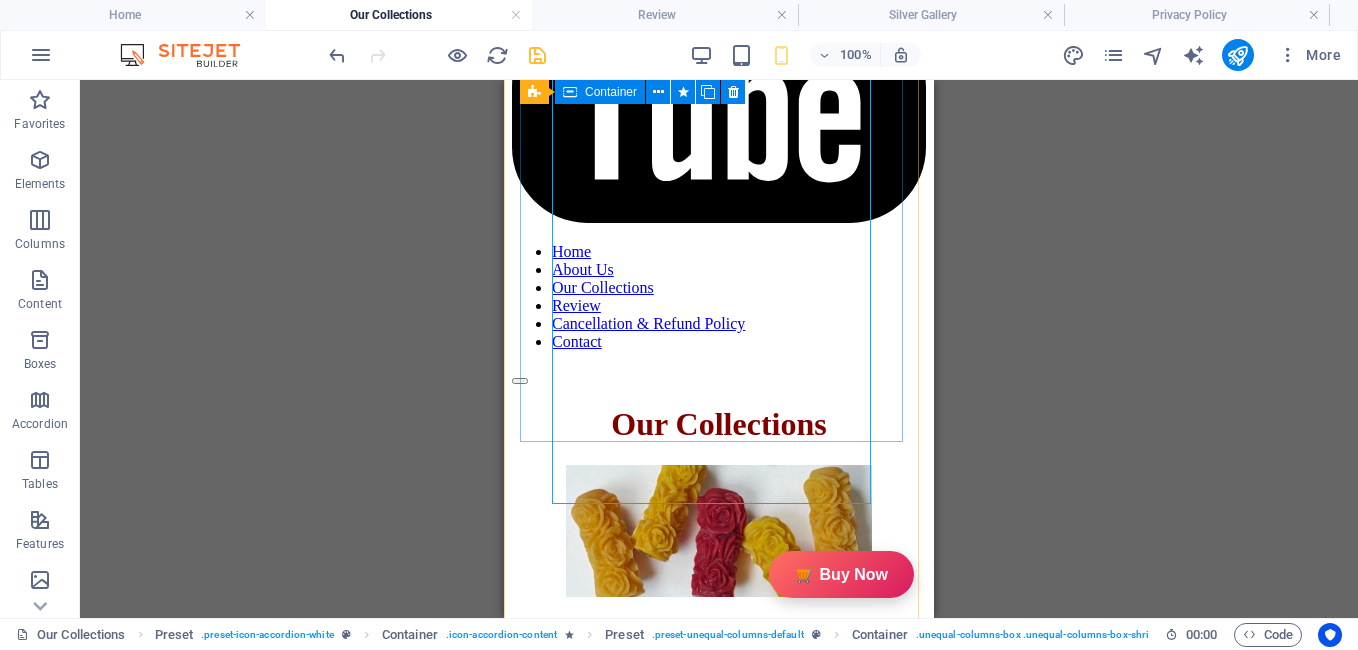 click on "Description GiftyBiz Scented Candles – Light Up Moments Hand-poured with love, GiftyBiz scented candles are crafted to bring warmth, elegance, and a touch of serenity to your space. Made from high-quality wax and infused with soothing fragrances, each candle is designed to elevate your mood and enhance any setting. Whether you're gifting or unwinding, our candles add charm, calm, and luxury in every flicker. Perfect for decor, self-care, or as a part of our curated gift boxes. Specification In The Box Sales Packages  1 Jar Candle No. of Content in Sales Packages Pack of 1 General Brand GiftyBiz Model Name Type Container Candle Series Jar Candle Ideal For Men, Women, Girls Fragrance Rose Material Soy Wax Occasion Anniversary, Birthday, Party Shape Cylindrical Burn Time 15 hrs Suitable For Home Decor, Gift Quantity 150 gm Gift Pack Nos Net Quantity 01   Review 4.7 Read our 16,564 reviews Free Google Reviews widget
Panel only seen by widget owner Edit widget Views 0%" at bounding box center (719, 2774) 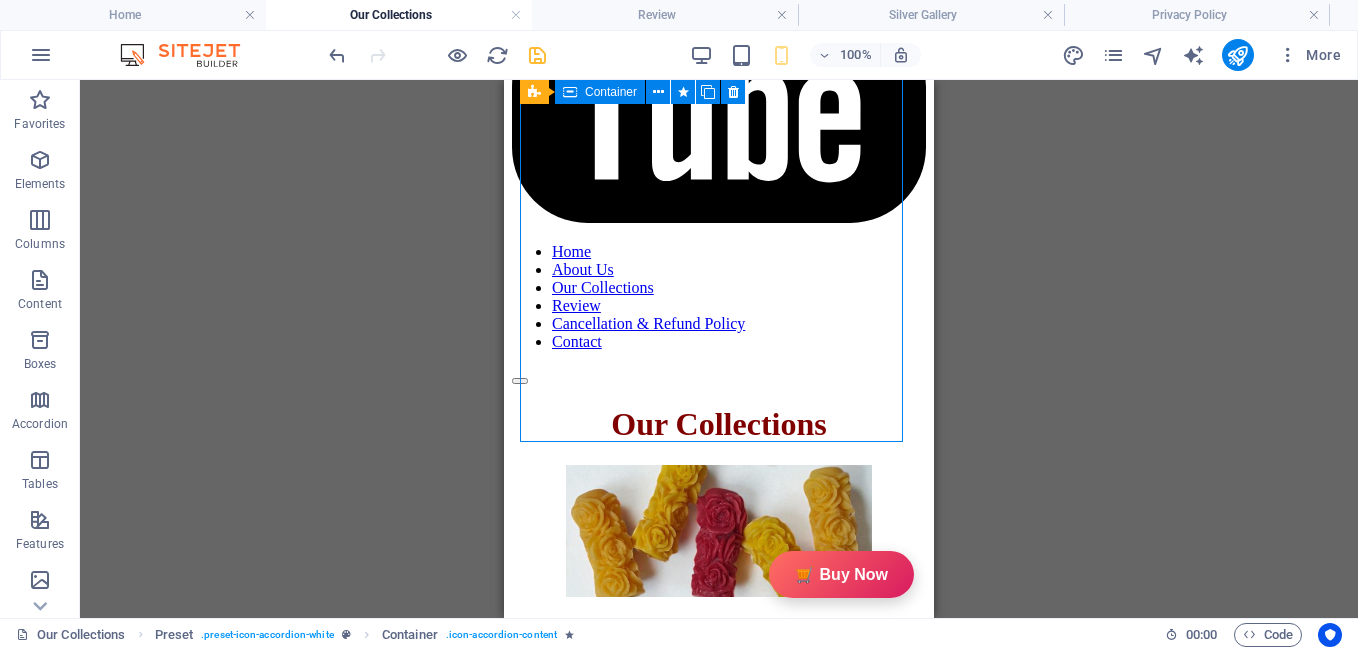 click on "Description GiftyBiz Scented Candles – Light Up Moments Hand-poured with love, GiftyBiz scented candles are crafted to bring warmth, elegance, and a touch of serenity to your space. Made from high-quality wax and infused with soothing fragrances, each candle is designed to elevate your mood and enhance any setting. Whether you're gifting or unwinding, our candles add charm, calm, and luxury in every flicker. Perfect for decor, self-care, or as a part of our curated gift boxes. Specification In The Box Sales Packages  1 Jar Candle No. of Content in Sales Packages Pack of 1 General Brand GiftyBiz Model Name Type Container Candle Series Jar Candle Ideal For Men, Women, Girls Fragrance Rose Material Soy Wax Occasion Anniversary, Birthday, Party Shape Cylindrical Burn Time 15 hrs Suitable For Home Decor, Gift Quantity 150 gm Gift Pack Nos Net Quantity 01   Review 4.7 Read our 16,564 reviews Free Google Reviews widget
Panel only seen by widget owner Edit widget Views 0%" at bounding box center (719, 2774) 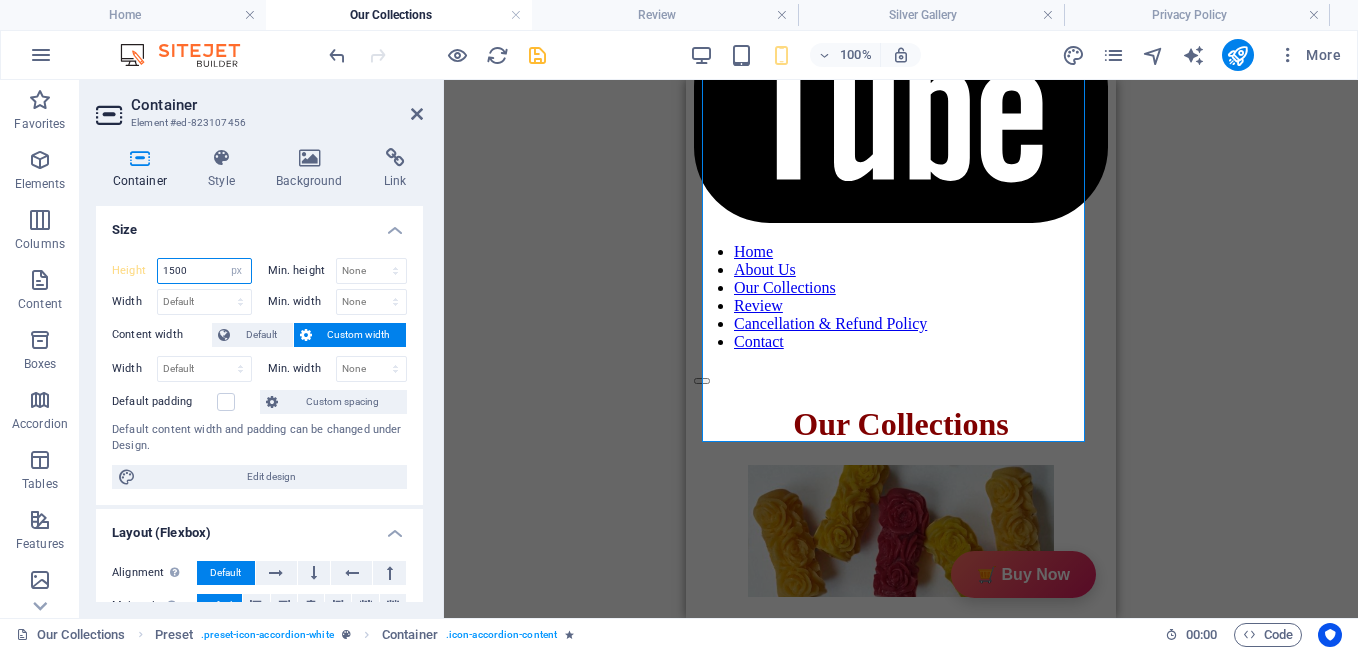 click on "1500" at bounding box center [204, 271] 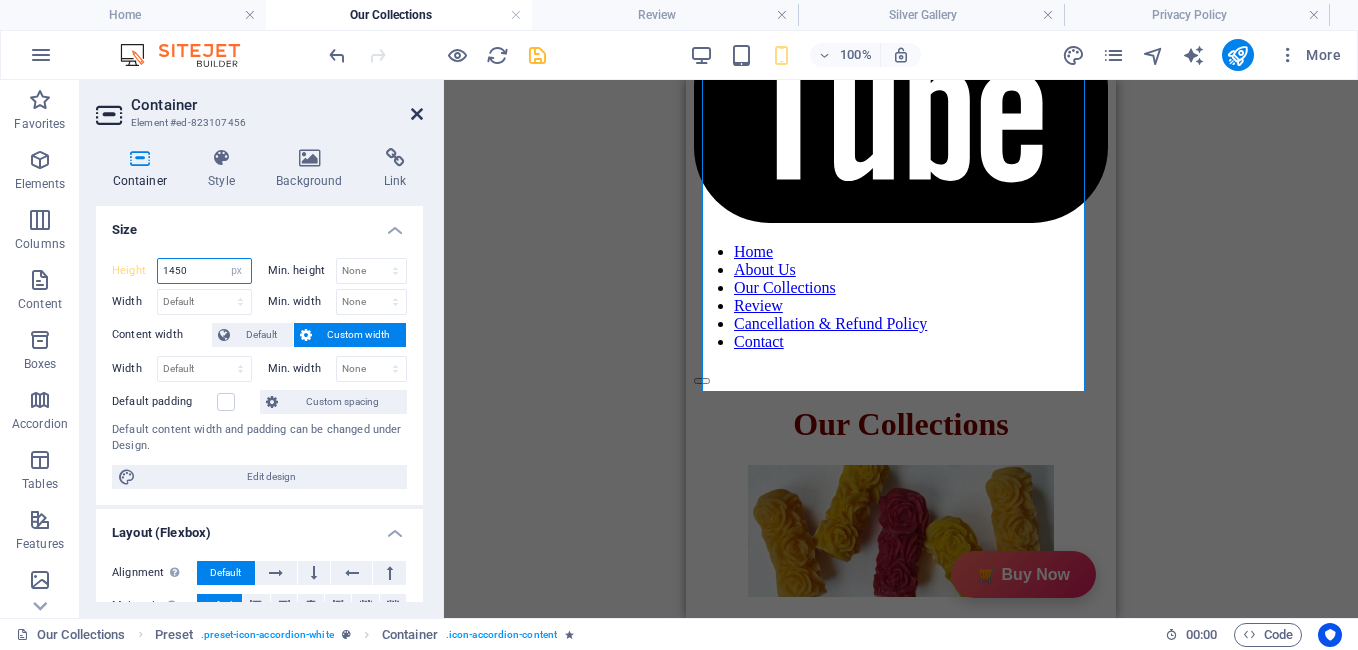 type on "1450" 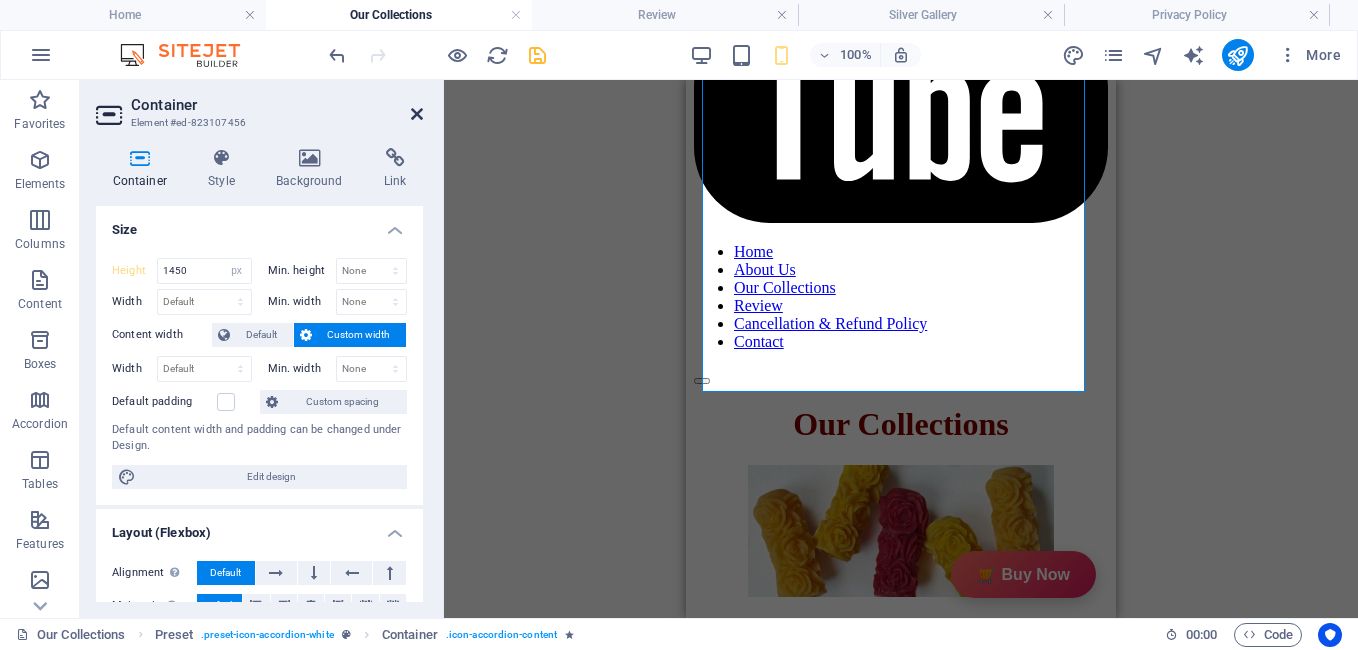 click at bounding box center [417, 114] 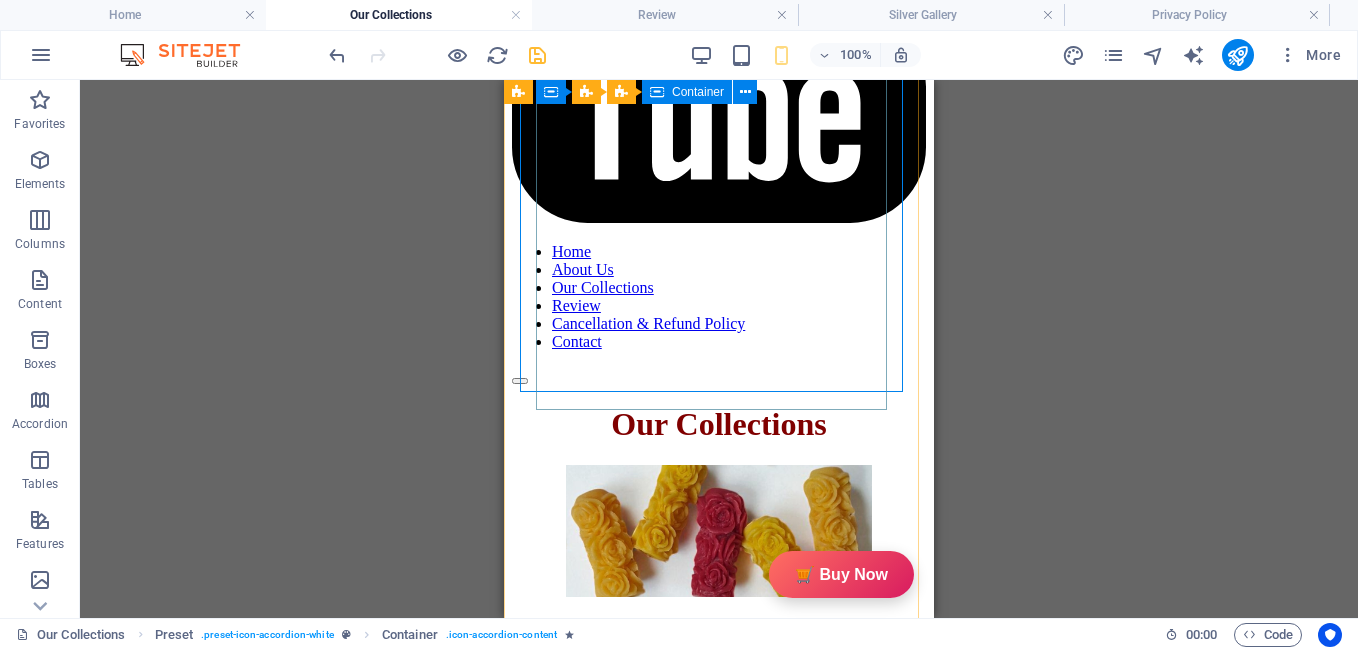 click on "Description GiftyBiz Scented Candles – Light Up Moments Hand-poured with love, GiftyBiz scented candles are crafted to bring warmth, elegance, and a touch of serenity to your space. Made from high-quality wax and infused with soothing fragrances, each candle is designed to elevate your mood and enhance any setting. Whether you're gifting or unwinding, our candles add charm, calm, and luxury in every flicker. Perfect for decor, self-care, or as a part of our curated gift boxes. Specification In The Box Sales Packages  1 Jar Candle No. of Content in Sales Packages Pack of 1 General Brand GiftyBiz Model Name Type Container Candle Series Jar Candle Ideal For Men, Women, Girls Fragrance Rose Material Soy Wax Occasion Anniversary, Birthday, Party Shape Cylindrical Burn Time 15 hrs Suitable For Home Decor, Gift Quantity 150 gm Gift Pack Nos Net Quantity 01   Review 4.7 Read our 16,564 reviews Free Google Reviews widget
Panel only seen by widget owner Edit widget Views 0%" at bounding box center (687, 2944) 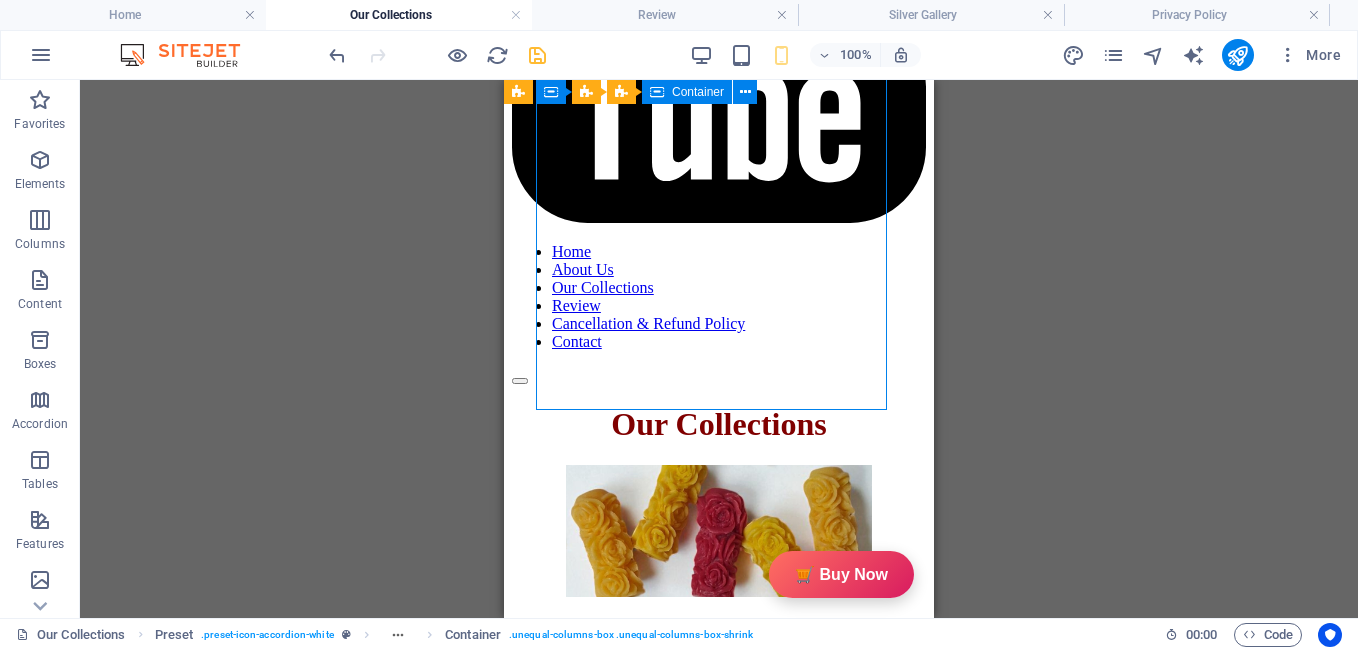 click on "Description GiftyBiz Scented Candles – Light Up Moments Hand-poured with love, GiftyBiz scented candles are crafted to bring warmth, elegance, and a touch of serenity to your space. Made from high-quality wax and infused with soothing fragrances, each candle is designed to elevate your mood and enhance any setting. Whether you're gifting or unwinding, our candles add charm, calm, and luxury in every flicker. Perfect for decor, self-care, or as a part of our curated gift boxes. Specification In The Box Sales Packages  1 Jar Candle No. of Content in Sales Packages Pack of 1 General Brand GiftyBiz Model Name Type Container Candle Series Jar Candle Ideal For Men, Women, Girls Fragrance Rose Material Soy Wax Occasion Anniversary, Birthday, Party Shape Cylindrical Burn Time 15 hrs Suitable For Home Decor, Gift Quantity 150 gm Gift Pack Nos Net Quantity 01   Review 4.7 Read our 16,564 reviews Free Google Reviews widget
Panel only seen by widget owner Edit widget Views 0%" at bounding box center [687, 2944] 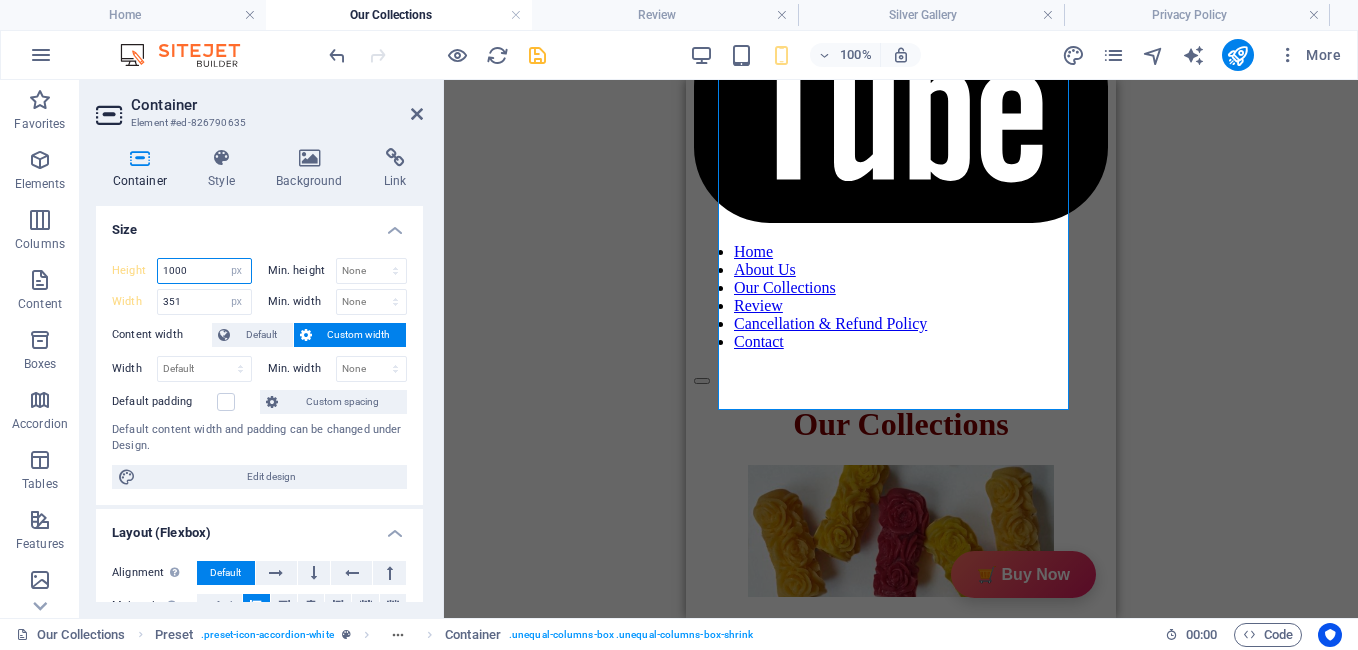 click on "1000" at bounding box center (204, 271) 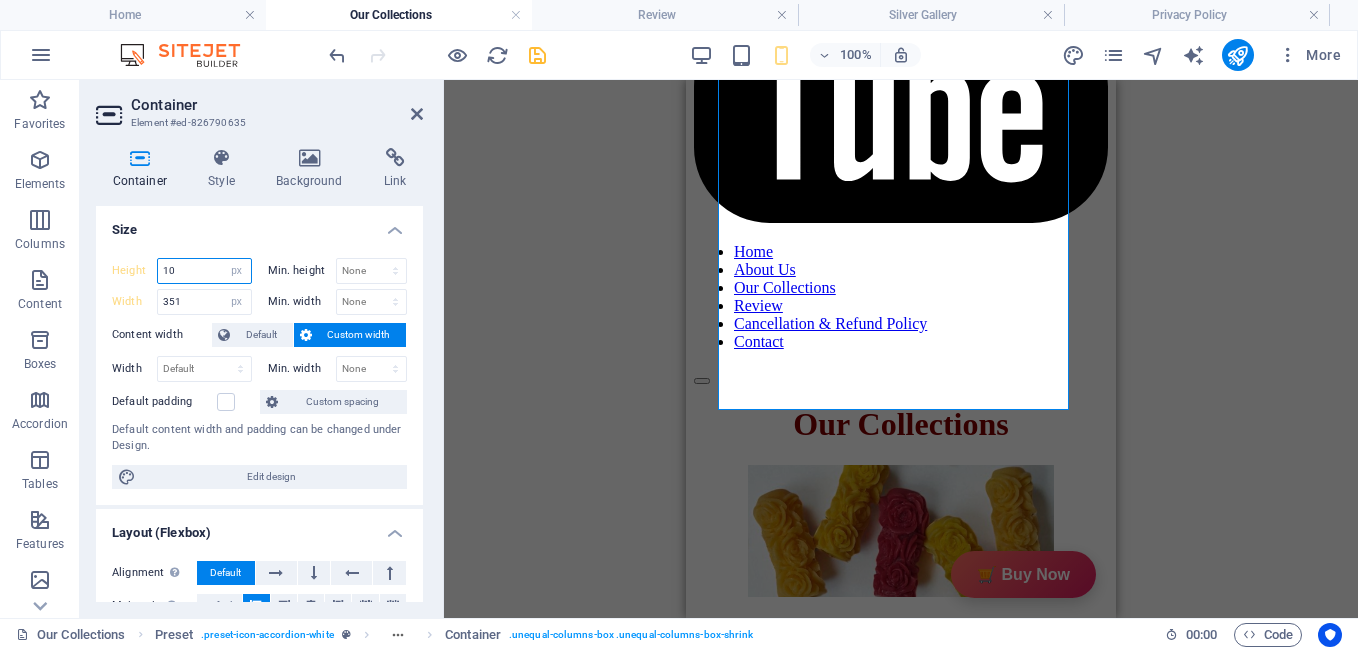 type on "1" 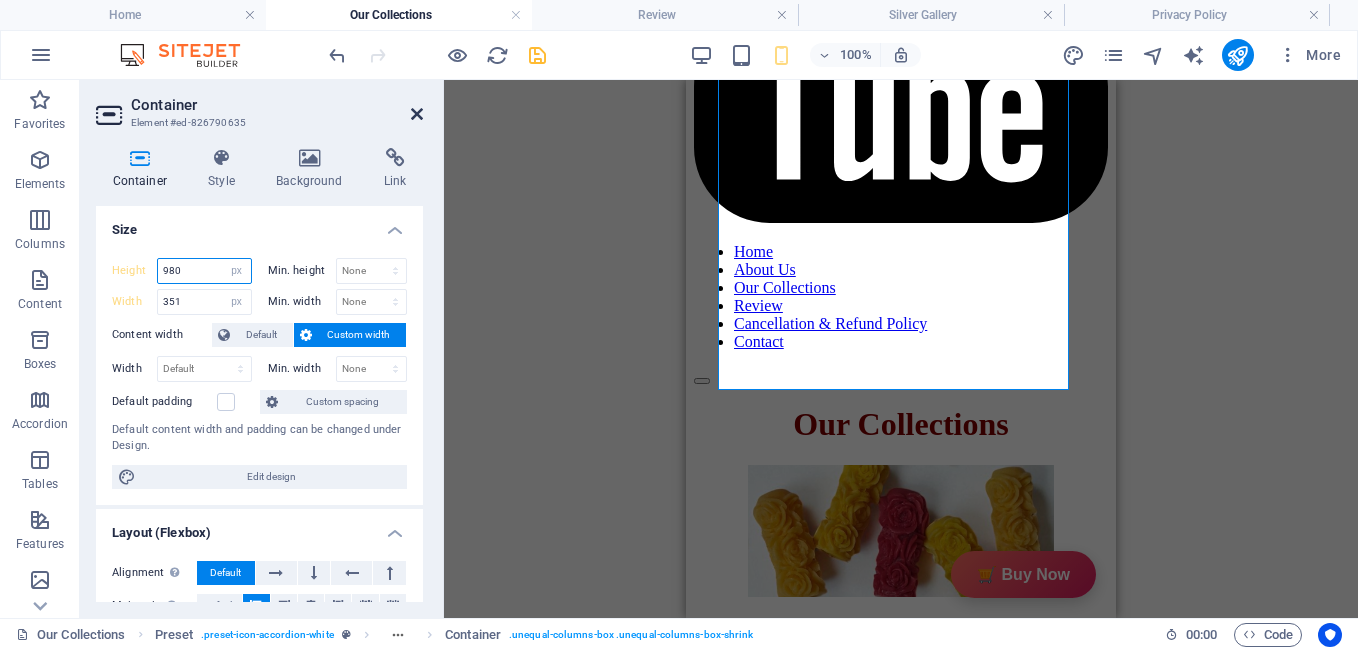 type on "980" 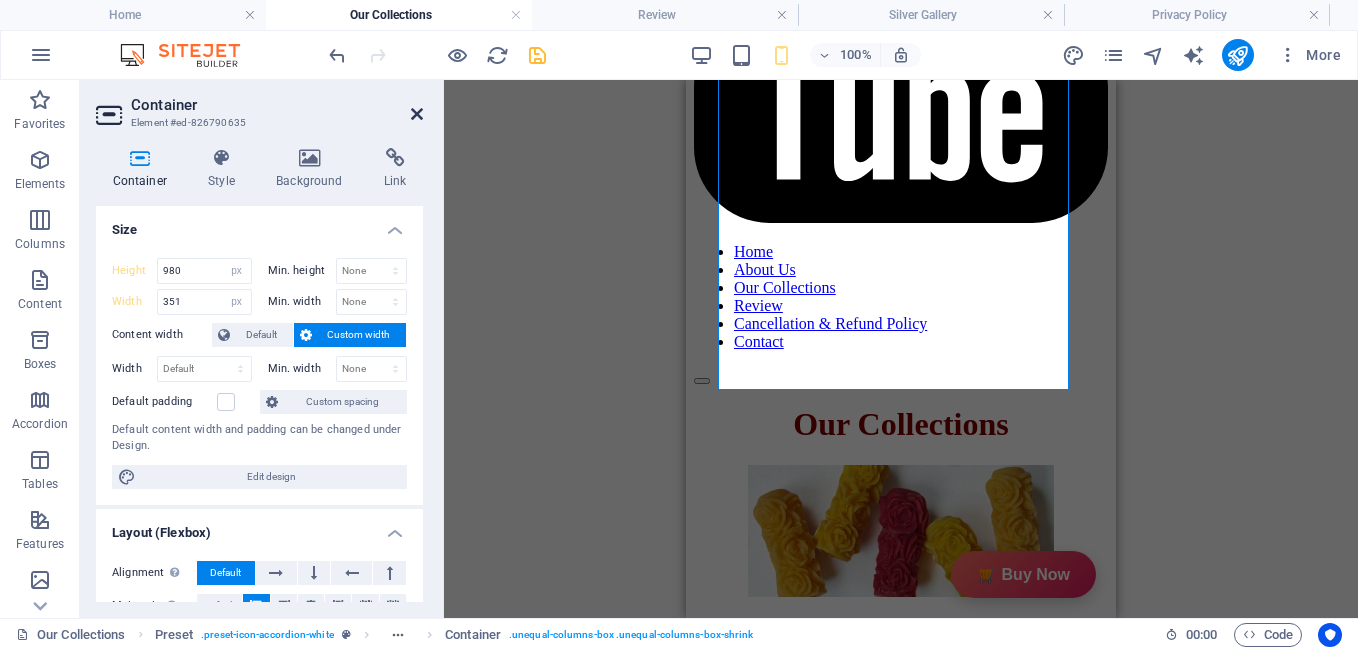 click at bounding box center (417, 114) 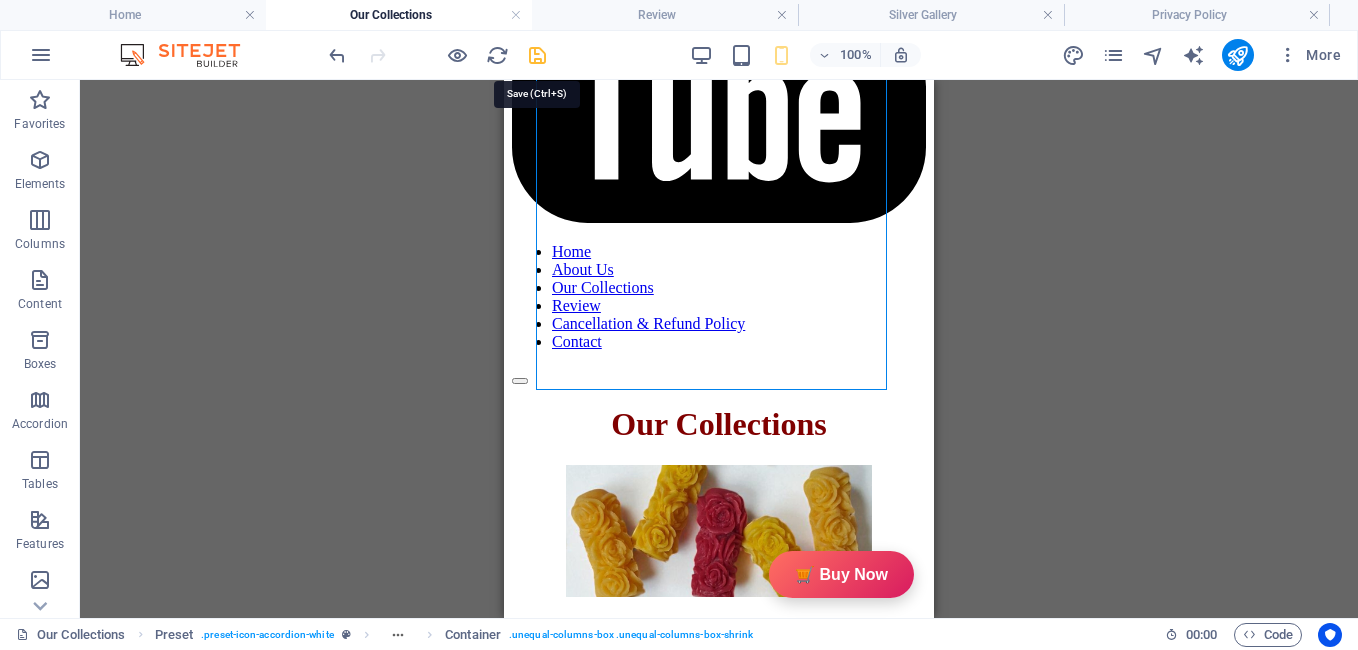 drag, startPoint x: 536, startPoint y: 54, endPoint x: 32, endPoint y: 37, distance: 504.28662 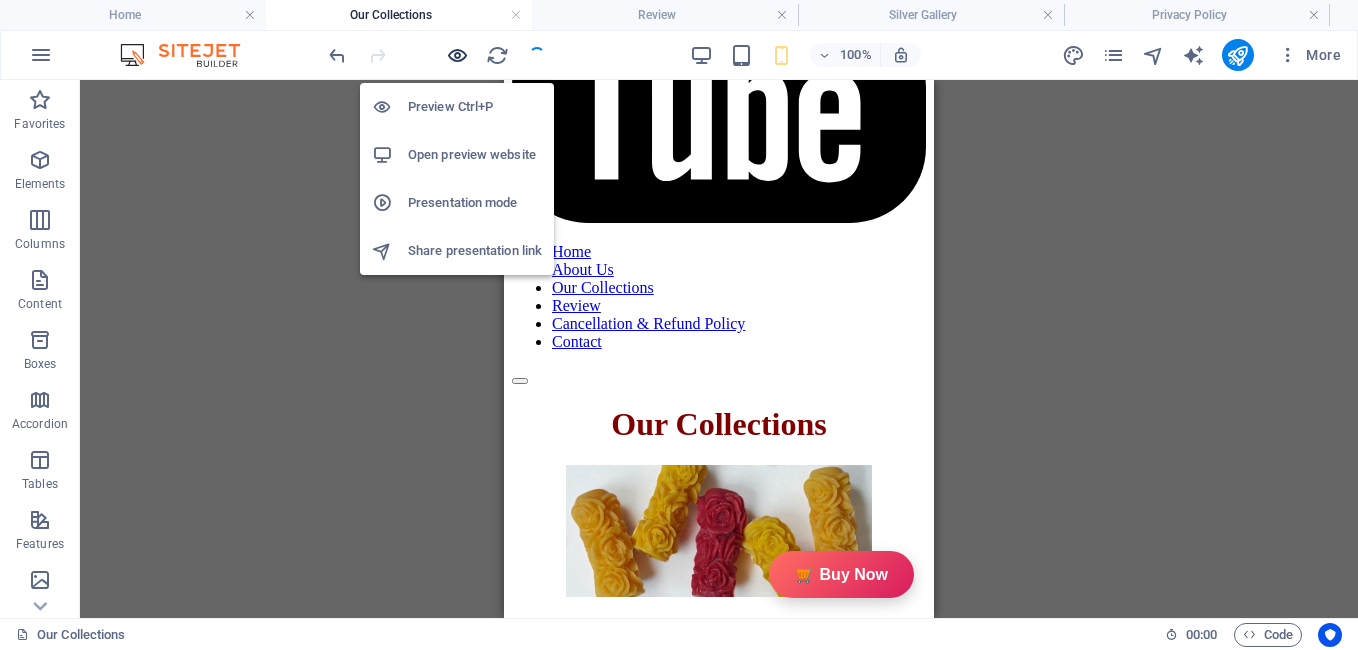 click at bounding box center (457, 55) 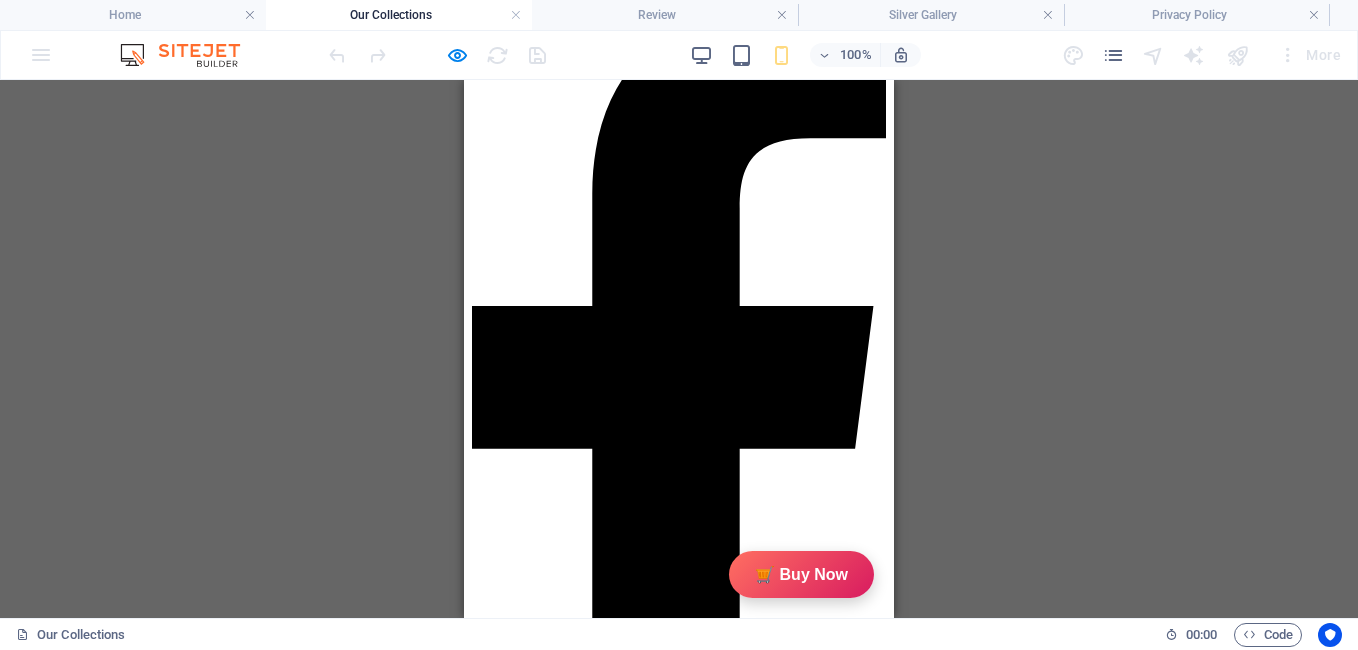 scroll, scrollTop: 186, scrollLeft: 0, axis: vertical 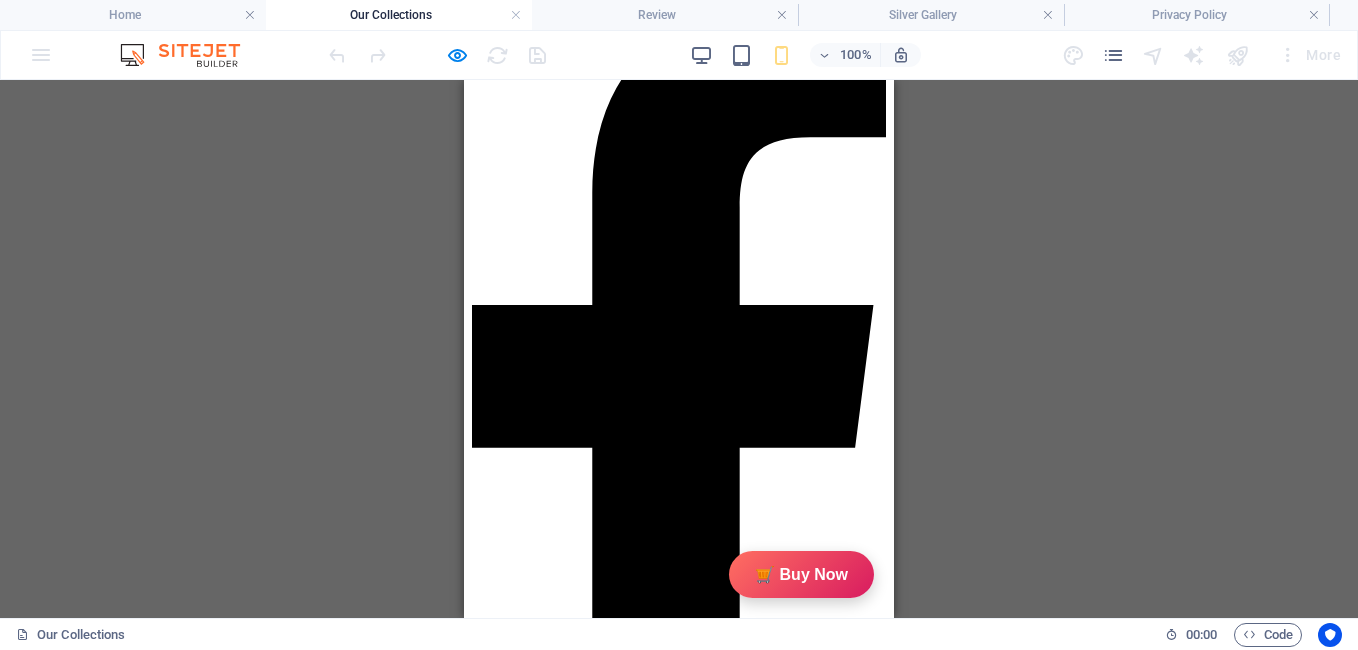 click on "Scented Candles" at bounding box center (679, 2048) 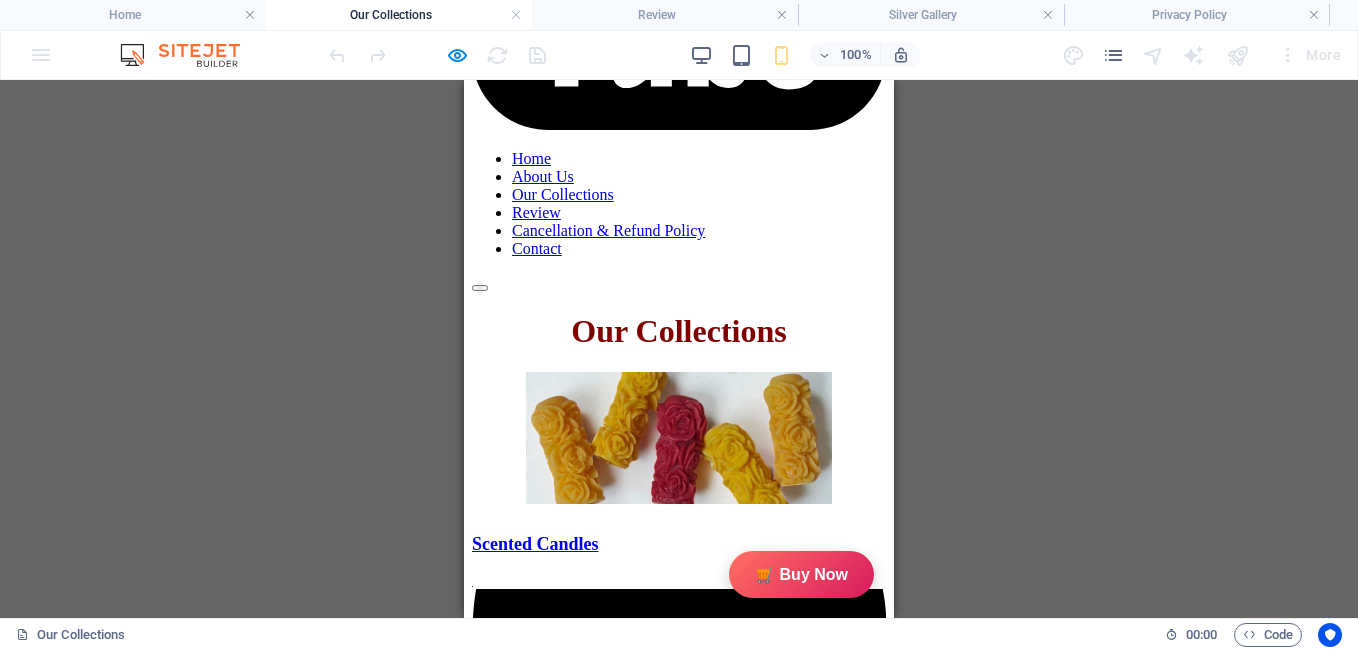 scroll, scrollTop: 1691, scrollLeft: 0, axis: vertical 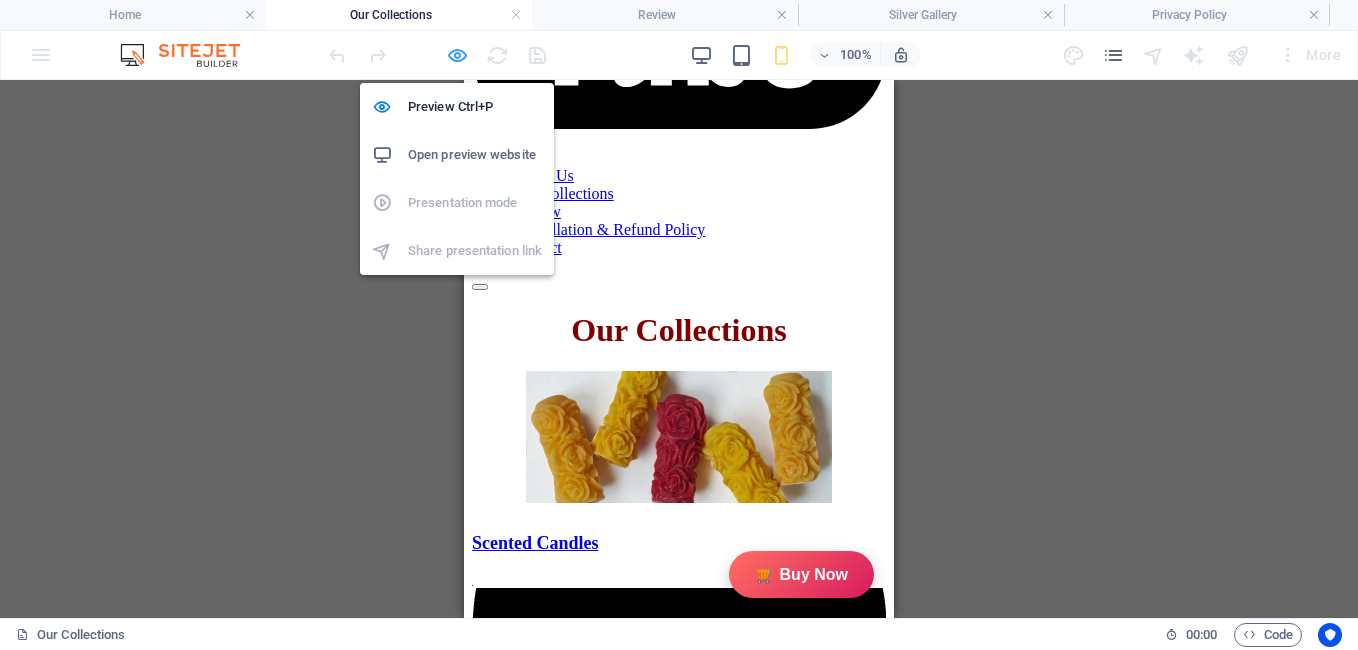 click at bounding box center [457, 55] 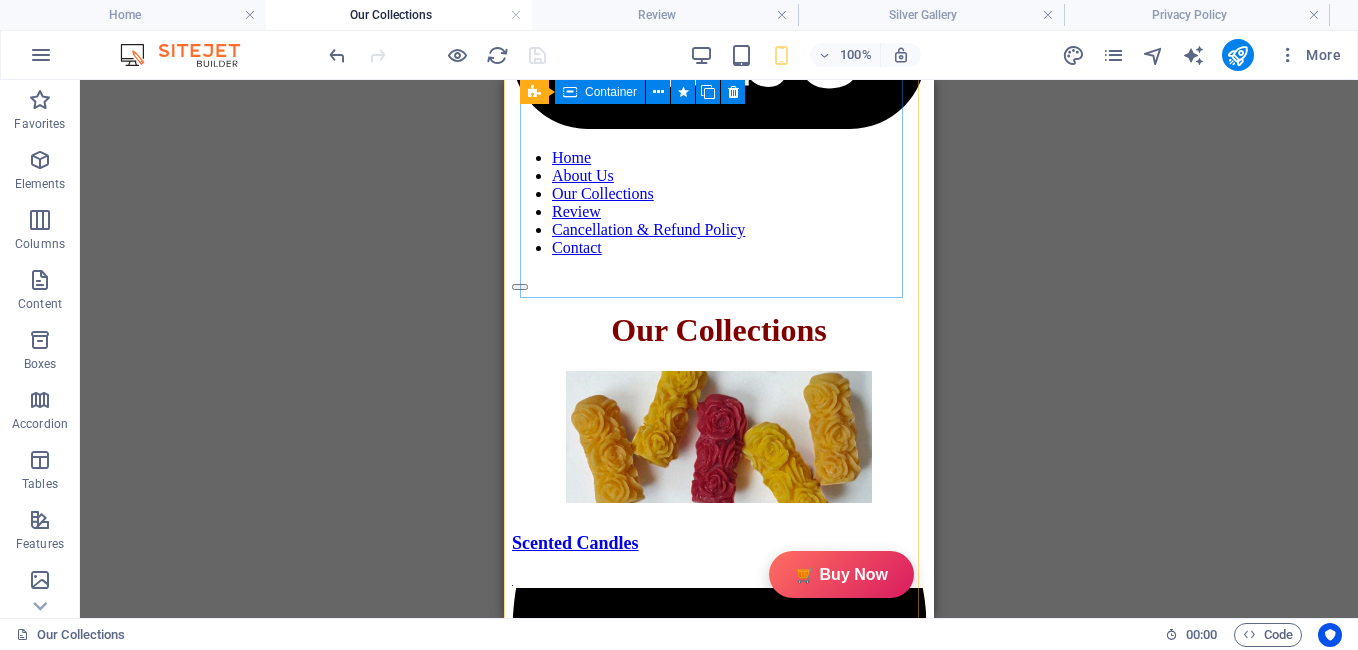 click on "Description GiftyBiz Scented Candles – Light Up Moments Hand-poured with love, GiftyBiz scented candles are crafted to bring warmth, elegance, and a touch of serenity to your space. Made from high-quality wax and infused with soothing fragrances, each candle is designed to elevate your mood and enhance any setting. Whether you're gifting or unwinding, our candles add charm, calm, and luxury in every flicker. Perfect for decor, self-care, or as a part of our curated gift boxes. Specification In The Box Sales Packages  1 Jar Candle No. of Content in Sales Packages Pack of 1 General Brand GiftyBiz Model Name Type Container Candle Series Jar Candle Ideal For Men, Women, Girls Fragrance Rose Material Soy Wax Occasion Anniversary, Birthday, Party Shape Cylindrical Burn Time 15 hrs Suitable For Home Decor, Gift Quantity 150 gm Gift Pack Nos Net Quantity 01   Review 4.7 Read our 16,564 reviews Free Google Reviews widget
Panel only seen by widget owner Edit widget Views 0%" at bounding box center [719, 2655] 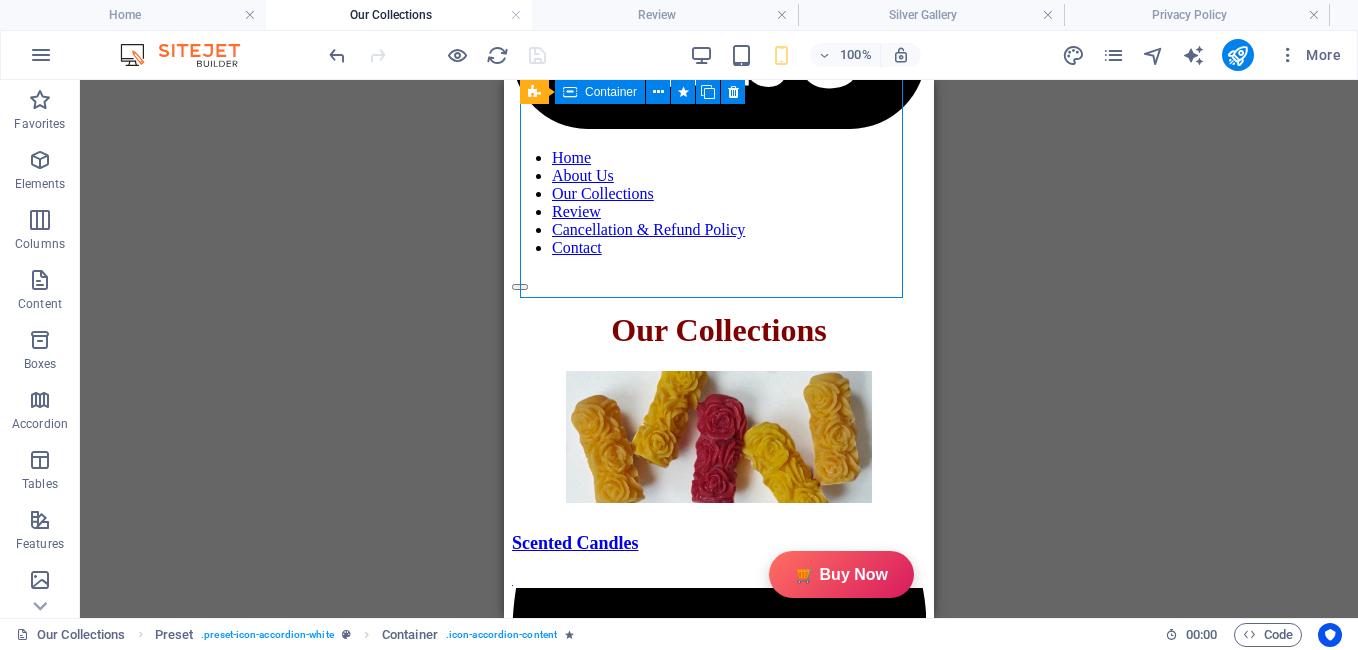 click on "Description GiftyBiz Scented Candles – Light Up Moments Hand-poured with love, GiftyBiz scented candles are crafted to bring warmth, elegance, and a touch of serenity to your space. Made from high-quality wax and infused with soothing fragrances, each candle is designed to elevate your mood and enhance any setting. Whether you're gifting or unwinding, our candles add charm, calm, and luxury in every flicker. Perfect for decor, self-care, or as a part of our curated gift boxes. Specification In The Box Sales Packages  1 Jar Candle No. of Content in Sales Packages Pack of 1 General Brand GiftyBiz Model Name Type Container Candle Series Jar Candle Ideal For Men, Women, Girls Fragrance Rose Material Soy Wax Occasion Anniversary, Birthday, Party Shape Cylindrical Burn Time 15 hrs Suitable For Home Decor, Gift Quantity 150 gm Gift Pack Nos Net Quantity 01   Review 4.7 Read our 16,564 reviews Free Google Reviews widget
Panel only seen by widget owner Edit widget Views 0%" at bounding box center (719, 2655) 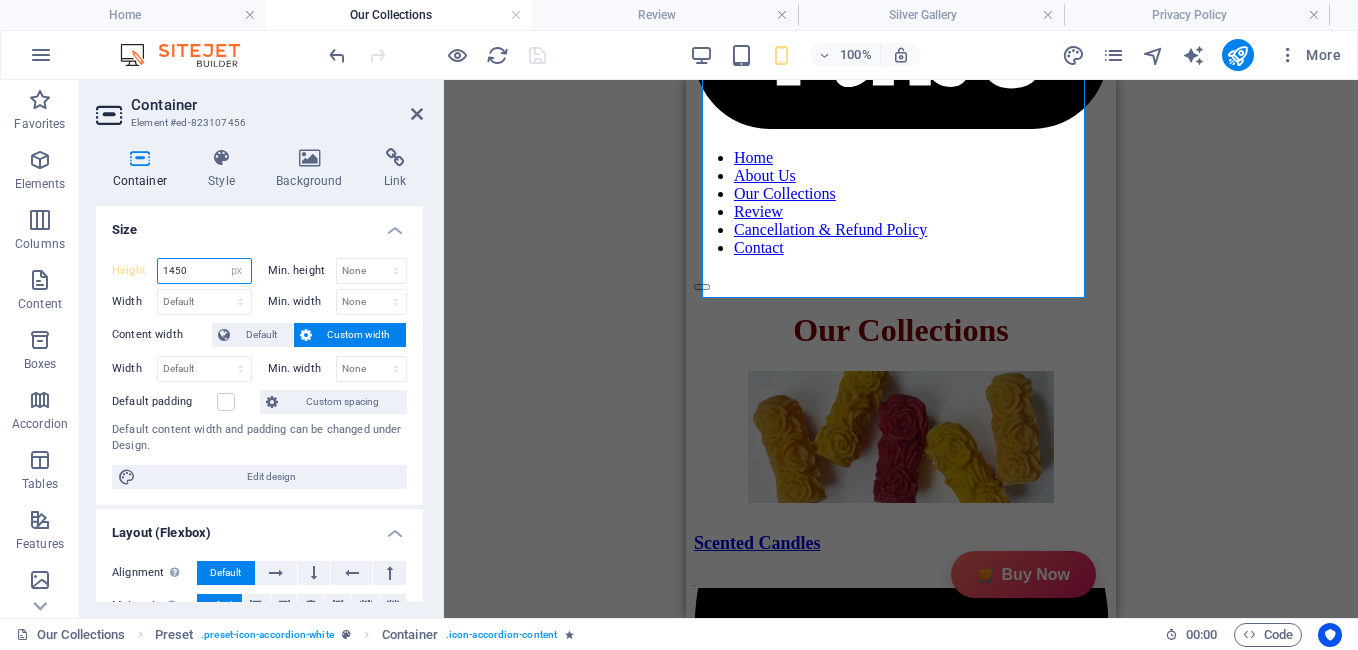 click on "1450" at bounding box center [204, 271] 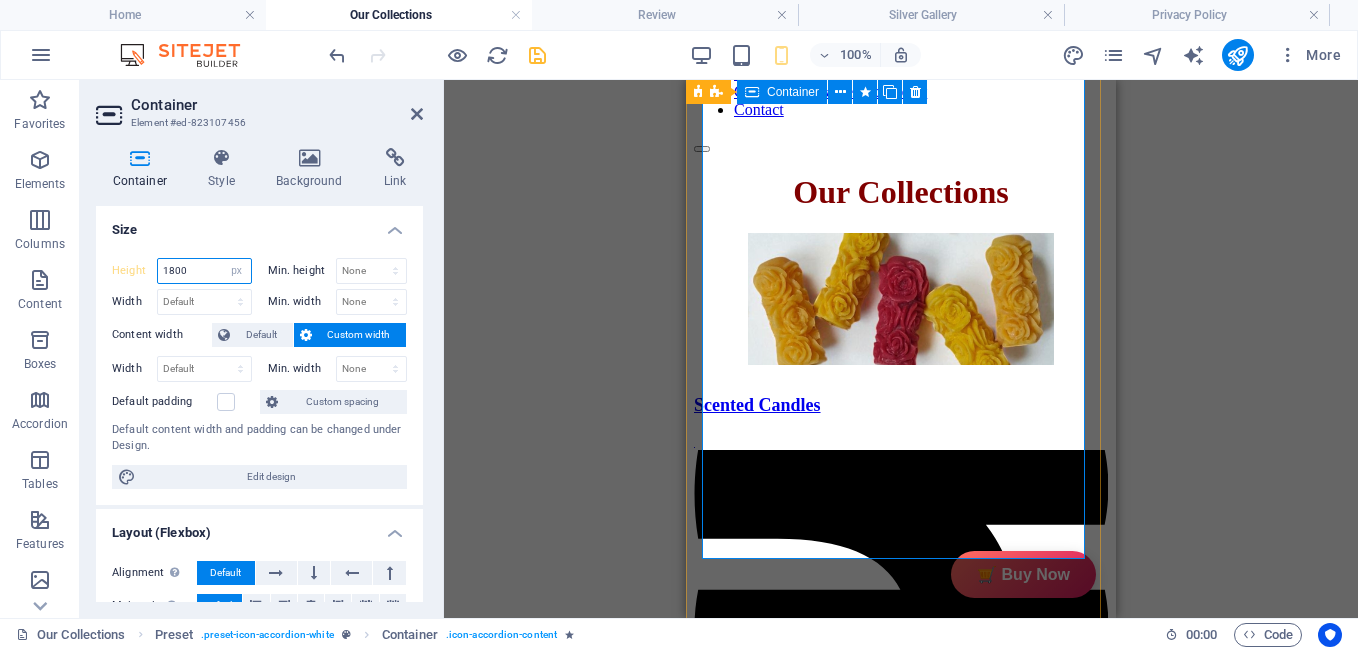 scroll, scrollTop: 1830, scrollLeft: 0, axis: vertical 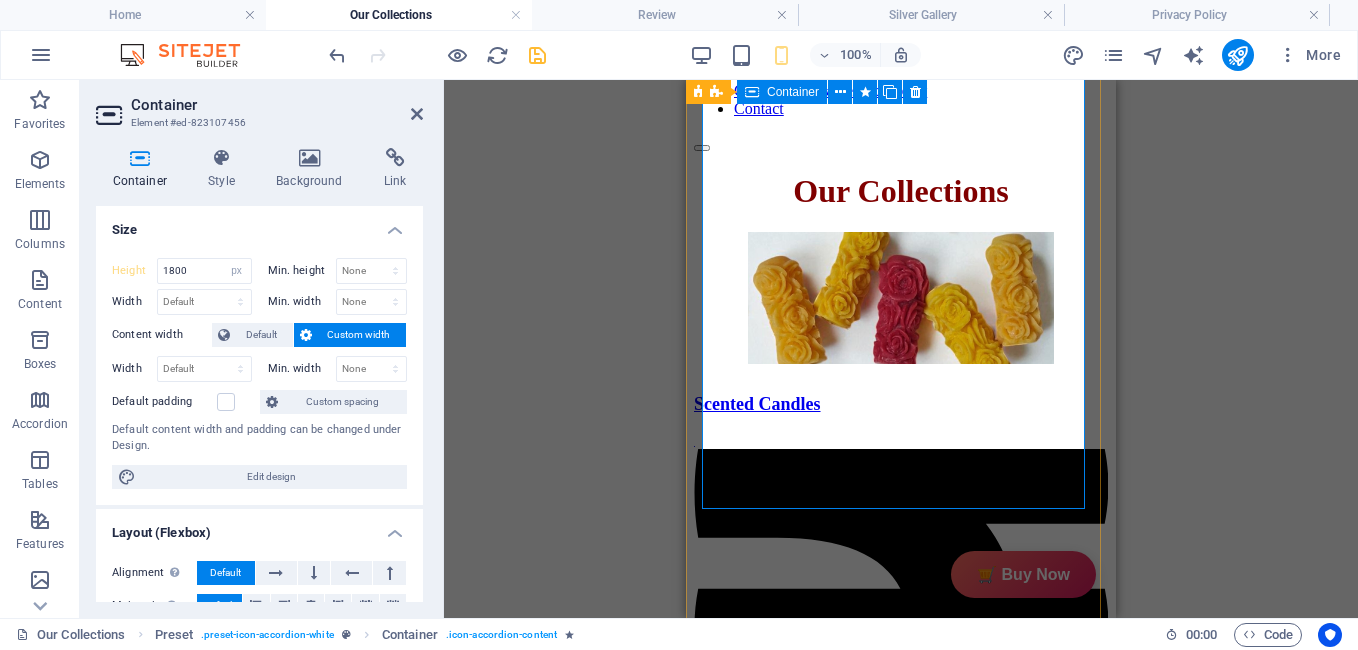 click on "Description GiftyBiz Scented Candles – Light Up Moments Hand-poured with love, GiftyBiz scented candles are crafted to bring warmth, elegance, and a touch of serenity to your space. Made from high-quality wax and infused with soothing fragrances, each candle is designed to elevate your mood and enhance any setting. Whether you're gifting or unwinding, our candles add charm, calm, and luxury in every flicker. Perfect for decor, self-care, or as a part of our curated gift boxes. Specification In The Box Sales Packages  1 Jar Candle No. of Content in Sales Packages Pack of 1 General Brand GiftyBiz Model Name Type Container Candle Series Jar Candle Ideal For Men, Women, Girls Fragrance Rose Material Soy Wax Occasion Anniversary, Birthday, Party Shape Cylindrical Burn Time 15 hrs Suitable For Home Decor, Gift Quantity 150 gm Gift Pack Nos Net Quantity 01   Review 4.7 Read our 16,564 reviews Free Google Reviews widget
Panel only seen by widget owner Edit widget Views 0%" at bounding box center (901, 2691) 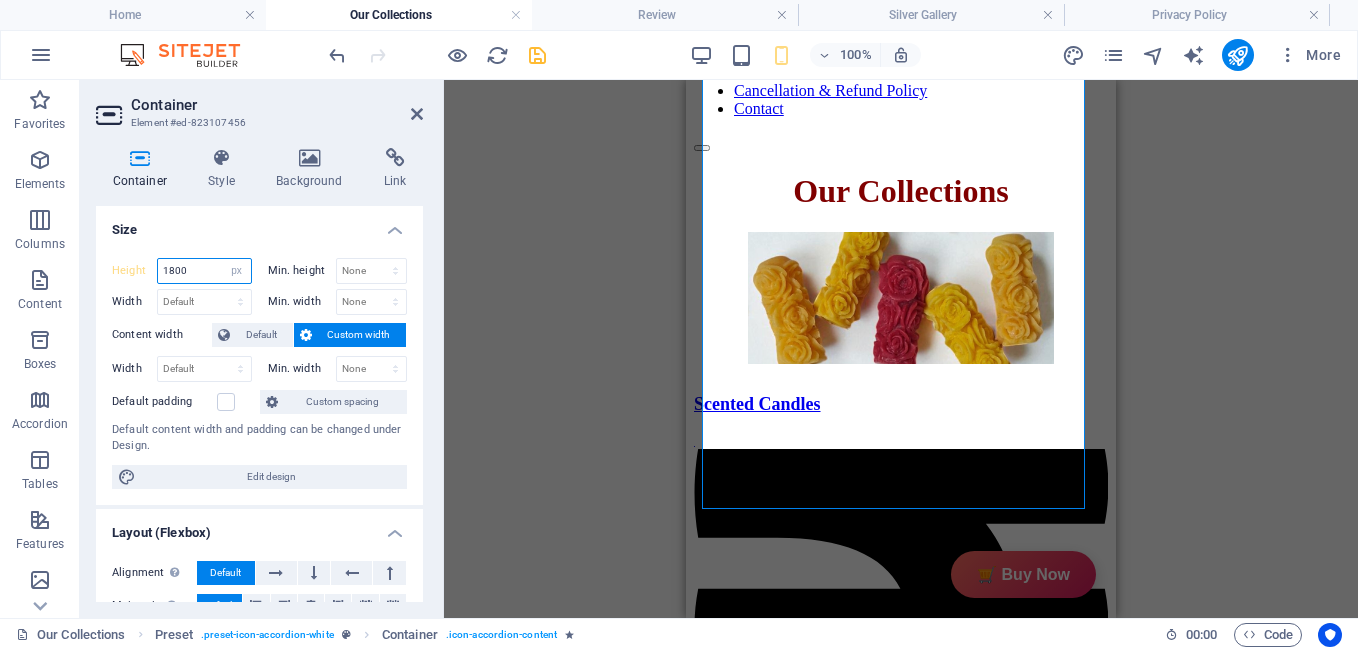 click on "1800" at bounding box center (204, 271) 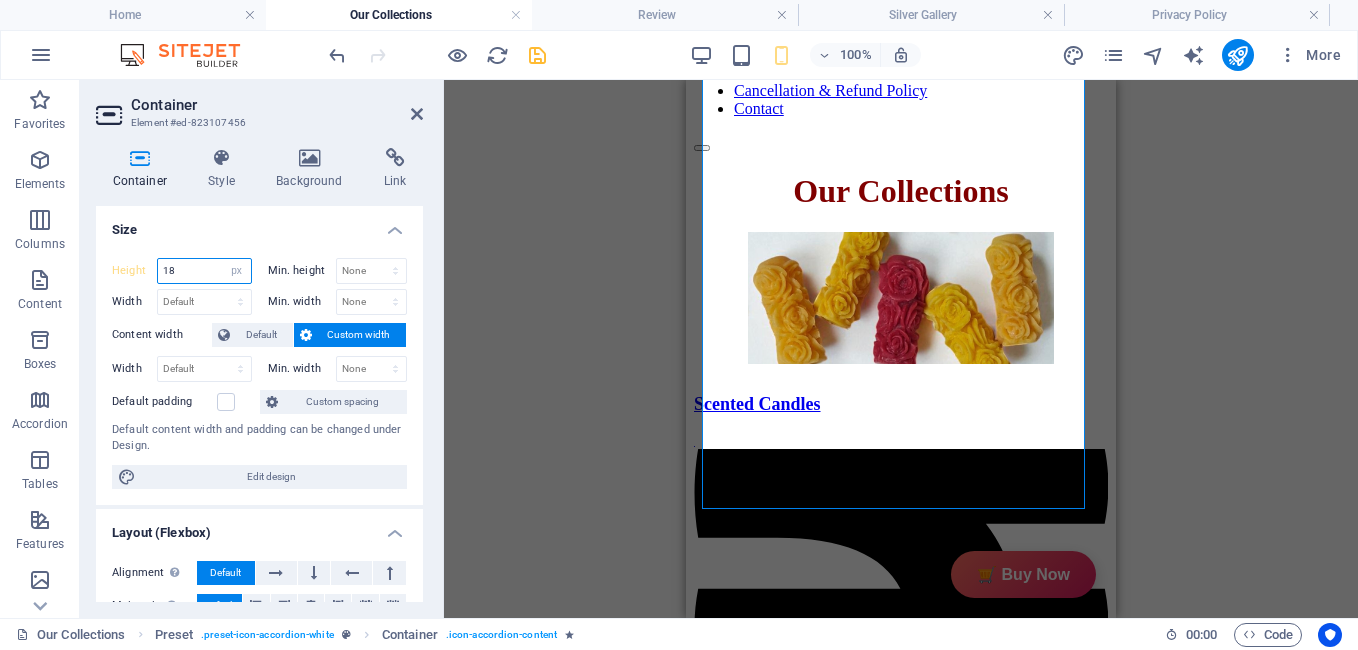 type on "1" 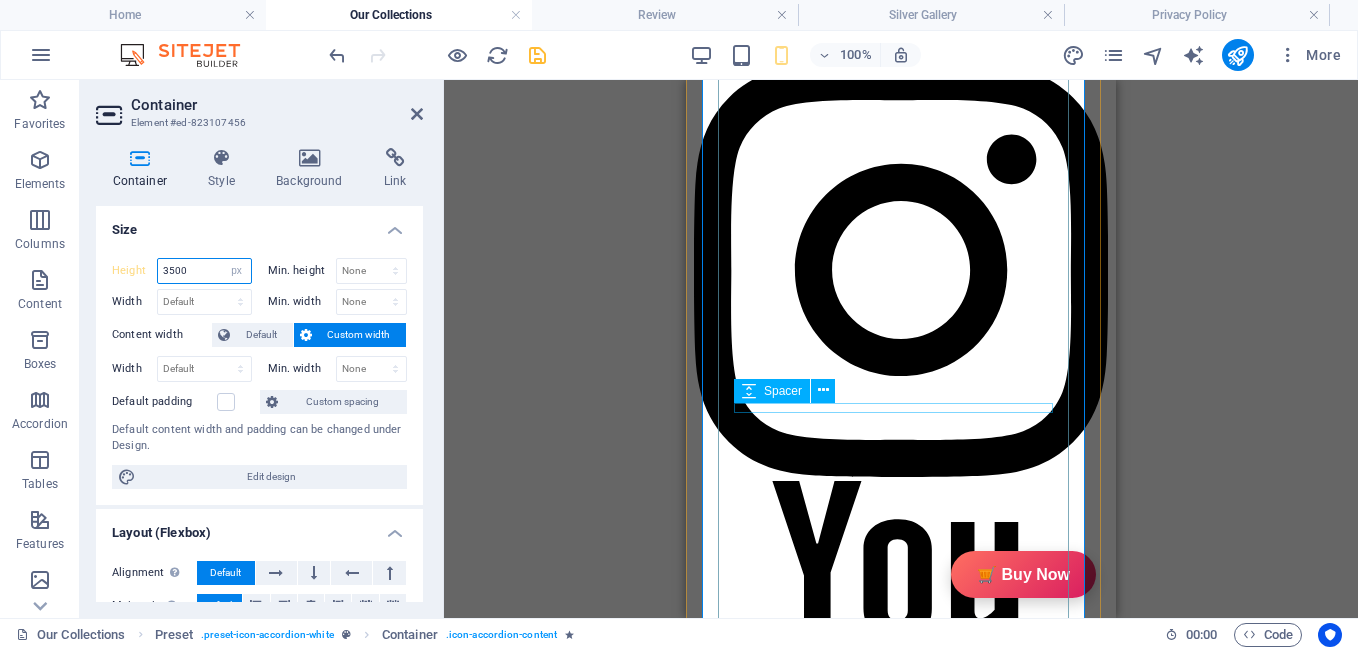 scroll, scrollTop: 931, scrollLeft: 0, axis: vertical 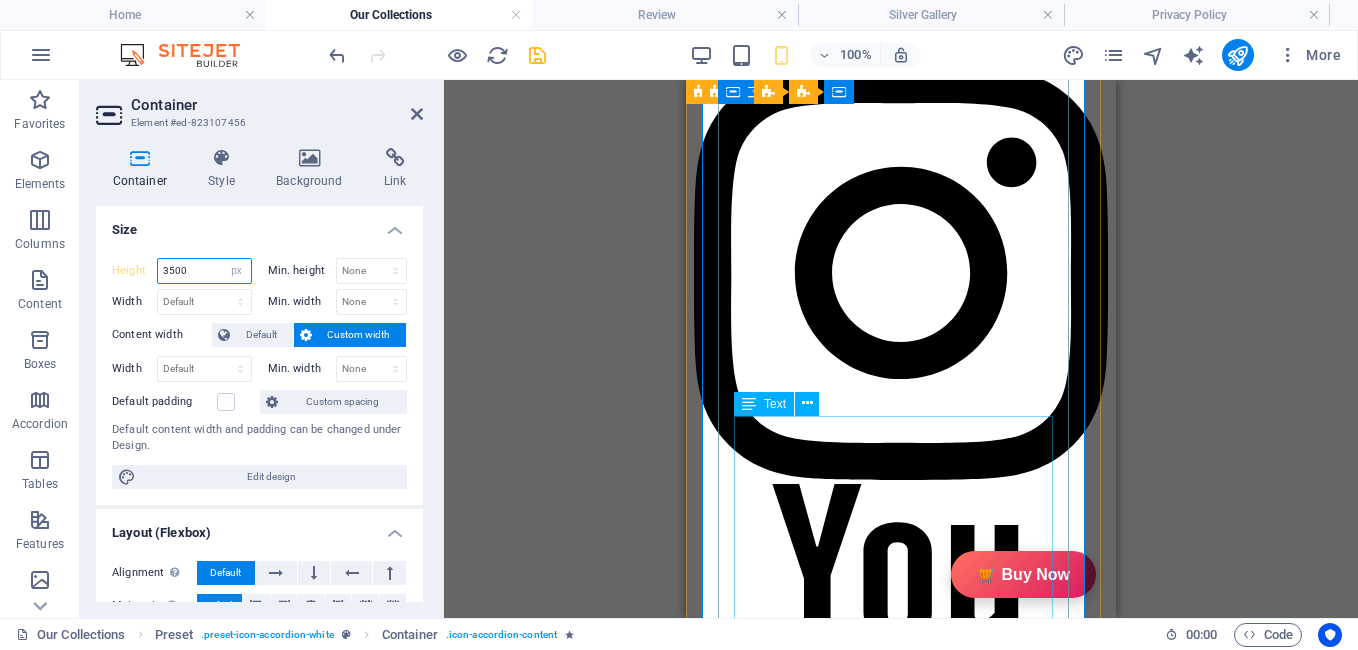 type on "3500" 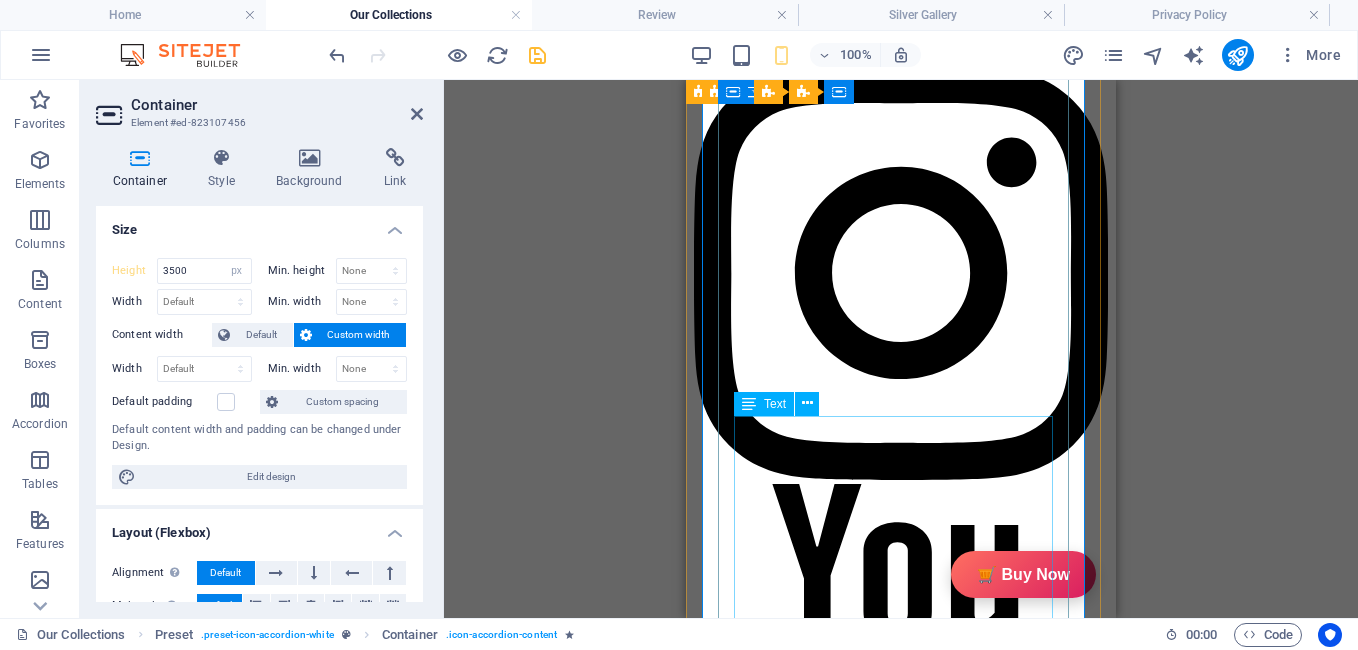 click on "In The Box Sales Packages  1 Jar Candle No. of Content in Sales Packages Pack of 1 General Brand GiftyBiz Model Name Type Container Candle Series Jar Candle Ideal For Men, Women, Girls Fragrance Rose Material Soy Wax Occasion Anniversary, Birthday, Party Shape Cylindrical Burn Time 15 hrs Suitable For Home Decor, Gift Quantity 150 gm Gift Pack Nos Net Quantity 01" at bounding box center (869, 3747) 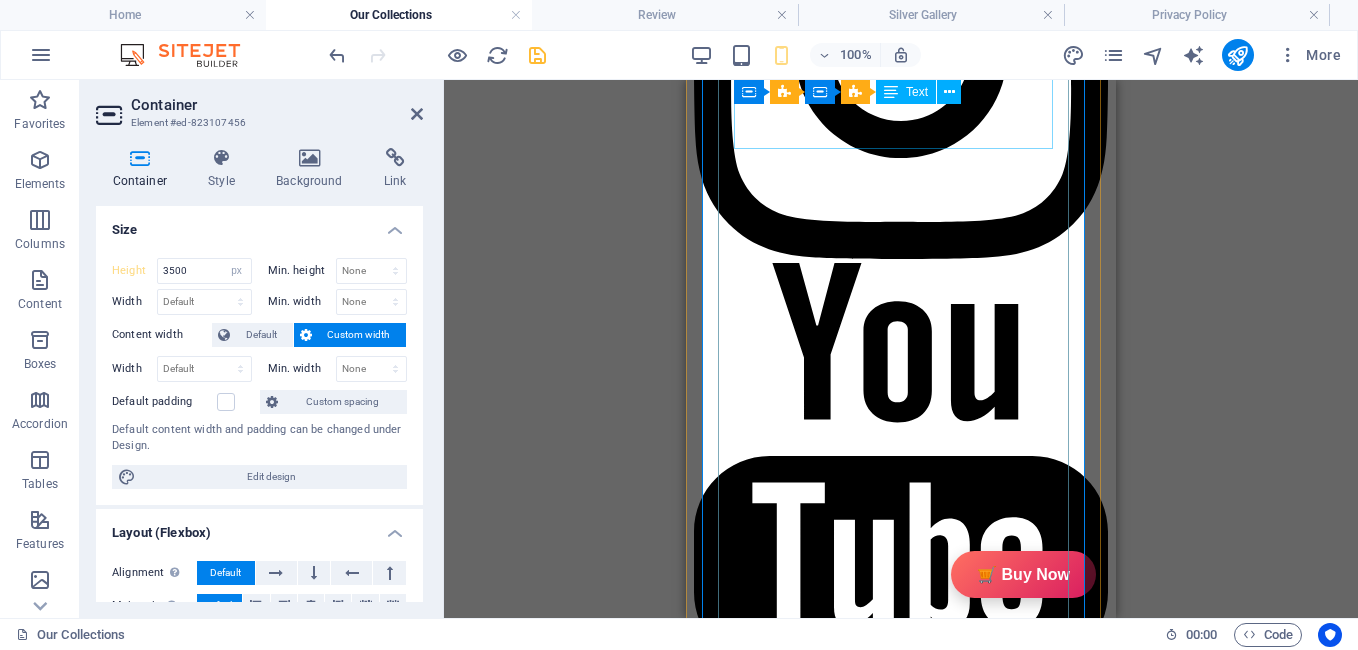 scroll, scrollTop: 1151, scrollLeft: 0, axis: vertical 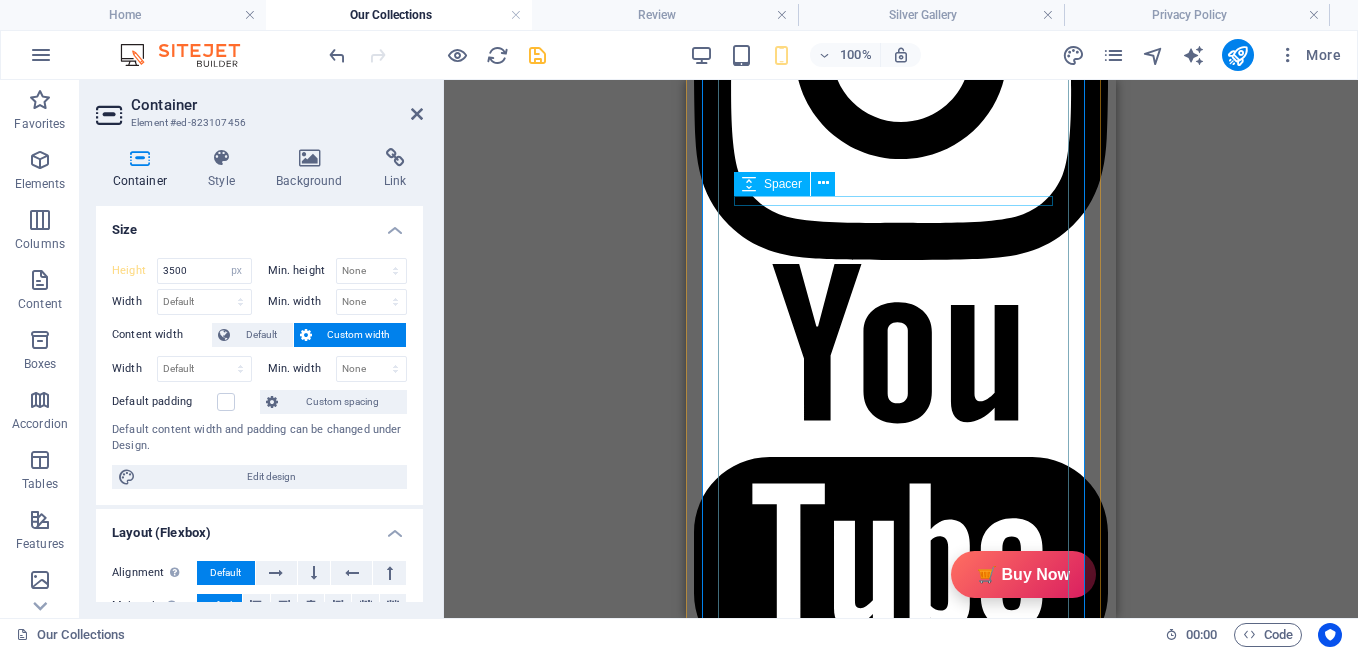 click at bounding box center [869, 3207] 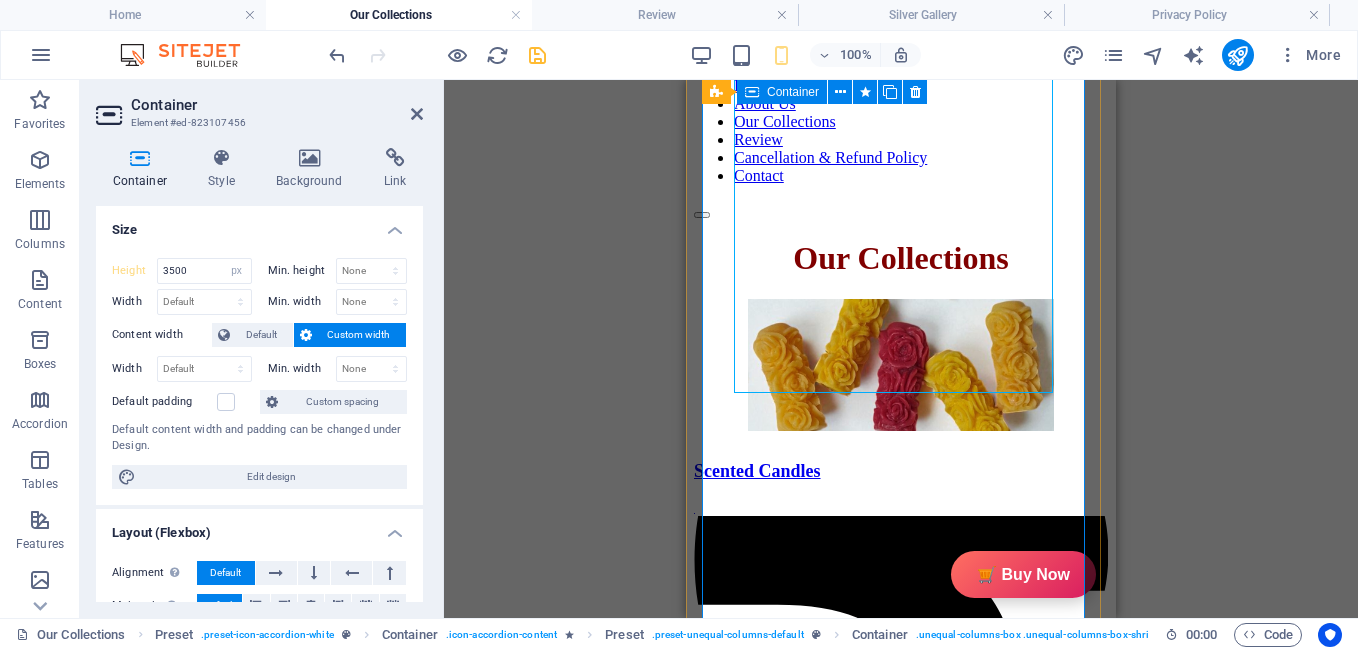 scroll, scrollTop: 1780, scrollLeft: 0, axis: vertical 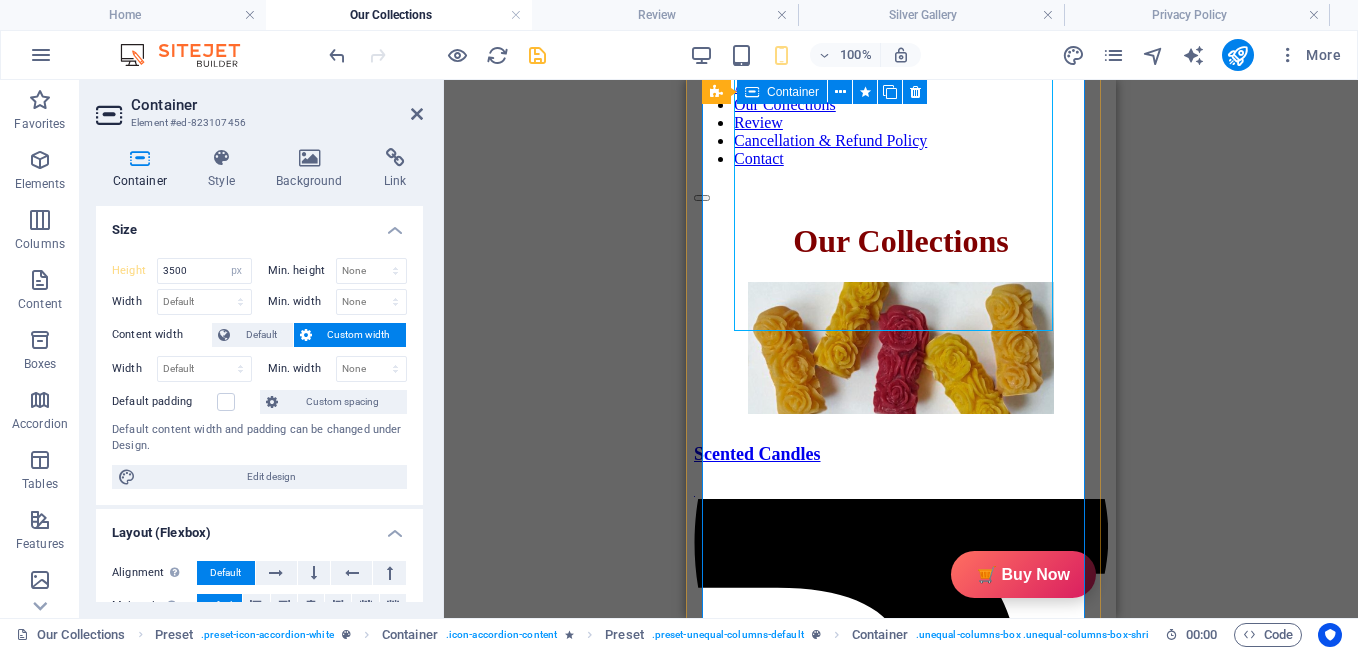 click on "Description GiftyBiz Scented Candles – Light Up Moments Hand-poured with love, GiftyBiz scented candles are crafted to bring warmth, elegance, and a touch of serenity to your space. Made from high-quality wax and infused with soothing fragrances, each candle is designed to elevate your mood and enhance any setting. Whether you're gifting or unwinding, our candles add charm, calm, and luxury in every flicker. Perfect for decor, self-care, or as a part of our curated gift boxes. Specification In The Box Sales Packages  1 Jar Candle No. of Content in Sales Packages Pack of 1 General Brand GiftyBiz Model Name Type Container Candle Series Jar Candle Ideal For Men, Women, Girls Fragrance Rose Material Soy Wax Occasion Anniversary, Birthday, Party Shape Cylindrical Burn Time 15 hrs Suitable For Home Decor, Gift Quantity 150 gm Gift Pack Nos Net Quantity 01   Review 4.7 Read our 16,564 reviews Free Google Reviews widget
Panel only seen by widget owner Edit widget Views 0%" at bounding box center [901, 3591] 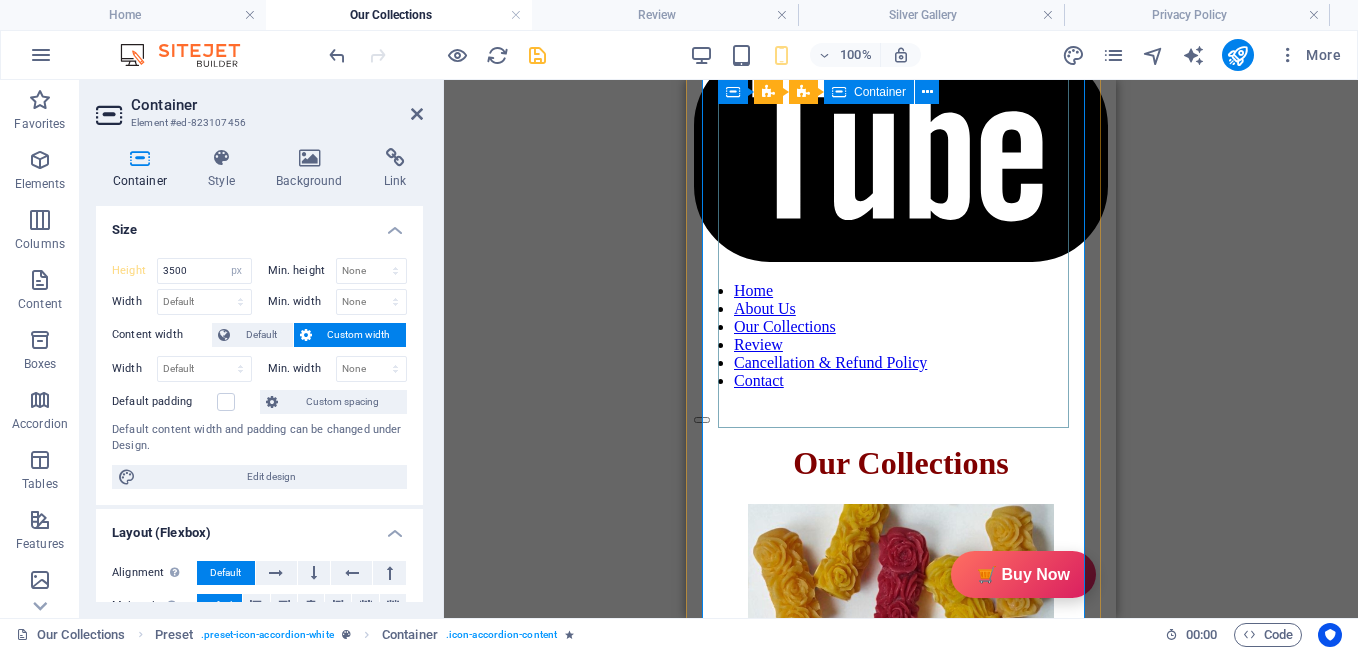 scroll, scrollTop: 1556, scrollLeft: 0, axis: vertical 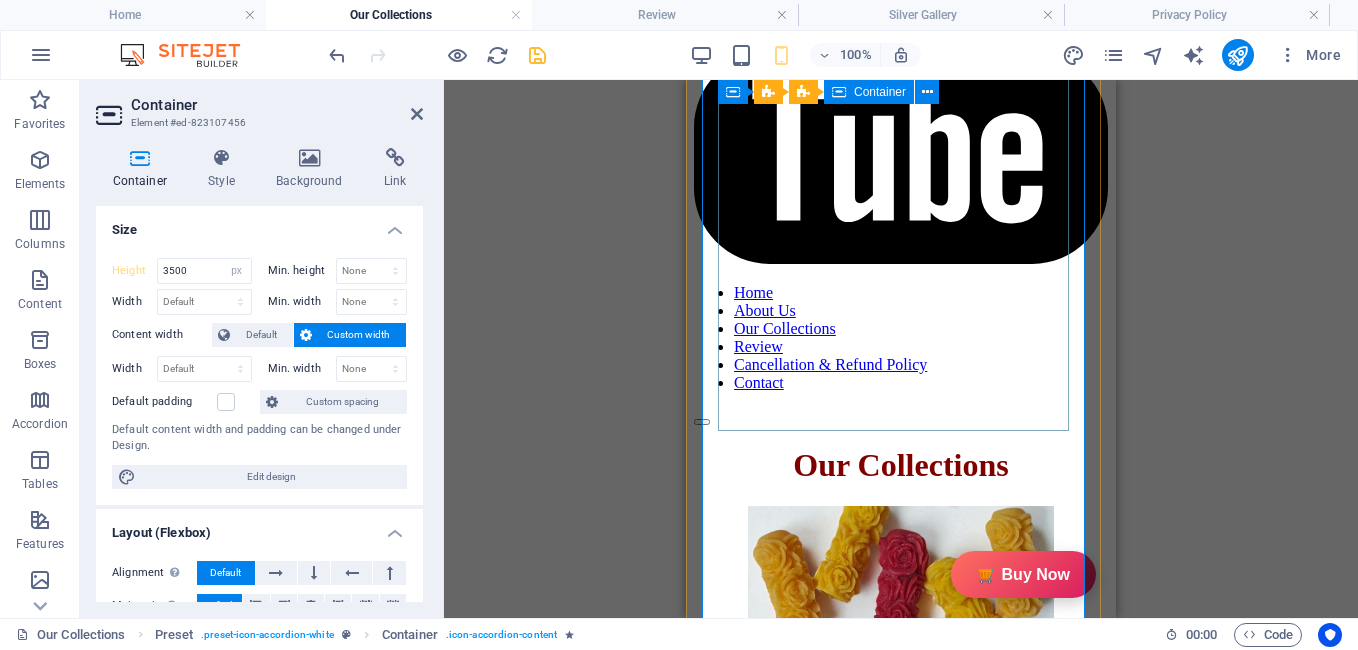 click on "Description GiftyBiz Scented Candles – Light Up Moments Hand-poured with love, GiftyBiz scented candles are crafted to bring warmth, elegance, and a touch of serenity to your space. Made from high-quality wax and infused with soothing fragrances, each candle is designed to elevate your mood and enhance any setting. Whether you're gifting or unwinding, our candles add charm, calm, and luxury in every flicker. Perfect for decor, self-care, or as a part of our curated gift boxes. Specification In The Box Sales Packages  1 Jar Candle No. of Content in Sales Packages Pack of 1 General Brand GiftyBiz Model Name Type Container Candle Series Jar Candle Ideal For Men, Women, Girls Fragrance Rose Material Soy Wax Occasion Anniversary, Birthday, Party Shape Cylindrical Burn Time 15 hrs Suitable For Home Decor, Gift Quantity 150 gm Gift Pack Nos Net Quantity 01   Review 4.7 Read our 16,564 reviews Free Google Reviews widget
Panel only seen by widget owner Edit widget Views 0%" at bounding box center [869, 2975] 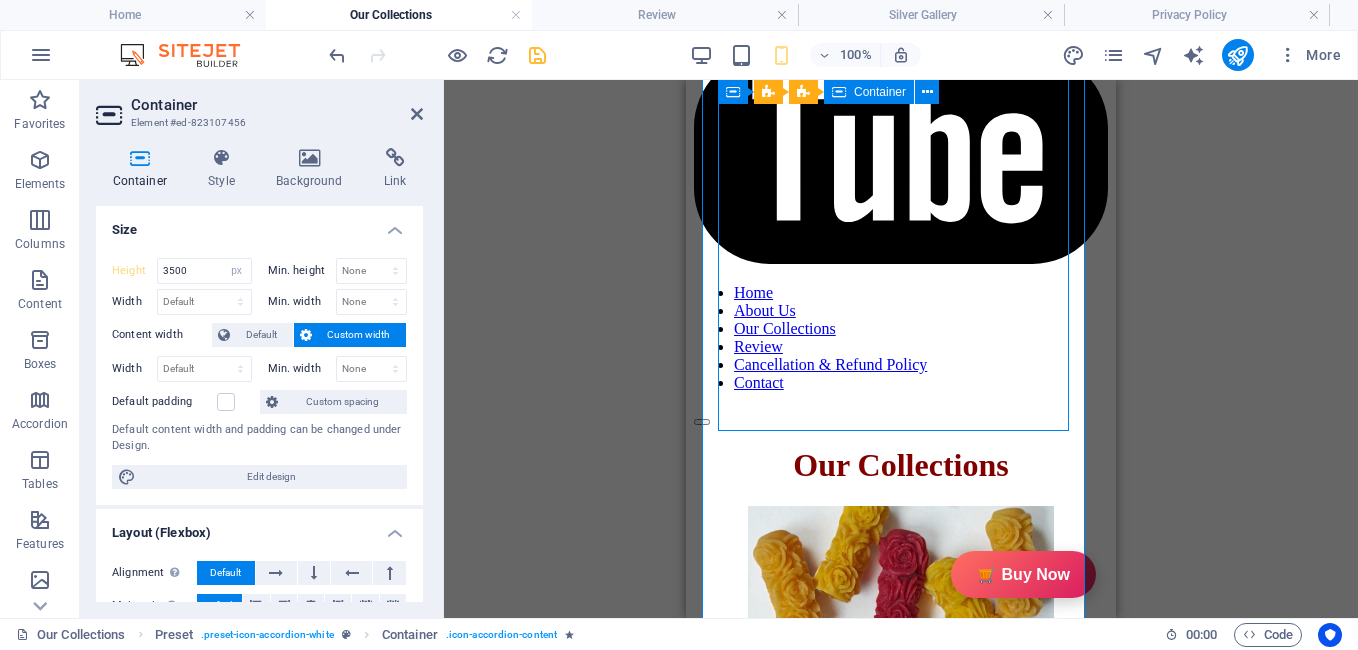 click on "Description GiftyBiz Scented Candles – Light Up Moments Hand-poured with love, GiftyBiz scented candles are crafted to bring warmth, elegance, and a touch of serenity to your space. Made from high-quality wax and infused with soothing fragrances, each candle is designed to elevate your mood and enhance any setting. Whether you're gifting or unwinding, our candles add charm, calm, and luxury in every flicker. Perfect for decor, self-care, or as a part of our curated gift boxes. Specification In The Box Sales Packages  1 Jar Candle No. of Content in Sales Packages Pack of 1 General Brand GiftyBiz Model Name Type Container Candle Series Jar Candle Ideal For Men, Women, Girls Fragrance Rose Material Soy Wax Occasion Anniversary, Birthday, Party Shape Cylindrical Burn Time 15 hrs Suitable For Home Decor, Gift Quantity 150 gm Gift Pack Nos Net Quantity 01   Review 4.7 Read our 16,564 reviews Free Google Reviews widget
Panel only seen by widget owner Edit widget Views 0%" at bounding box center (869, 2975) 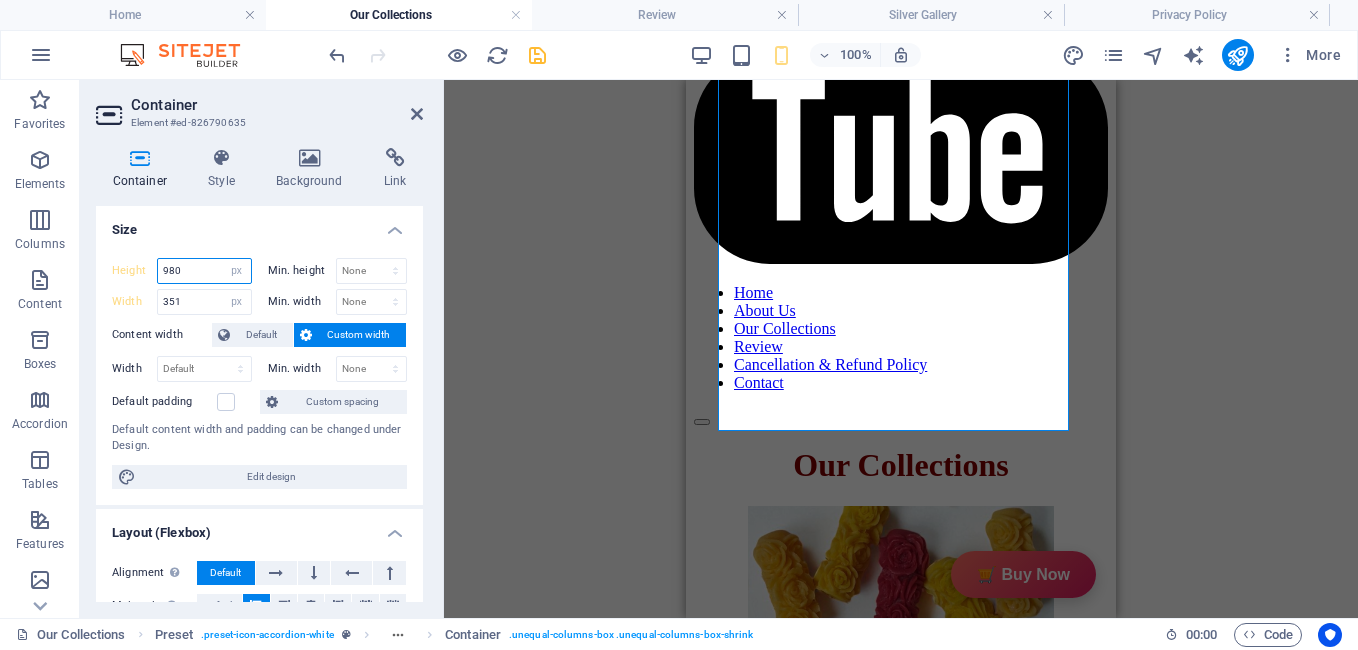 click on "980" at bounding box center [204, 271] 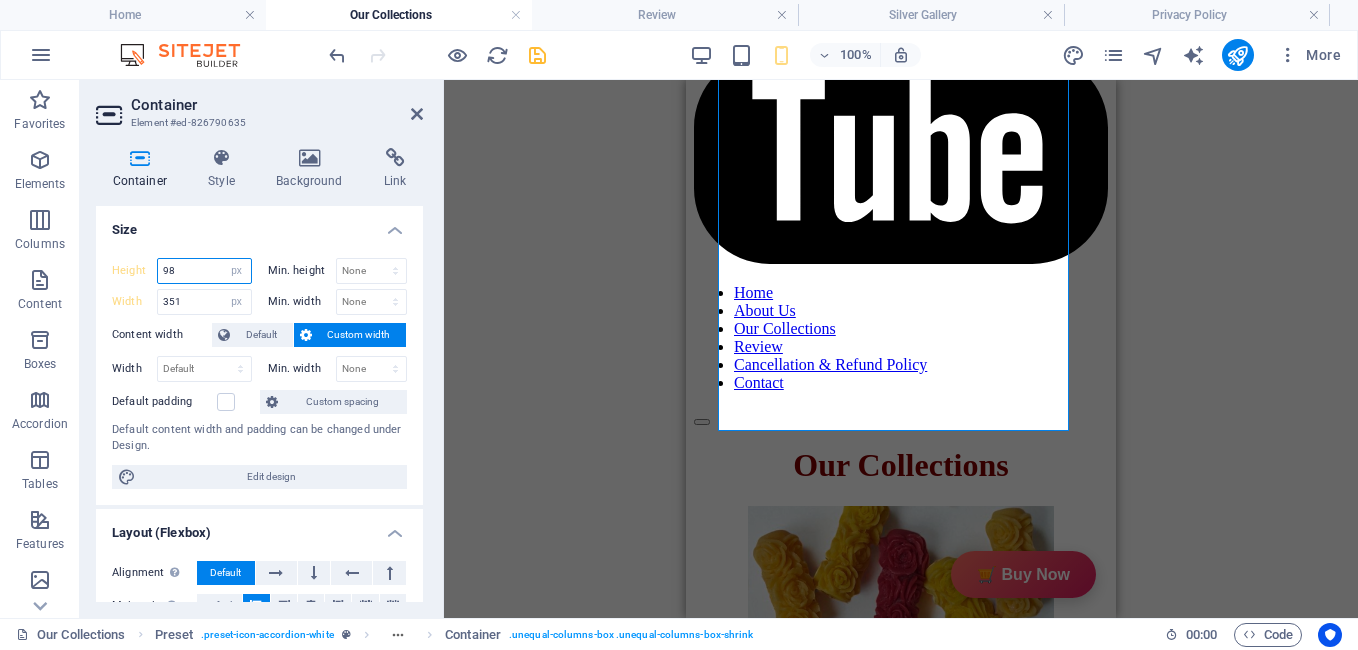 type on "9" 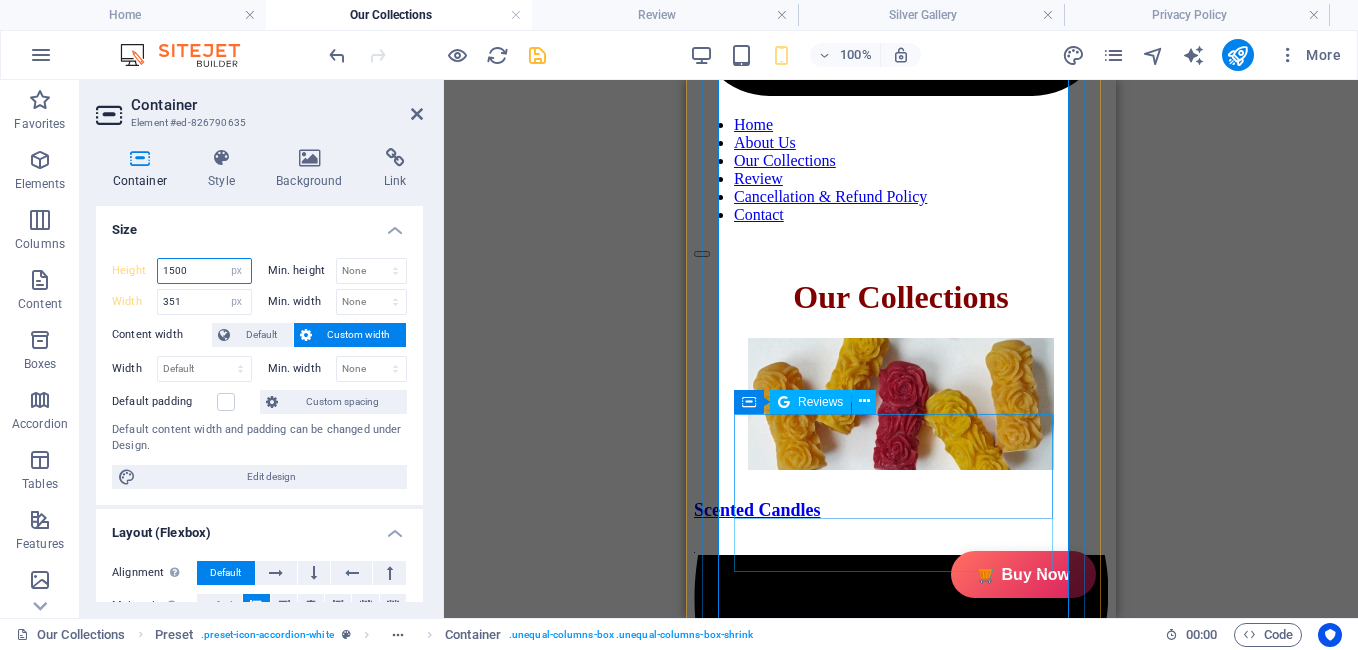 scroll, scrollTop: 1725, scrollLeft: 0, axis: vertical 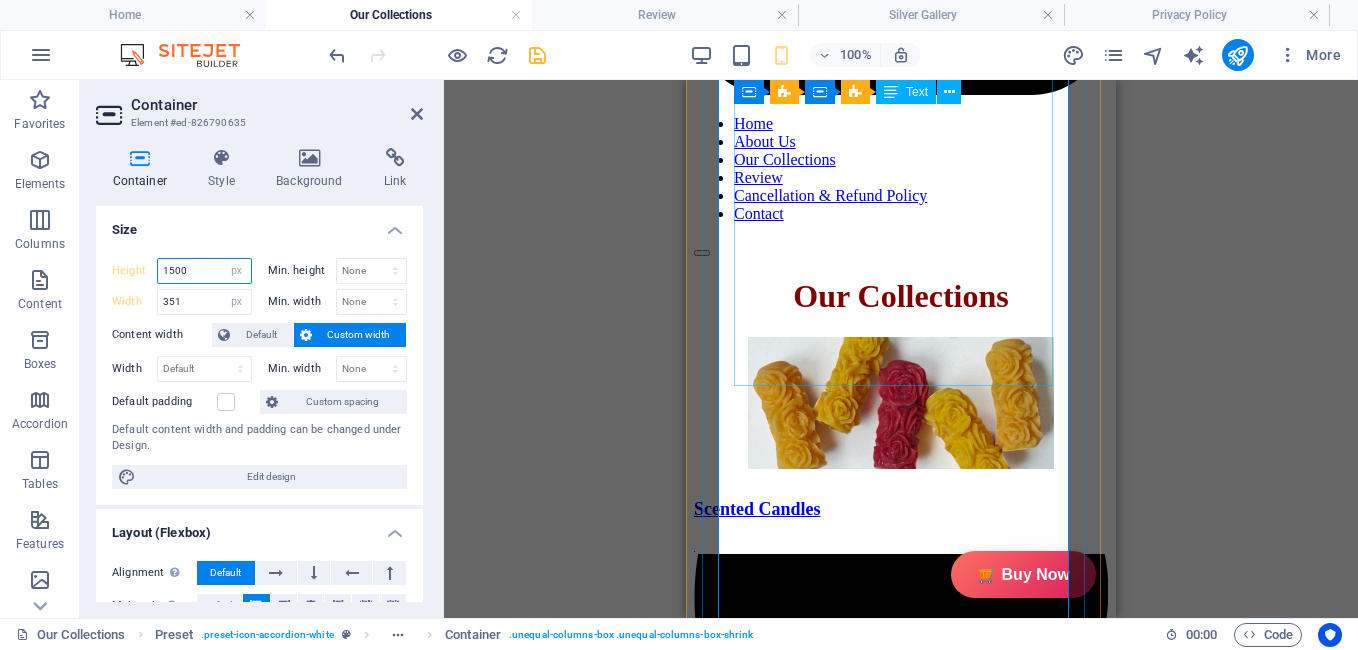 type on "1500" 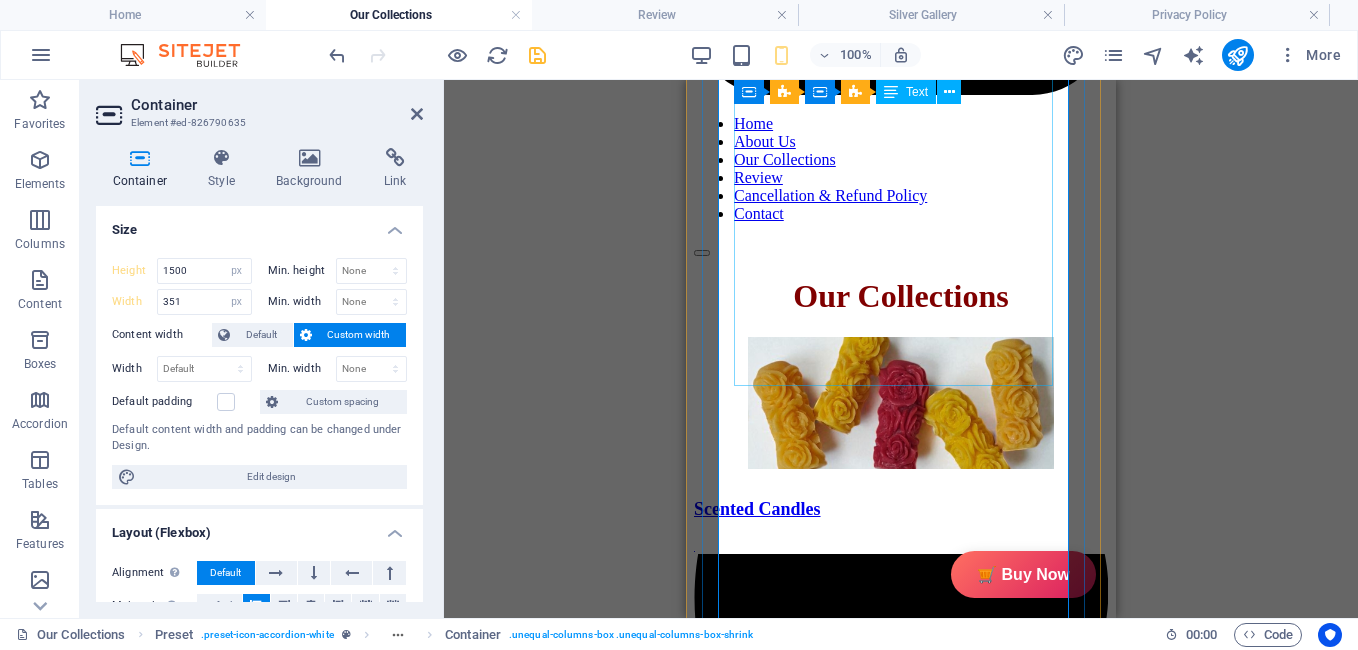 click on "In The Box Sales Packages  1 Jar Candle No. of Content in Sales Packages Pack of 1 General Brand GiftyBiz Model Name Type Container Candle Series Jar Candle Ideal For Men, Women, Girls Fragrance Rose Material Soy Wax Occasion Anniversary, Birthday, Party Shape Cylindrical Burn Time 15 hrs Suitable For Home Decor, Gift Quantity 150 gm Gift Pack Nos Net Quantity 01" at bounding box center (869, 2963) 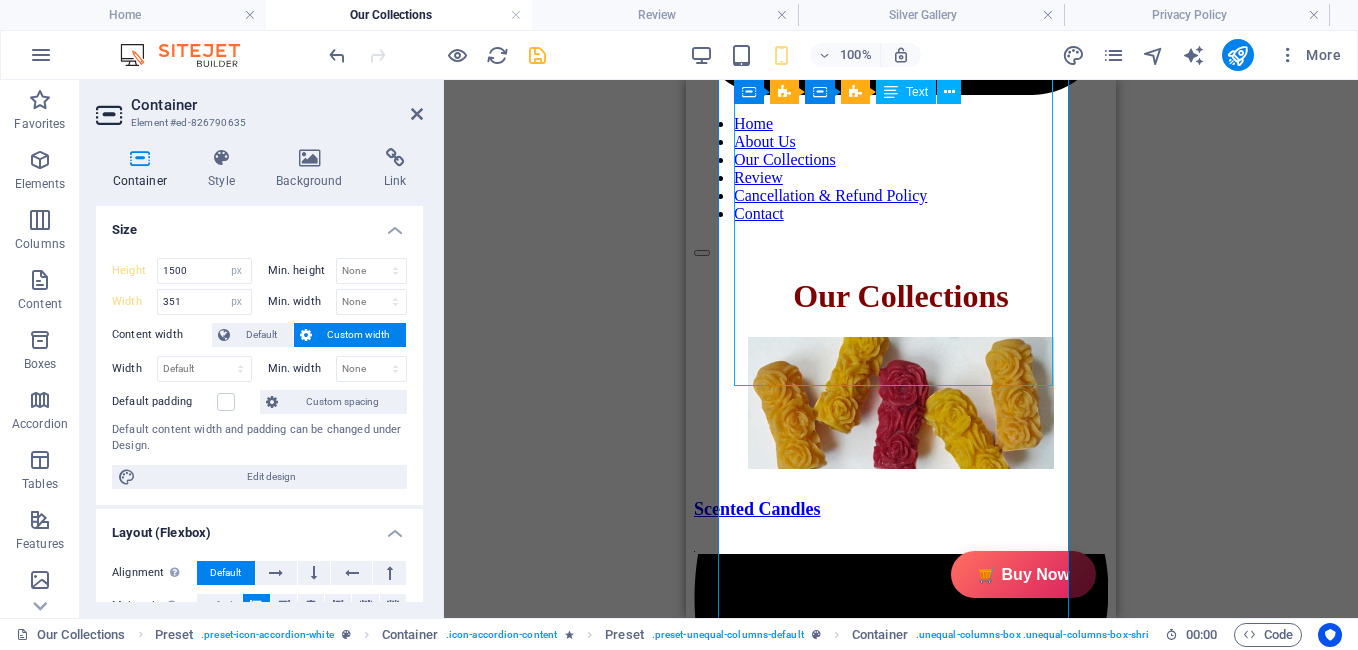 click on "In The Box Sales Packages  1 Jar Candle No. of Content in Sales Packages Pack of 1 General Brand GiftyBiz Model Name Type Container Candle Series Jar Candle Ideal For Men, Women, Girls Fragrance Rose Material Soy Wax Occasion Anniversary, Birthday, Party Shape Cylindrical Burn Time 15 hrs Suitable For Home Decor, Gift Quantity 150 gm Gift Pack Nos Net Quantity 01" at bounding box center (869, 2963) 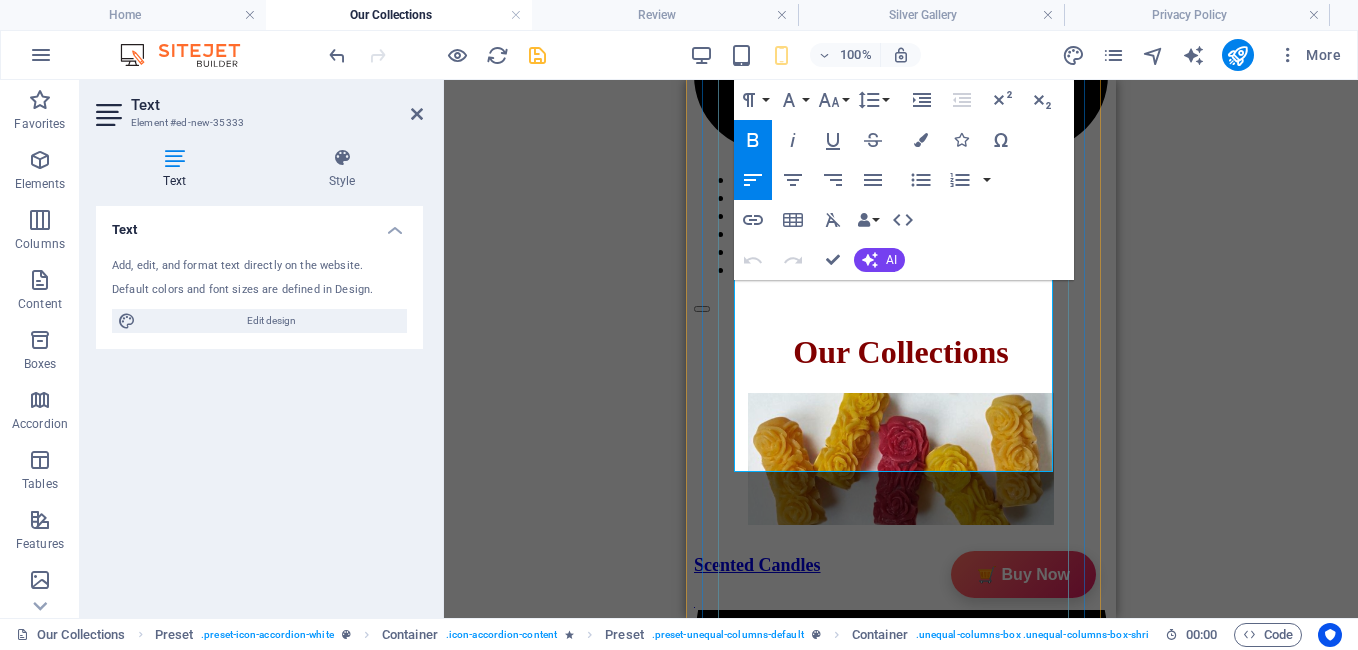 scroll, scrollTop: 1670, scrollLeft: 0, axis: vertical 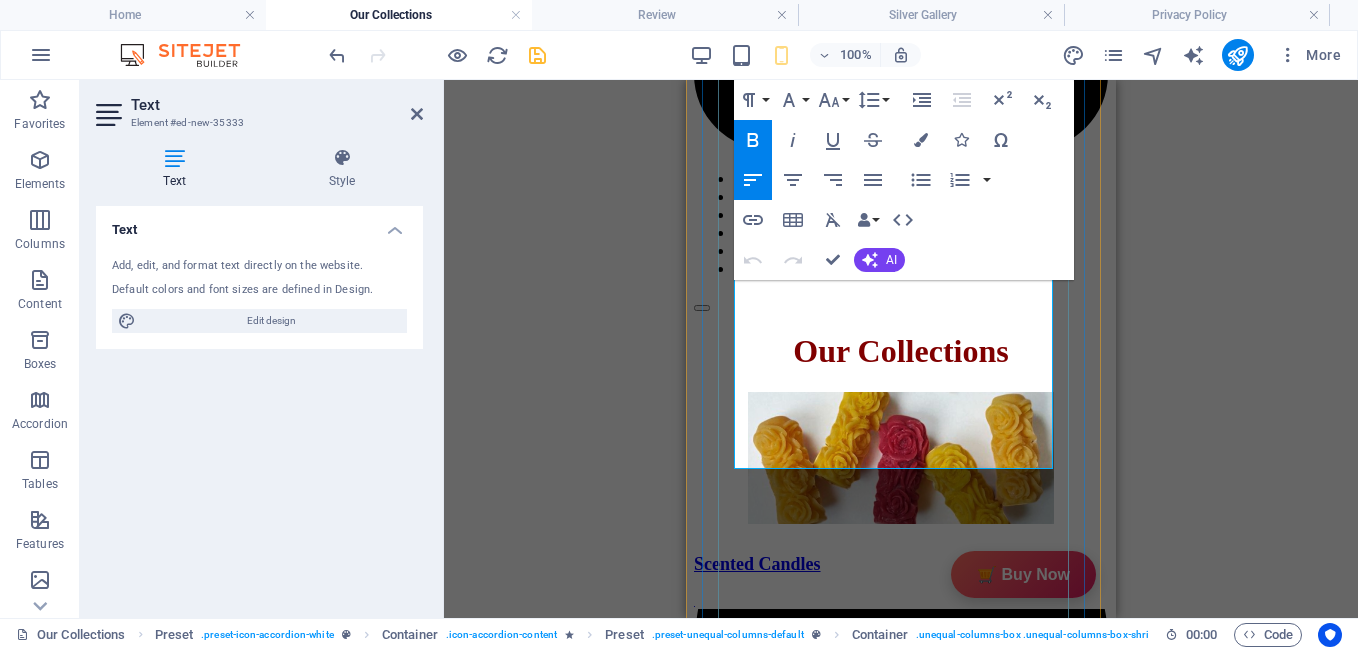 click at bounding box center (782, 3382) 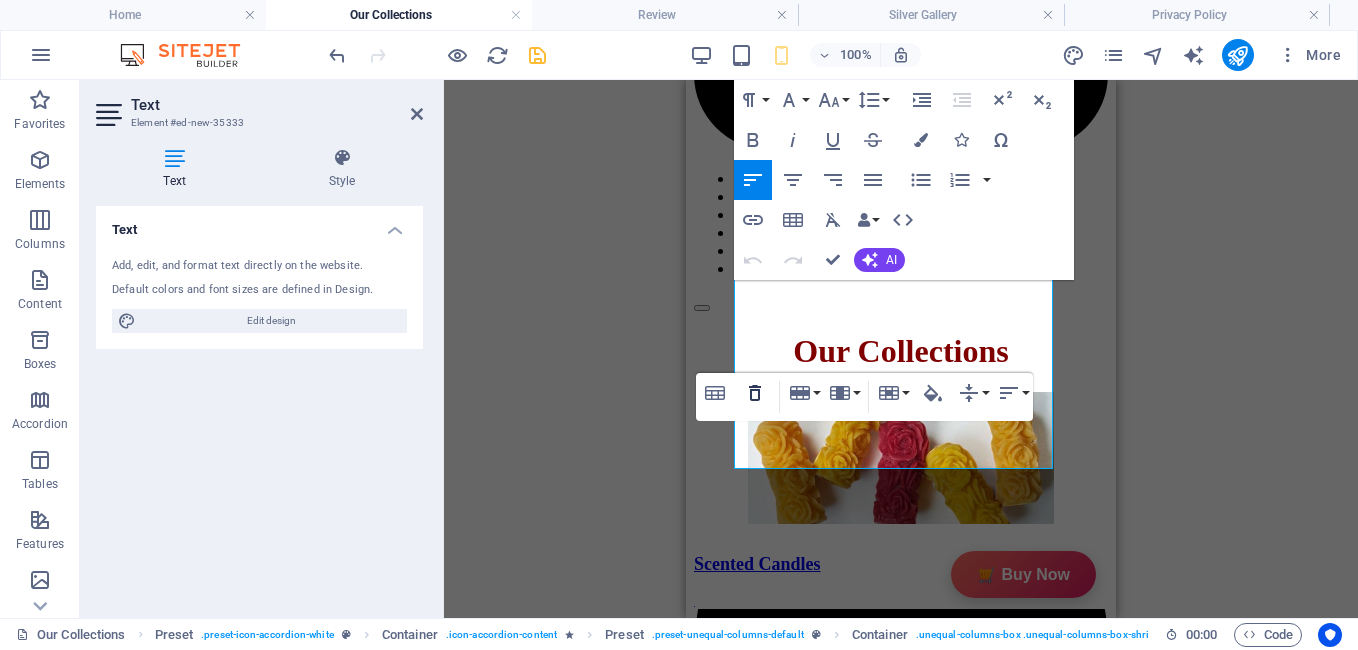 click 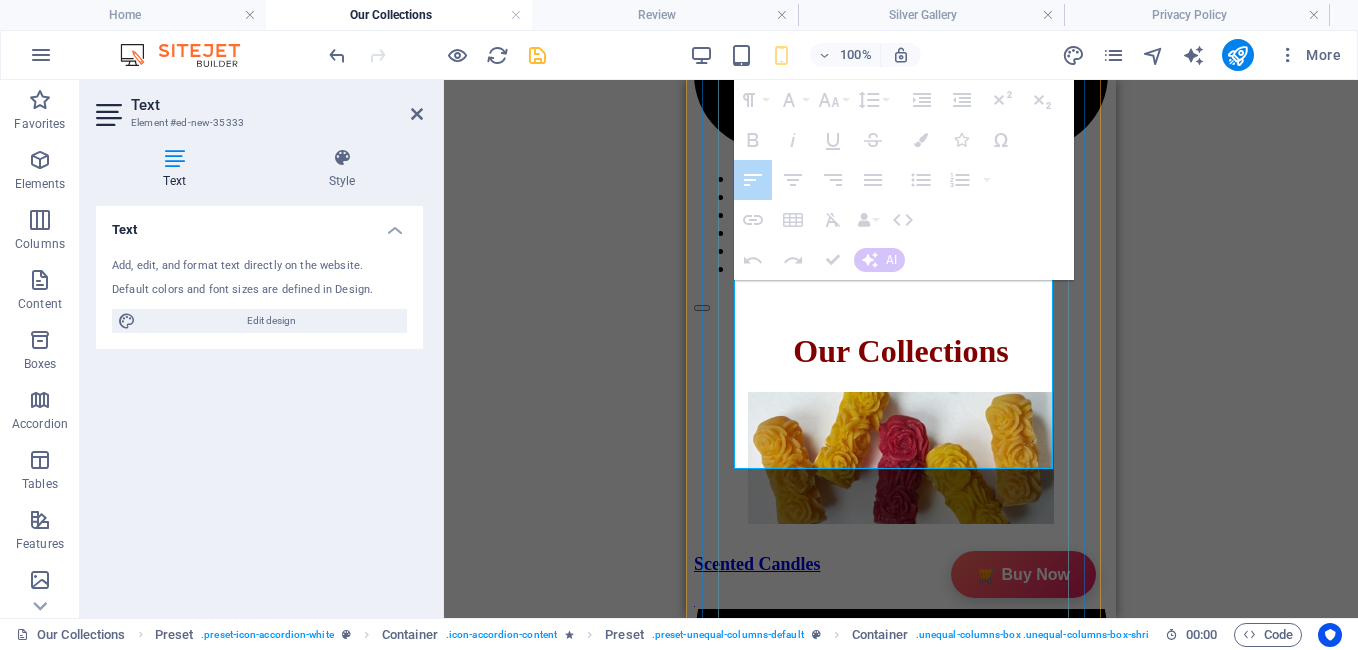 drag, startPoint x: 769, startPoint y: 446, endPoint x: 954, endPoint y: 446, distance: 185 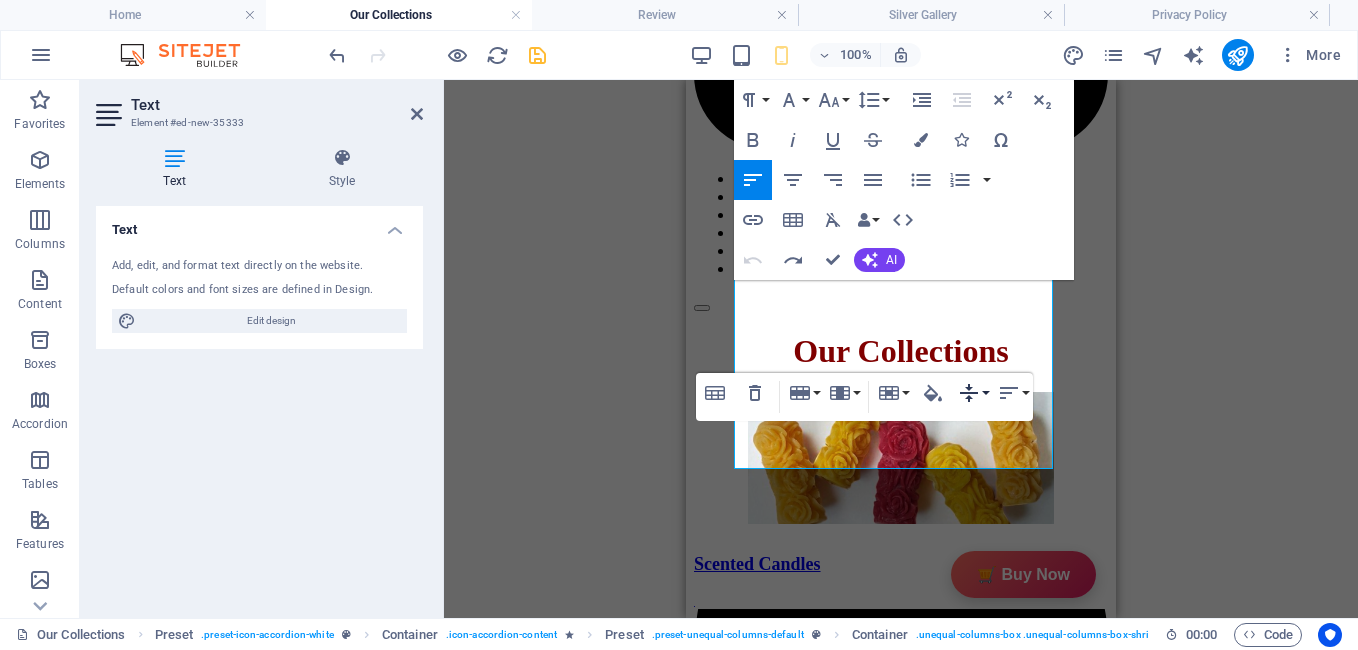 click 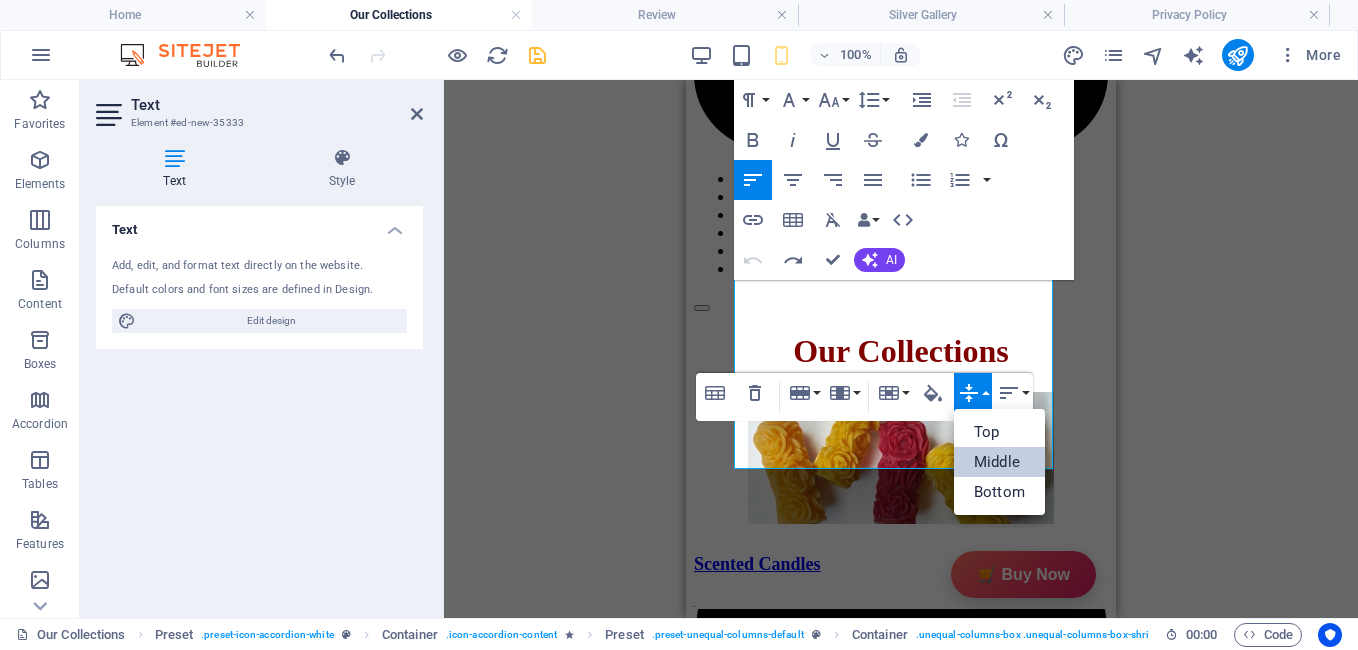 scroll, scrollTop: 0, scrollLeft: 0, axis: both 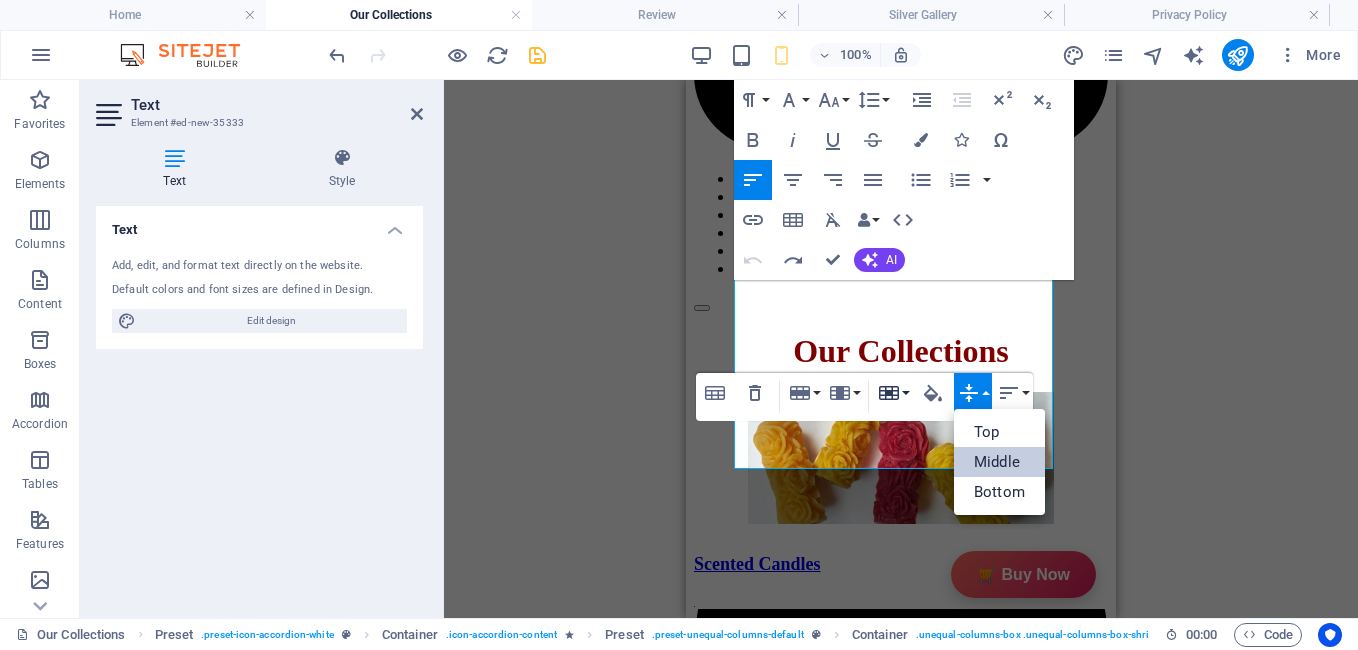 click on "Cell" at bounding box center [893, 393] 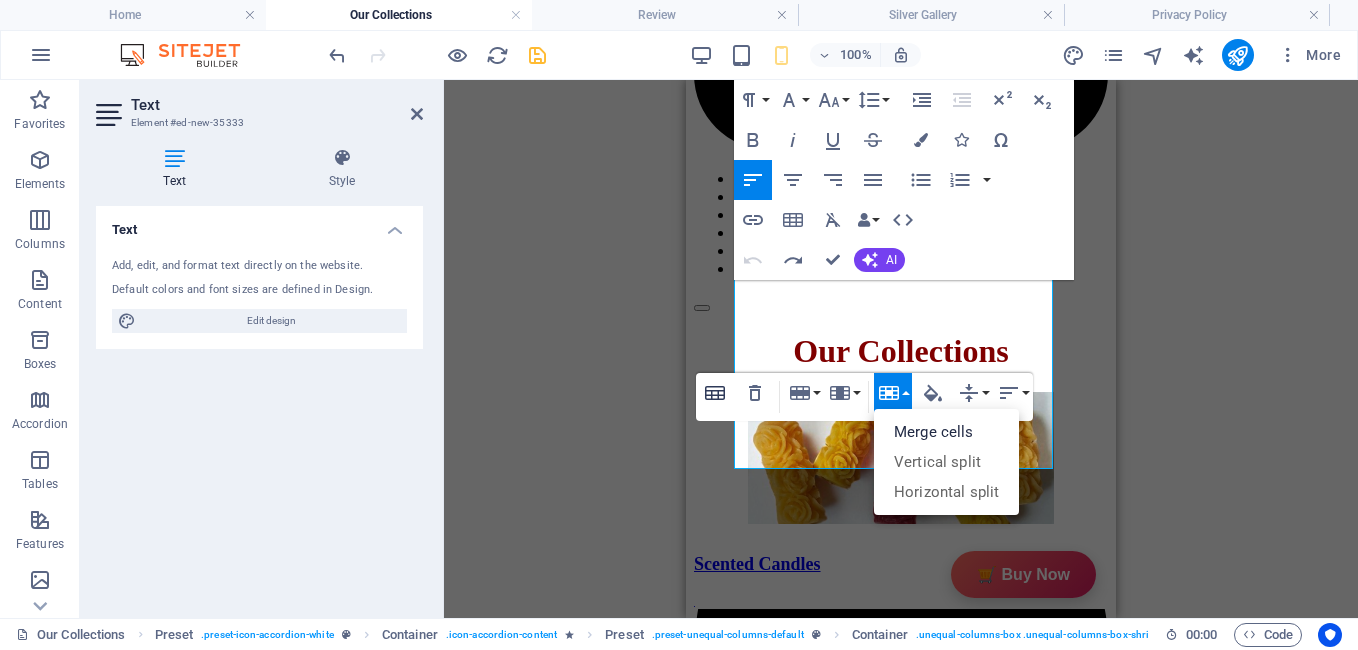 click 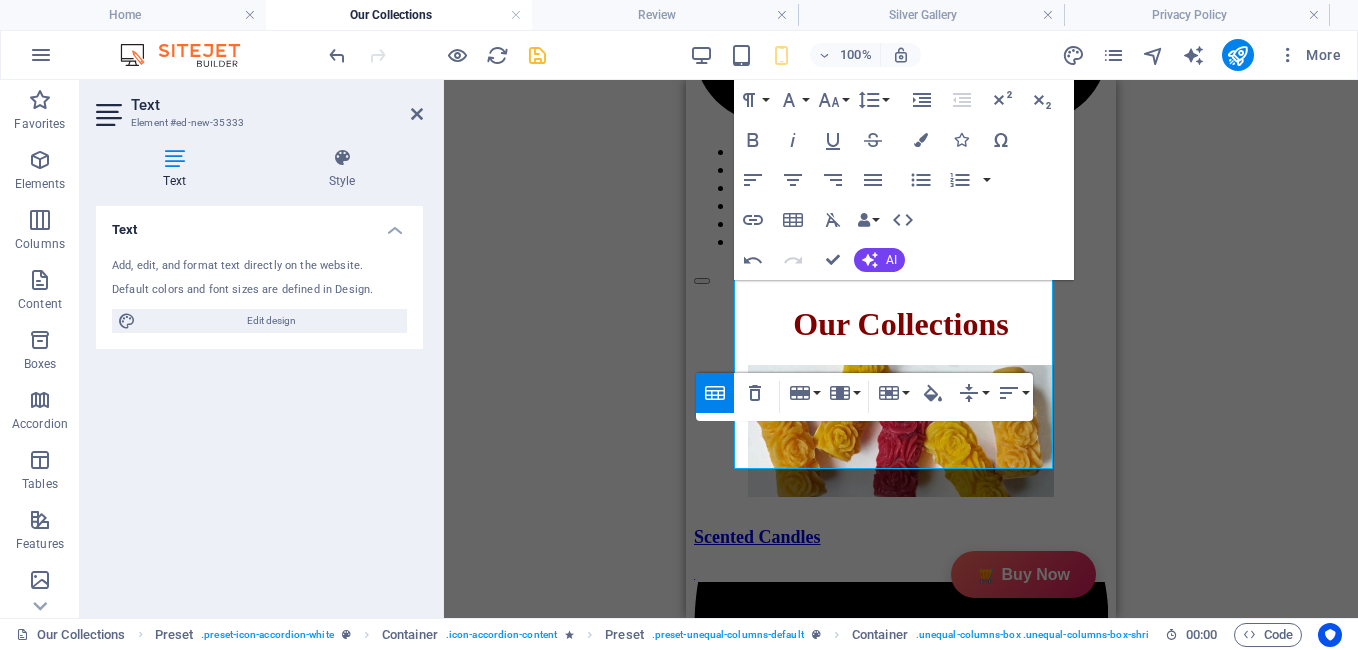 click 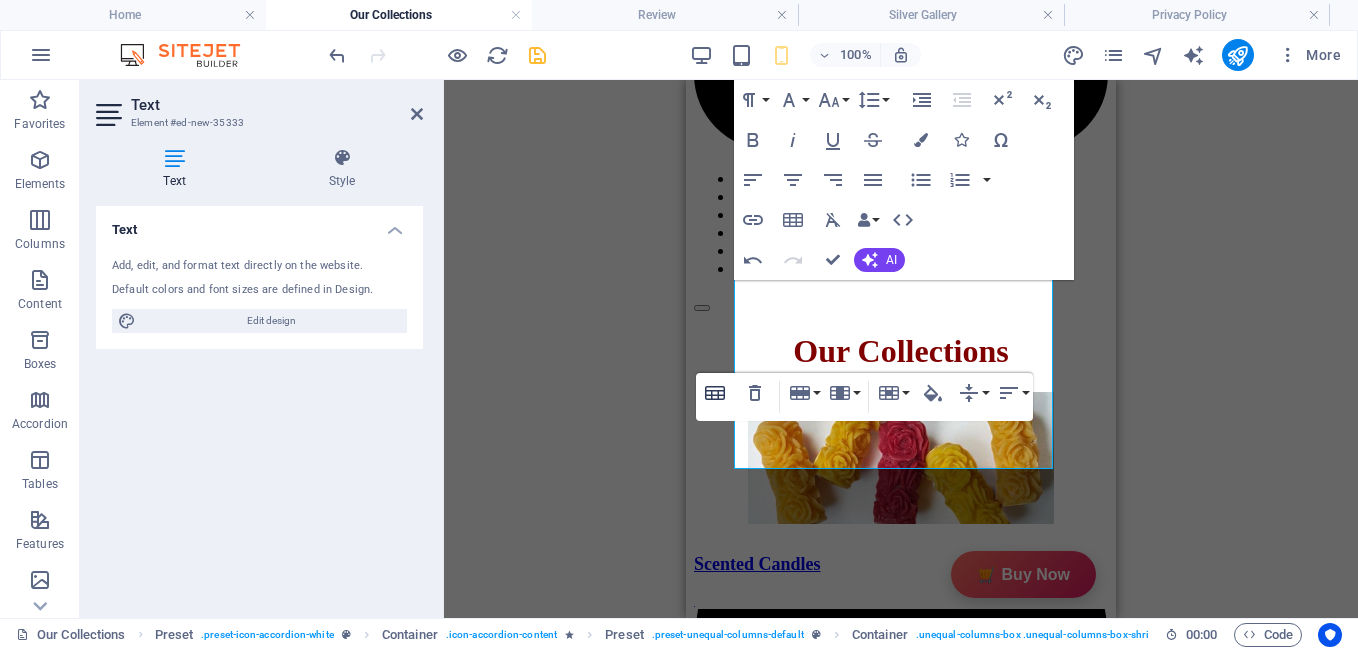 click 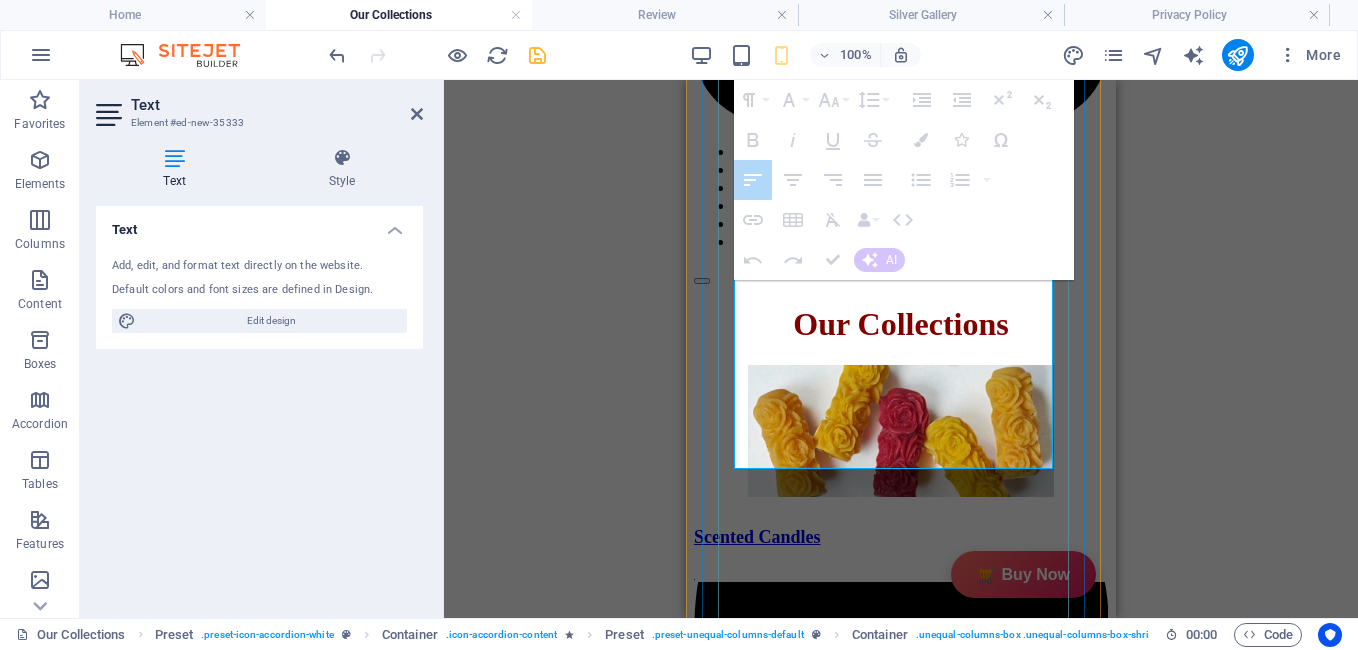 drag, startPoint x: 768, startPoint y: 450, endPoint x: 1004, endPoint y: 432, distance: 236.68544 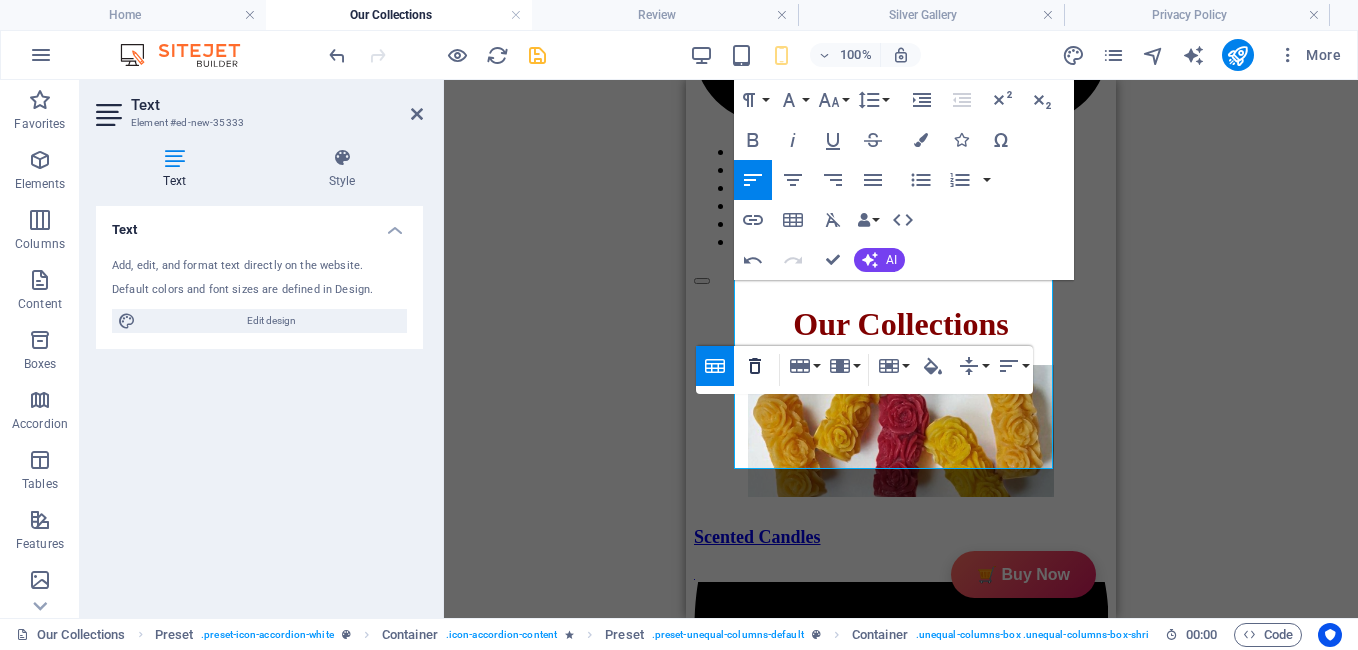 click 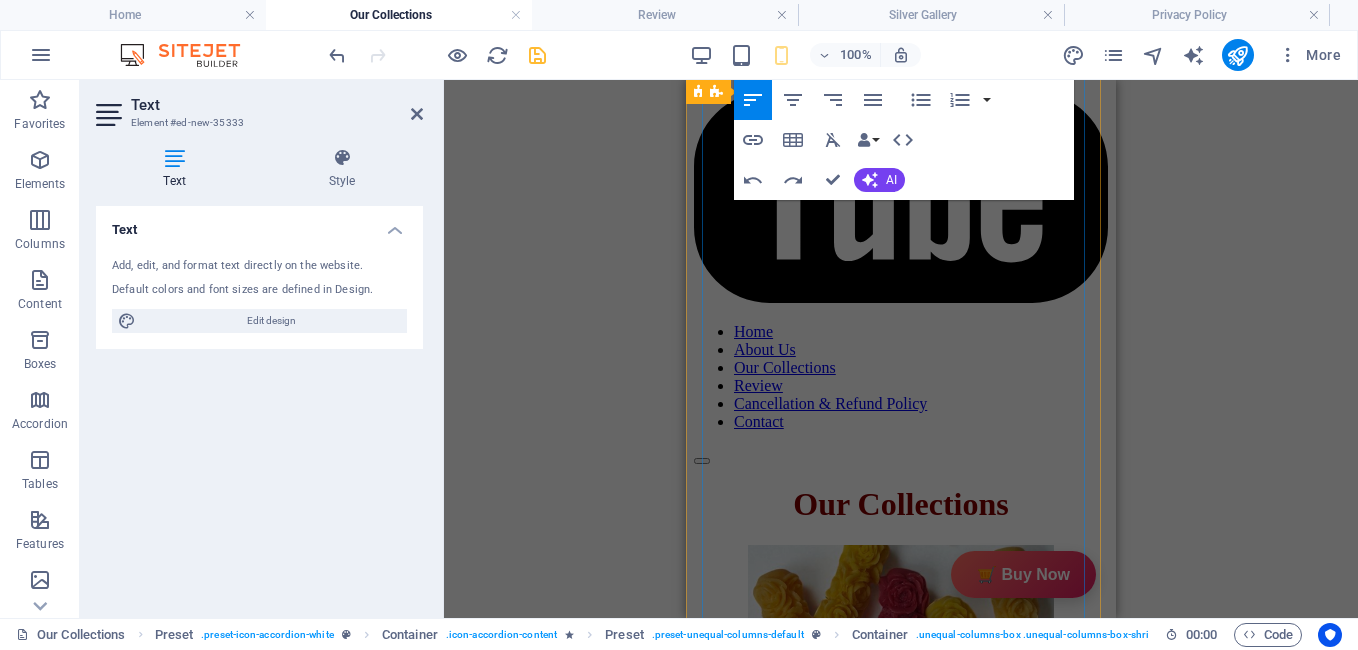 scroll, scrollTop: 2166, scrollLeft: 0, axis: vertical 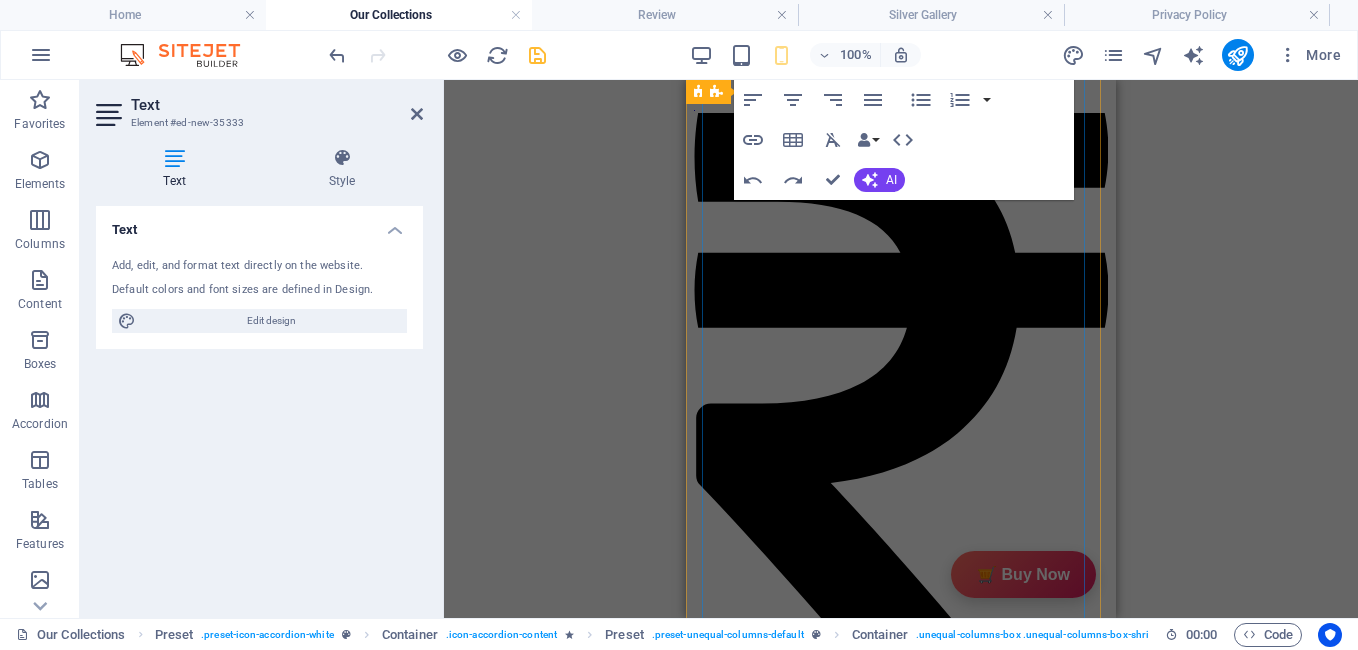 click on "Description GiftyBiz Scented Candles – Light Up Moments Hand-poured with love, GiftyBiz scented candles are crafted to bring warmth, elegance, and a touch of serenity to your space. Made from high-quality wax and infused with soothing fragrances, each candle is designed to elevate your mood and enhance any setting. Whether you're gifting or unwinding, our candles add charm, calm, and luxury in every flicker. Perfect for decor, self-care, or as a part of our curated gift boxes. Specification In The Box Sales Packages  1 Jar Candle No. of Content in Sales Packages Pack of 1 General Brand GiftyBiz Model Name Type Container Candle Series Jar Candle Ideal For Men, Women, Girls Fragrance Rose Material Soy Wax Occasion Anniversary, Birthday, Party Shape Cylindrical Burn Time 15 hrs Suitable For Home Decor, Gift Quantity 150 gm Gift Pack Nos Net Quantity 01   Review 4.7 Read our 16,564 reviews Free Google Reviews widget
Panel only seen by widget owner Edit widget Views 0%" at bounding box center (901, 3205) 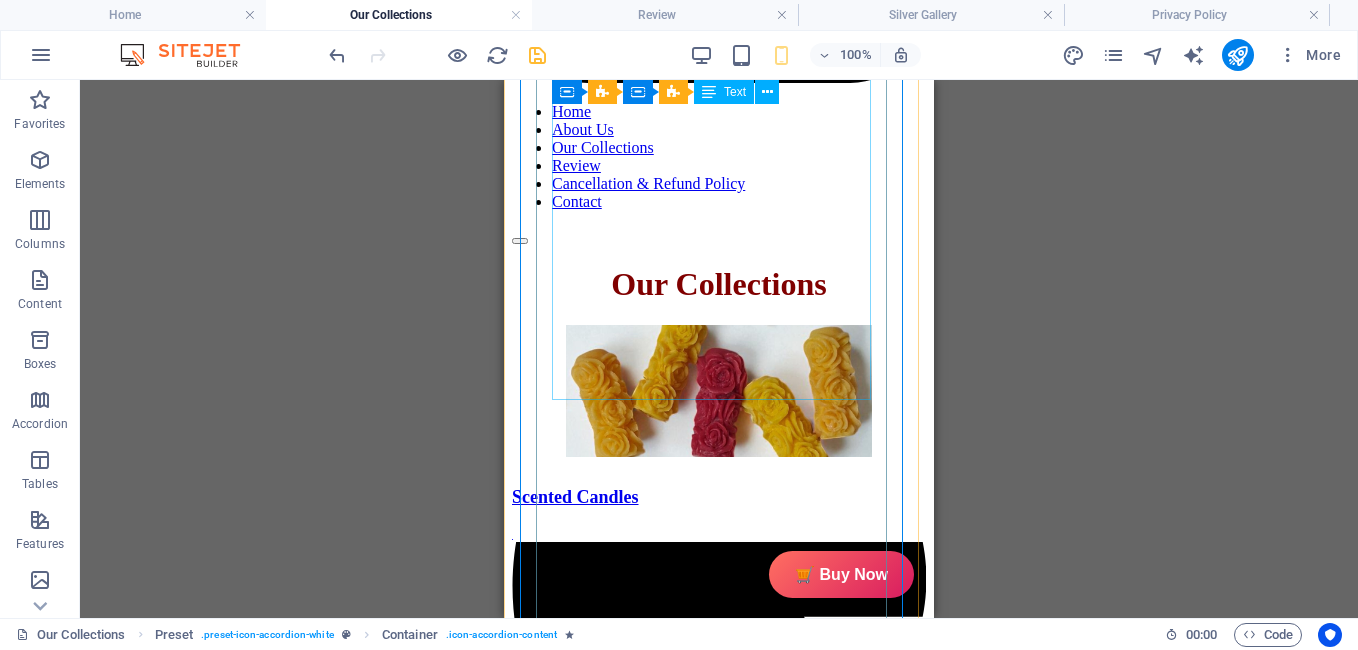 scroll, scrollTop: 1744, scrollLeft: 0, axis: vertical 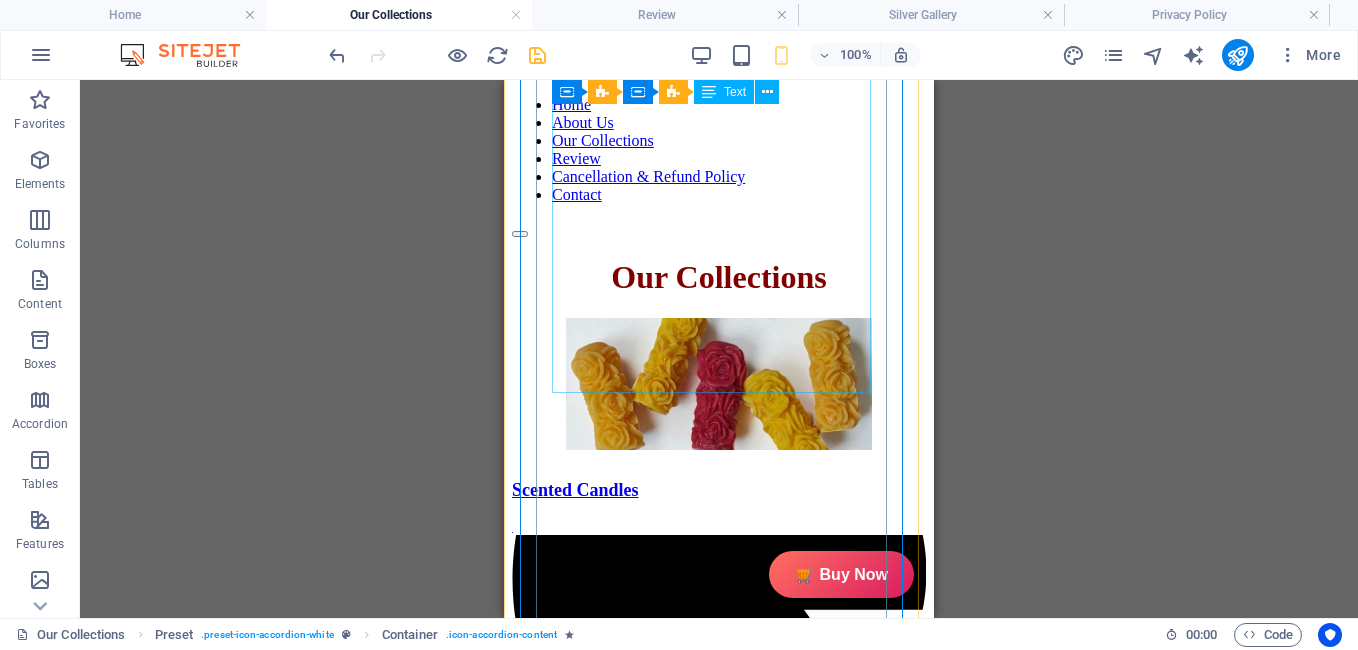 click on "In The Box Sales Packages  1 Jar Candle No. of Content in Sales Packages Pack of 1 General Brand GiftyBiz Model Name Type Container Candle Series Jar Candle Ideal For Men, Women, Girls Fragrance Rose Material Soy Wax Occasion Anniversary, Birthday, Party Shape Cylindrical Burn Time 15 hrs Suitable For Home Decor, Gift Quantity 150 gm Gift Pack Nos Net Quantity 01" at bounding box center [687, 2955] 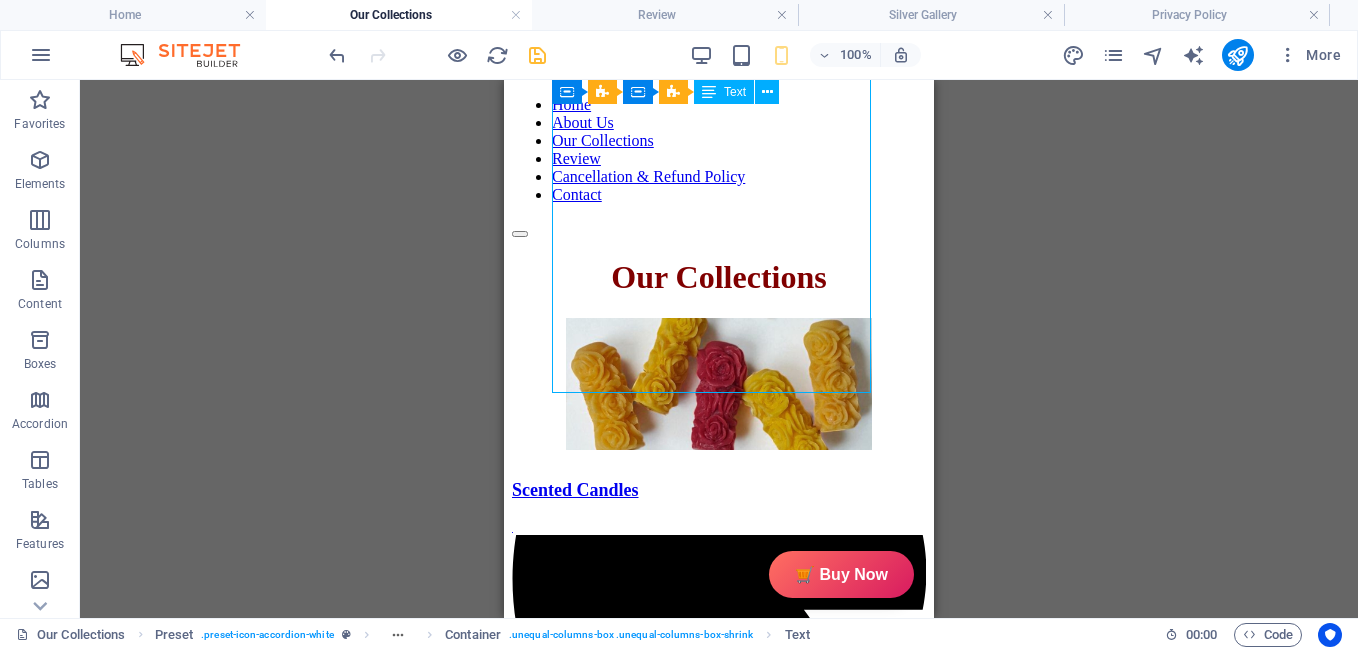 click on "In The Box Sales Packages  1 Jar Candle No. of Content in Sales Packages Pack of 1 General Brand GiftyBiz Model Name Type Container Candle Series Jar Candle Ideal For Men, Women, Girls Fragrance Rose Material Soy Wax Occasion Anniversary, Birthday, Party Shape Cylindrical Burn Time 15 hrs Suitable For Home Decor, Gift Quantity 150 gm Gift Pack Nos Net Quantity 01" at bounding box center [687, 2955] 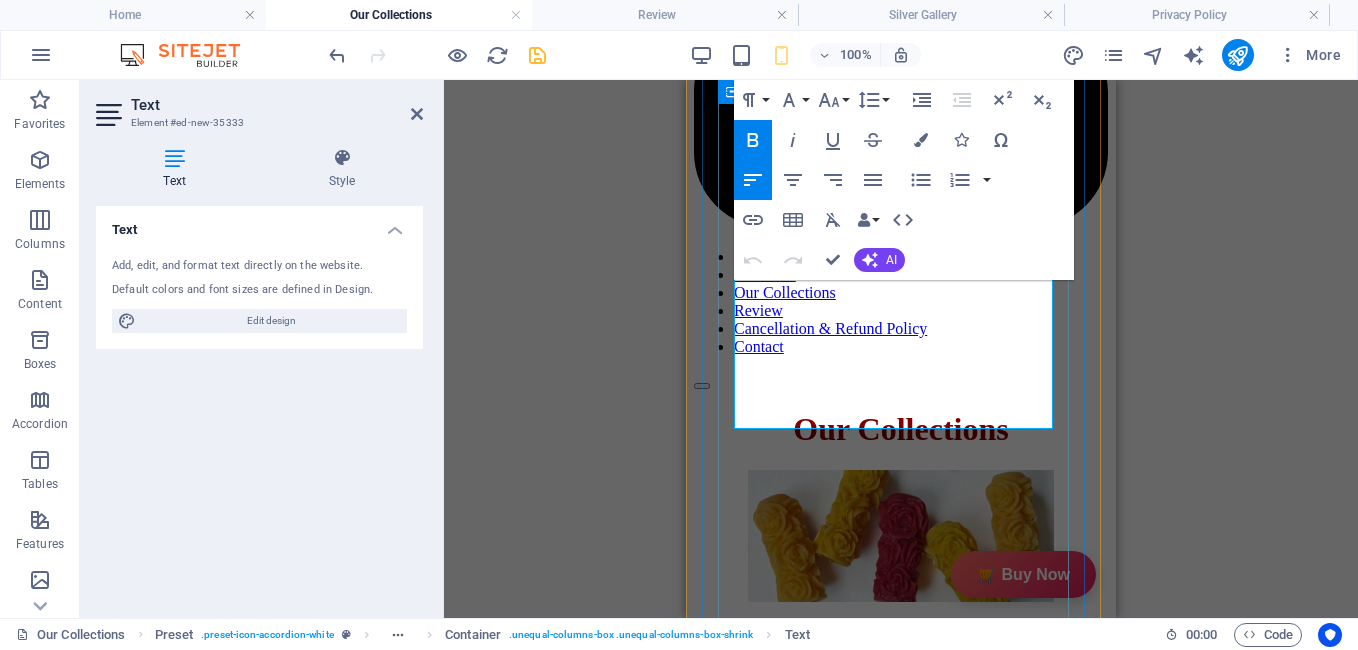 scroll, scrollTop: 1767, scrollLeft: 0, axis: vertical 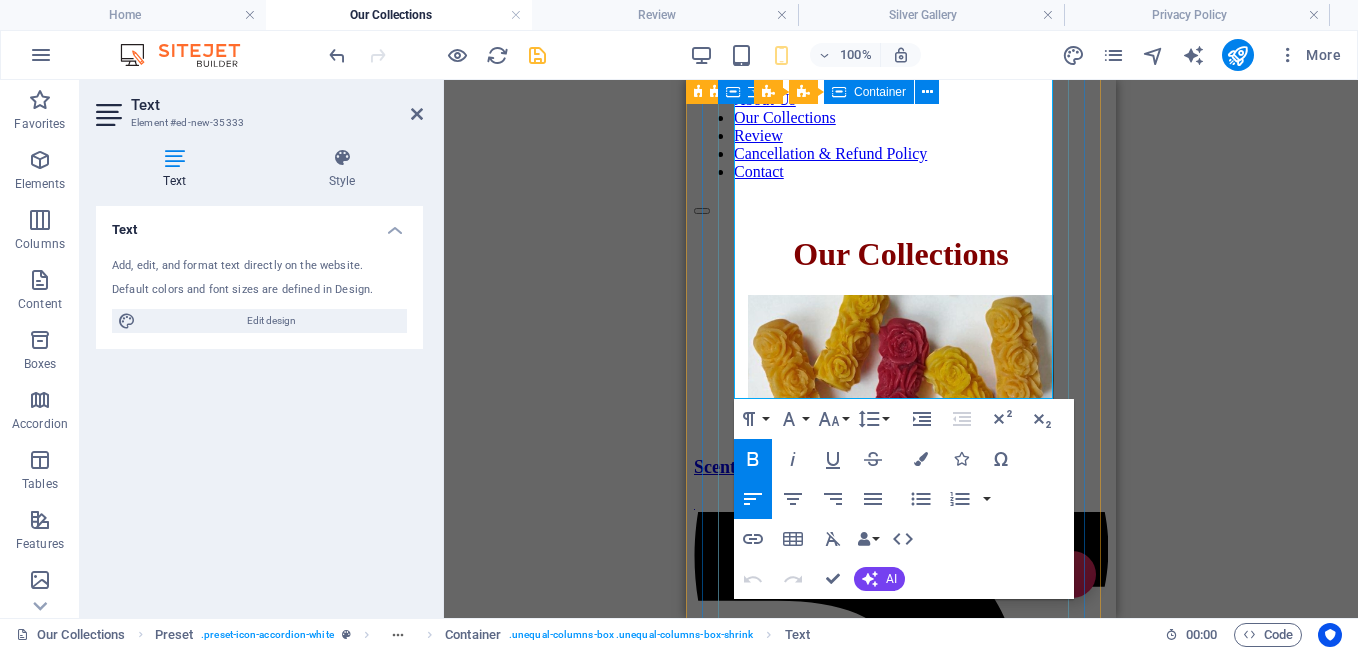 click on "Description GiftyBiz Scented Candles – Light Up Moments Hand-poured with love, GiftyBiz scented candles are crafted to bring warmth, elegance, and a touch of serenity to your space. Made from high-quality wax and infused with soothing fragrances, each candle is designed to elevate your mood and enhance any setting. Whether you're gifting or unwinding, our candles add charm, calm, and luxury in every flicker. Perfect for decor, self-care, or as a part of our curated gift boxes. Specification In The Box Sales Packages  1 Jar Candle No. of Content in Sales Packages Pack of 1 General Brand GiftyBiz Model Name Type Container Candle Series Jar Candle Ideal For Men, Women, Girls Fragrance Rose Material Soy Wax Occasion Anniversary, Birthday, Party Shape Cylindrical Burn Time 15 hrs Suitable For Home Decor, Gift Quantity 150 gm Gift Pack Nos Net Quantity 01   Review 4.7 Read our 16,564 reviews Free Google Reviews widget
Panel only seen by widget owner Edit widget Views 0%" at bounding box center (869, 3024) 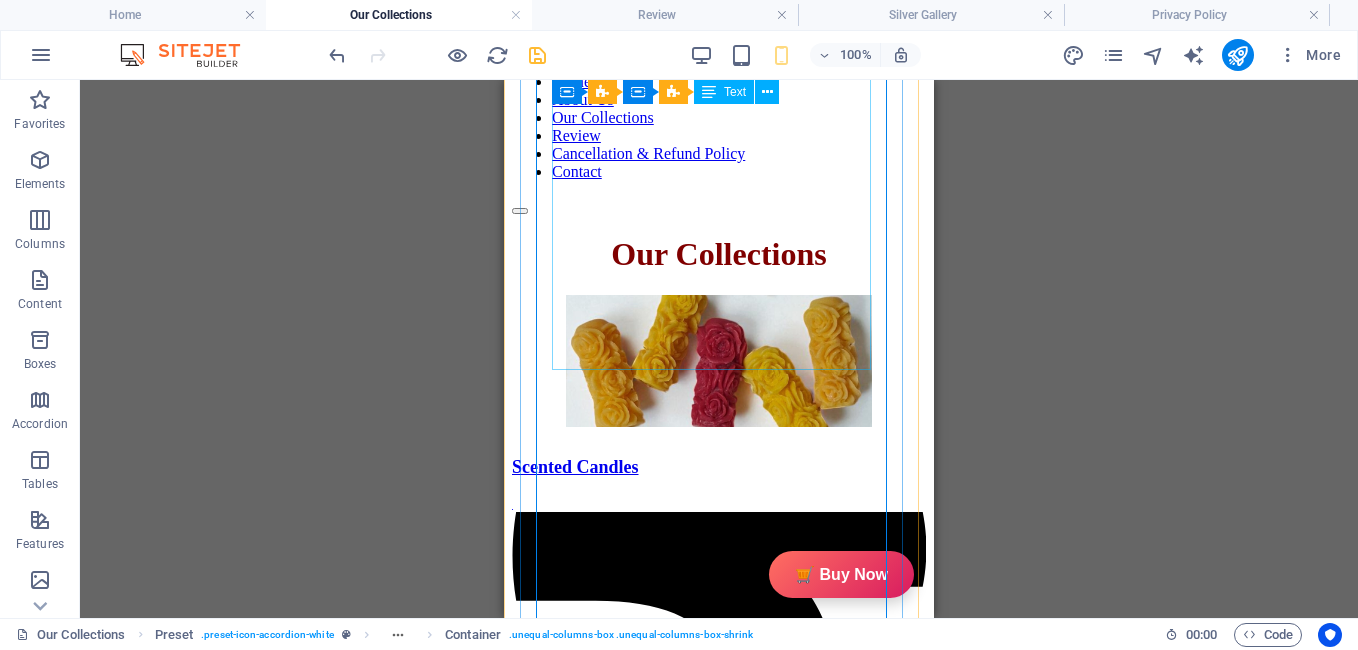 click on "In The Box Sales Packages  1 Jar Candle No. of Content in Sales Packages Pack of 1 General Brand GiftyBiz Model Name Type Container Candle Series Jar Candle Ideal For Men, Women, Girls Fragrance Rose Material Soy Wax Occasion Anniversary, Birthday, Party Shape Cylindrical Burn Time 15 hrs Suitable For Home Decor, Gift Quantity 150 gm Gift Pack Nos Net Quantity 01" at bounding box center (687, 2932) 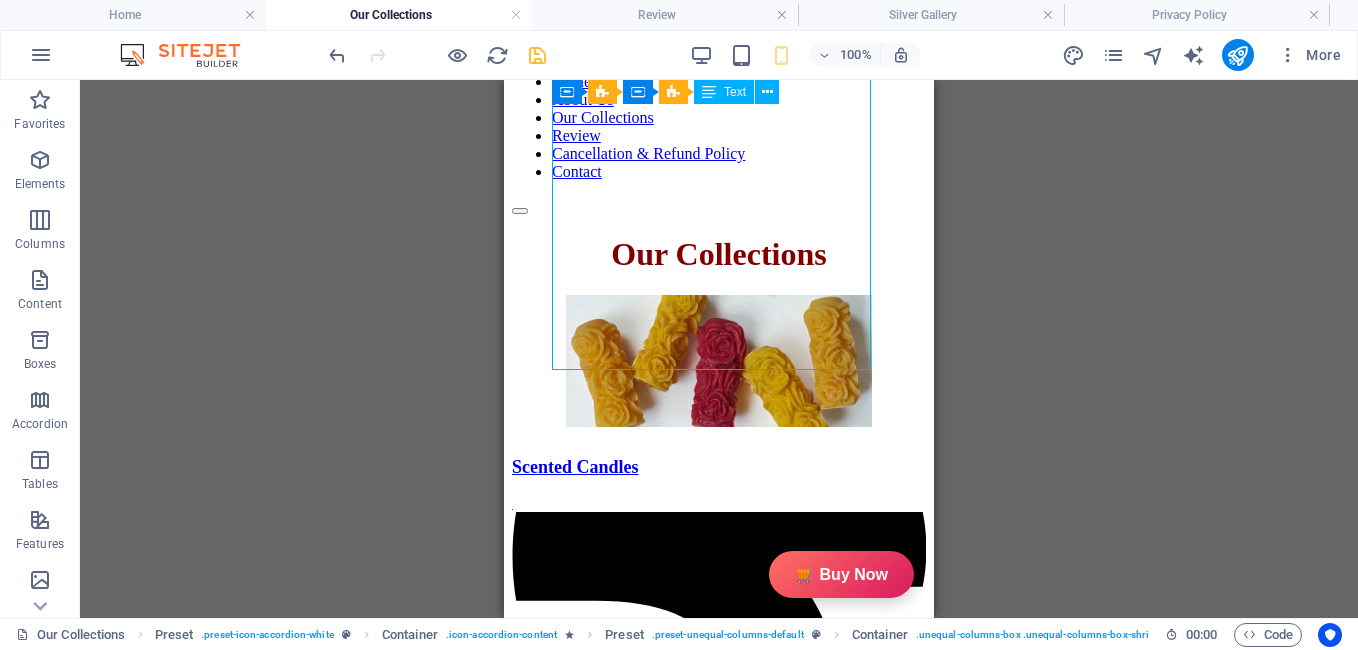 click on "In The Box Sales Packages  1 Jar Candle No. of Content in Sales Packages Pack of 1 General Brand GiftyBiz Model Name Type Container Candle Series Jar Candle Ideal For Men, Women, Girls Fragrance Rose Material Soy Wax Occasion Anniversary, Birthday, Party Shape Cylindrical Burn Time 15 hrs Suitable For Home Decor, Gift Quantity 150 gm Gift Pack Nos Net Quantity 01" at bounding box center (687, 2932) 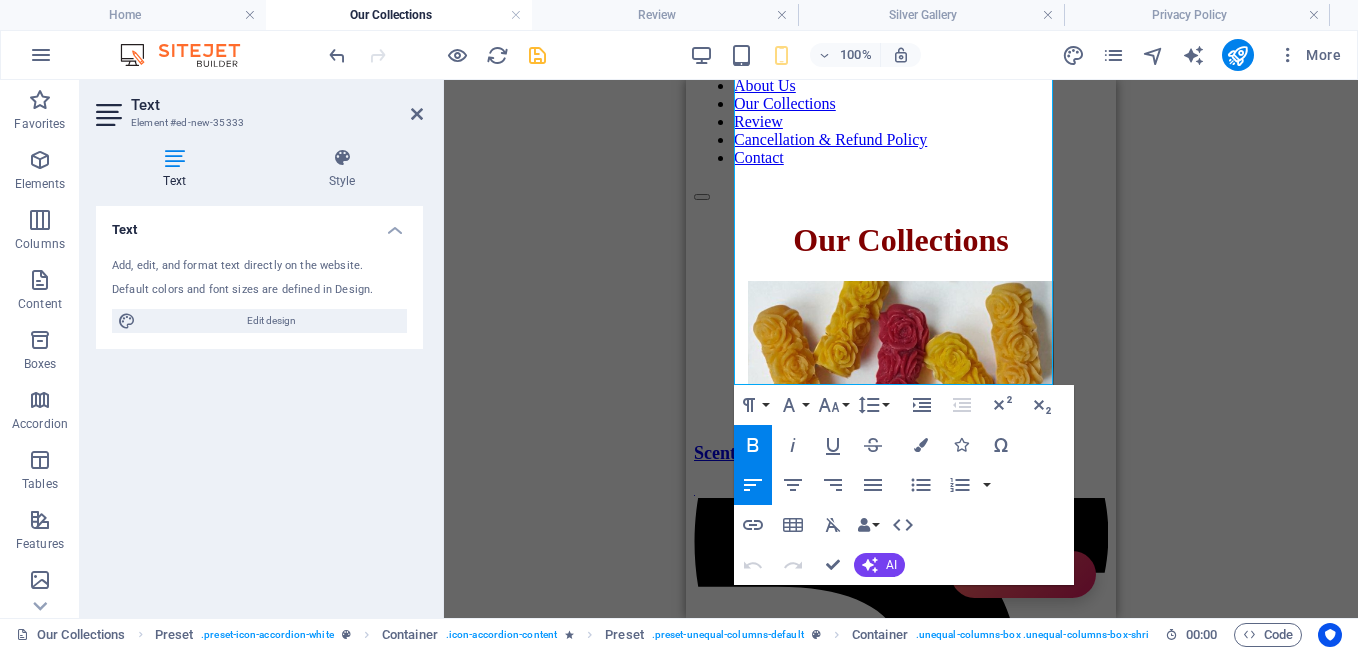 scroll, scrollTop: 1782, scrollLeft: 0, axis: vertical 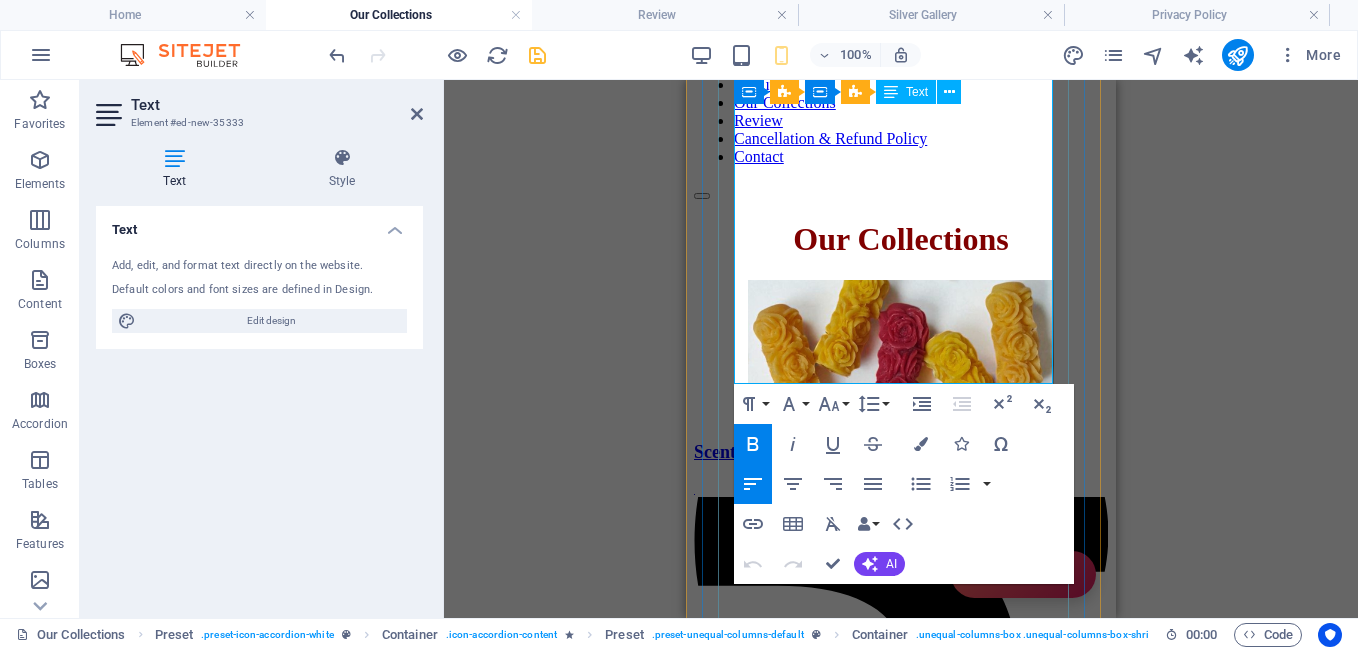 click at bounding box center (957, 3294) 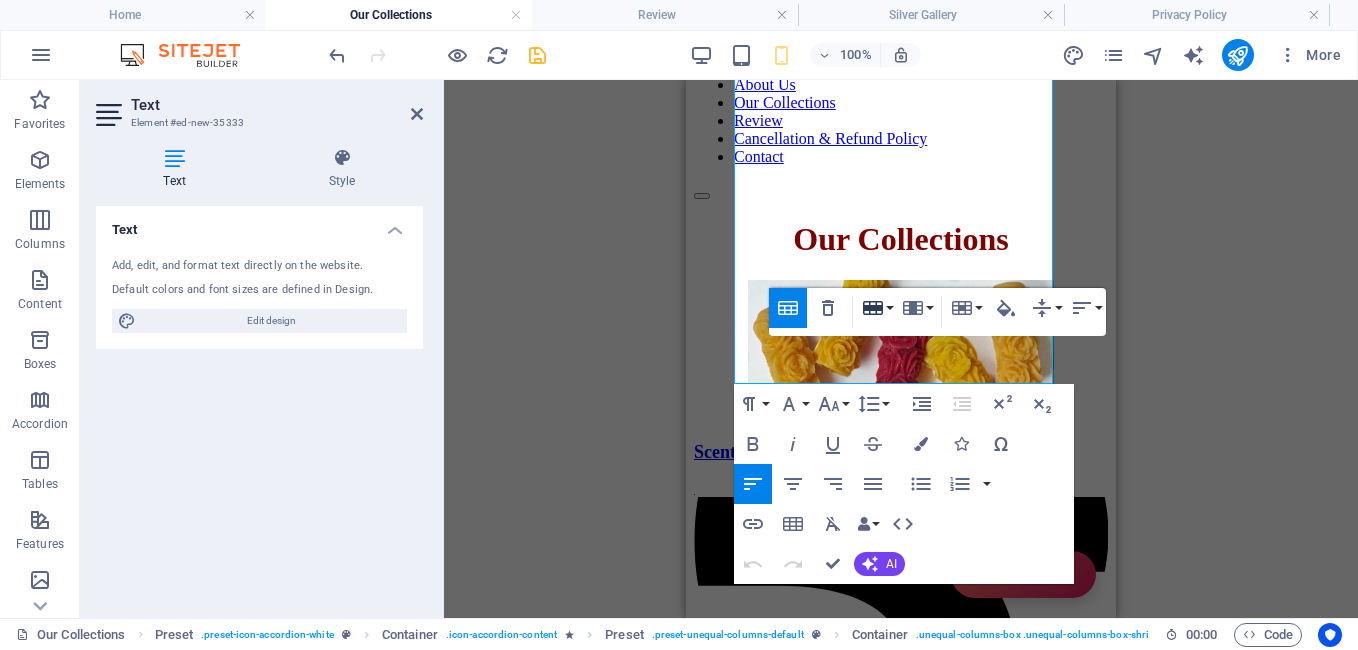 click on "Row" at bounding box center [877, 308] 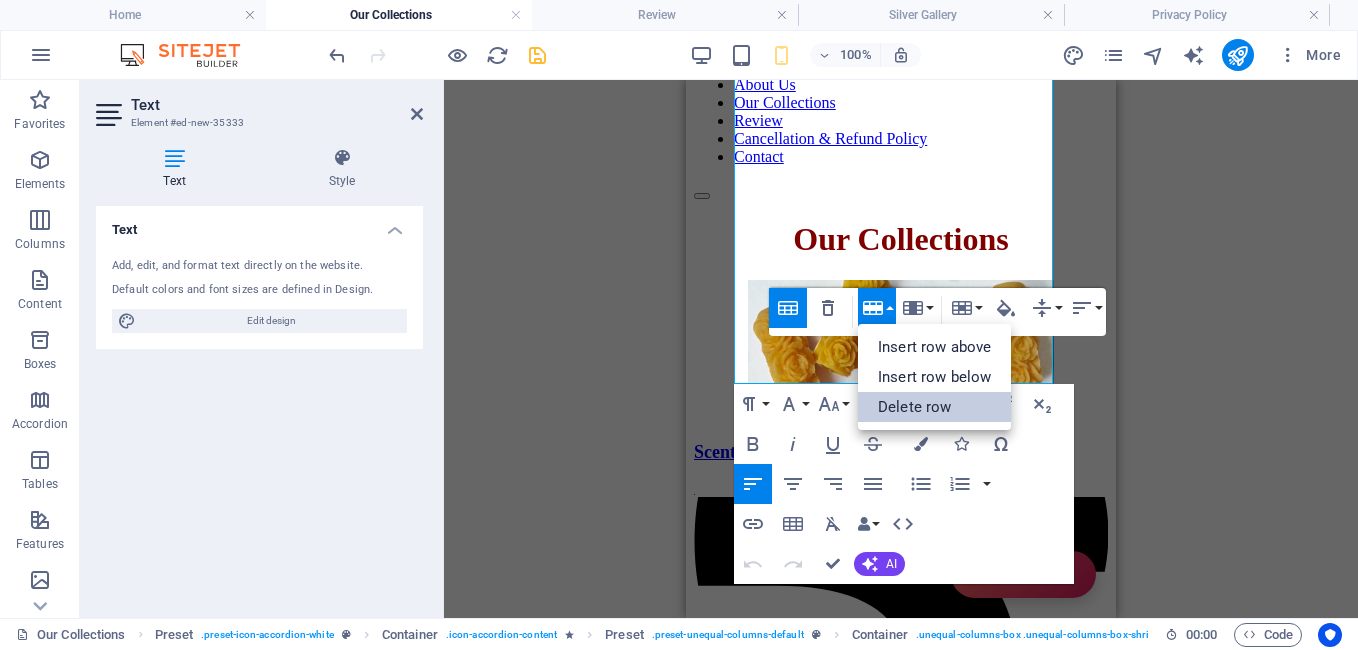 click on "Delete row" at bounding box center [934, 407] 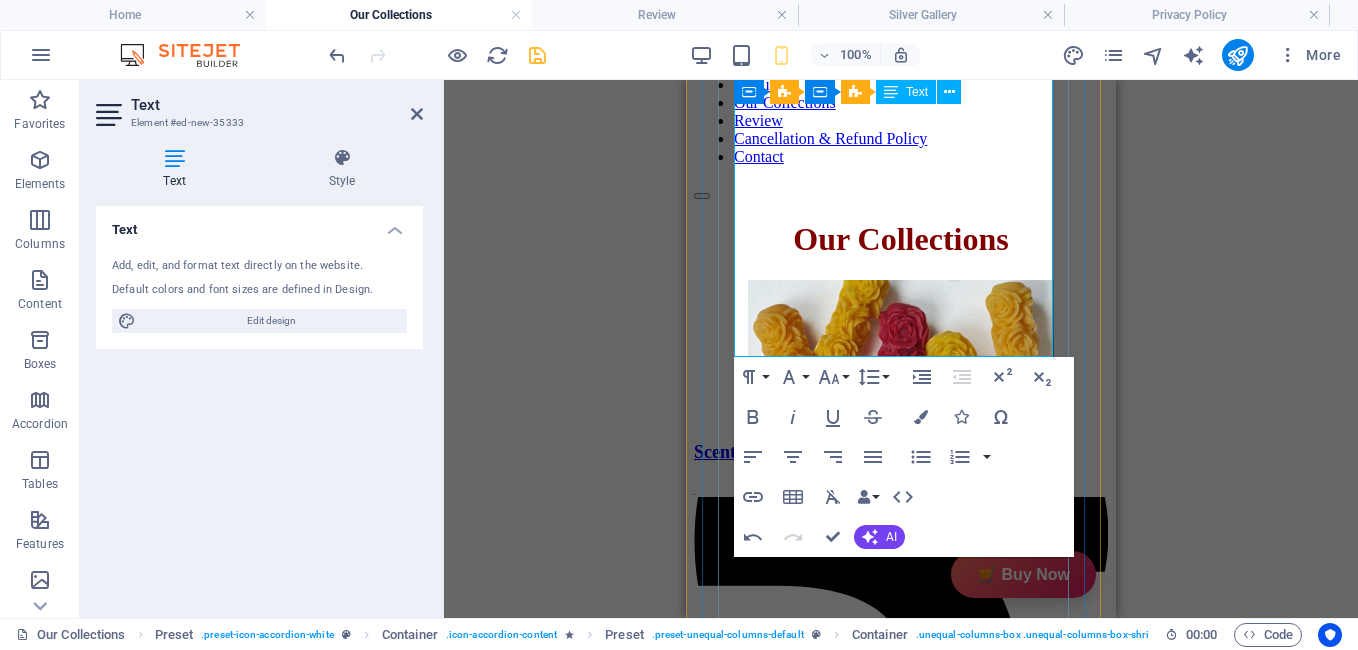 click at bounding box center [957, 3270] 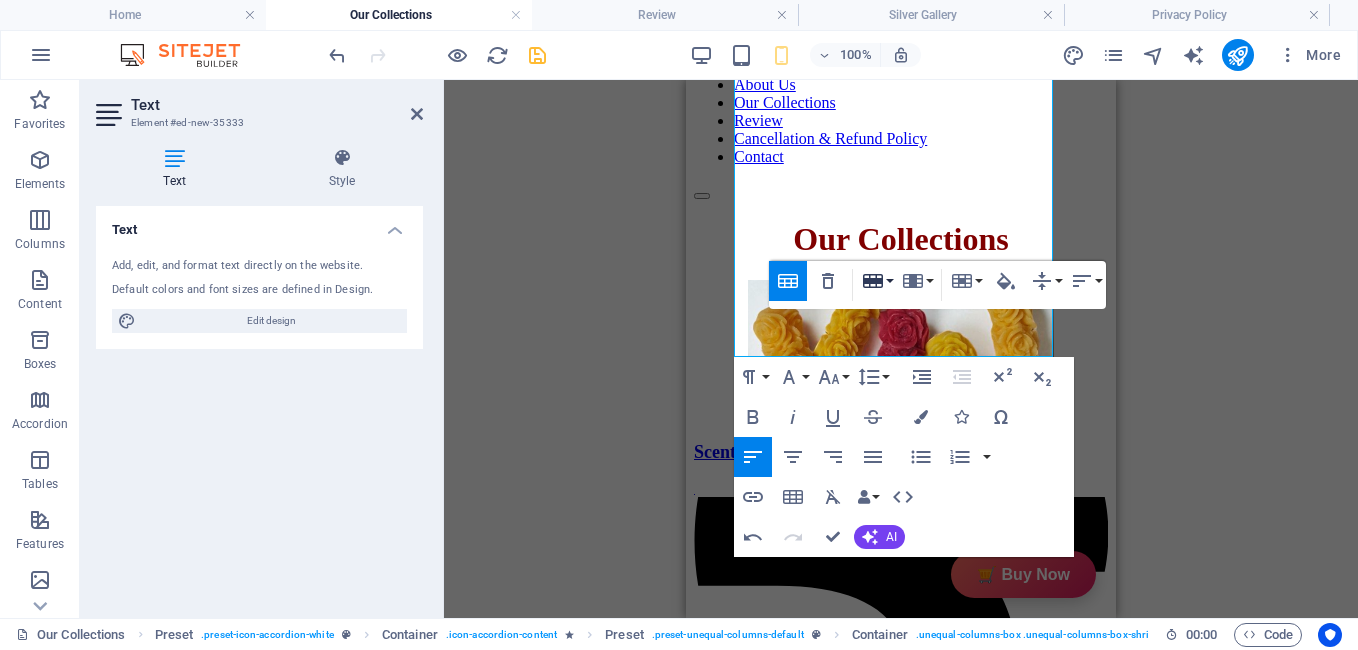click on "Row" at bounding box center (877, 281) 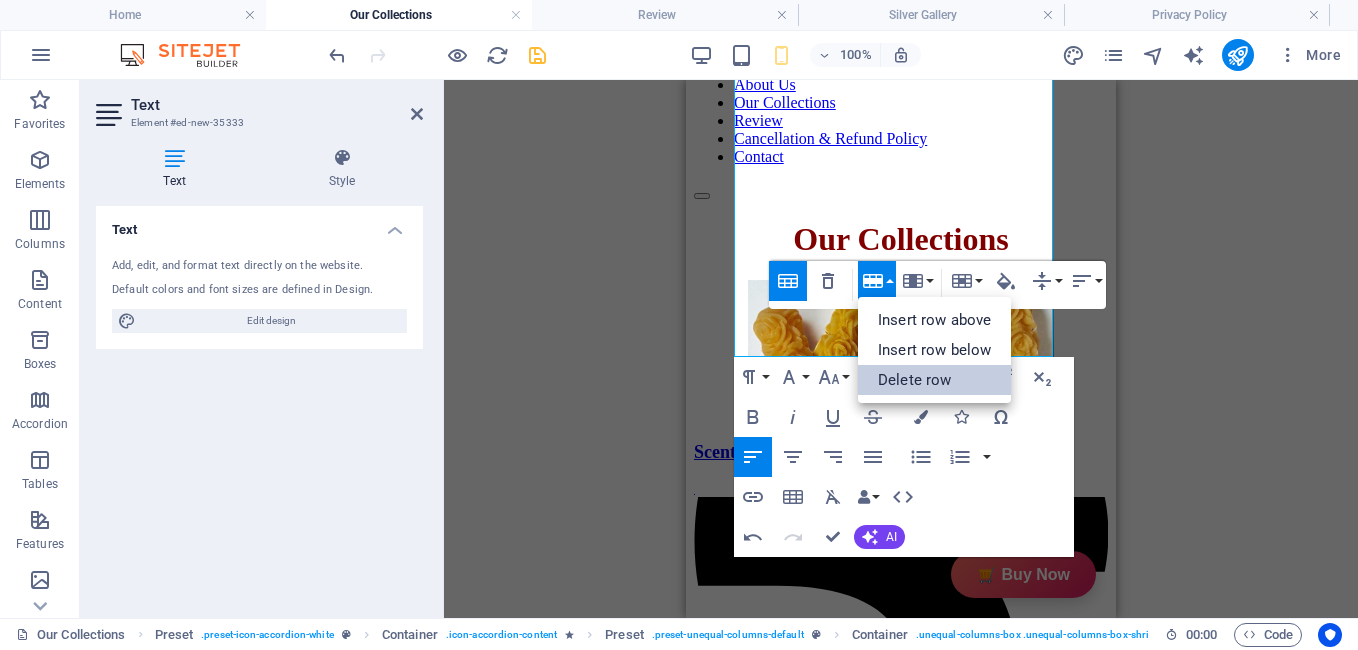 click on "Delete row" at bounding box center (934, 380) 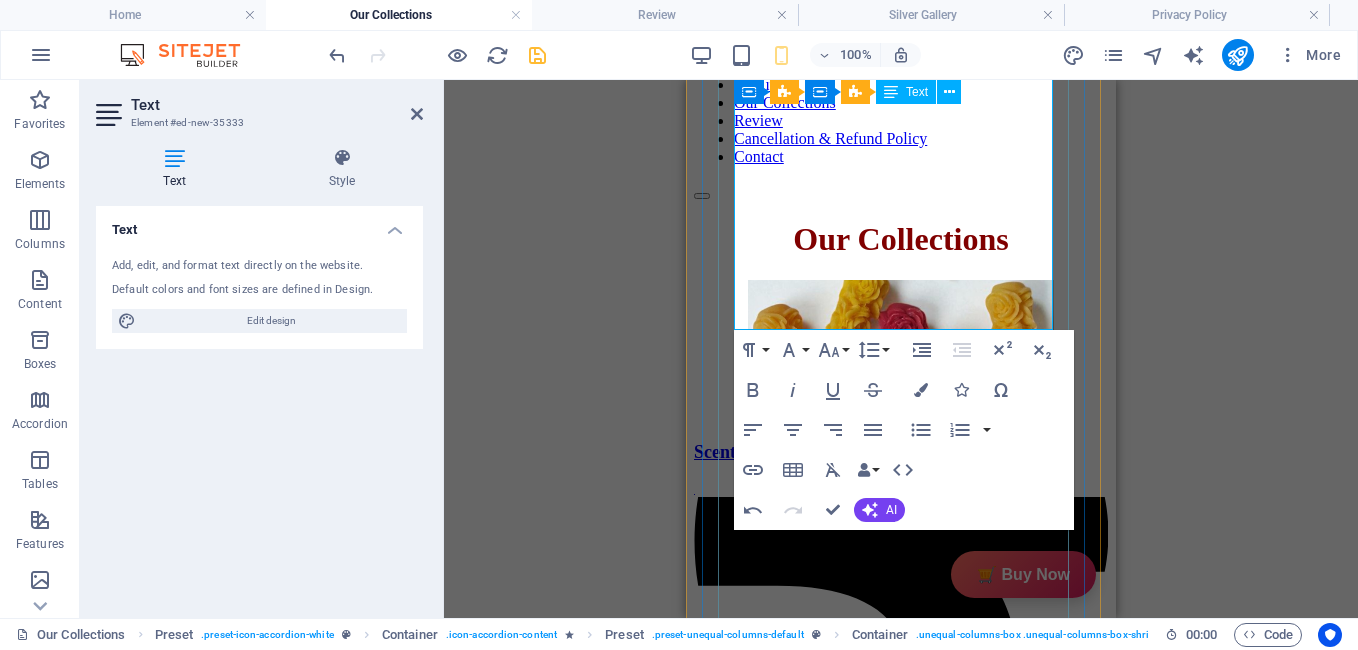 click at bounding box center [957, 3246] 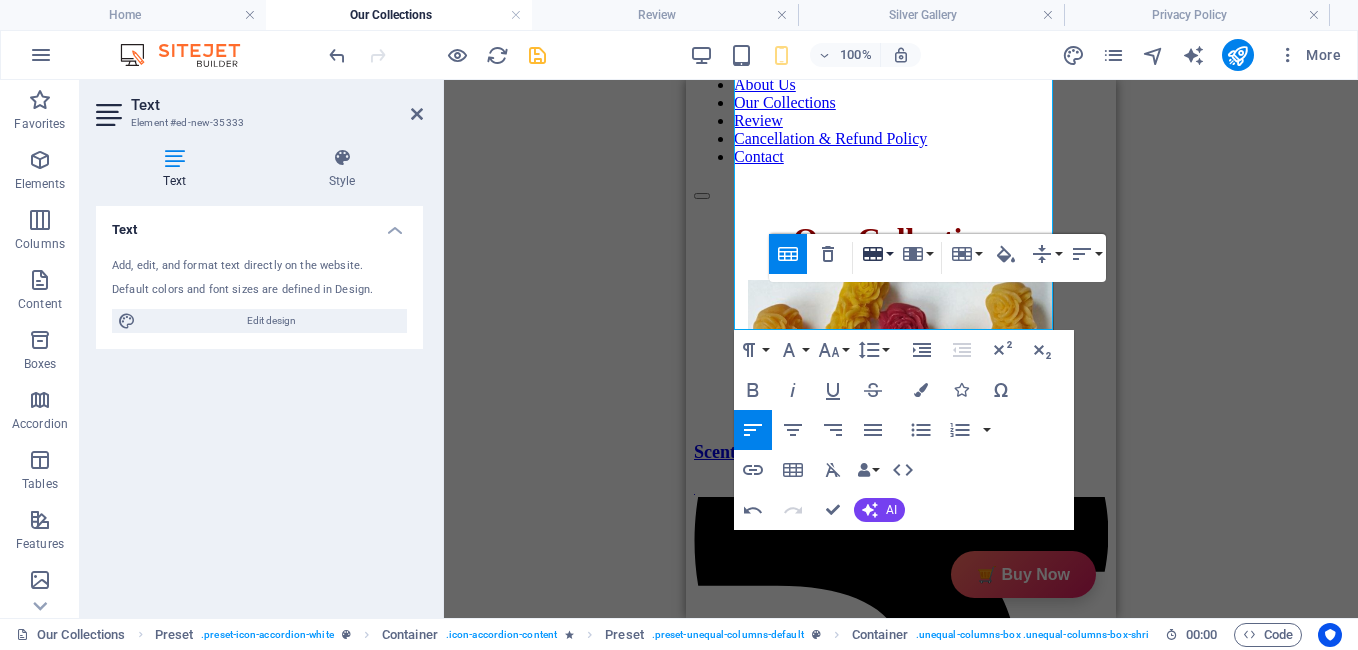 click on "Row" at bounding box center [877, 254] 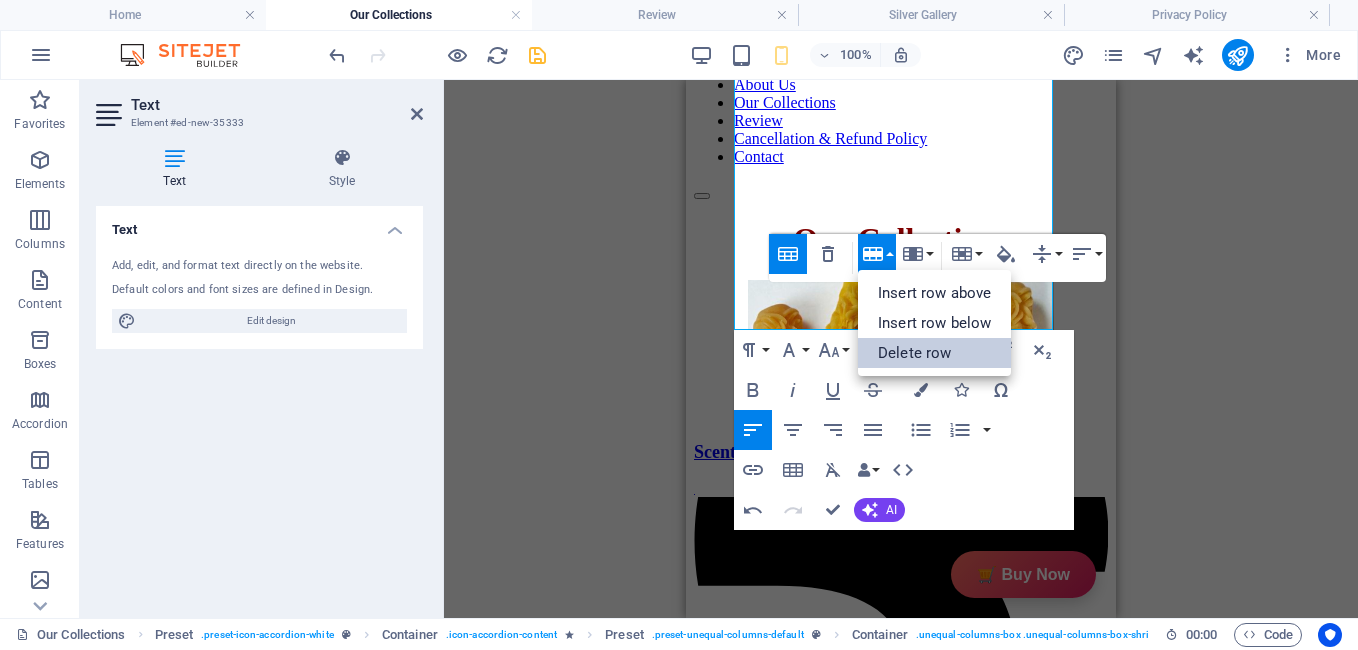 click on "Delete row" at bounding box center [934, 353] 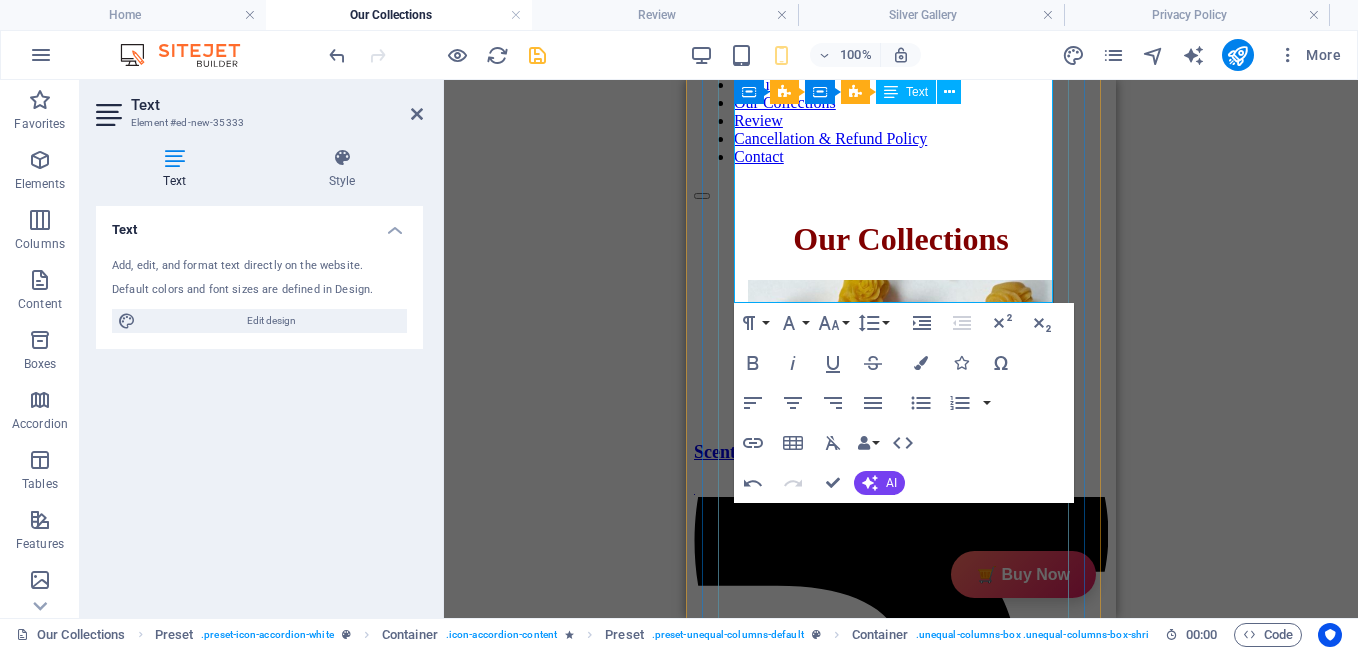 click at bounding box center (957, 3222) 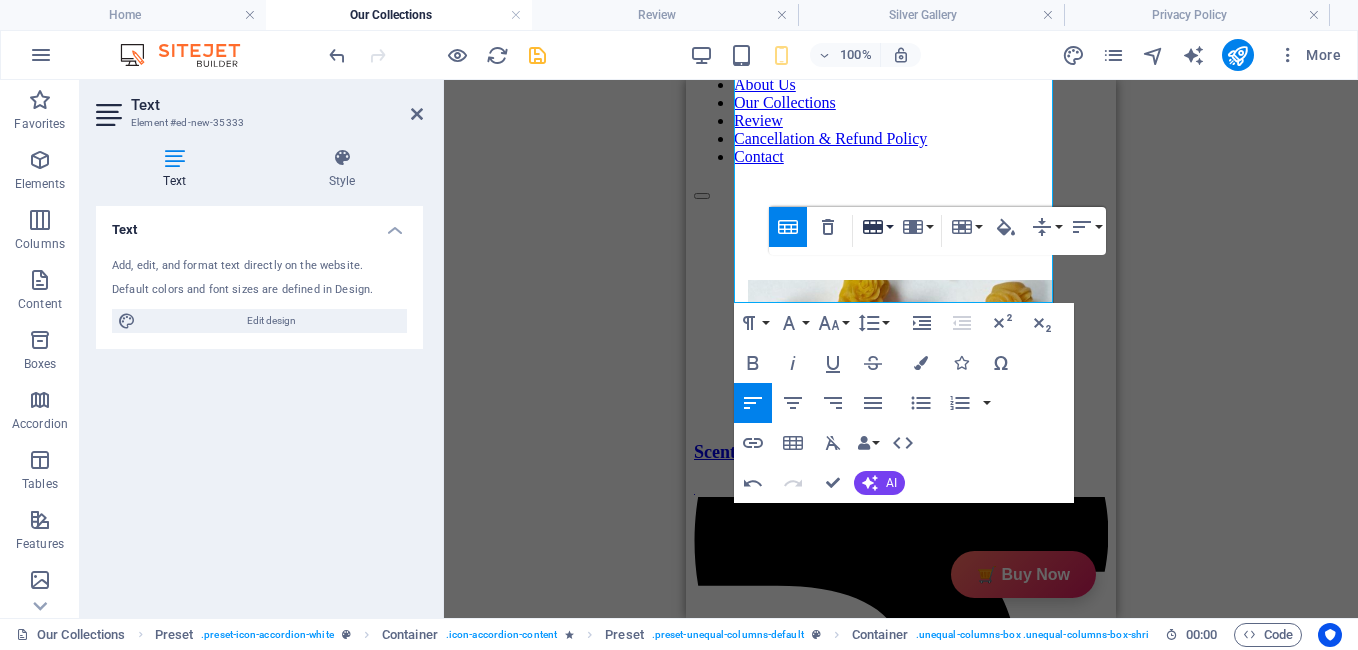 click on "Row" at bounding box center (877, 227) 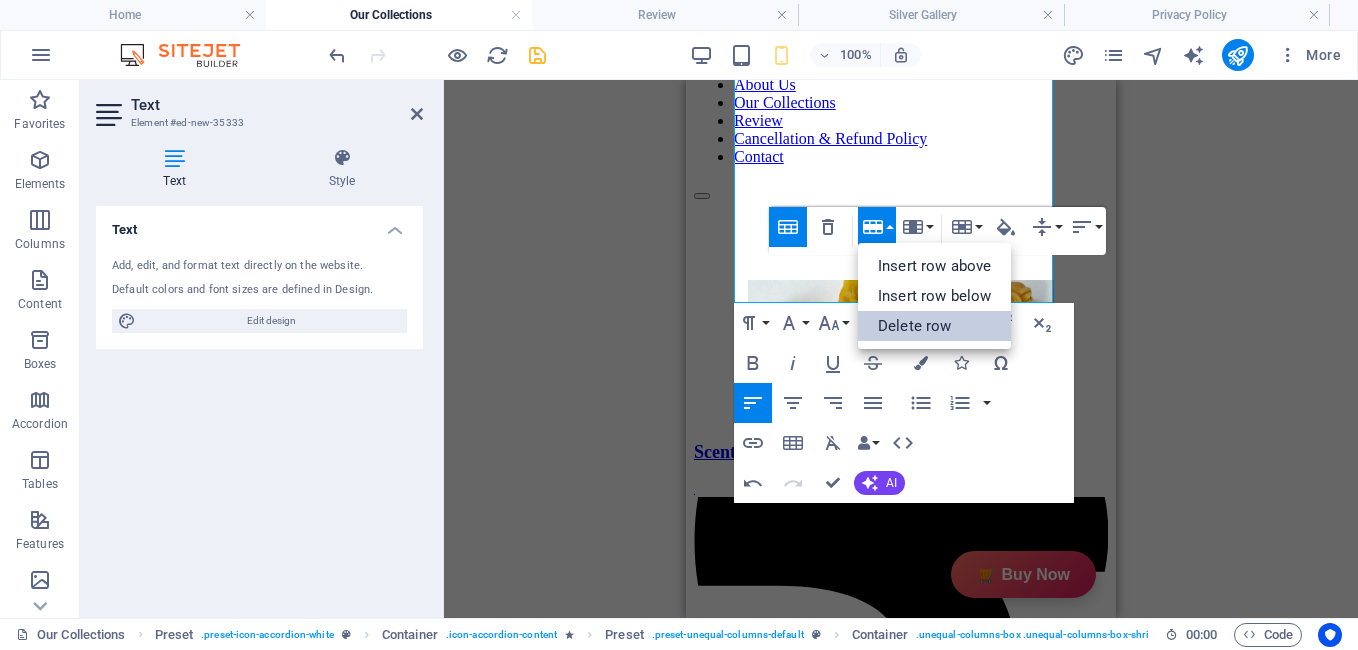 click on "Delete row" at bounding box center (934, 326) 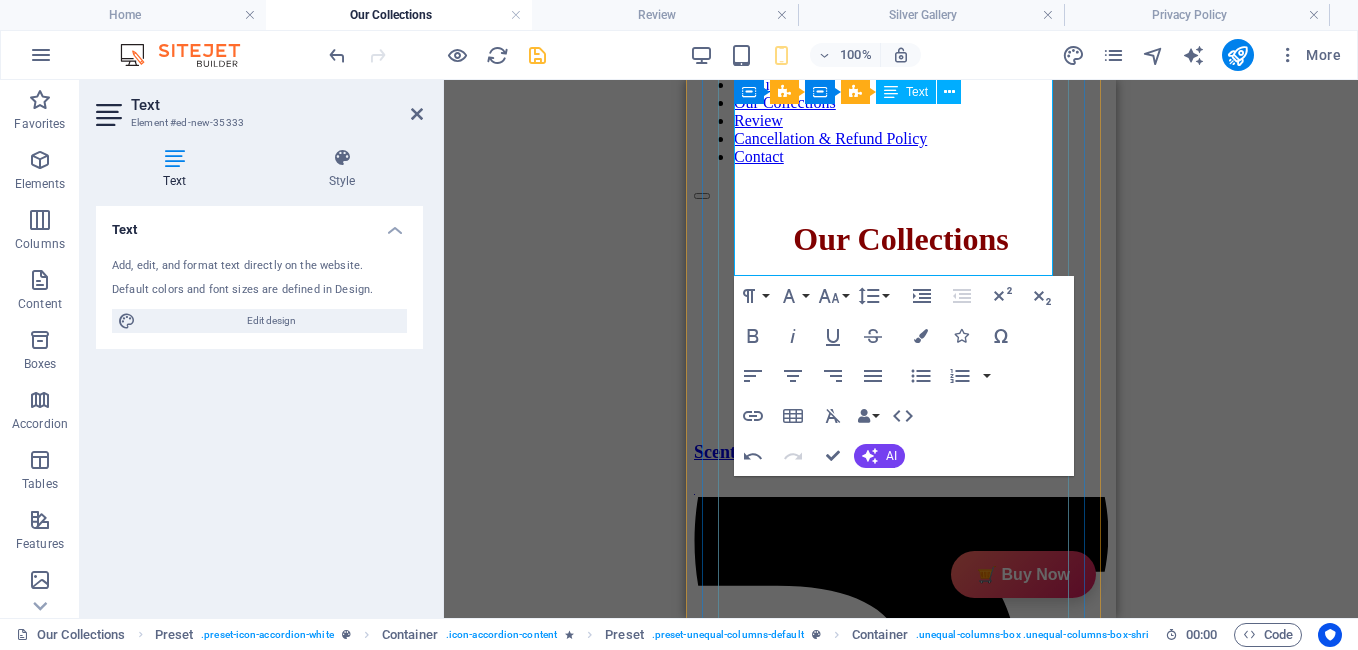 click at bounding box center [957, 3198] 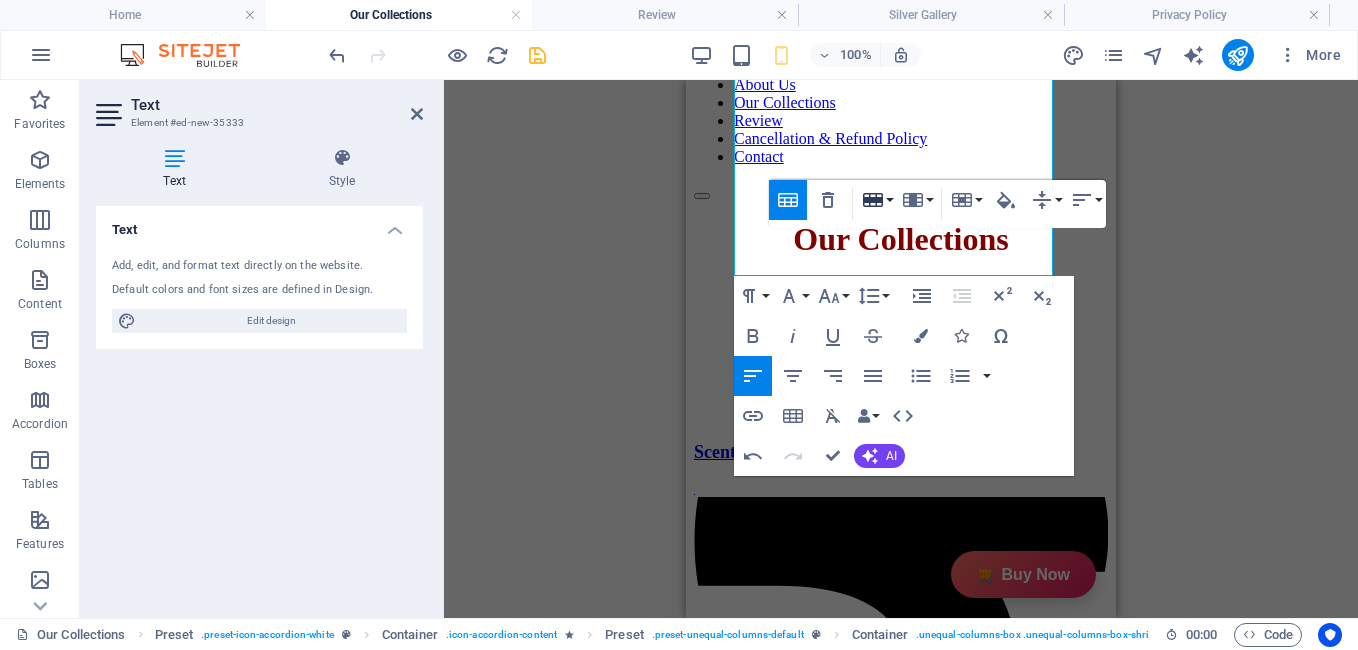 click on "Row" at bounding box center (877, 200) 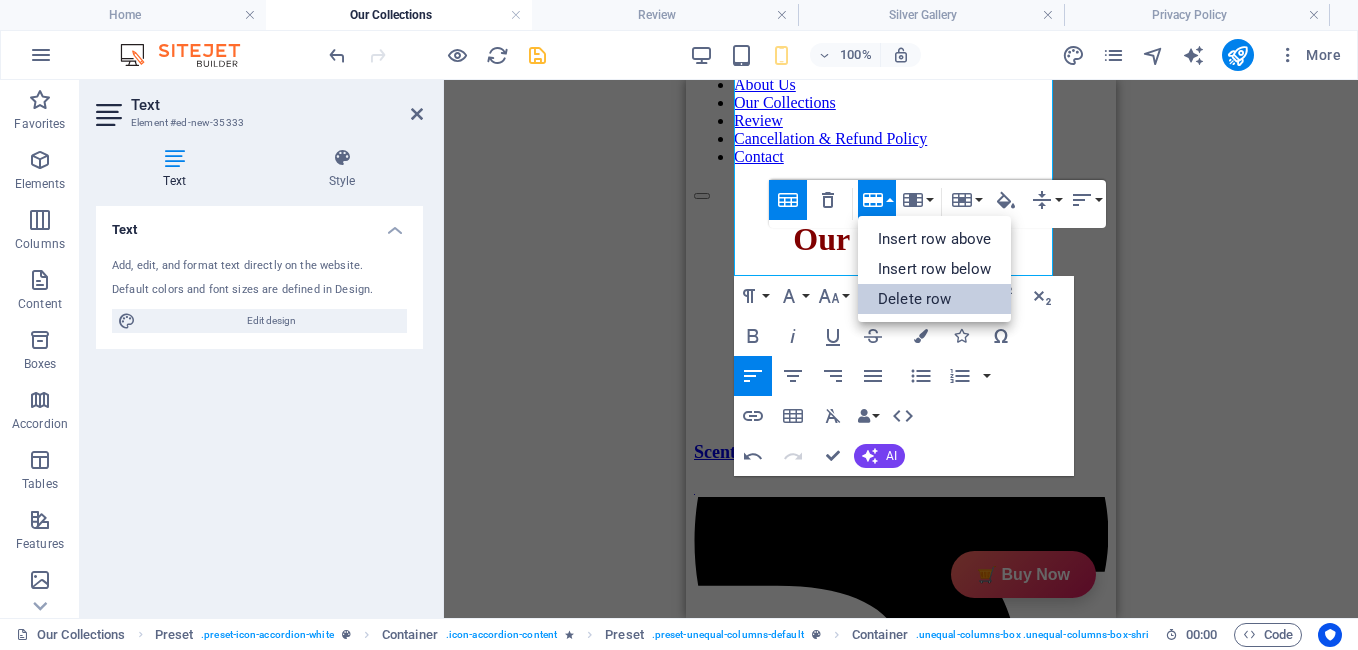 click on "Delete row" at bounding box center (934, 299) 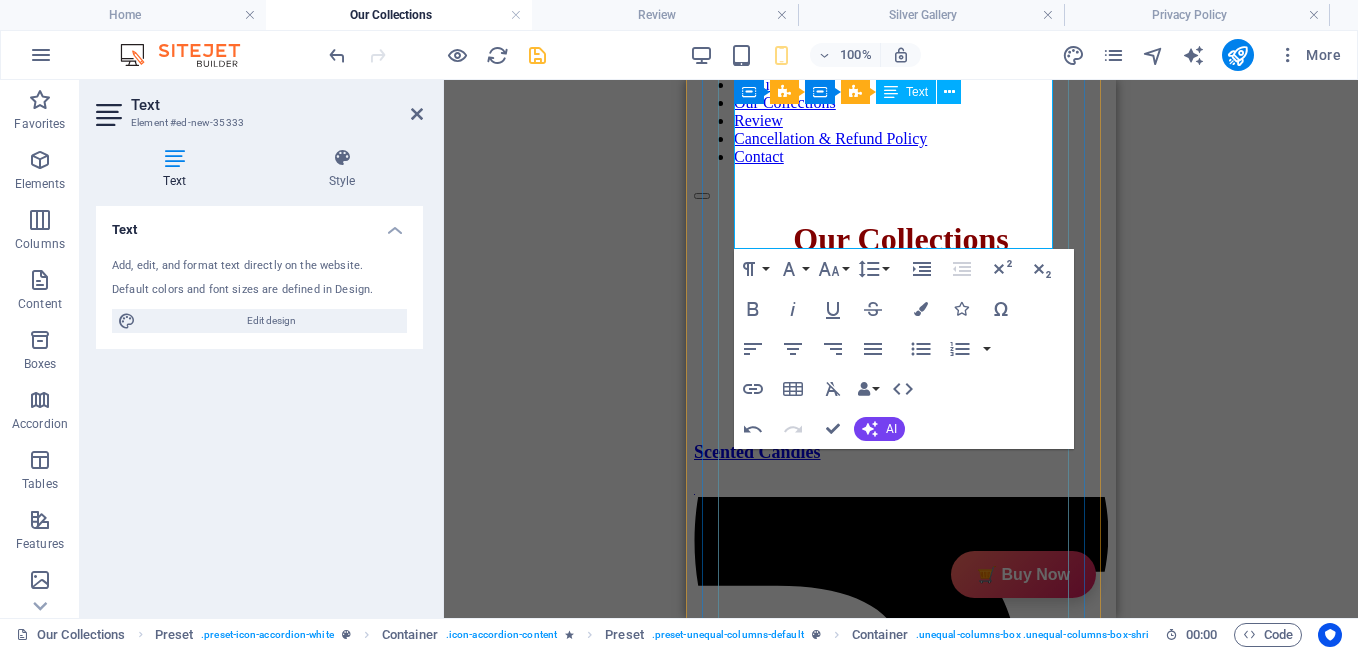 click at bounding box center (957, 3174) 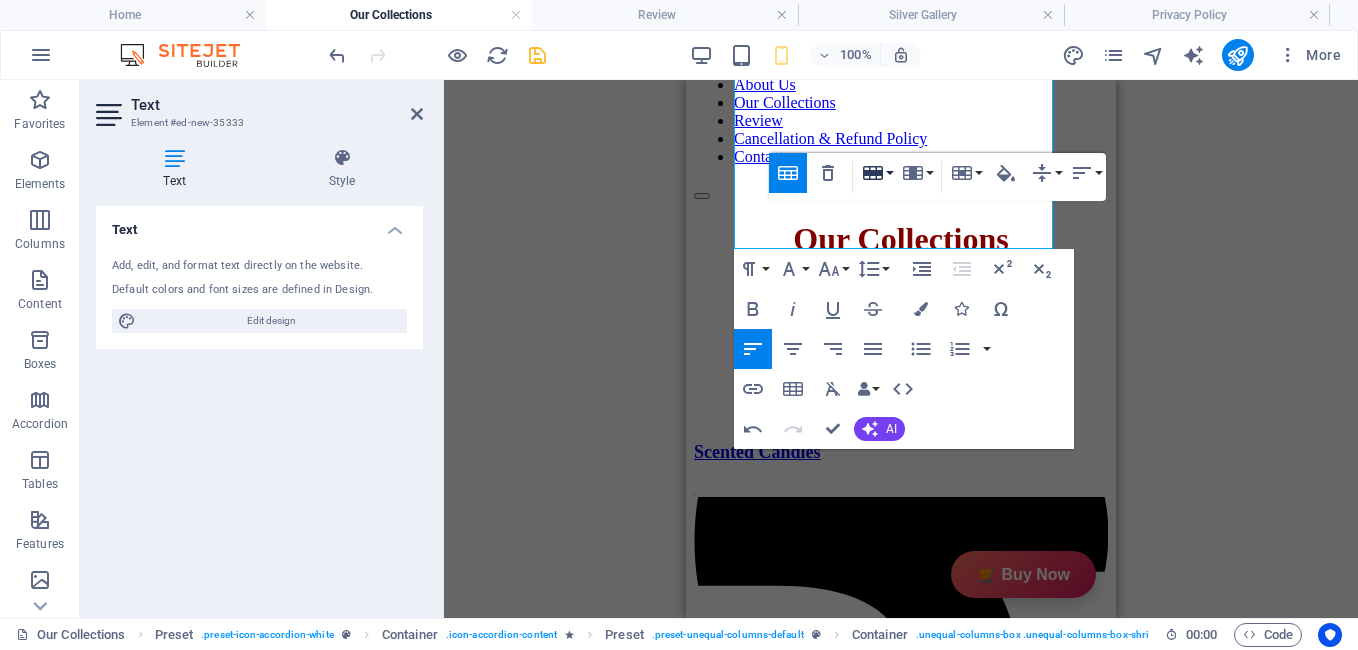 click on "Row" at bounding box center (877, 173) 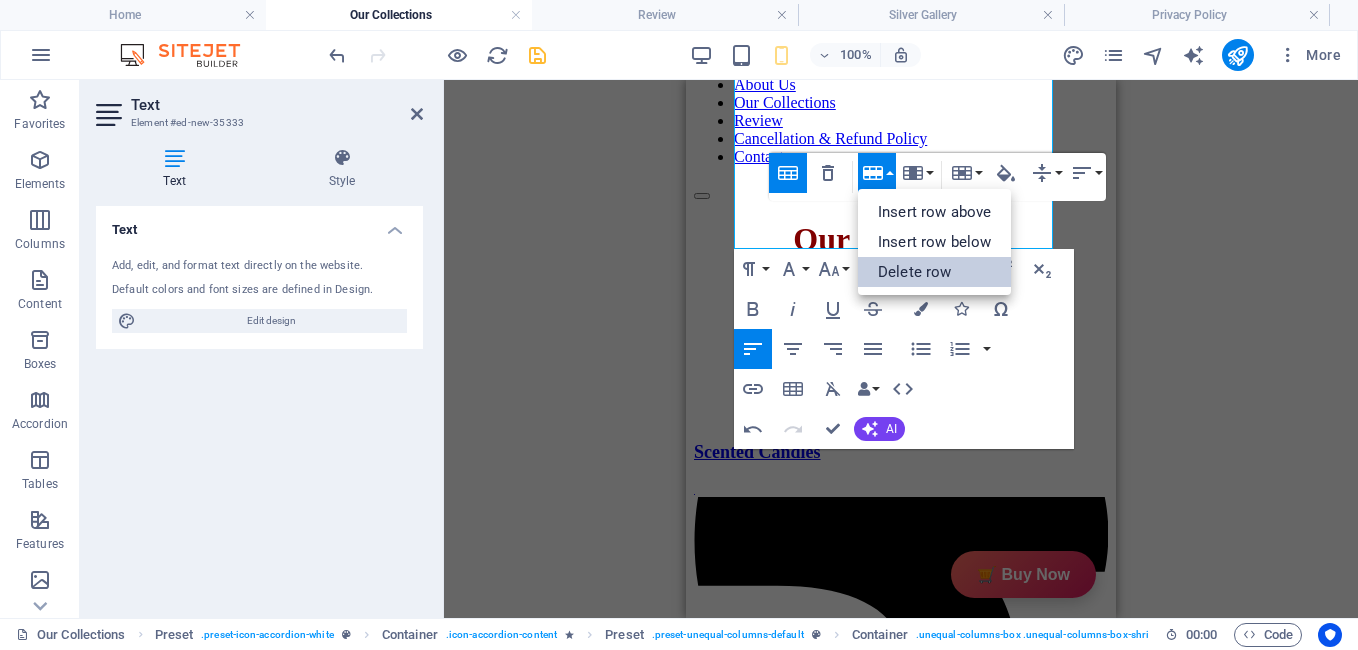 click on "Delete row" at bounding box center (934, 272) 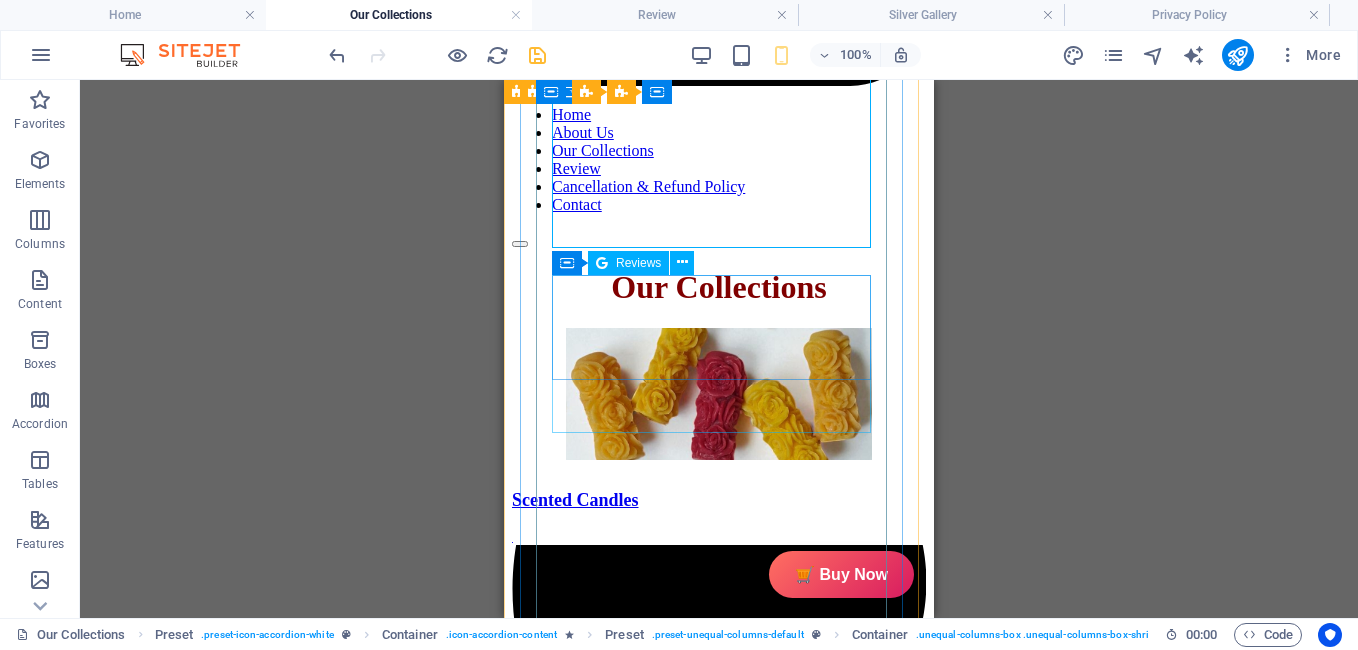 scroll, scrollTop: 1733, scrollLeft: 0, axis: vertical 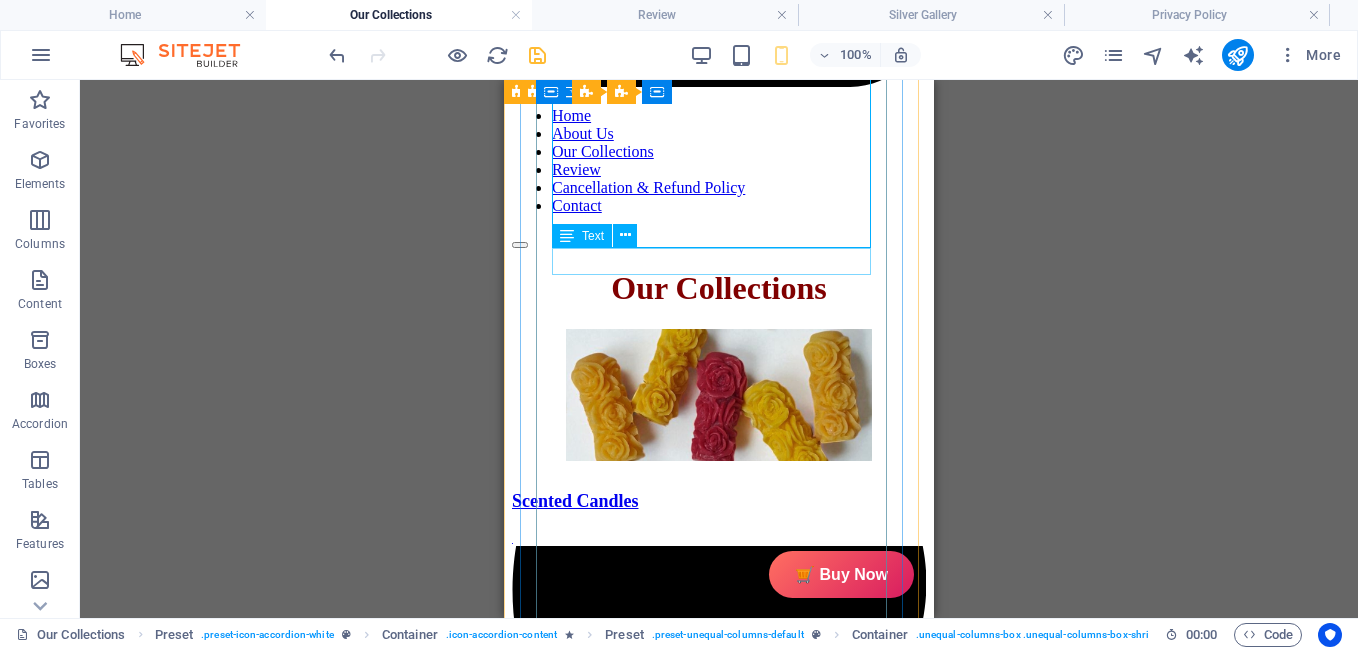 click on "Review" at bounding box center [687, 3196] 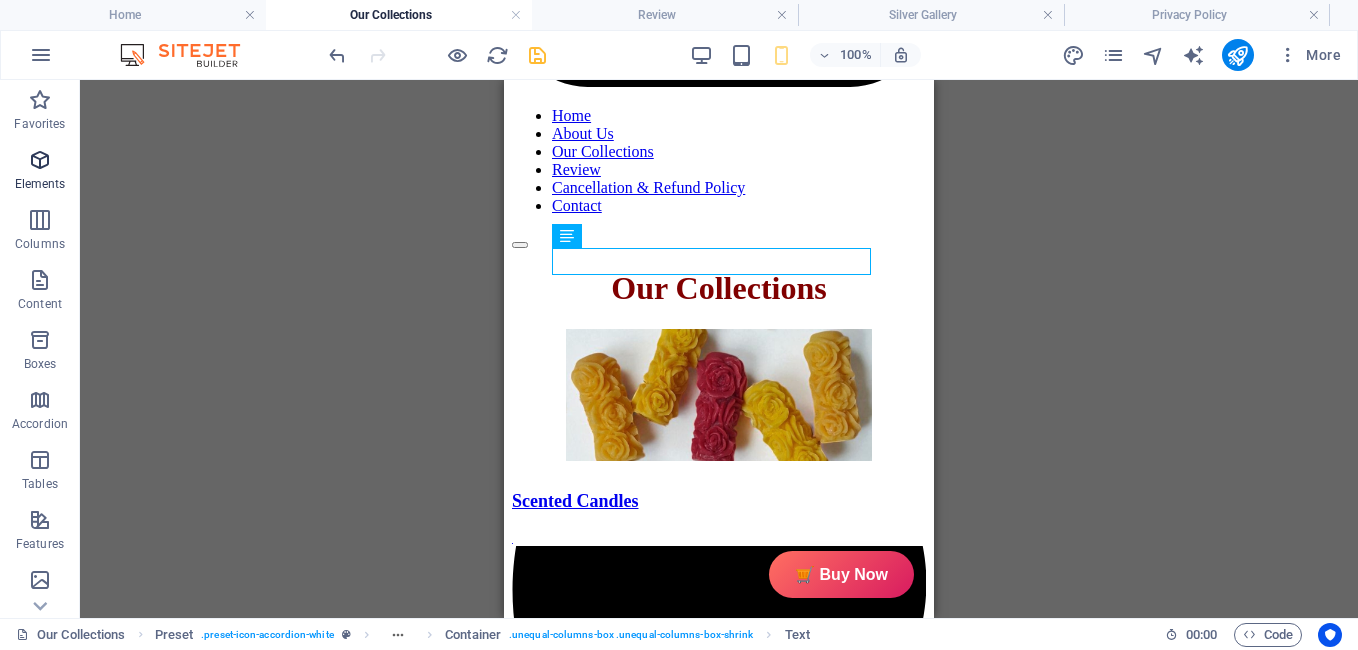 click on "Elements" at bounding box center [40, 184] 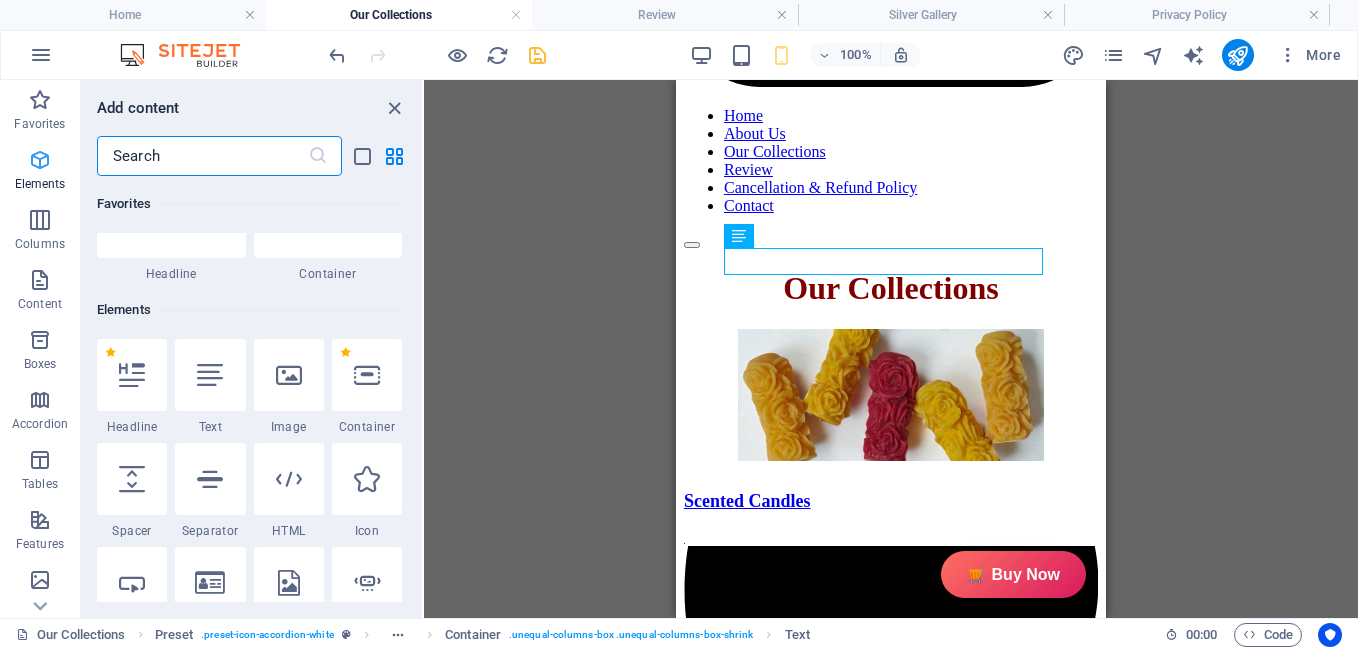 scroll, scrollTop: 213, scrollLeft: 0, axis: vertical 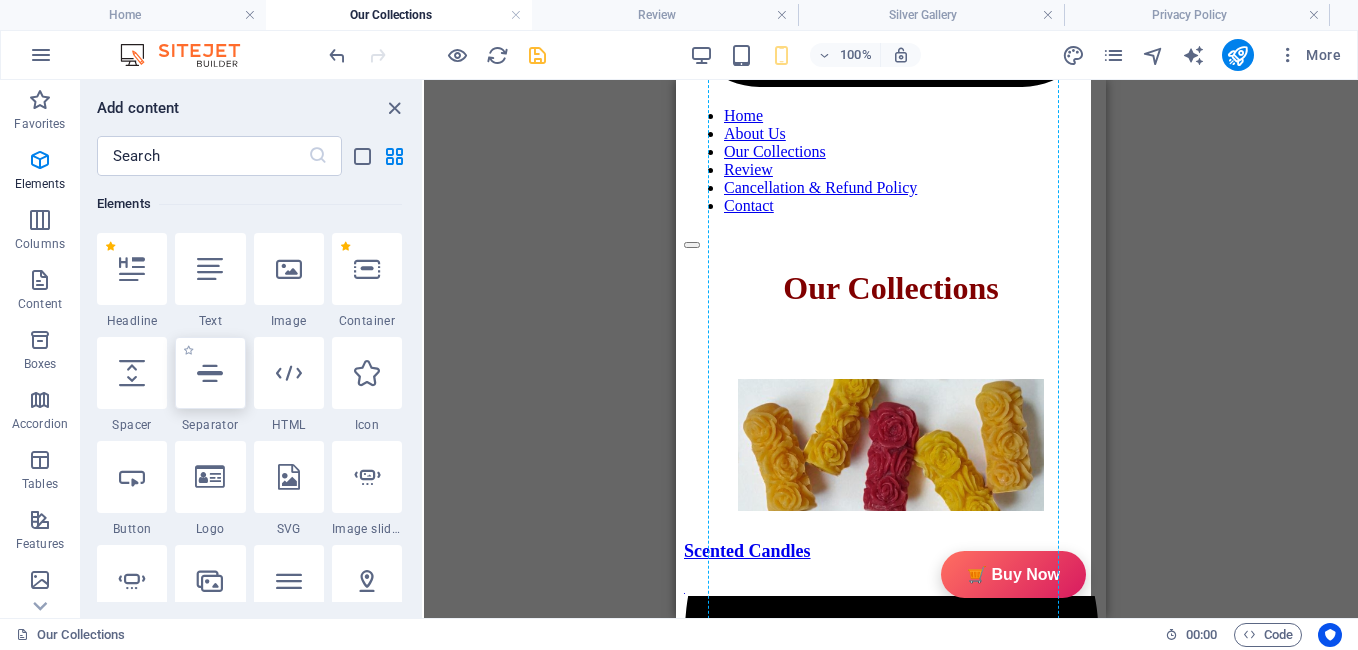 select on "px" 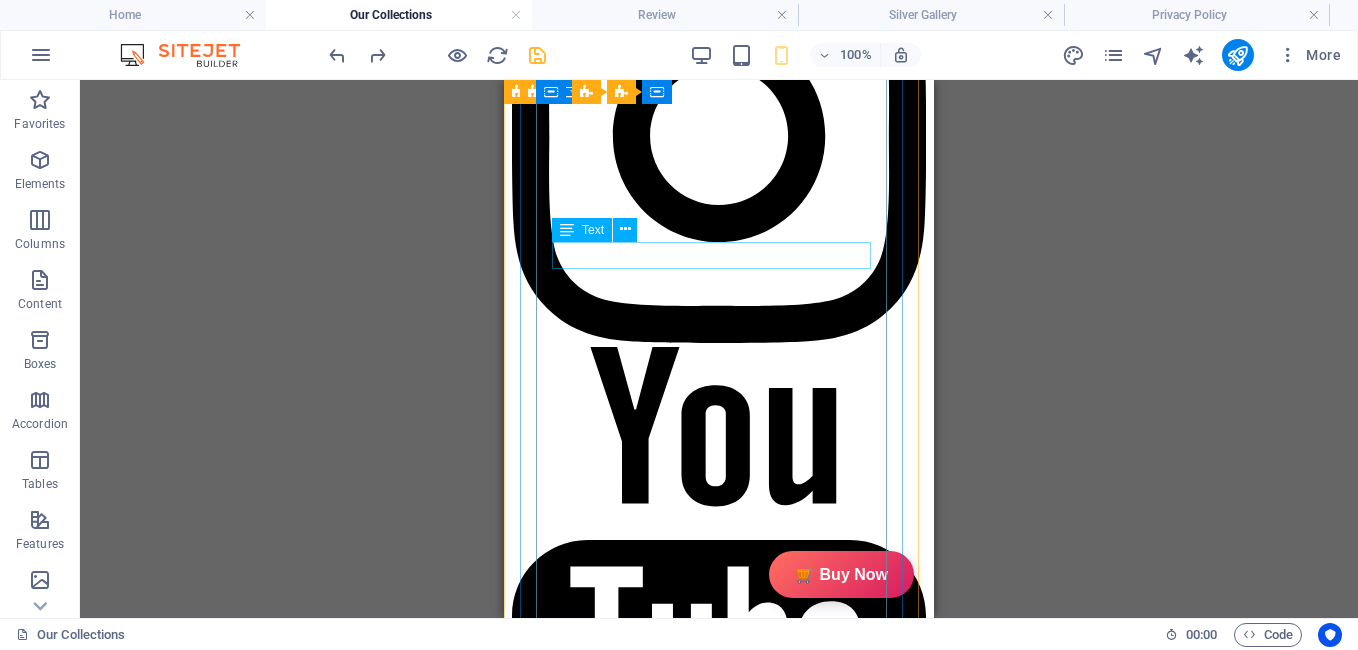 scroll, scrollTop: 1043, scrollLeft: 0, axis: vertical 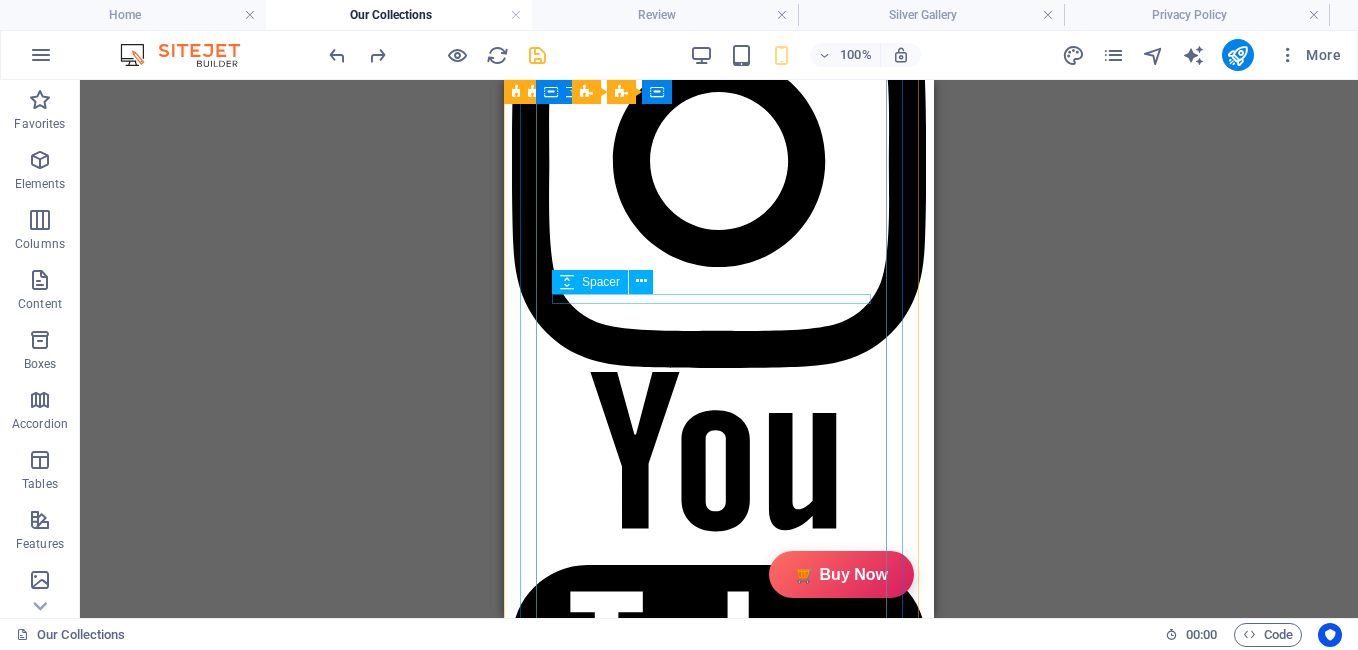 click at bounding box center (687, 3305) 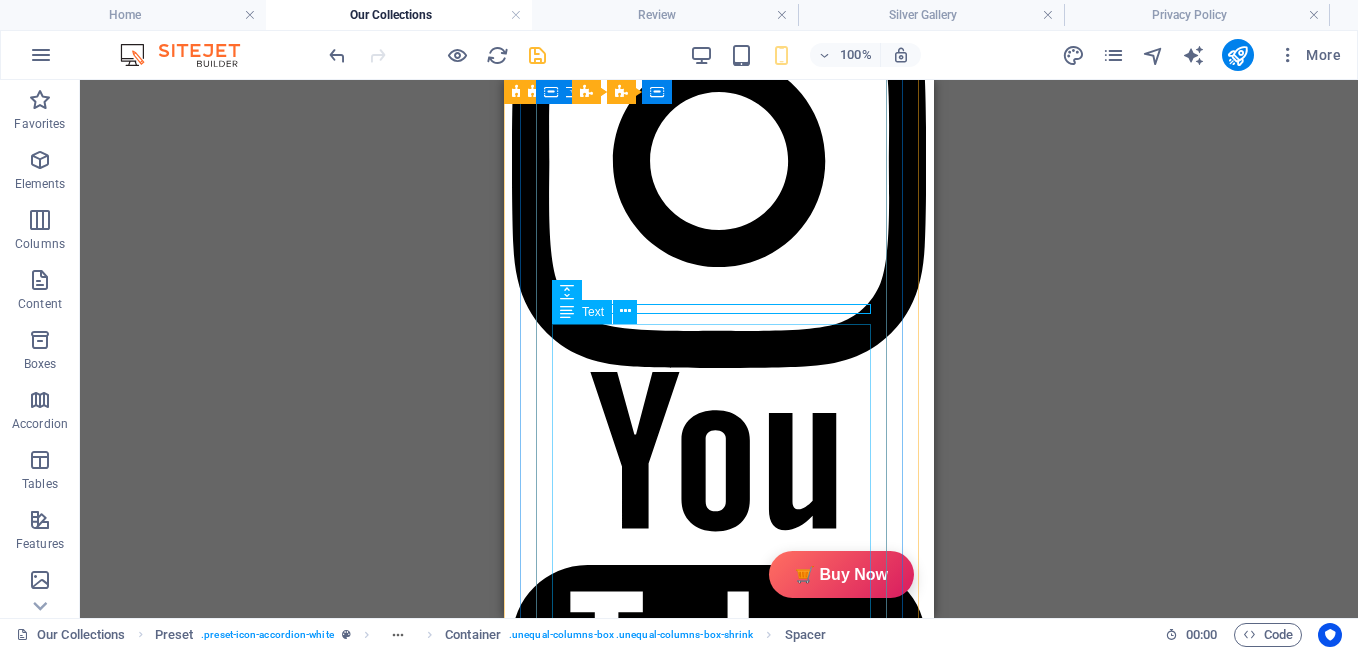drag, startPoint x: 671, startPoint y: 305, endPoint x: 746, endPoint y: 392, distance: 114.865135 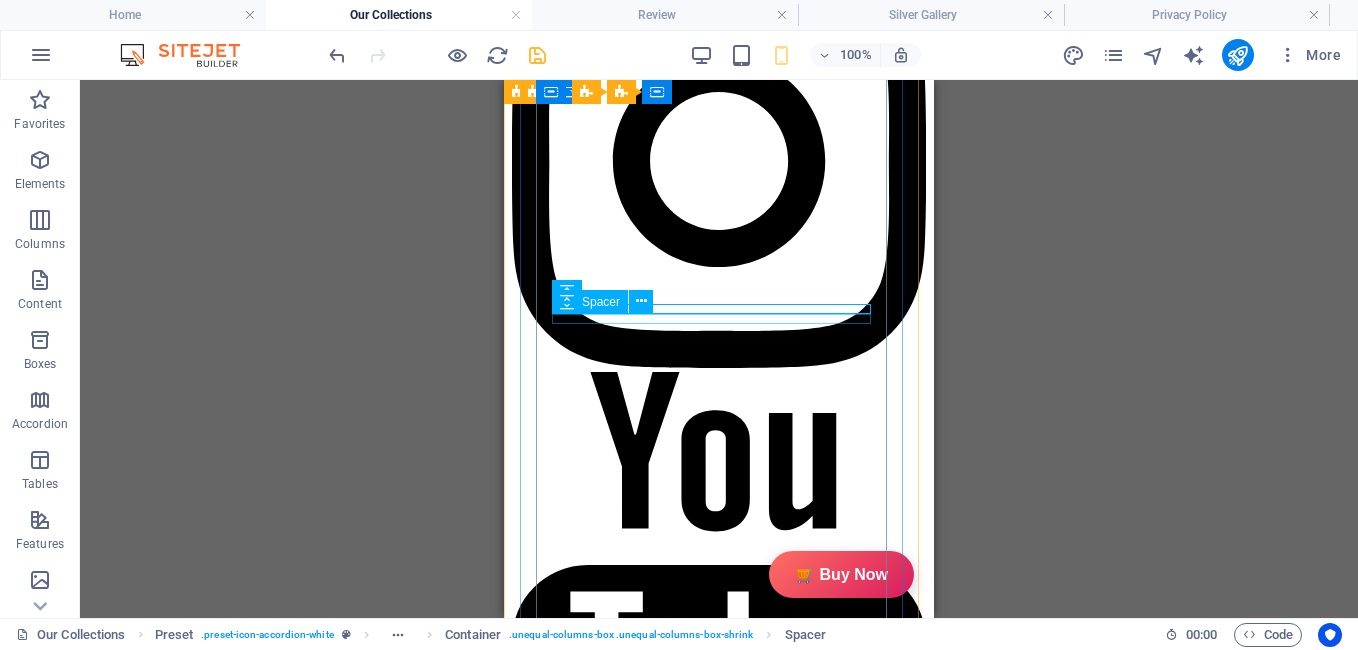 click at bounding box center (687, 3325) 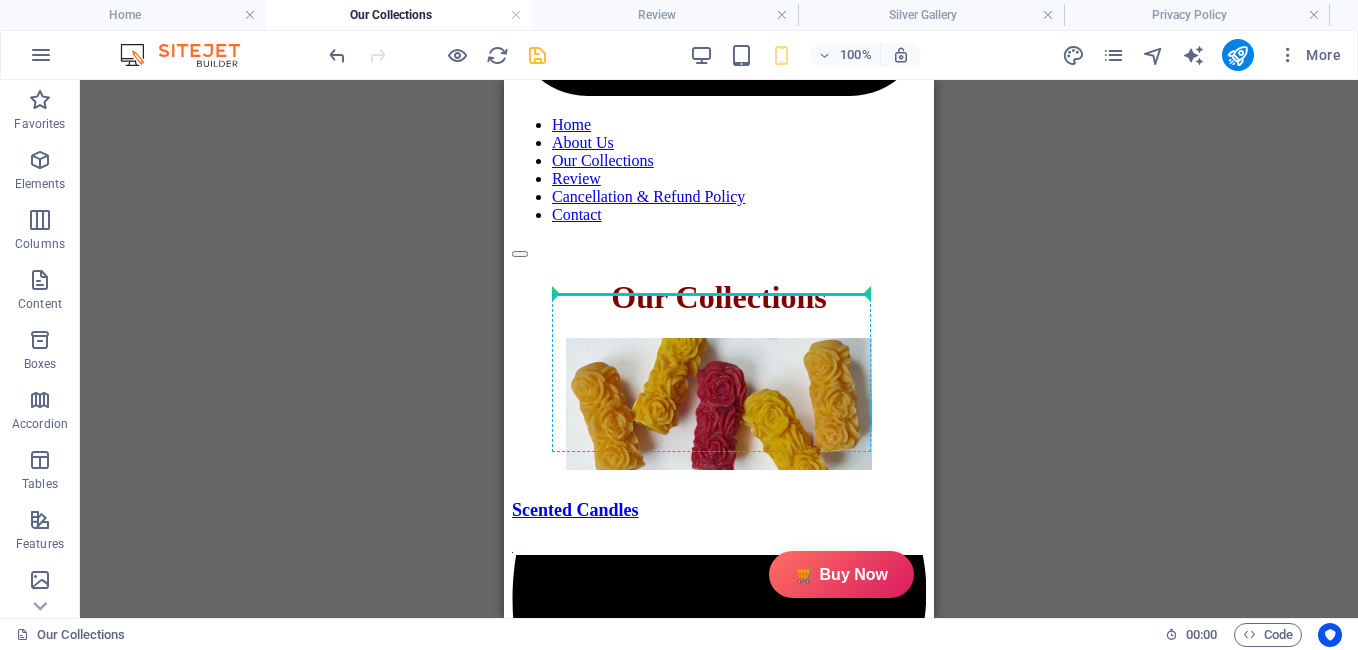 scroll, scrollTop: 1714, scrollLeft: 0, axis: vertical 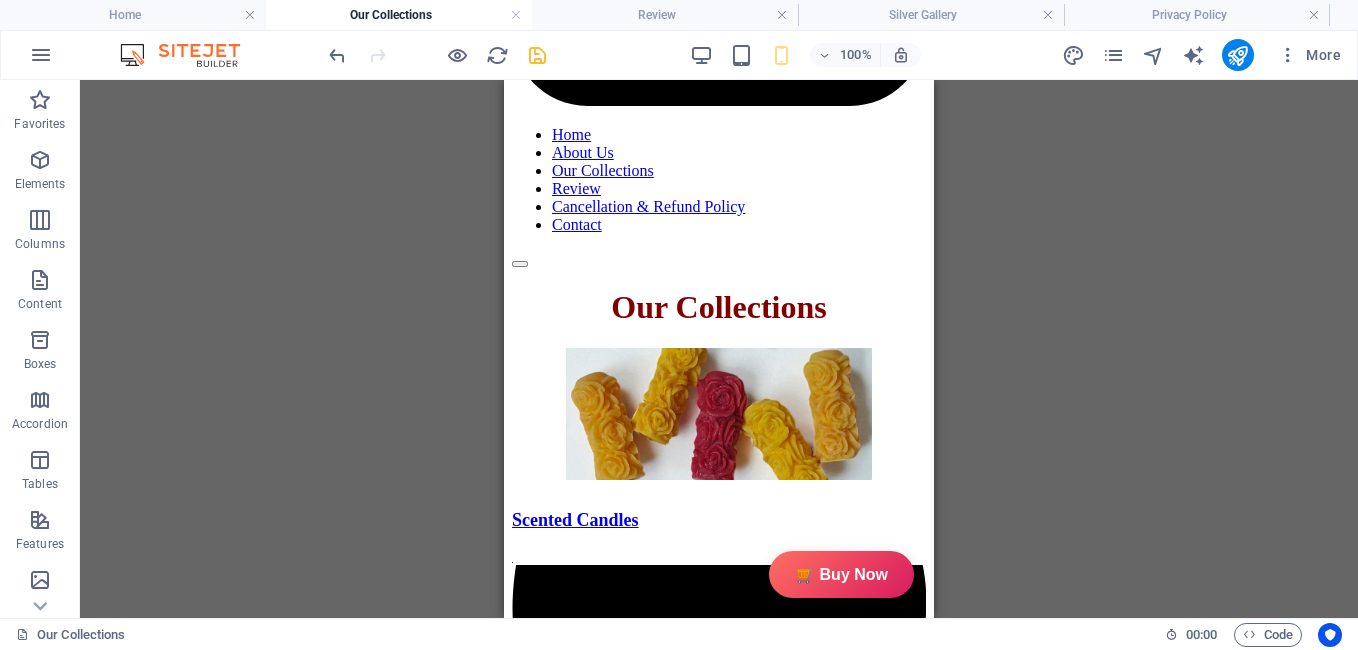 drag, startPoint x: 775, startPoint y: 320, endPoint x: 756, endPoint y: 271, distance: 52.554733 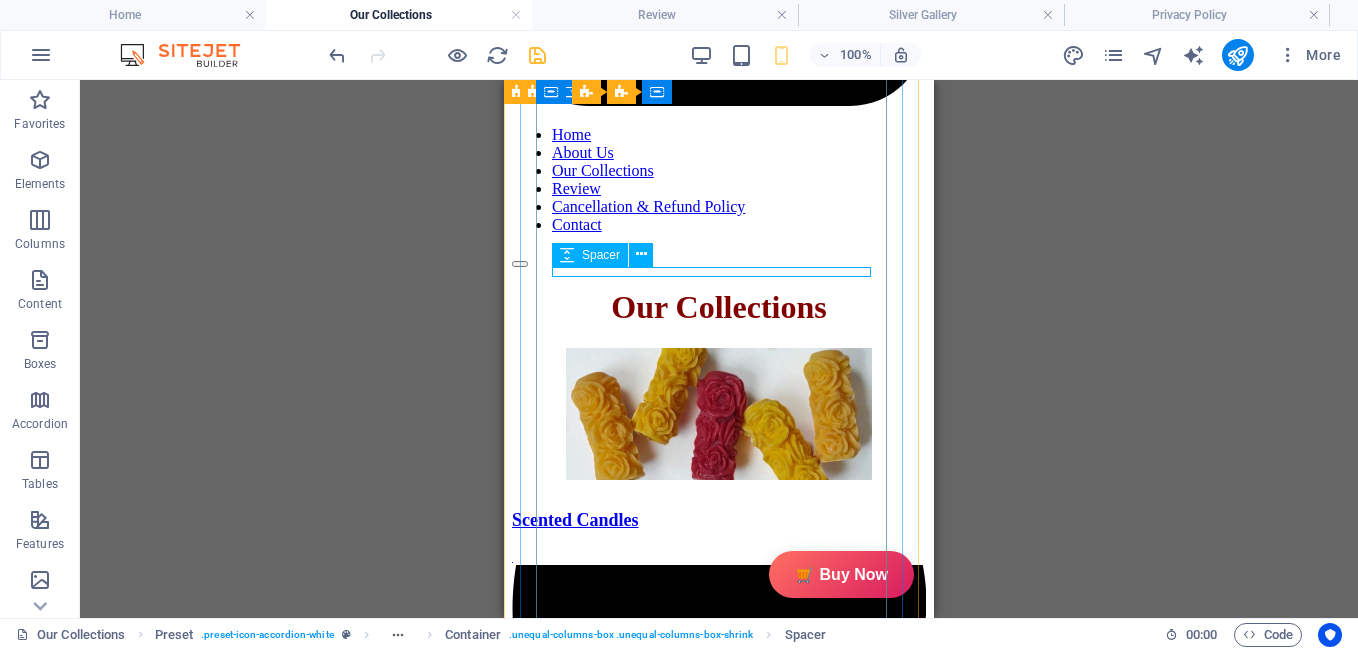 click at bounding box center [687, 3210] 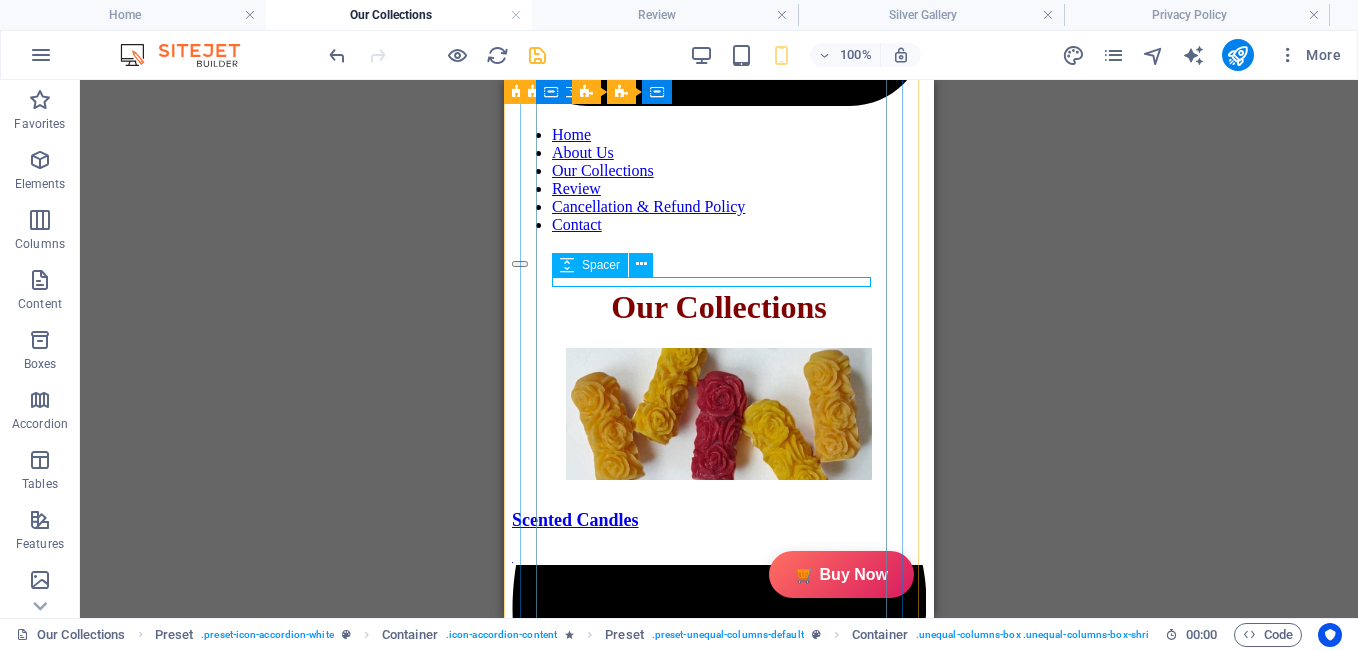 click at bounding box center [687, 3220] 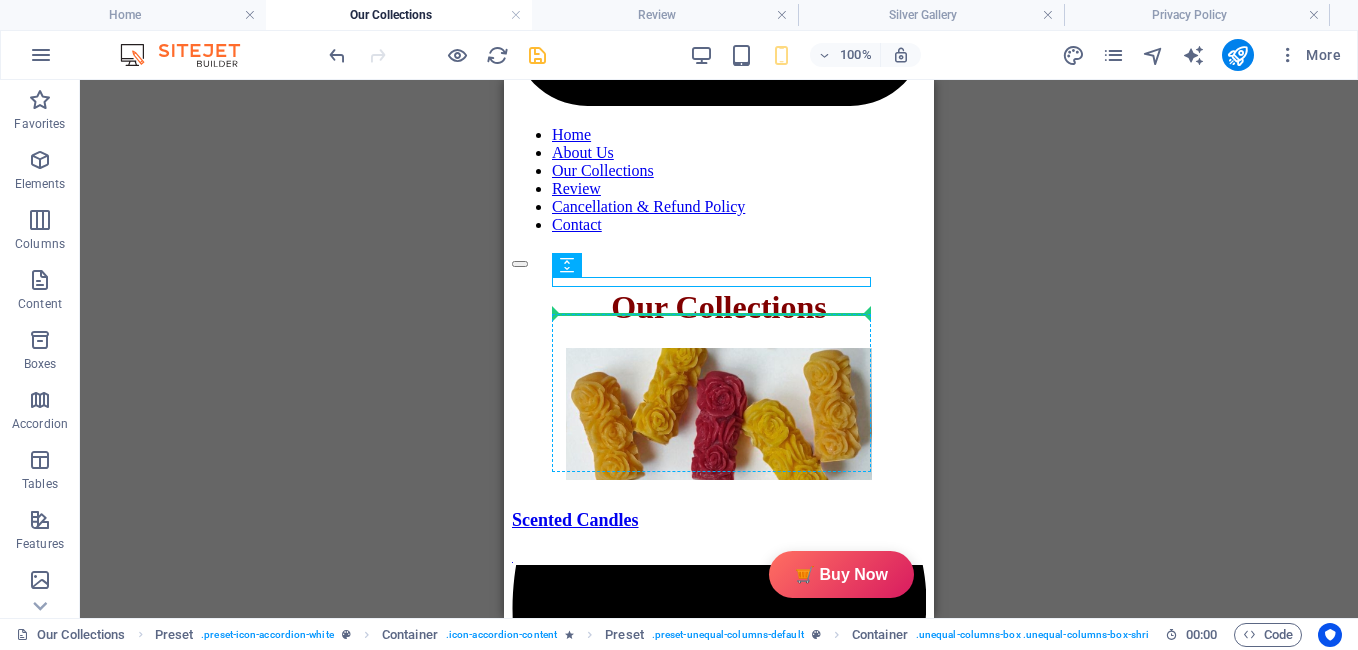 drag, startPoint x: 745, startPoint y: 282, endPoint x: 745, endPoint y: 316, distance: 34 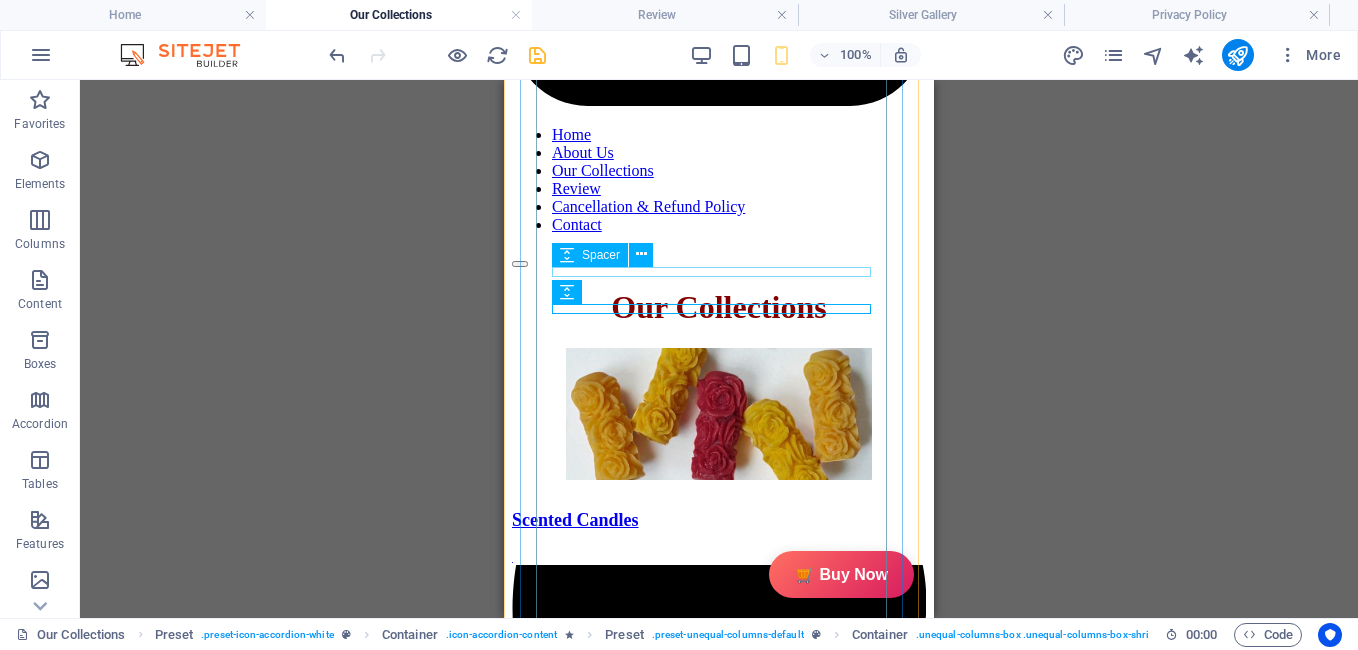 click at bounding box center [687, 3210] 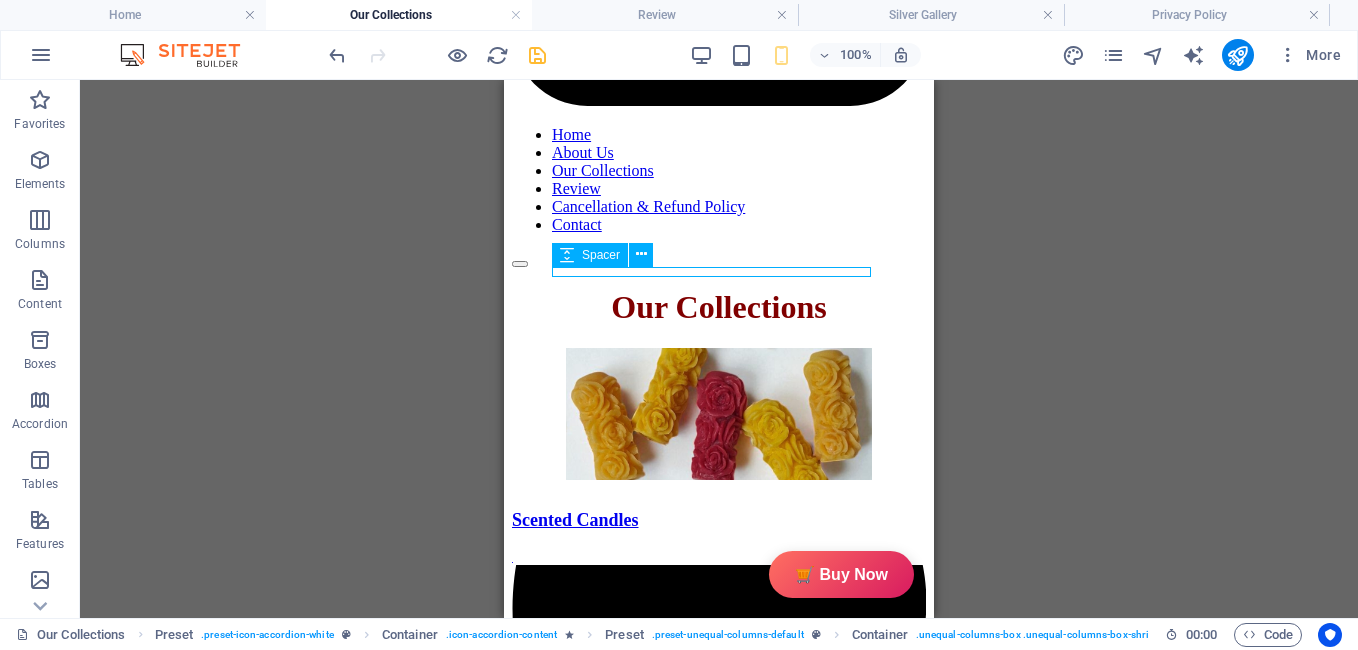 click at bounding box center (687, 3210) 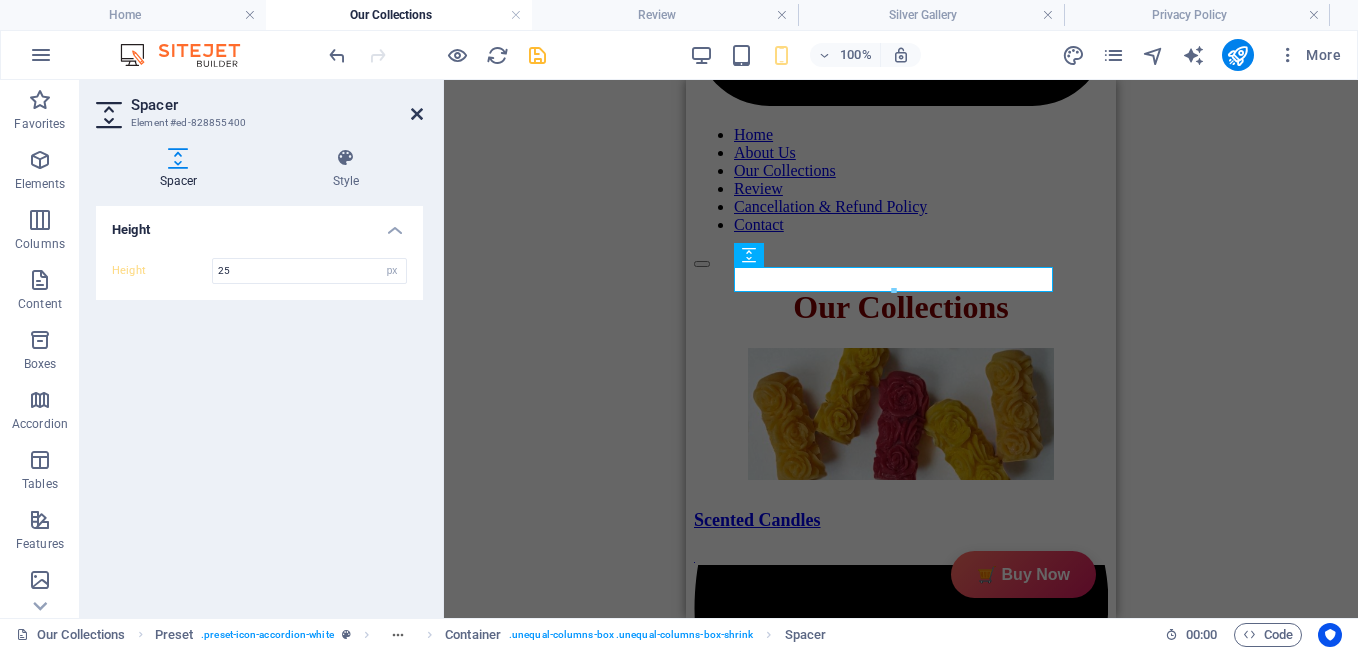 type on "25" 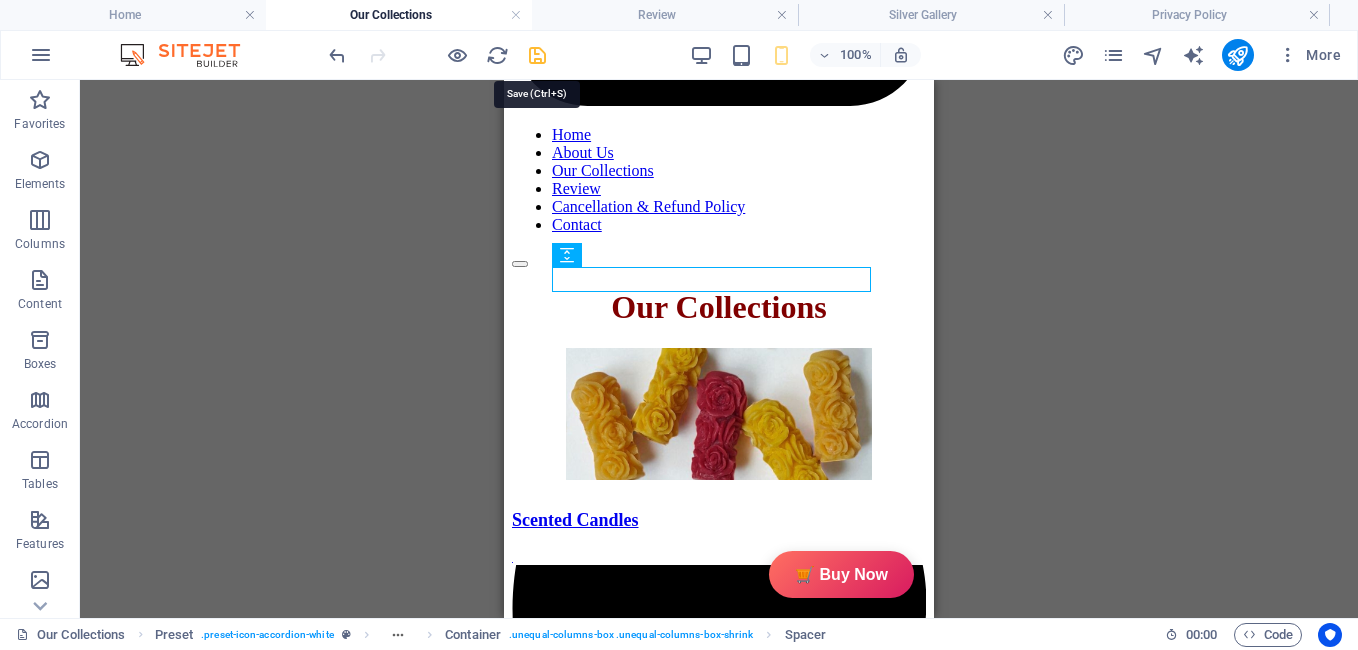 click at bounding box center [537, 55] 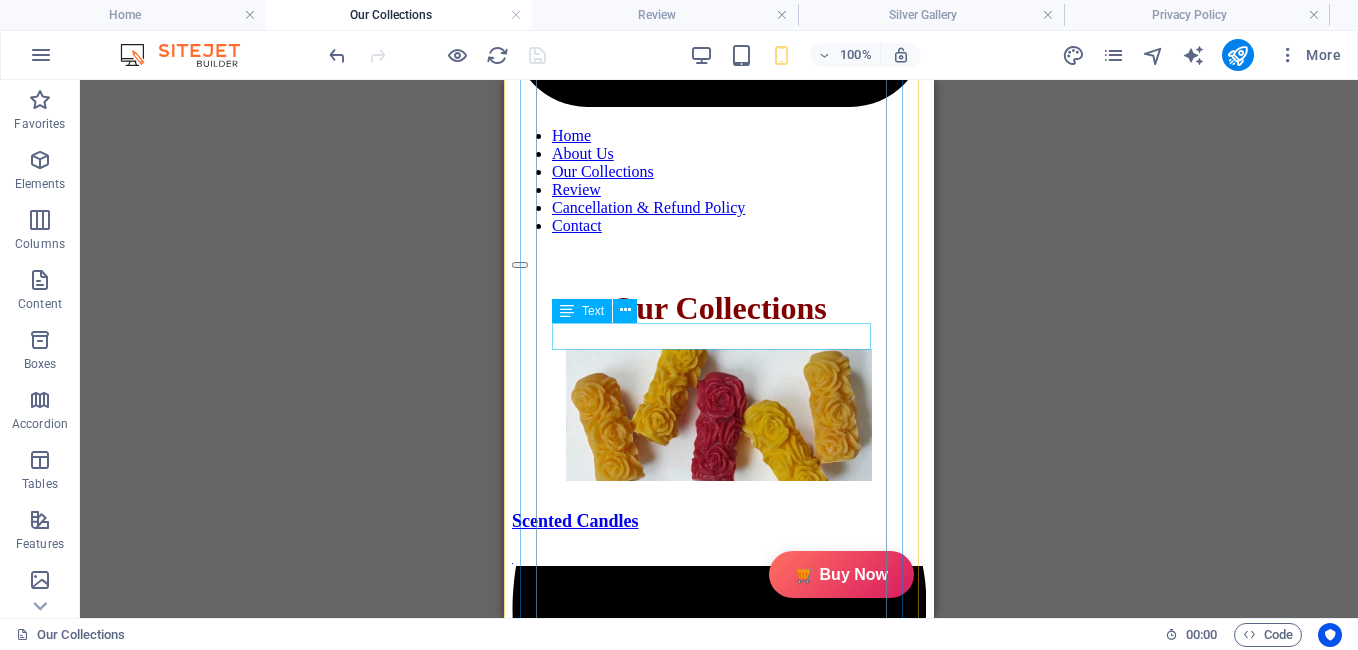 scroll, scrollTop: 1714, scrollLeft: 0, axis: vertical 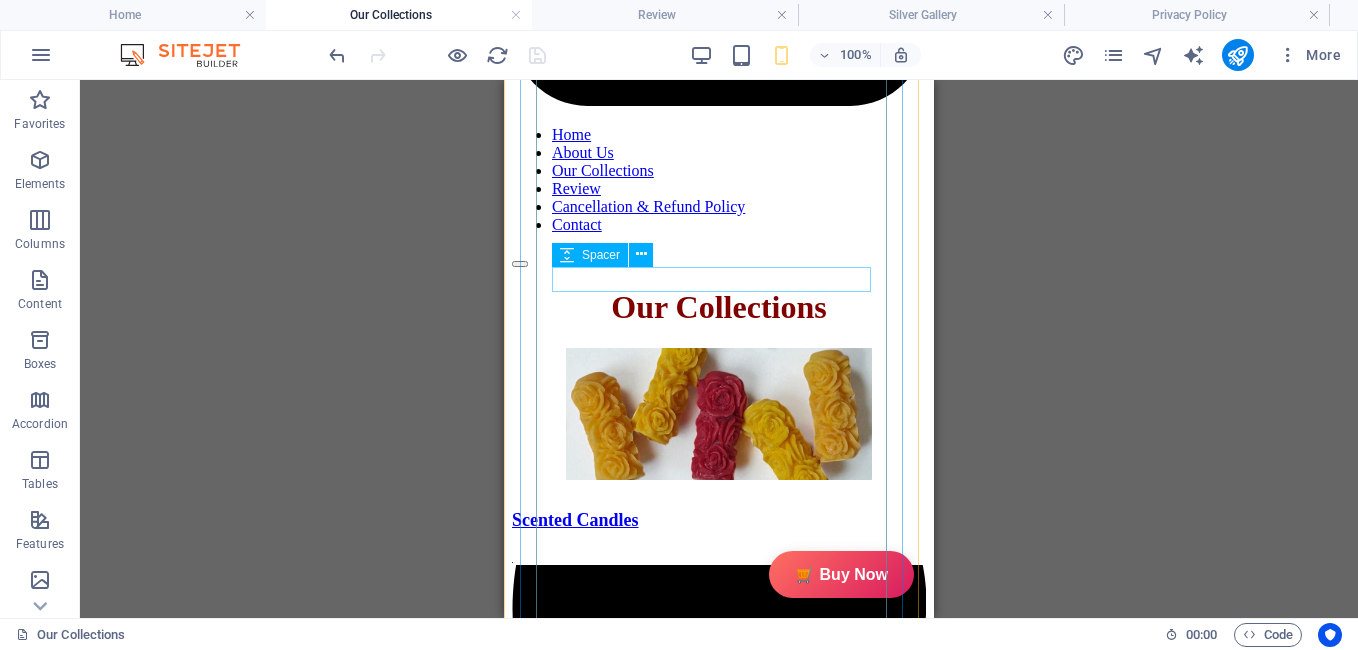 click at bounding box center [687, 3217] 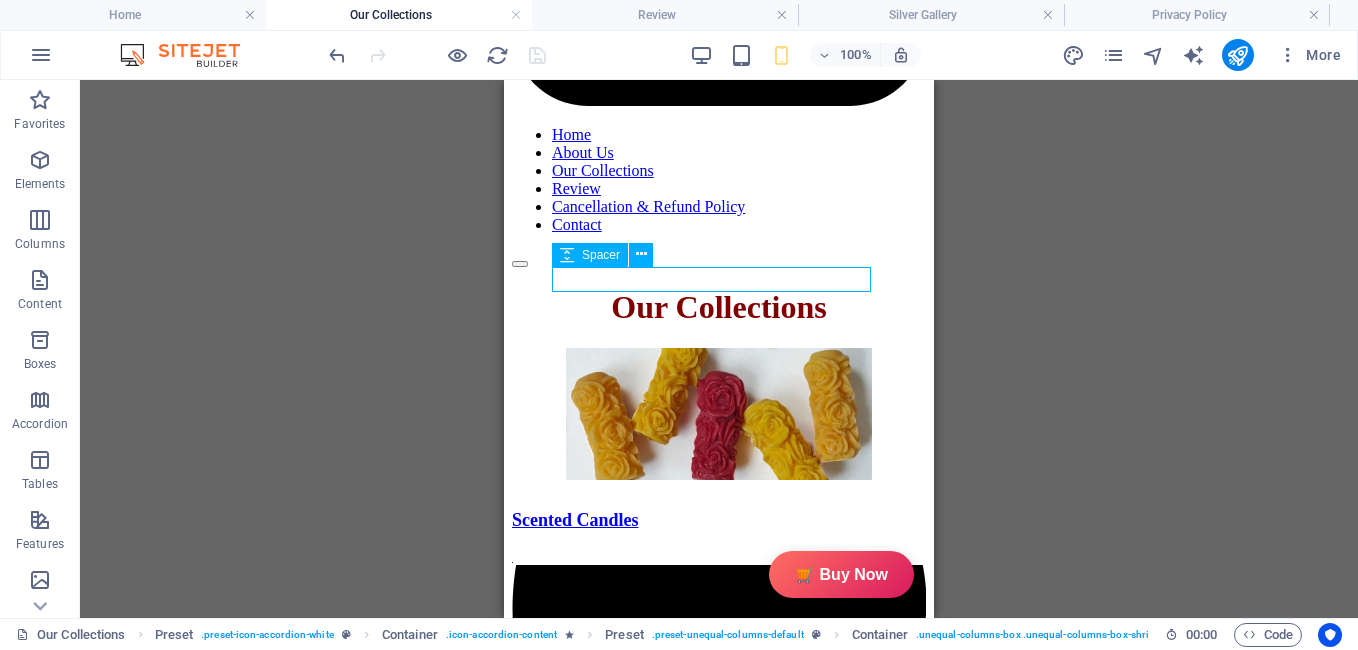 click at bounding box center [687, 3217] 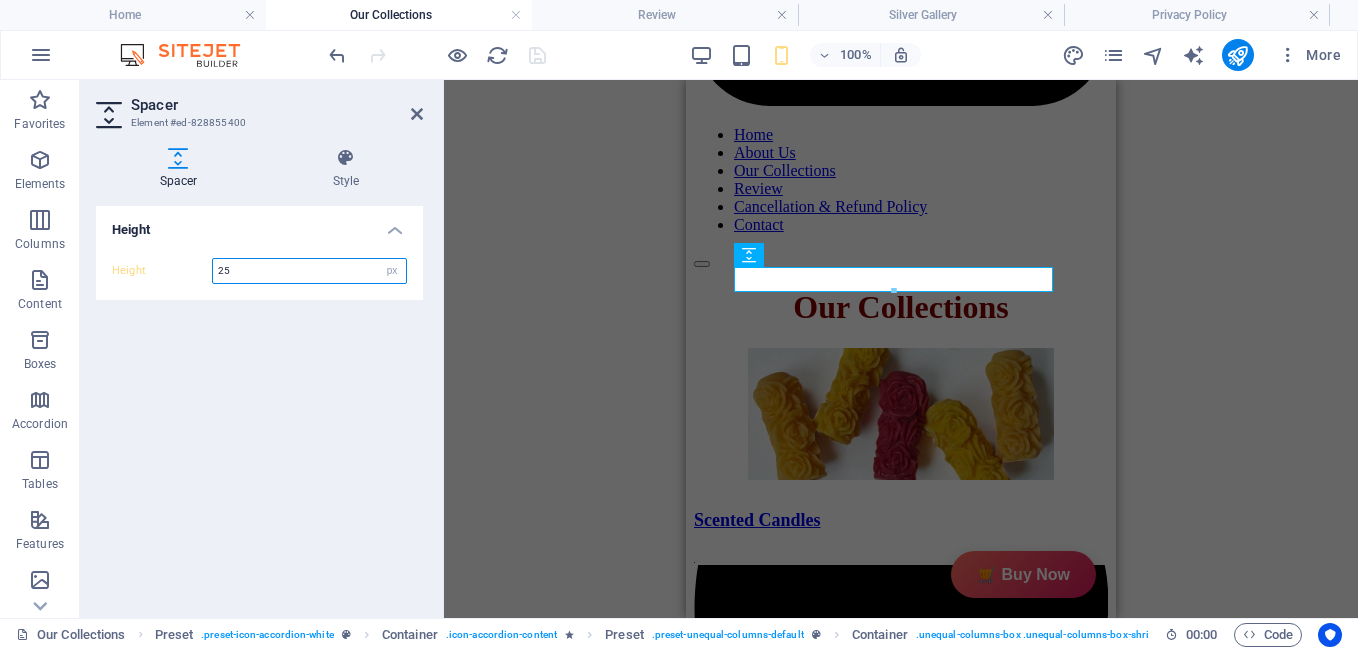 click on "25" at bounding box center (309, 271) 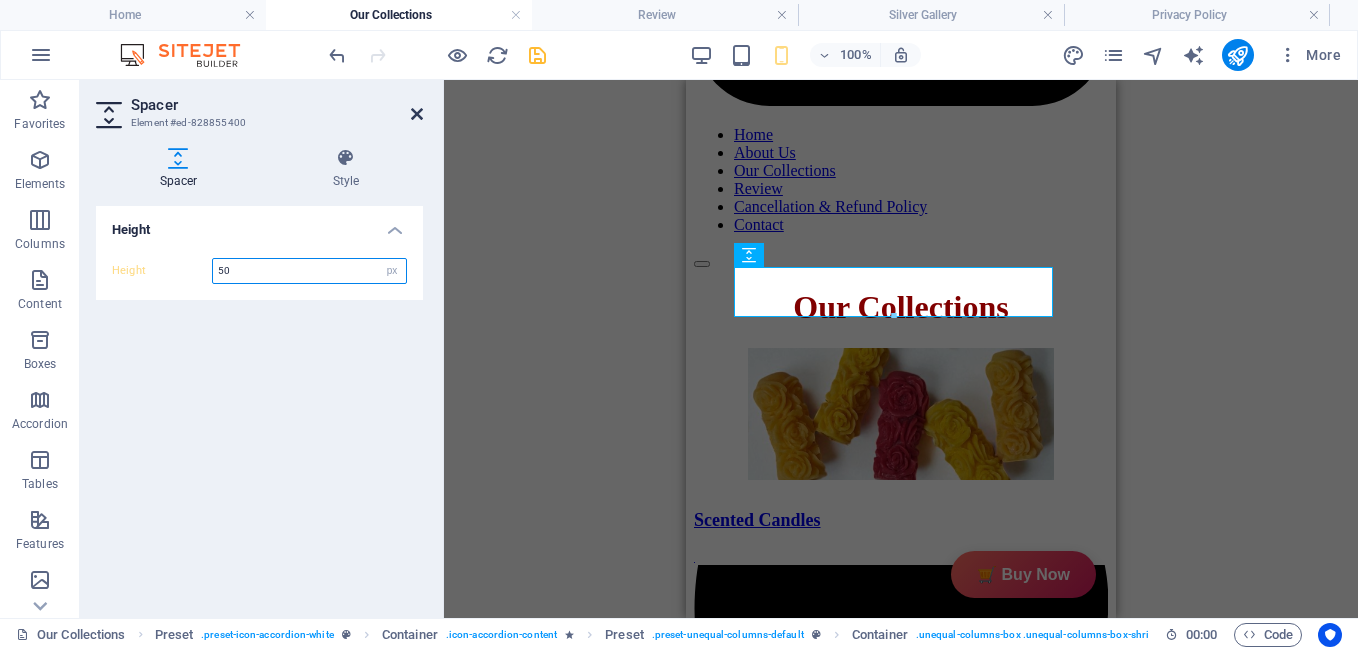 type on "50" 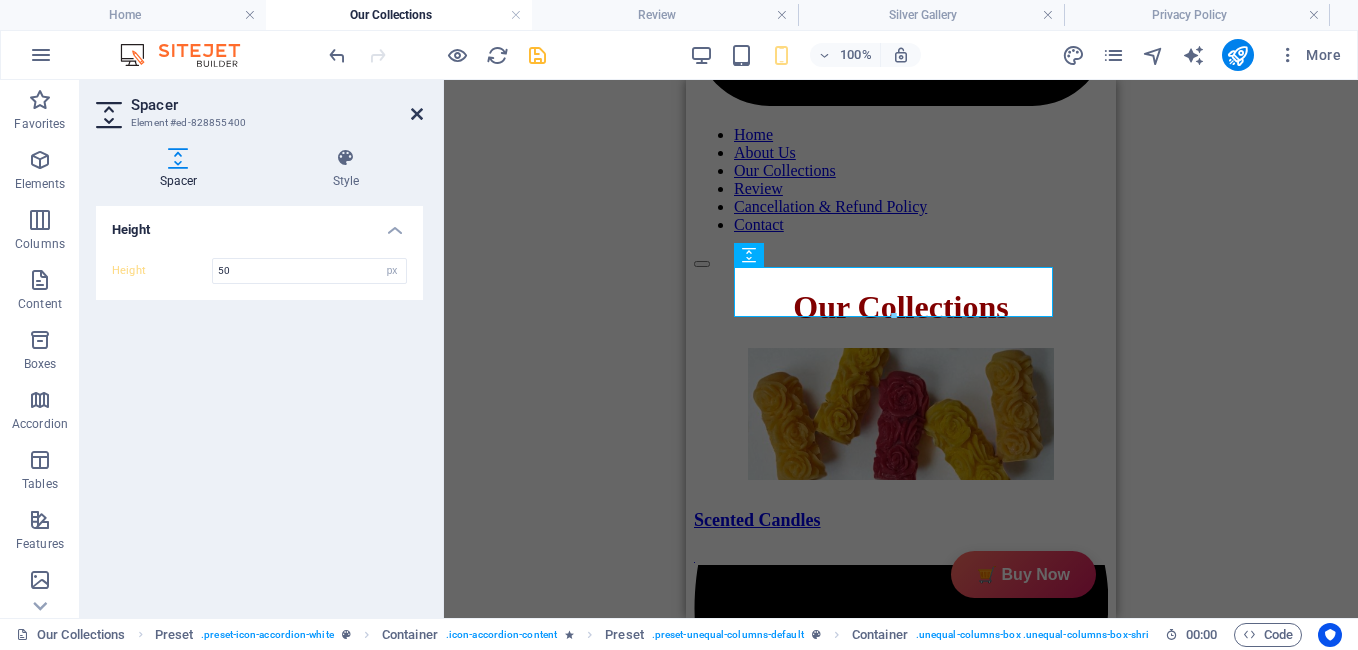click at bounding box center (417, 114) 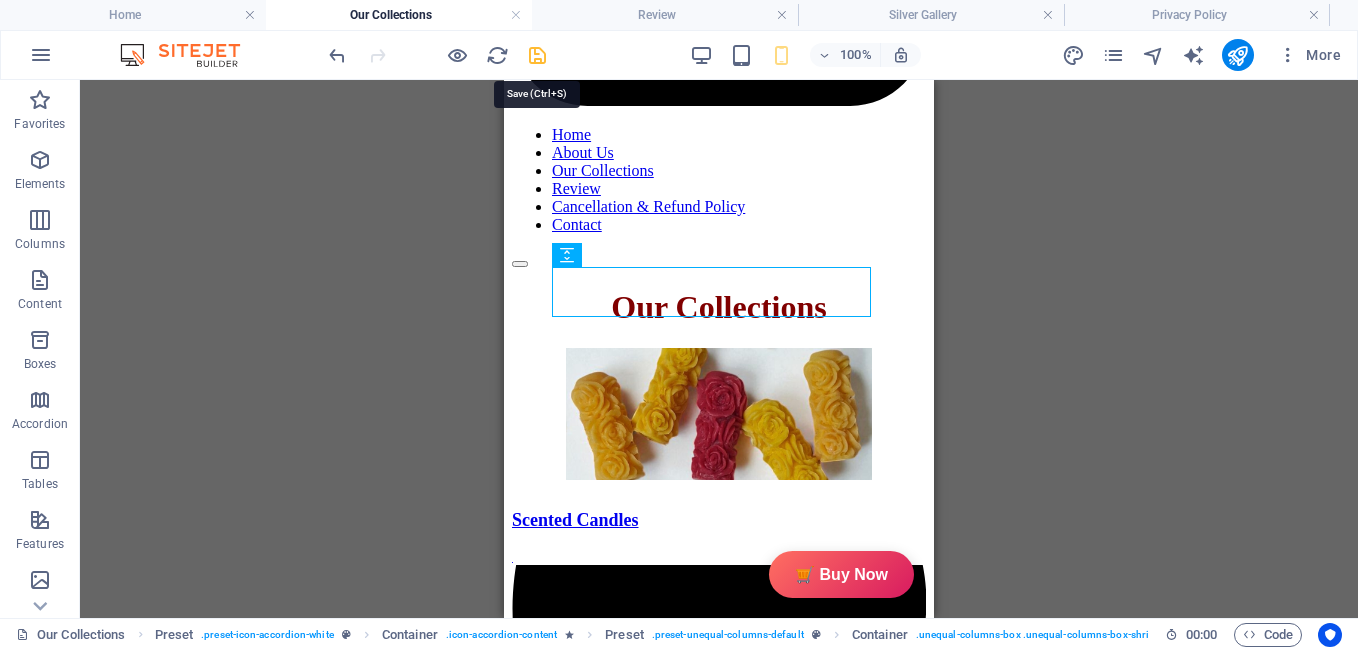 click at bounding box center [537, 55] 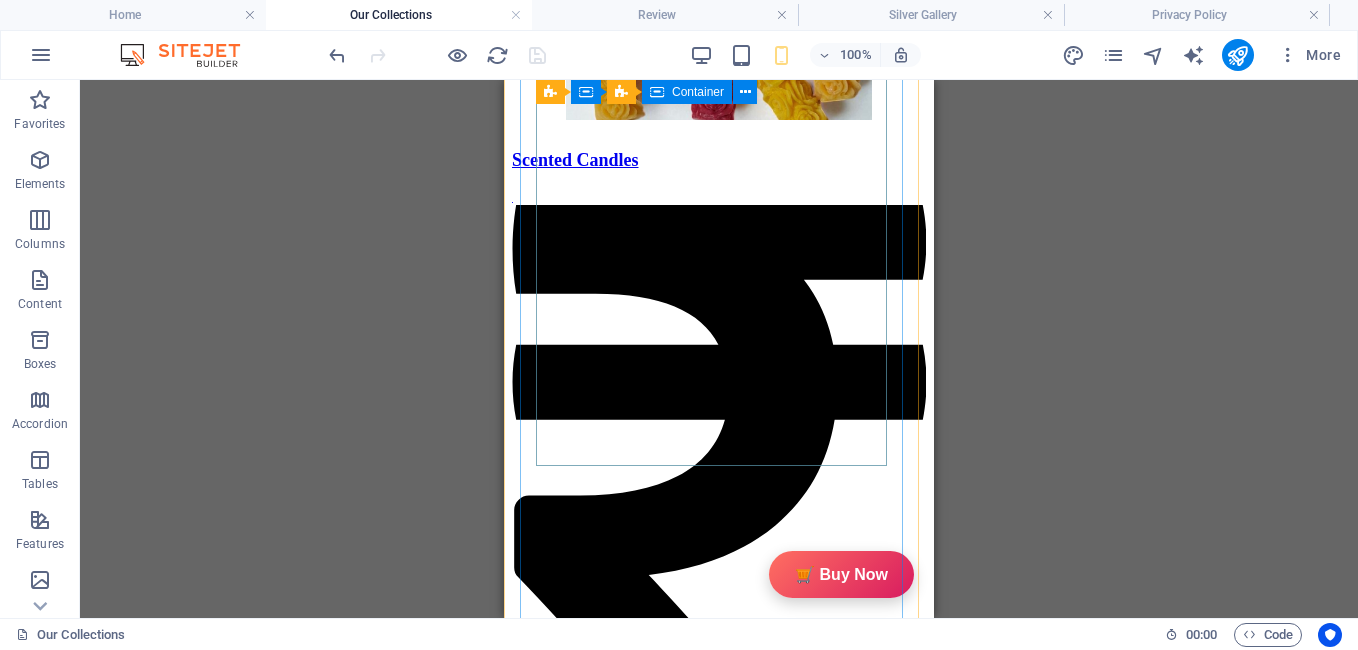 scroll, scrollTop: 2076, scrollLeft: 0, axis: vertical 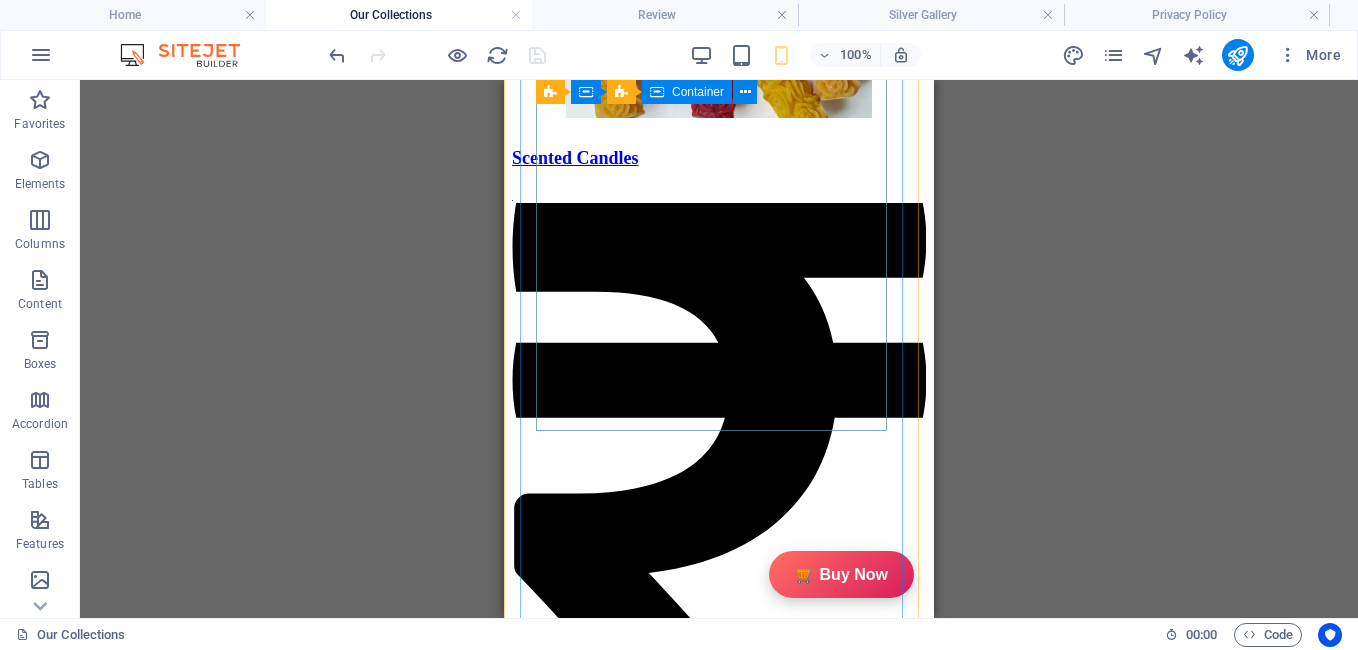 click on "Description GiftyBiz Scented Candles – Light Up Moments Hand-poured with love, GiftyBiz scented candles are crafted to bring warmth, elegance, and a touch of serenity to your space. Made from high-quality wax and infused with soothing fragrances, each candle is designed to elevate your mood and enhance any setting. Whether you're gifting or unwinding, our candles add charm, calm, and luxury in every flicker. Perfect for decor, self-care, or as a part of our curated gift boxes. Specification In The Box Sales Packages  1 Jar Candle No. of Content in Sales Packages Pack of 1 General Brand GiftyBiz Model Name Type Container Candle Series Jar Candle Ideal For Men, Women, Girls Fragrance Rose Material Soy Wax Occasion Anniversary, Birthday, Party Shape Cylindrical Burn Time 15 hrs Suitable For Home Decor, Gift Quantity 150 gm Gift Pack Nos Net Quantity 01   Review 4.7 Read our 16,564 reviews Free Google Reviews widget
Panel only seen by widget owner Edit widget Views 0%" at bounding box center (687, 2715) 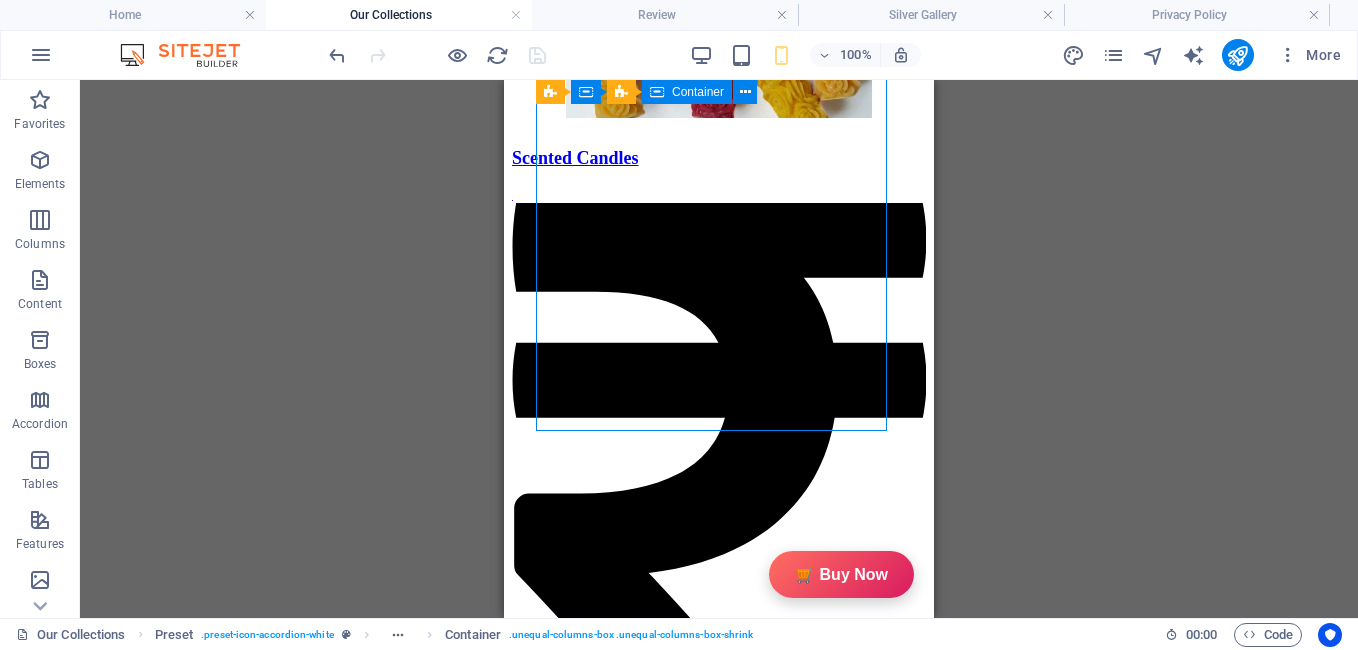 click on "Description GiftyBiz Scented Candles – Light Up Moments Hand-poured with love, GiftyBiz scented candles are crafted to bring warmth, elegance, and a touch of serenity to your space. Made from high-quality wax and infused with soothing fragrances, each candle is designed to elevate your mood and enhance any setting. Whether you're gifting or unwinding, our candles add charm, calm, and luxury in every flicker. Perfect for decor, self-care, or as a part of our curated gift boxes. Specification In The Box Sales Packages  1 Jar Candle No. of Content in Sales Packages Pack of 1 General Brand GiftyBiz Model Name Type Container Candle Series Jar Candle Ideal For Men, Women, Girls Fragrance Rose Material Soy Wax Occasion Anniversary, Birthday, Party Shape Cylindrical Burn Time 15 hrs Suitable For Home Decor, Gift Quantity 150 gm Gift Pack Nos Net Quantity 01   Review 4.7 Read our 16,564 reviews Free Google Reviews widget
Panel only seen by widget owner Edit widget Views 0%" at bounding box center (687, 2715) 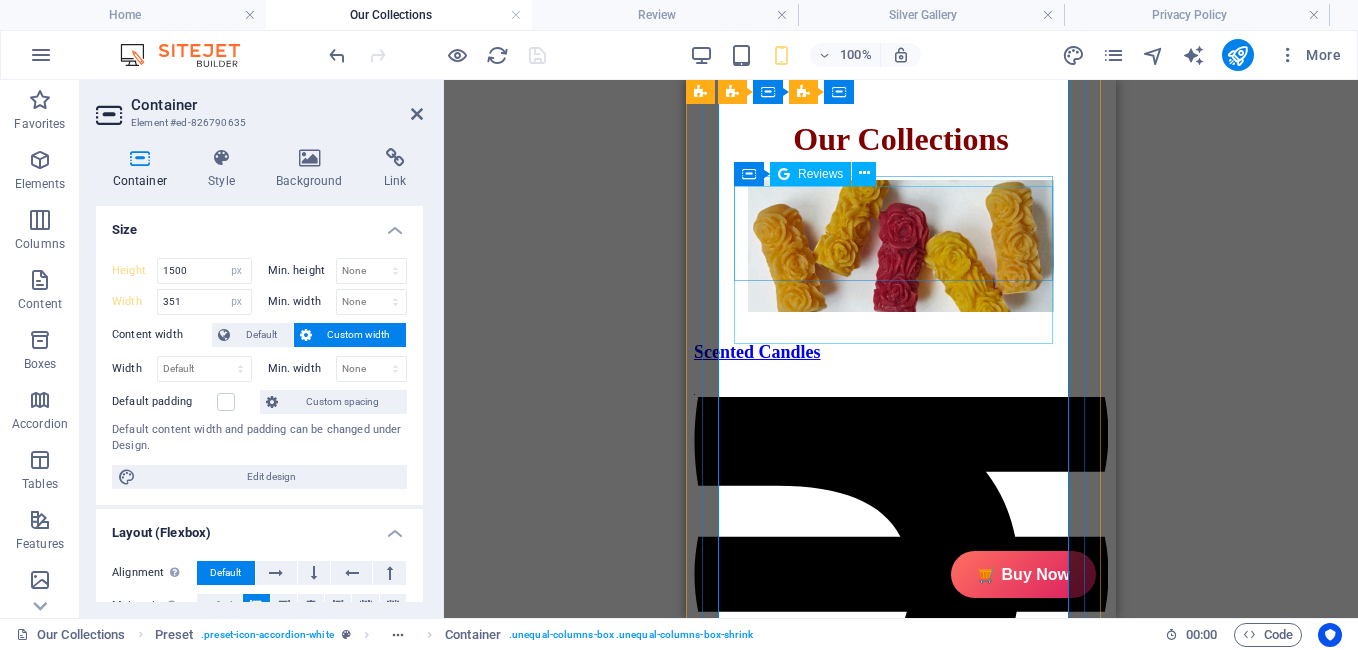 scroll, scrollTop: 1962, scrollLeft: 0, axis: vertical 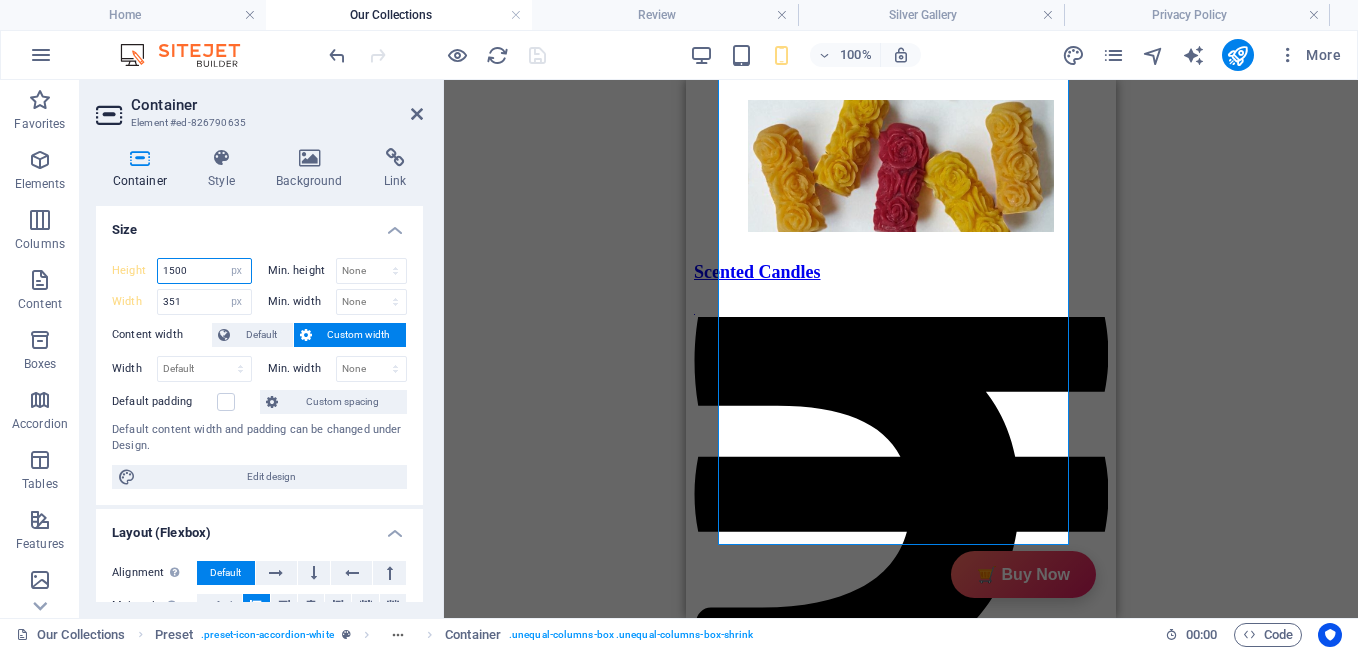 click on "1500" at bounding box center (204, 271) 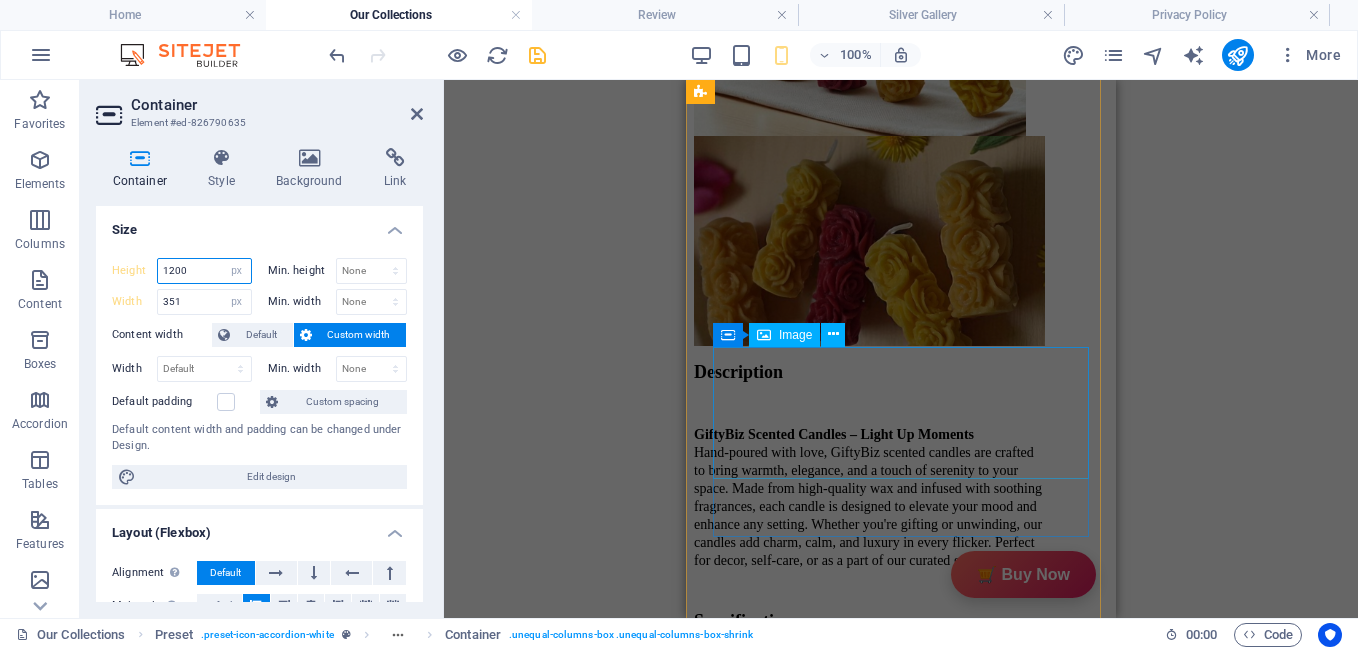 scroll, scrollTop: 3696, scrollLeft: 0, axis: vertical 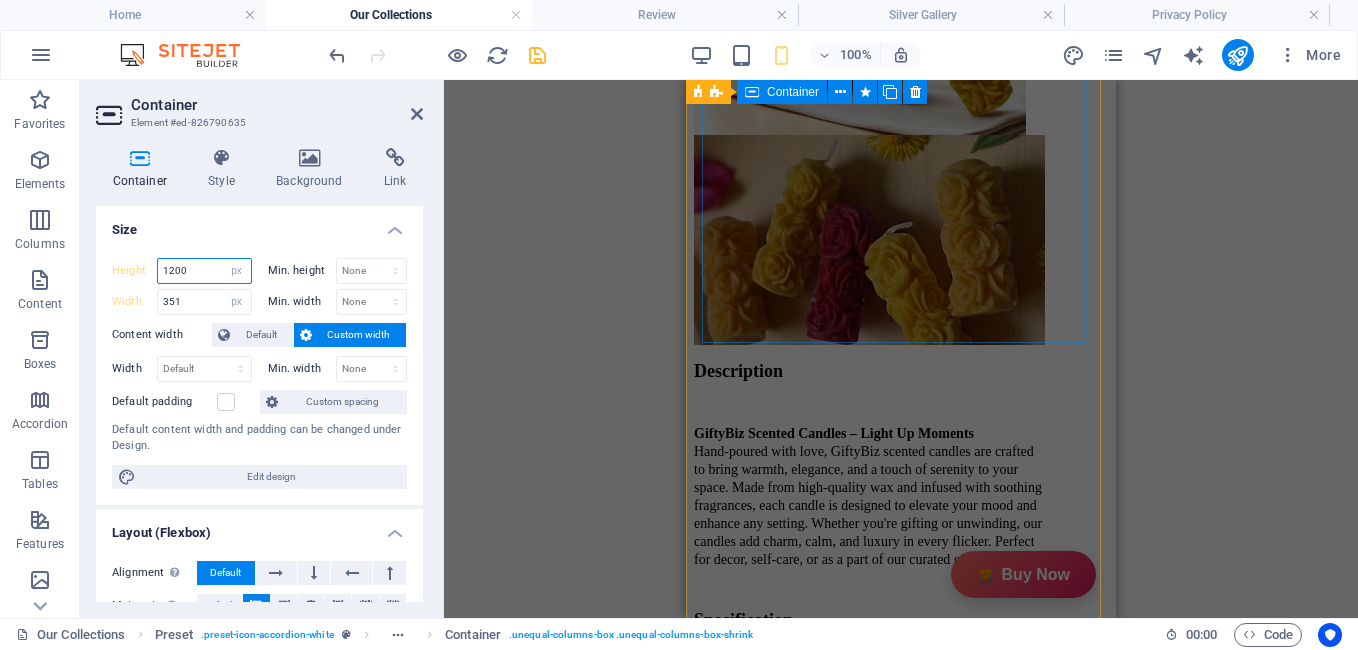type on "1200" 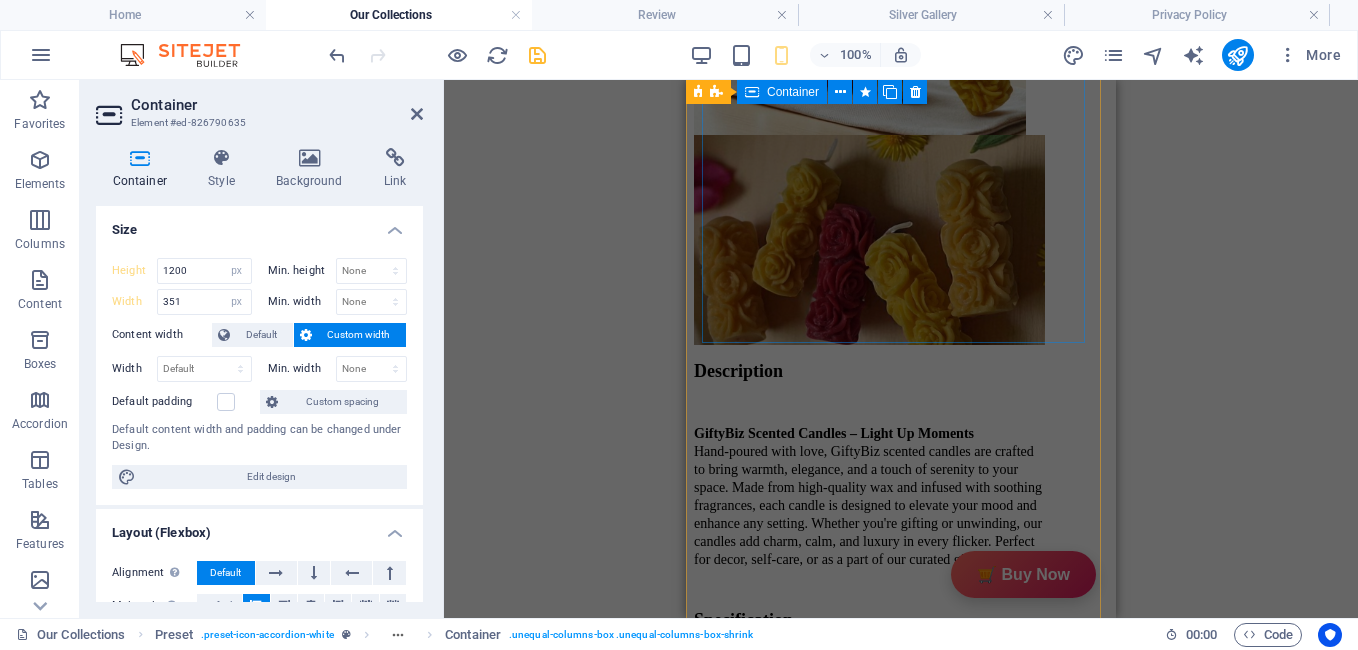 click on "Description GiftyBiz Scented Candles – Light Up Moments Hand-poured with love, GiftyBiz scented candles are crafted to bring warmth, elegance, and a touch of serenity to your space. Made from high-quality wax and infused with soothing fragrances, each candle is designed to elevate your mood and enhance any setting. Whether you're gifting or unwinding, our candles add charm, calm, and luxury in every flicker. Perfect for decor, self-care, or as a part of our curated gift boxes. Specification In The Box Sales Packages  1 Jar Candle No. of Content in Sales Packages Pack of 1 General Brand GiftyBiz Model Name Type Container Candle Series Jar Candle Ideal For Men, Women, Girls Fragrance Rose Material Soy Wax Occasion Anniversary, Birthday, Party Shape Cylindrical Burn Time 15 hrs Suitable For Home Decor, Gift Quantity 150 gm Gift Pack Nos Net Quantity 01   Review 4.7 Read our 16,564 reviews Free Google Reviews widget
Panel only seen by widget owner Edit widget Views 0%" at bounding box center (901, 1675) 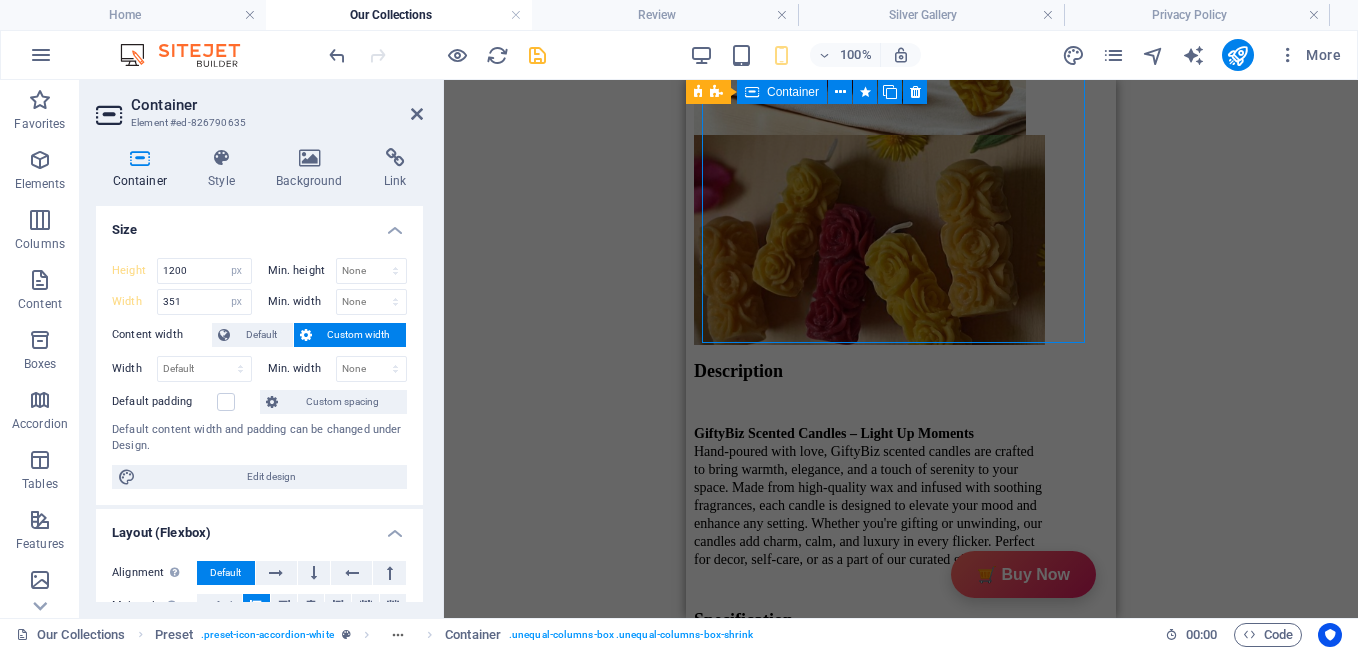click on "Description GiftyBiz Scented Candles – Light Up Moments Hand-poured with love, GiftyBiz scented candles are crafted to bring warmth, elegance, and a touch of serenity to your space. Made from high-quality wax and infused with soothing fragrances, each candle is designed to elevate your mood and enhance any setting. Whether you're gifting or unwinding, our candles add charm, calm, and luxury in every flicker. Perfect for decor, self-care, or as a part of our curated gift boxes. Specification In The Box Sales Packages  1 Jar Candle No. of Content in Sales Packages Pack of 1 General Brand GiftyBiz Model Name Type Container Candle Series Jar Candle Ideal For Men, Women, Girls Fragrance Rose Material Soy Wax Occasion Anniversary, Birthday, Party Shape Cylindrical Burn Time 15 hrs Suitable For Home Decor, Gift Quantity 150 gm Gift Pack Nos Net Quantity 01   Review 4.7 Read our 16,564 reviews Free Google Reviews widget
Panel only seen by widget owner Edit widget Views 0%" at bounding box center (901, 1675) 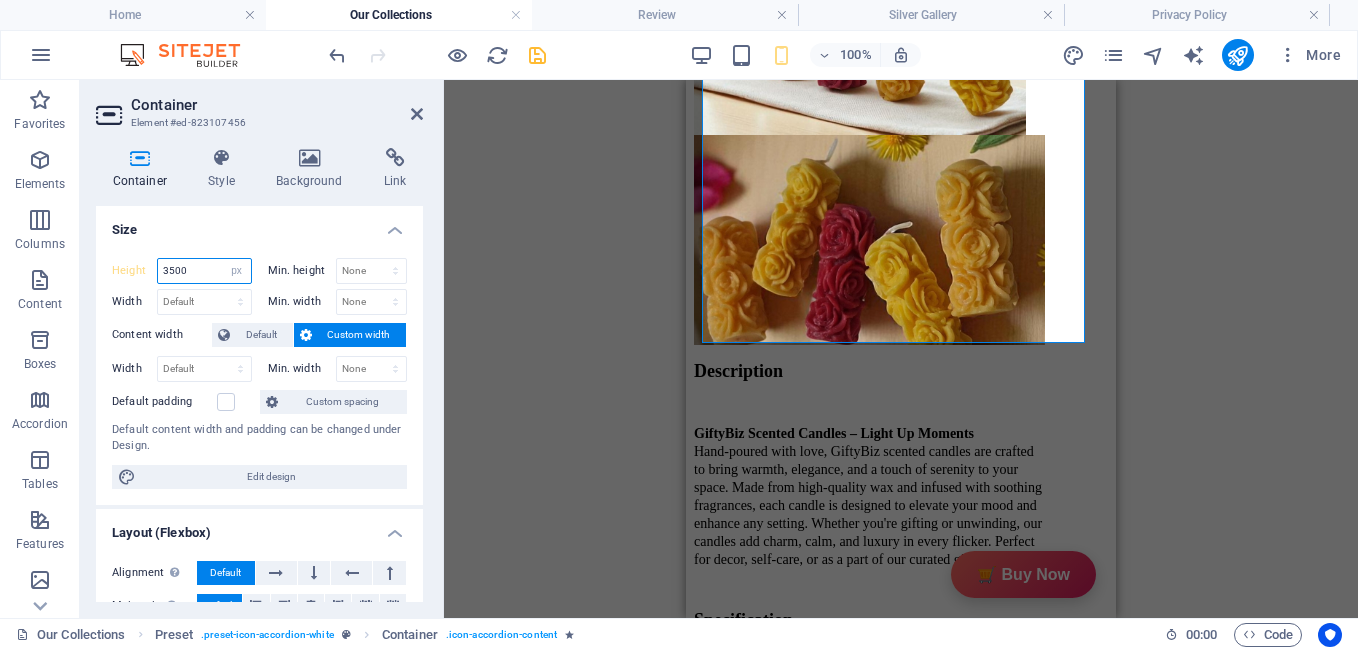 click on "3500" at bounding box center (204, 271) 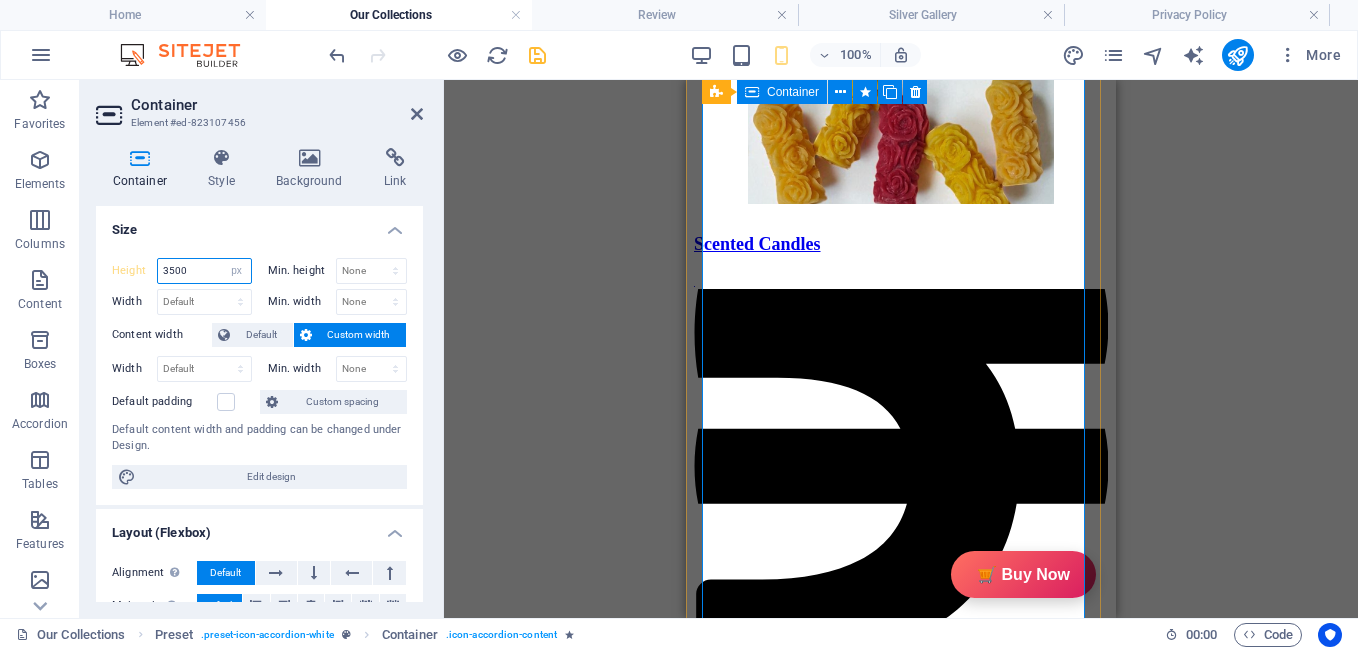 scroll, scrollTop: 2022, scrollLeft: 0, axis: vertical 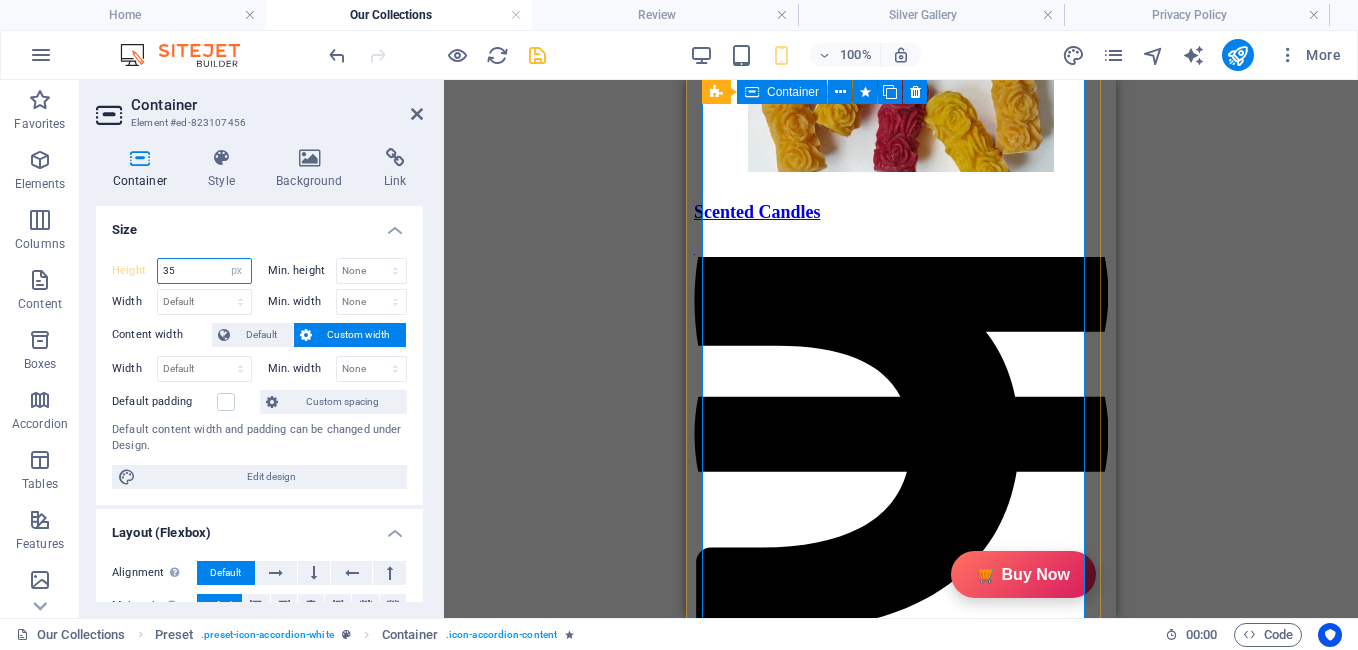 type on "3" 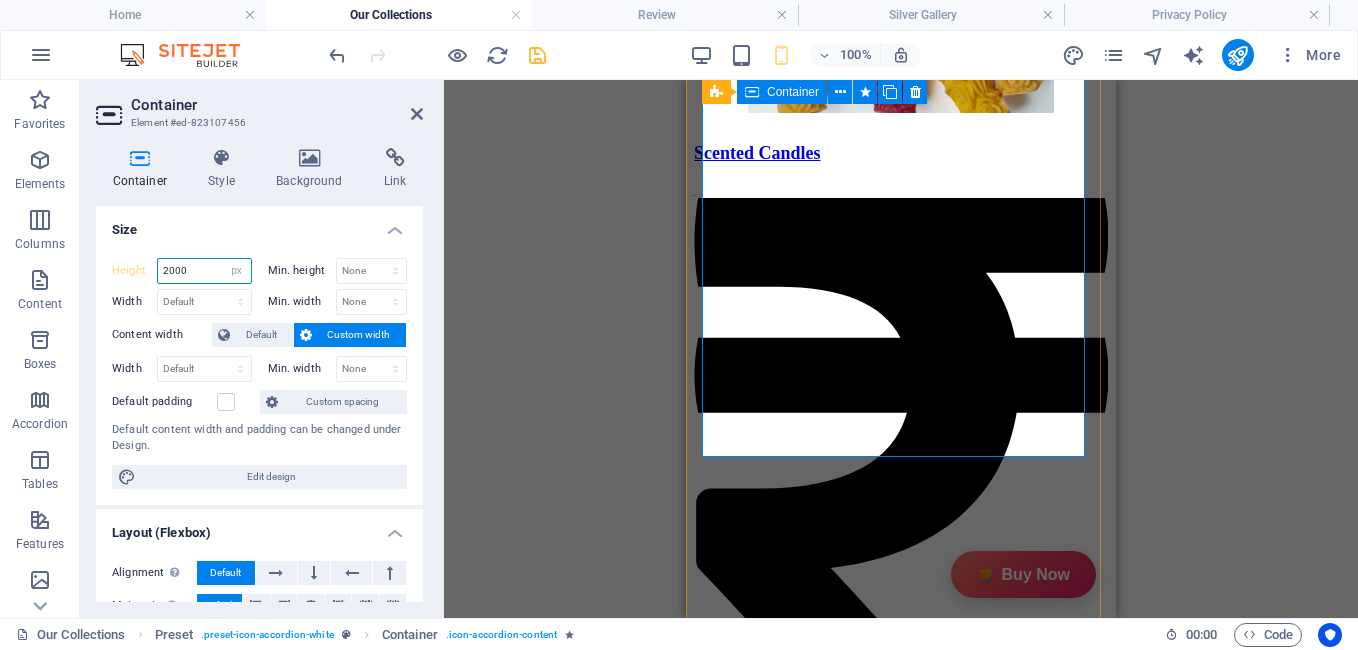 scroll, scrollTop: 2082, scrollLeft: 0, axis: vertical 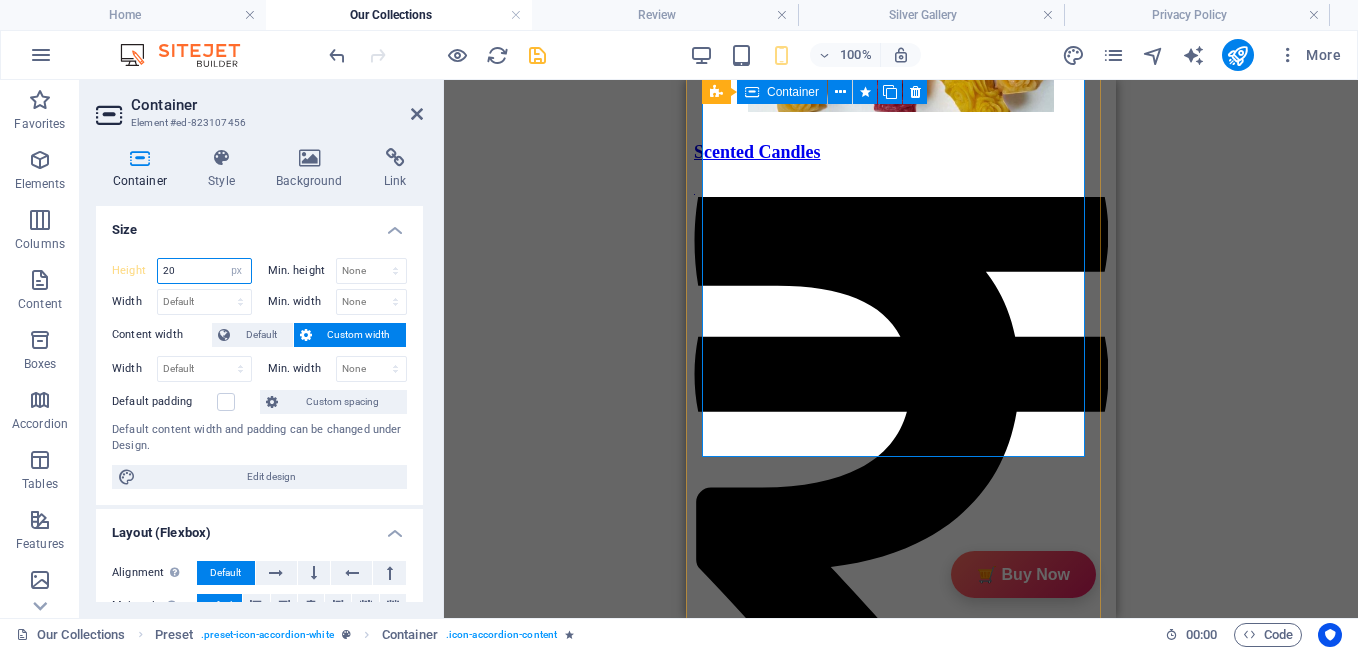 type on "2" 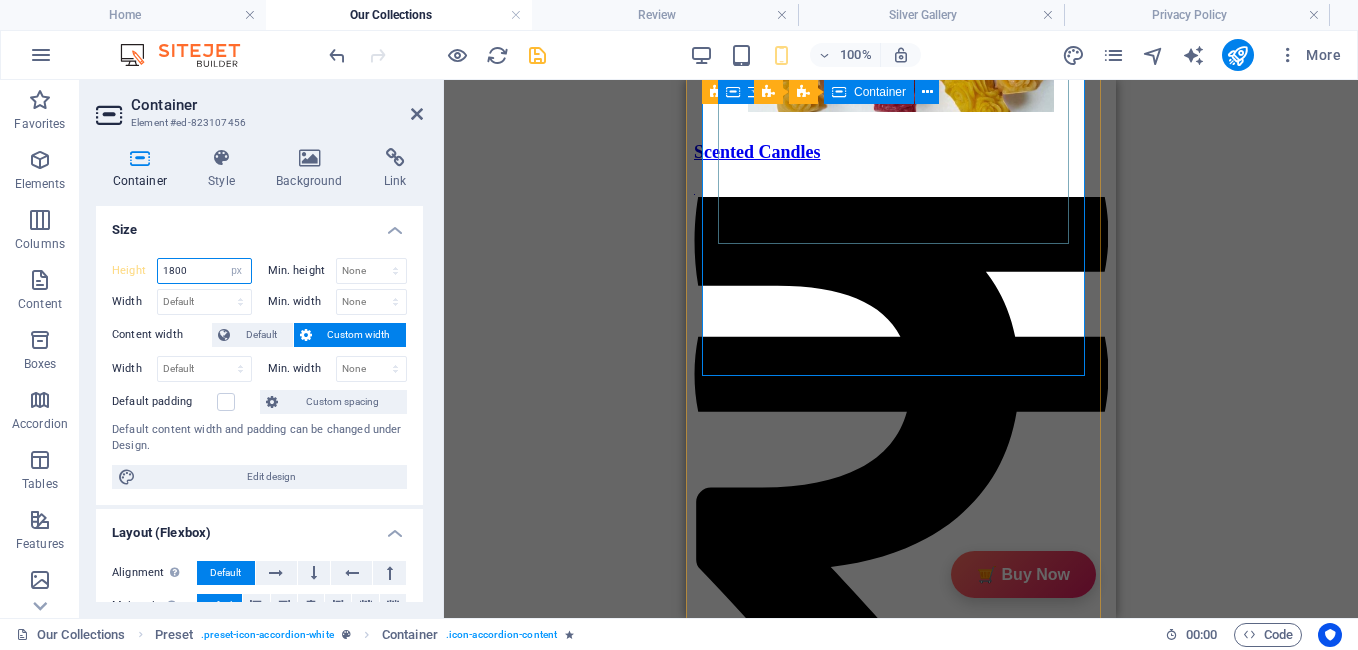 scroll, scrollTop: 1776, scrollLeft: 0, axis: vertical 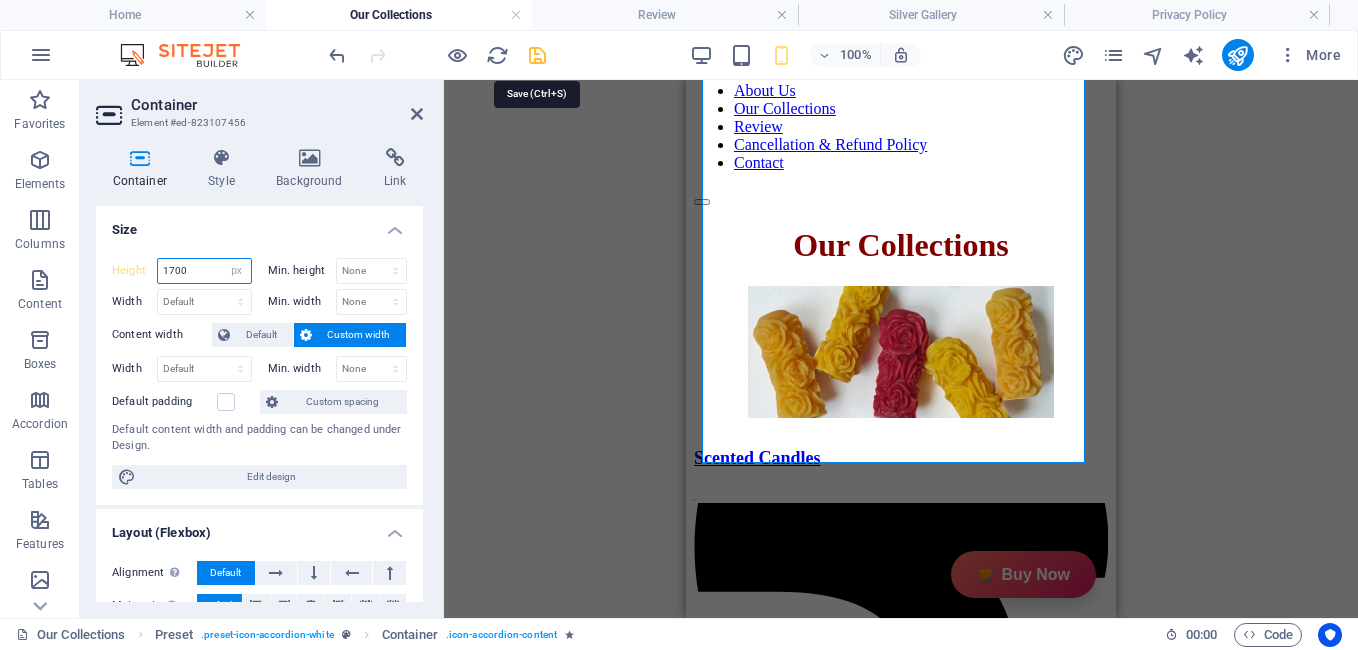 type on "1700" 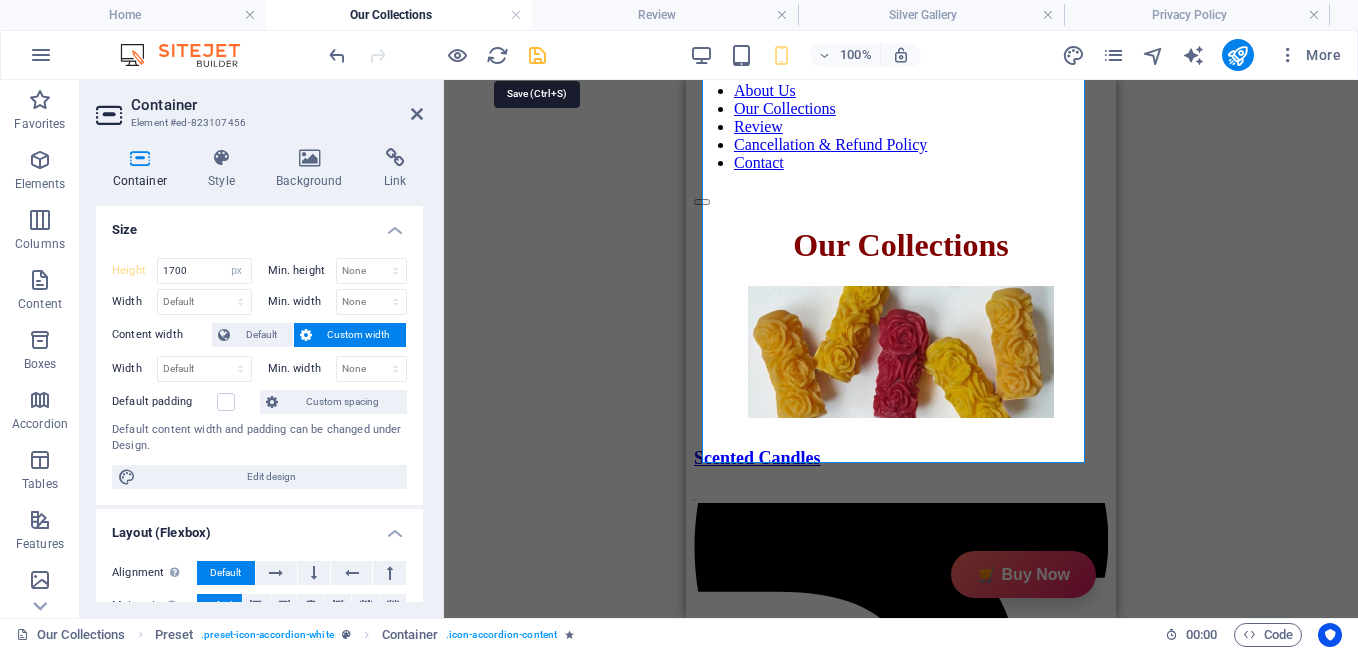 click at bounding box center (537, 55) 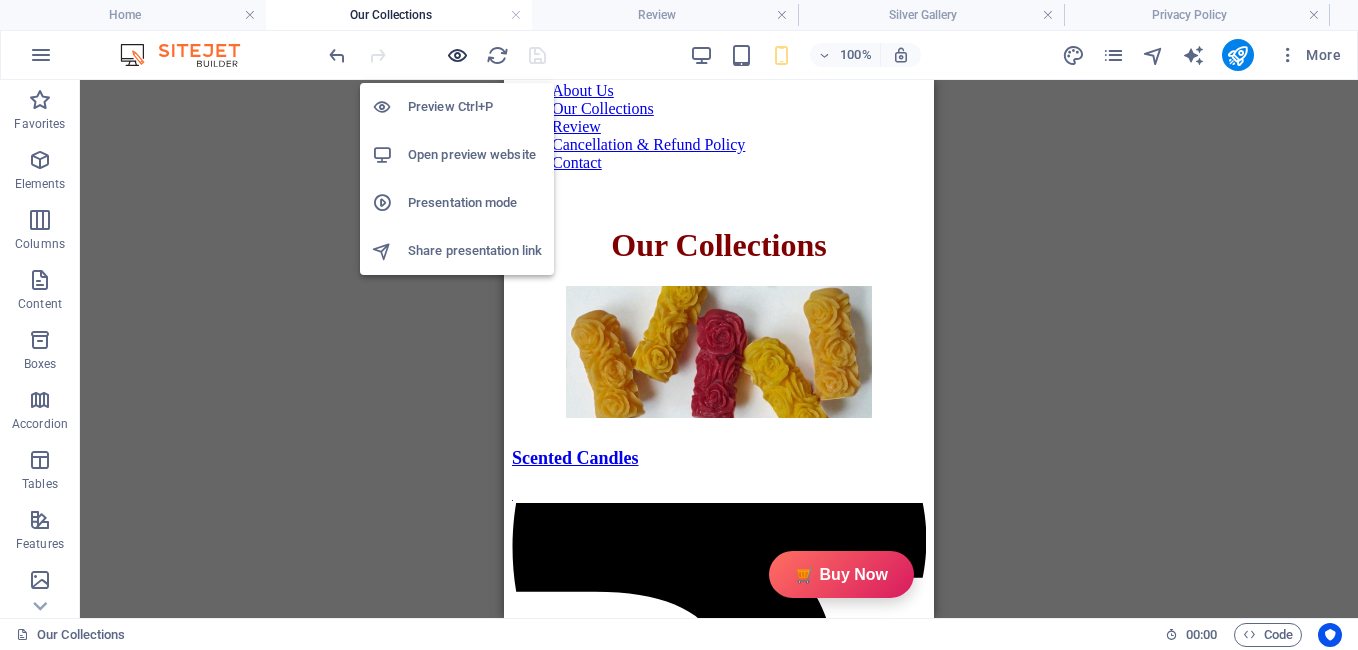 click at bounding box center [457, 55] 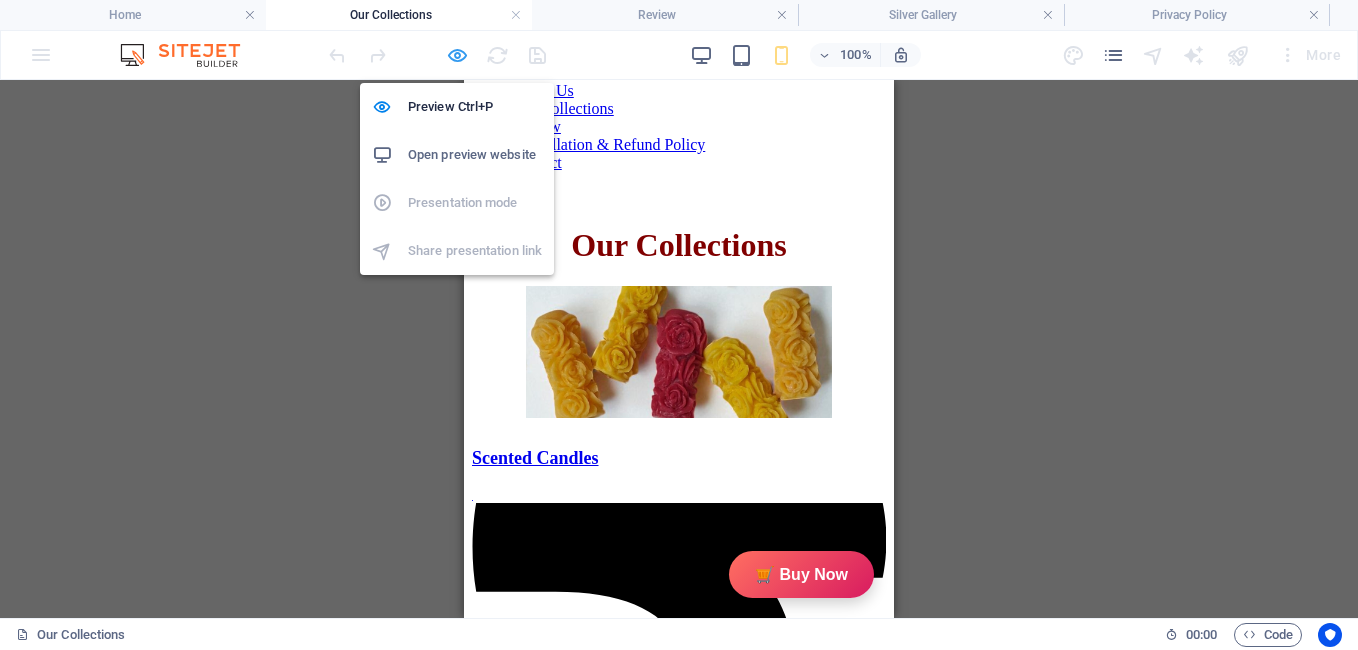 scroll, scrollTop: 0, scrollLeft: 0, axis: both 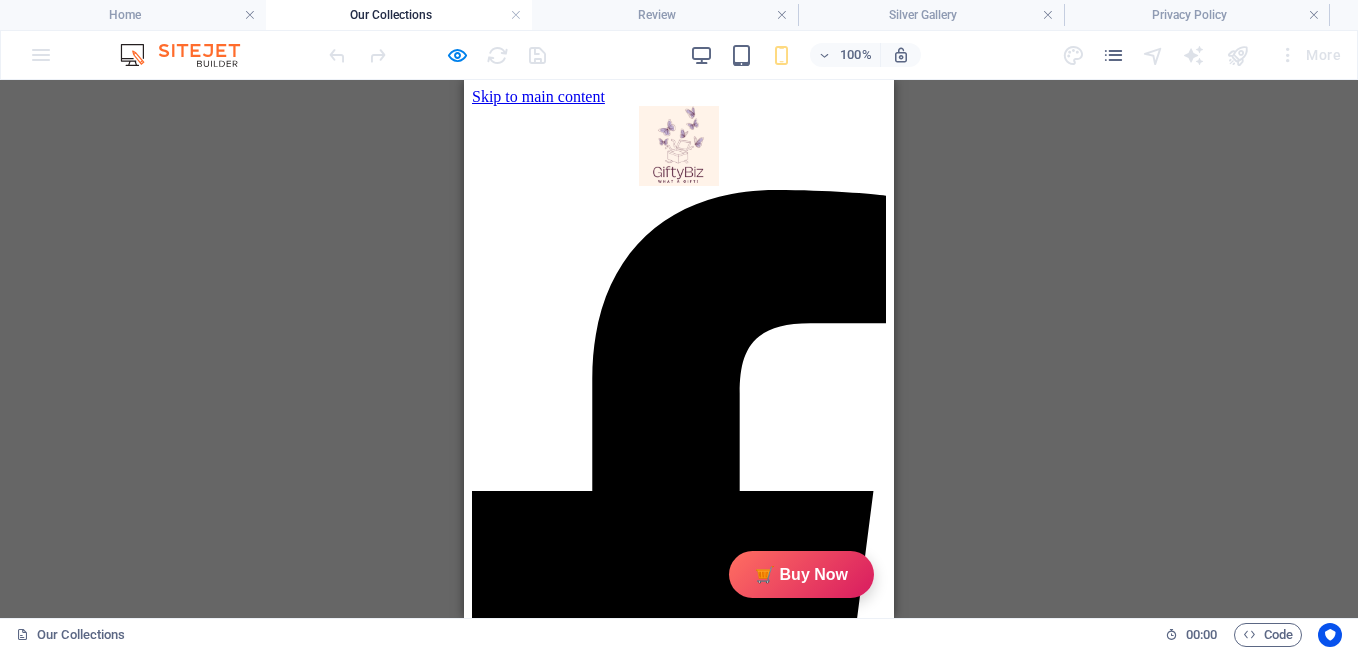 click on "Scented Candles" at bounding box center (535, 2234) 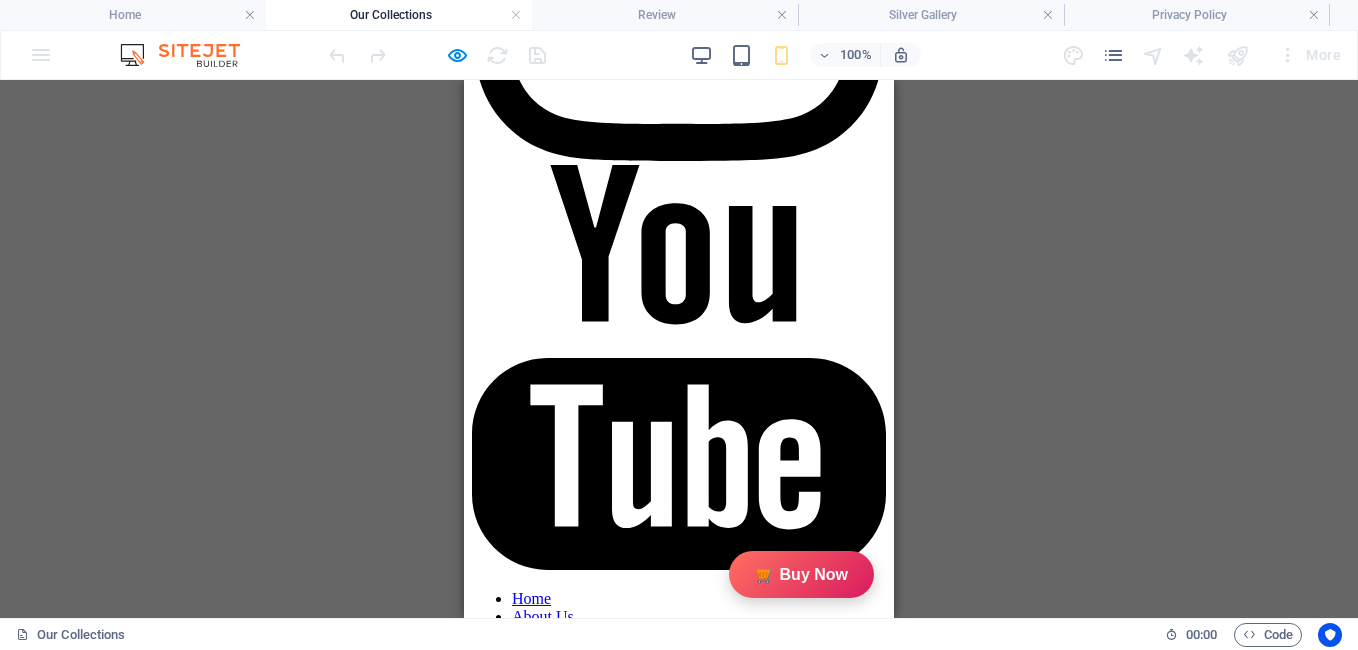 scroll, scrollTop: 1243, scrollLeft: 0, axis: vertical 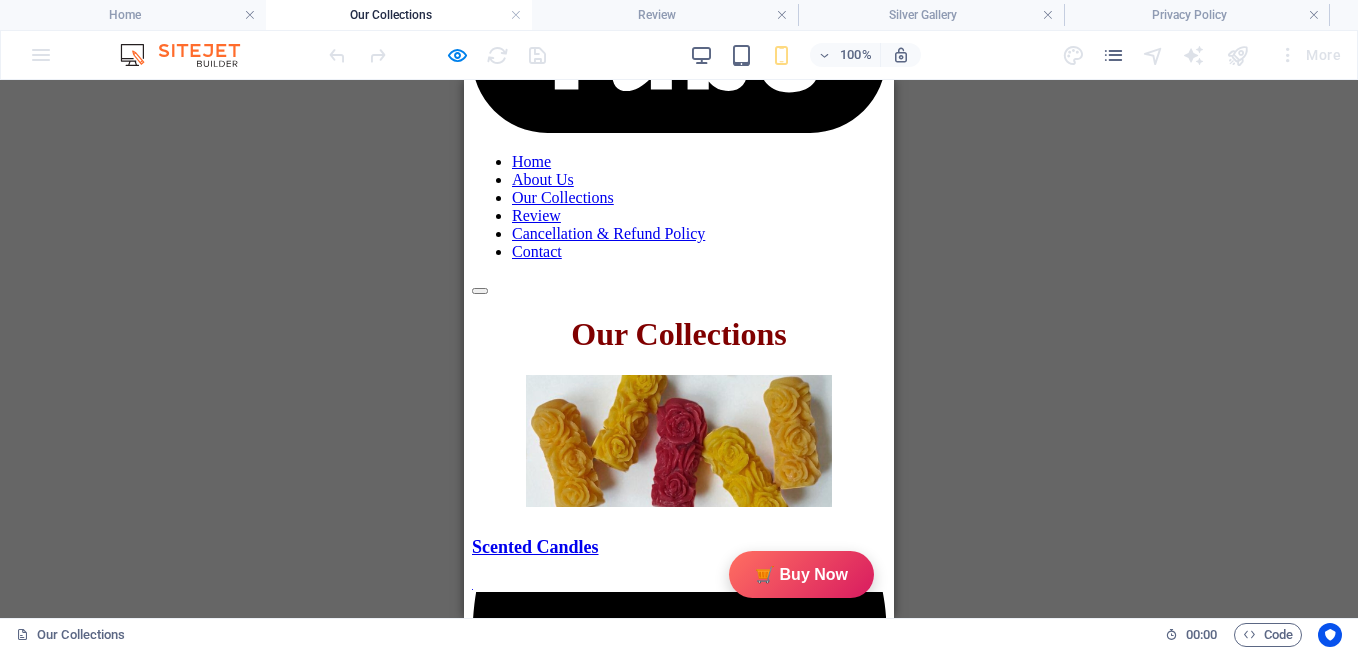 click on "Net Quantity" at bounding box center (560, 3204) 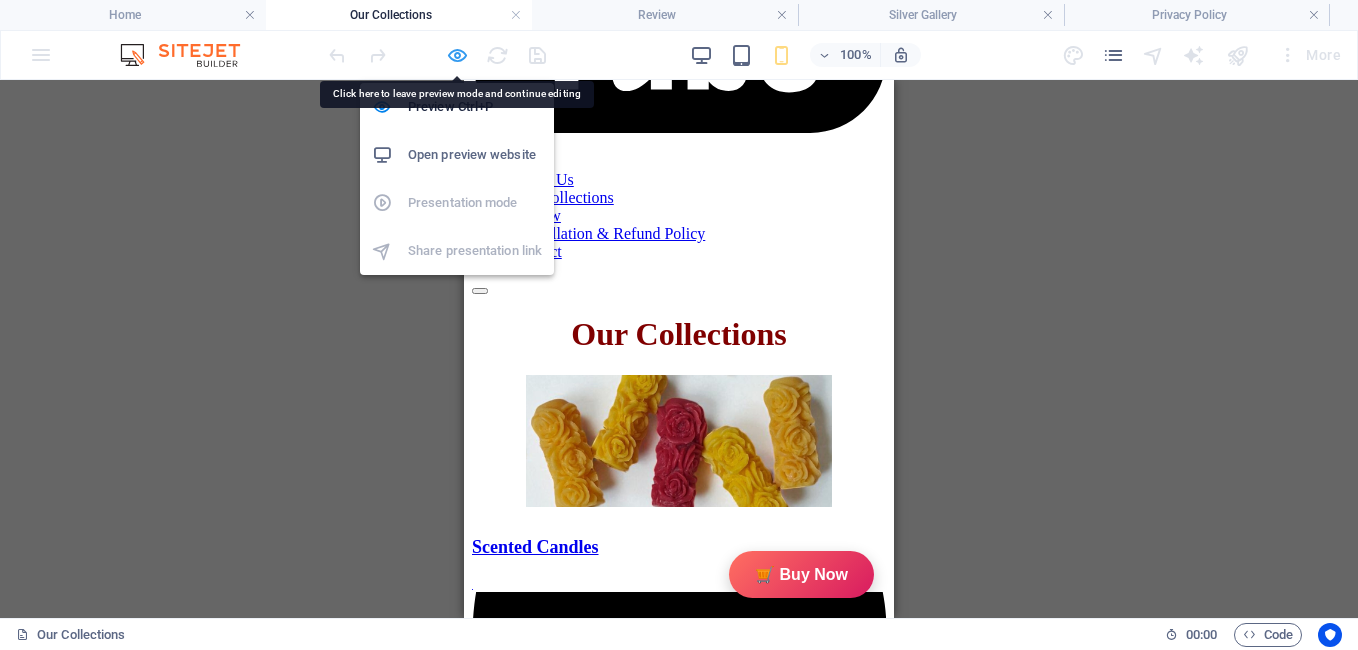 click at bounding box center (457, 55) 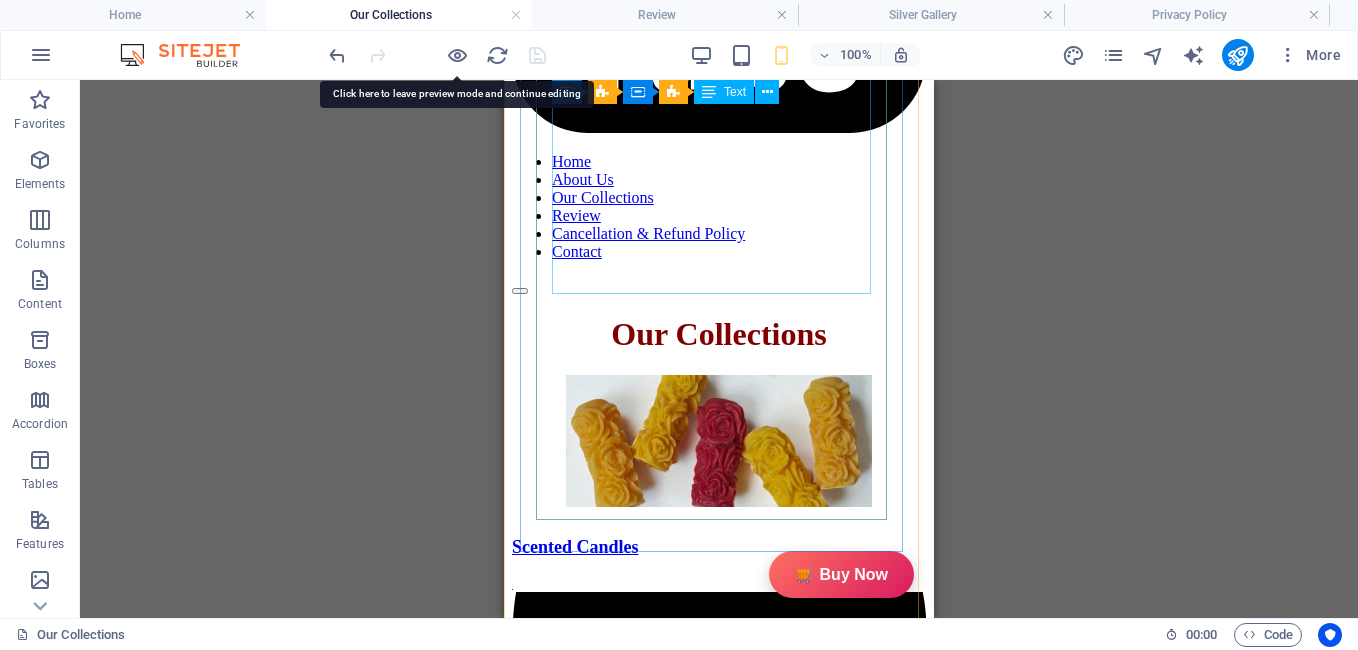 click on "In The Box Sales Packages  1 Jar Candle No. of Content in Sales Packages Pack of 1 General Brand GiftyBiz Model Name Type Container Candle Series Jar Candle Ideal For Men, Women, Girls Fragrance Rose Material Soy Wax Occasion Anniversary, Birthday, Party Shape Cylindrical Burn Time 15 hrs Suitable For Home Decor, Gift Quantity 150 gm Gift Pack Nos Net Quantity 01" at bounding box center (687, 2946) 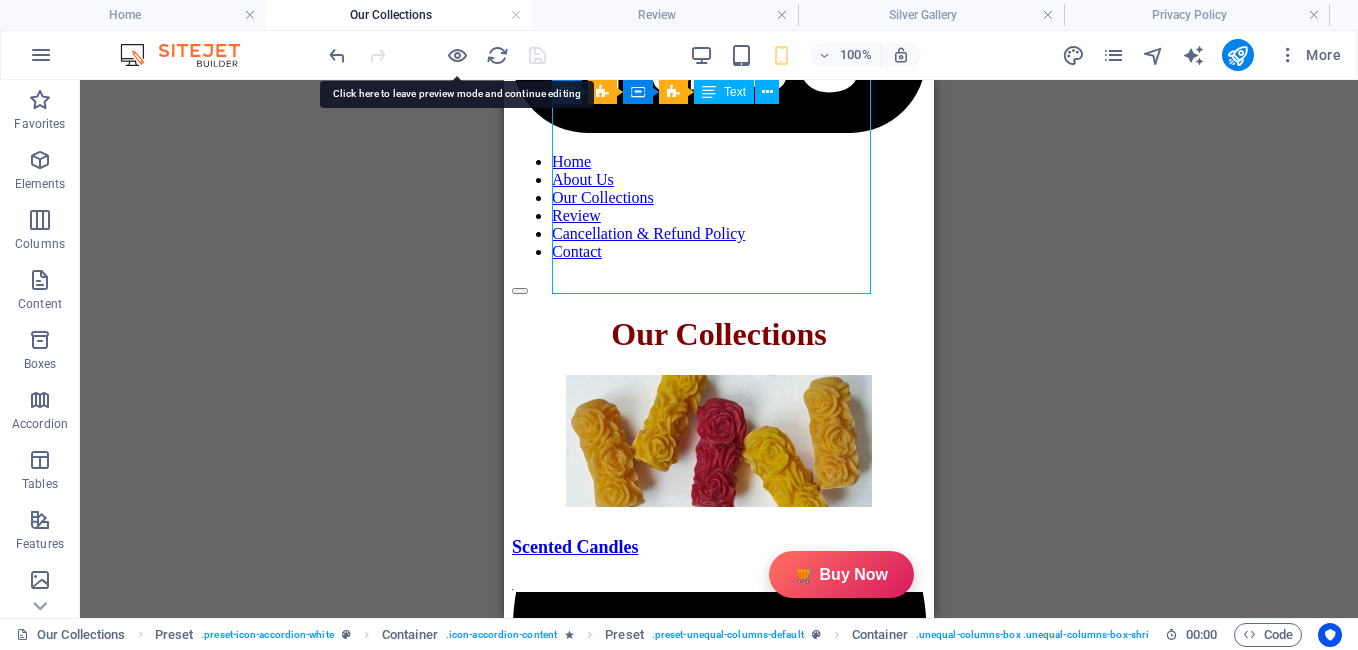 click on "In The Box Sales Packages  1 Jar Candle No. of Content in Sales Packages Pack of 1 General Brand GiftyBiz Model Name Type Container Candle Series Jar Candle Ideal For Men, Women, Girls Fragrance Rose Material Soy Wax Occasion Anniversary, Birthday, Party Shape Cylindrical Burn Time 15 hrs Suitable For Home Decor, Gift Quantity 150 gm Gift Pack Nos Net Quantity 01" at bounding box center (687, 2946) 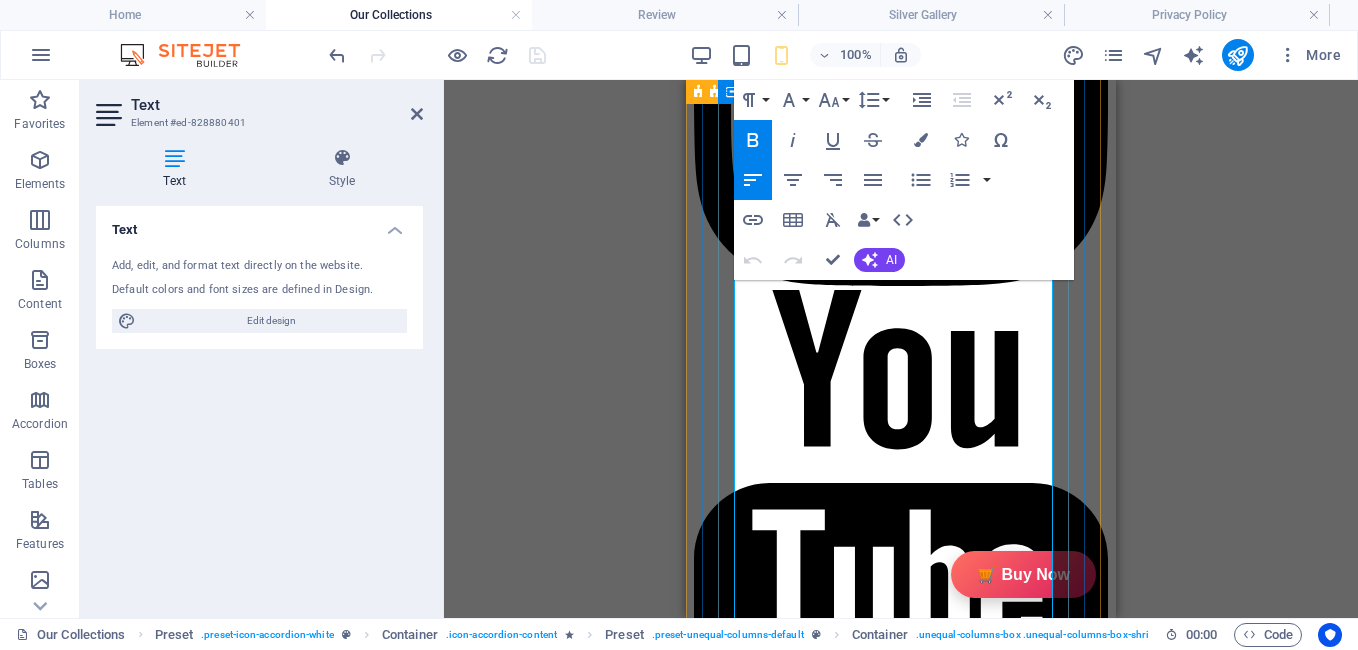 scroll, scrollTop: 1126, scrollLeft: 0, axis: vertical 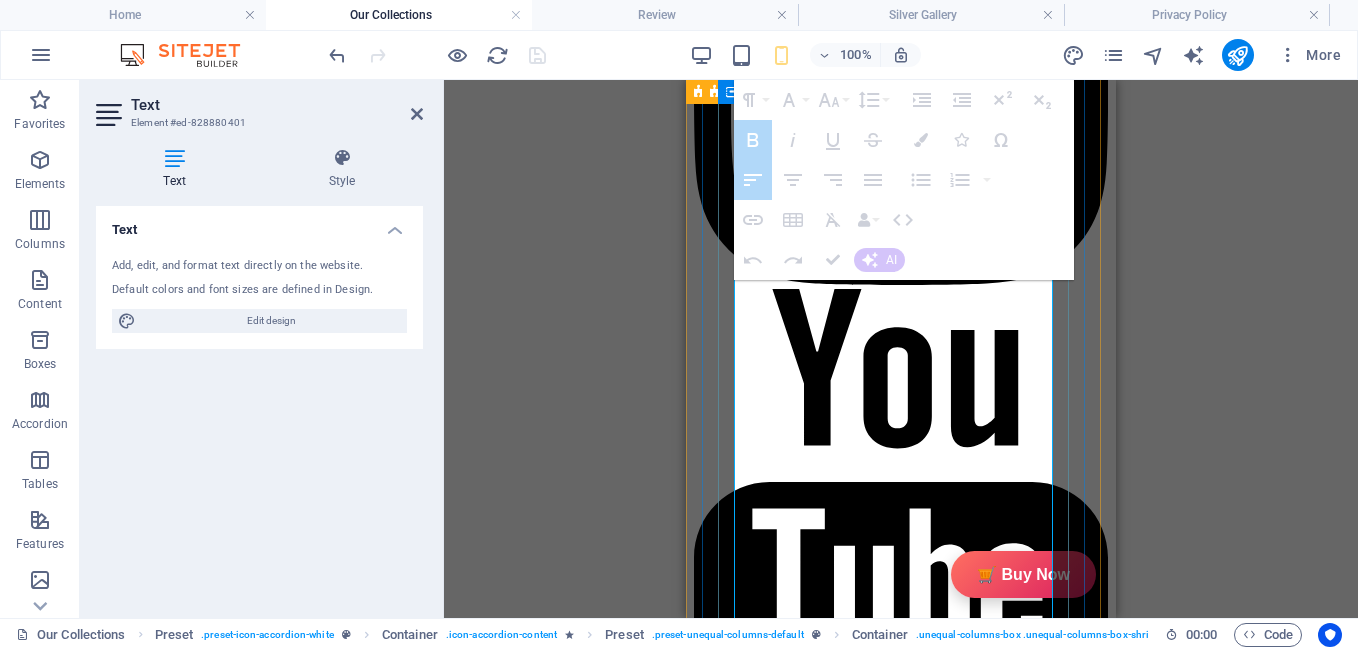drag, startPoint x: 737, startPoint y: 302, endPoint x: 796, endPoint y: 367, distance: 87.78383 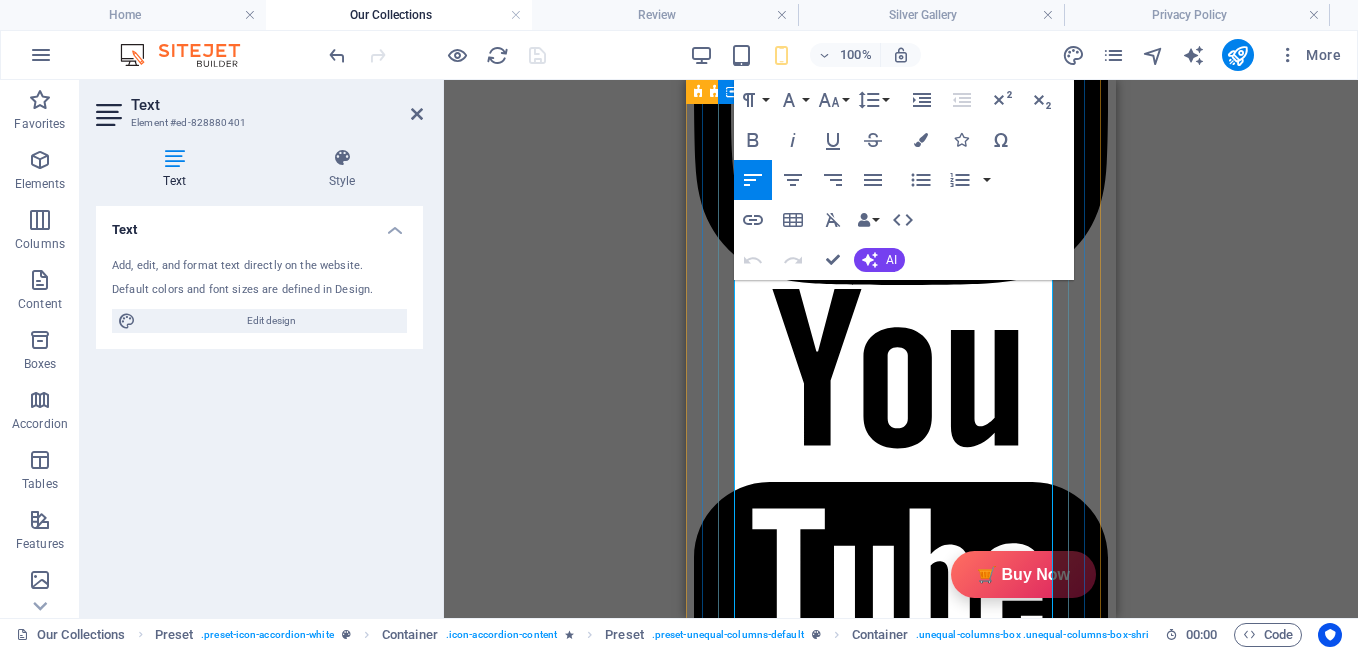 drag, startPoint x: 809, startPoint y: 362, endPoint x: 738, endPoint y: 329, distance: 78.29432 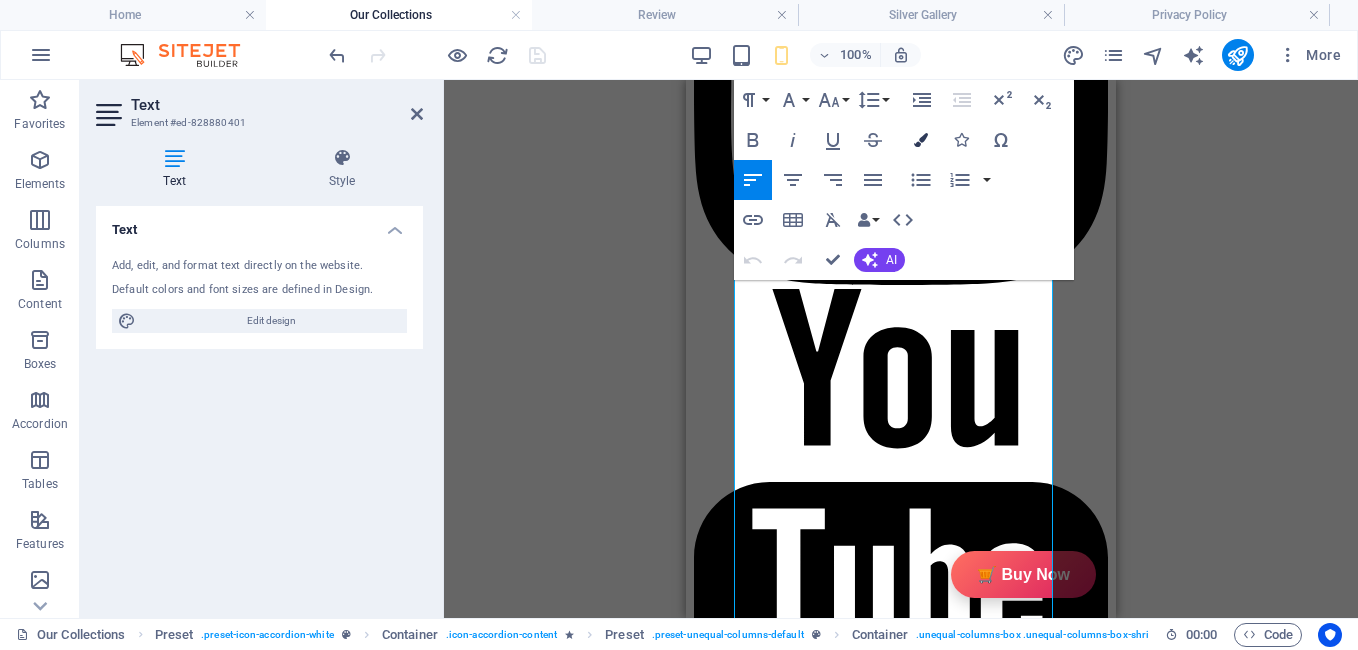 click at bounding box center [921, 140] 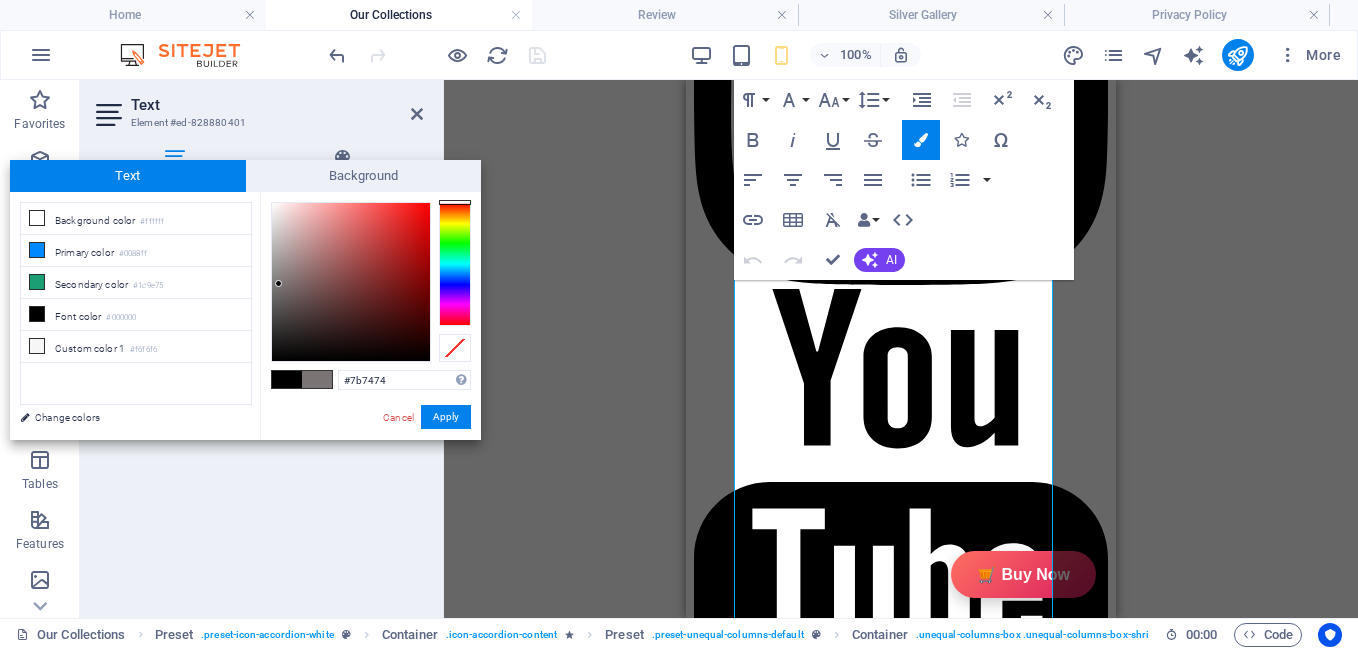 click at bounding box center [351, 282] 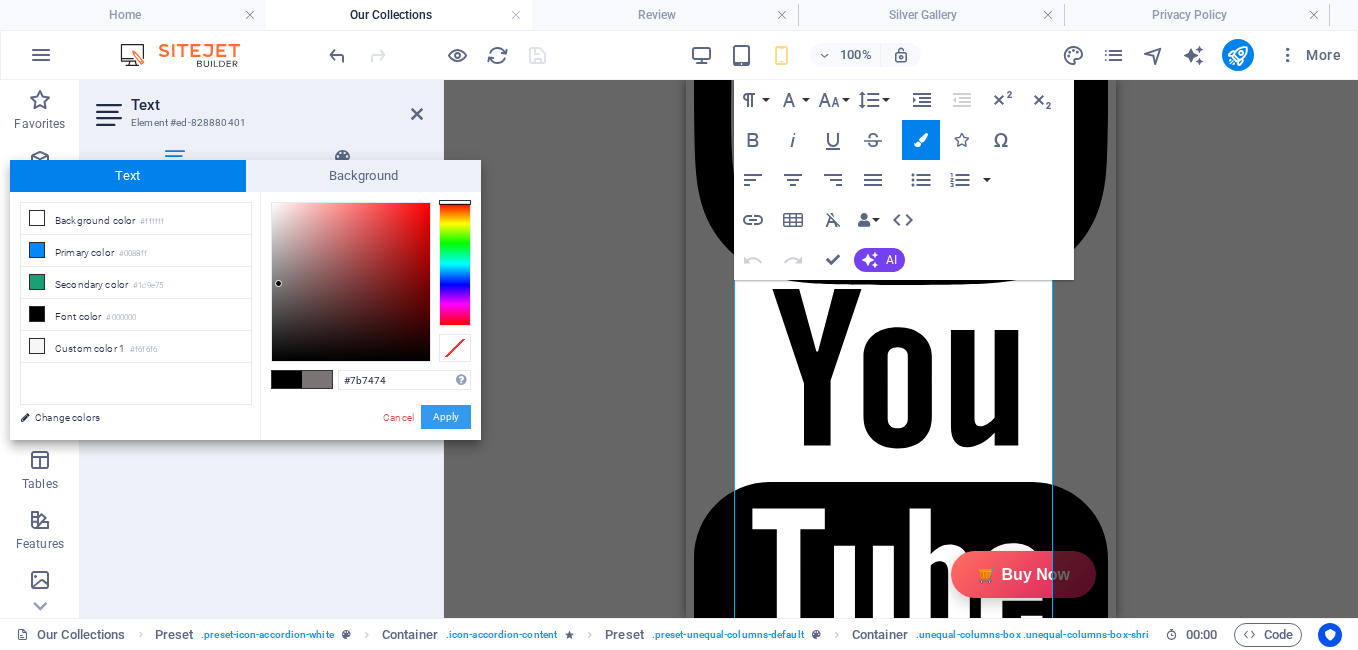 click on "Apply" at bounding box center [446, 417] 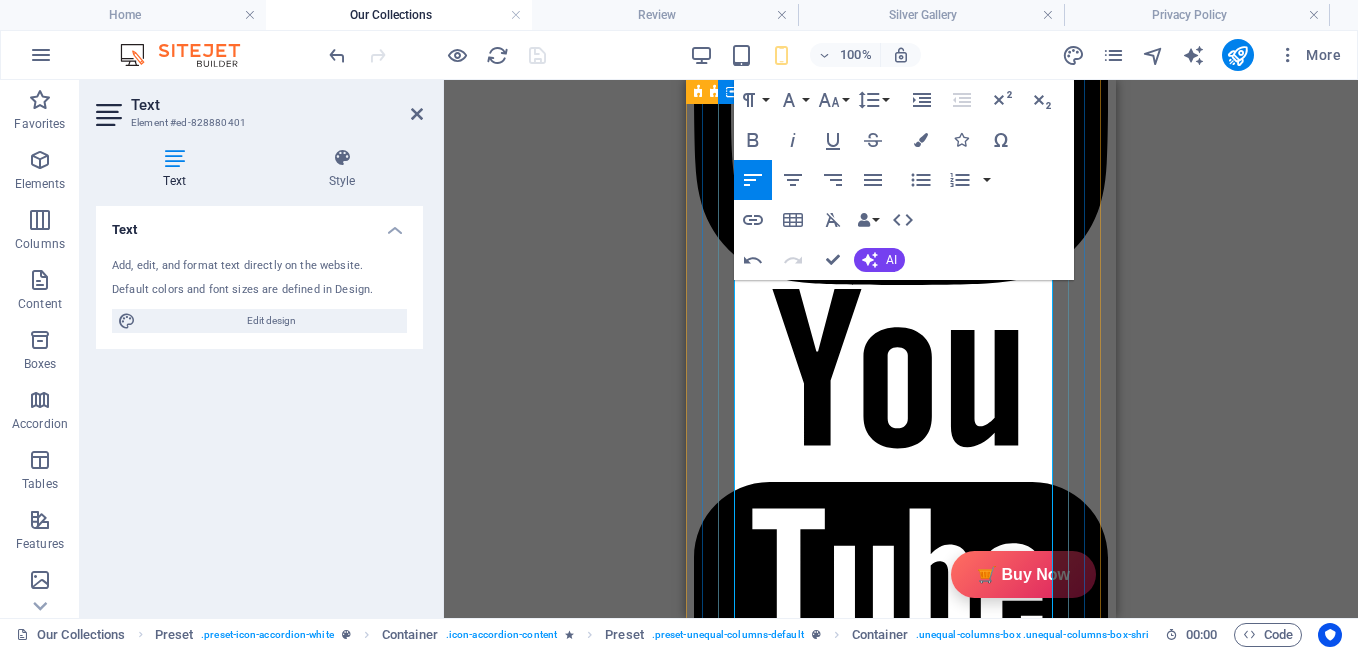 click on "No. of Content in Sales Packages" at bounding box center (811, 3325) 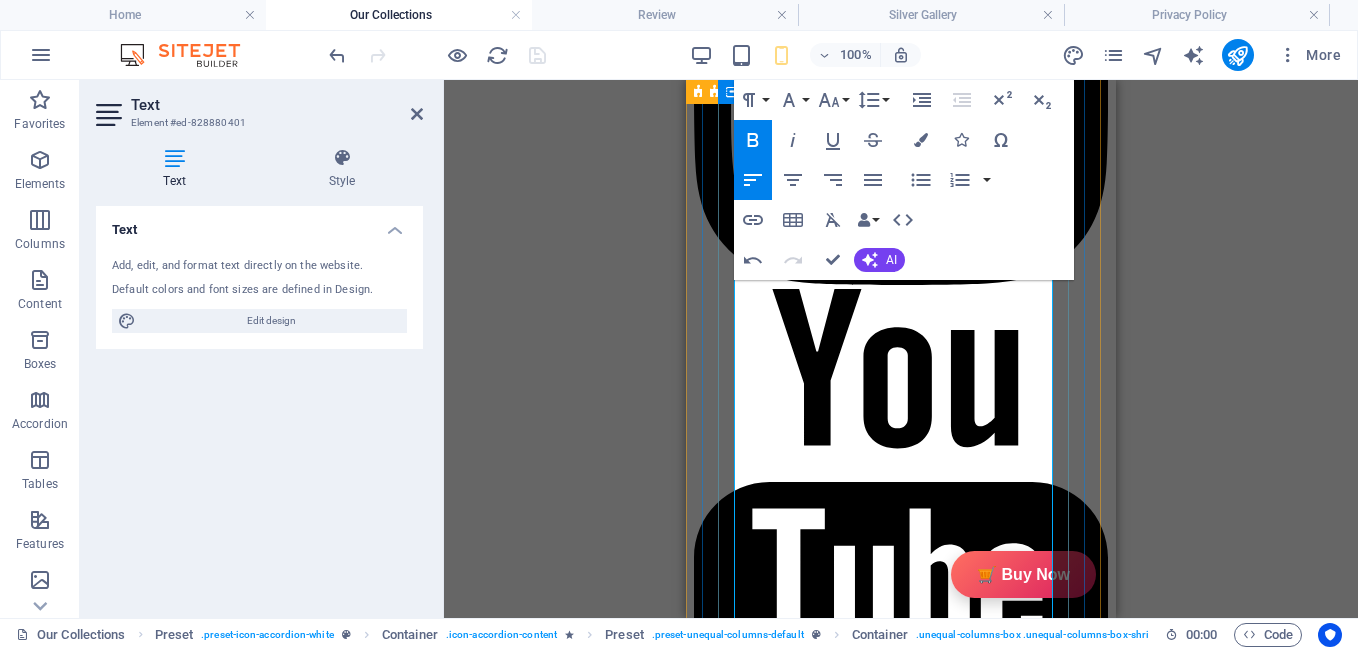 drag, startPoint x: 809, startPoint y: 353, endPoint x: 737, endPoint y: 326, distance: 76.896034 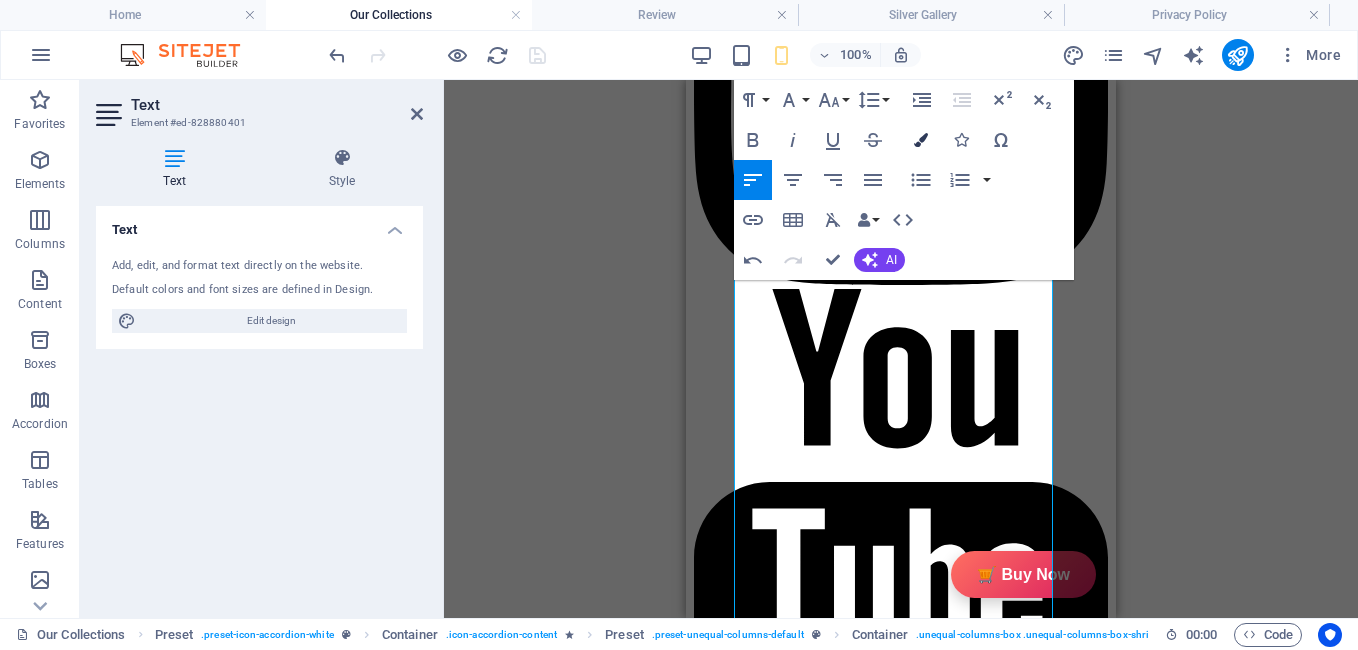 click at bounding box center [921, 140] 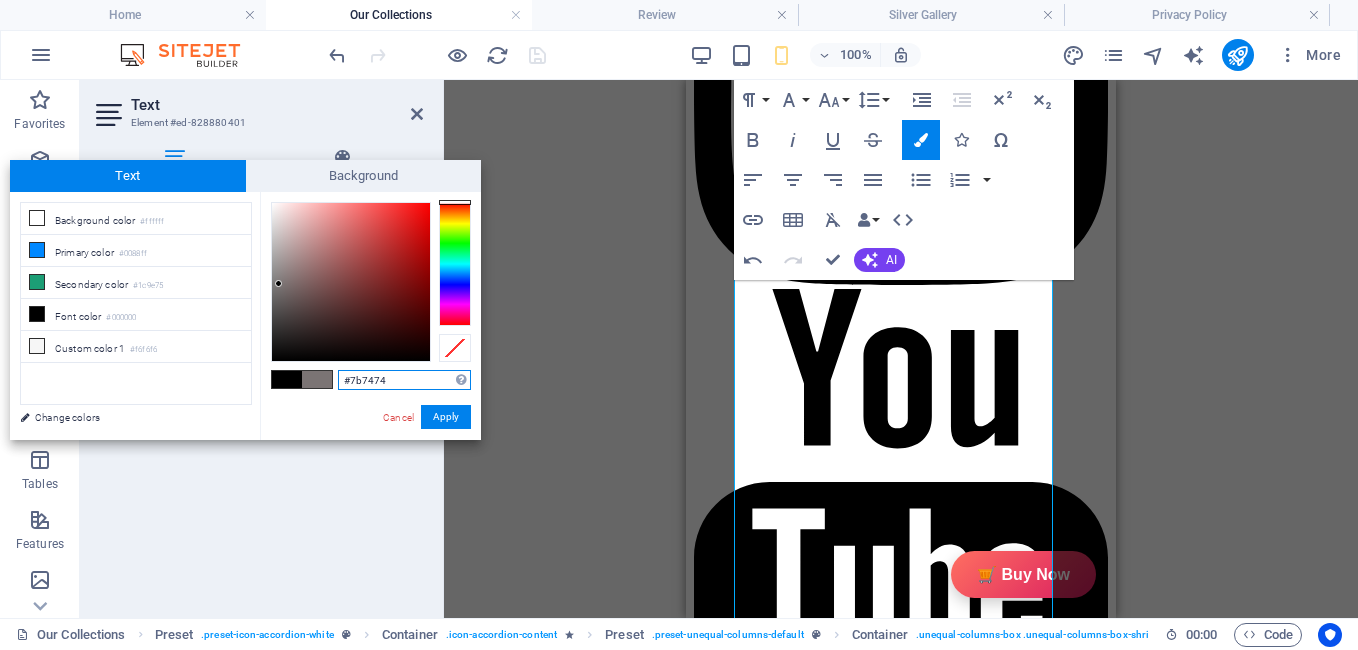 drag, startPoint x: 394, startPoint y: 379, endPoint x: 343, endPoint y: 382, distance: 51.088158 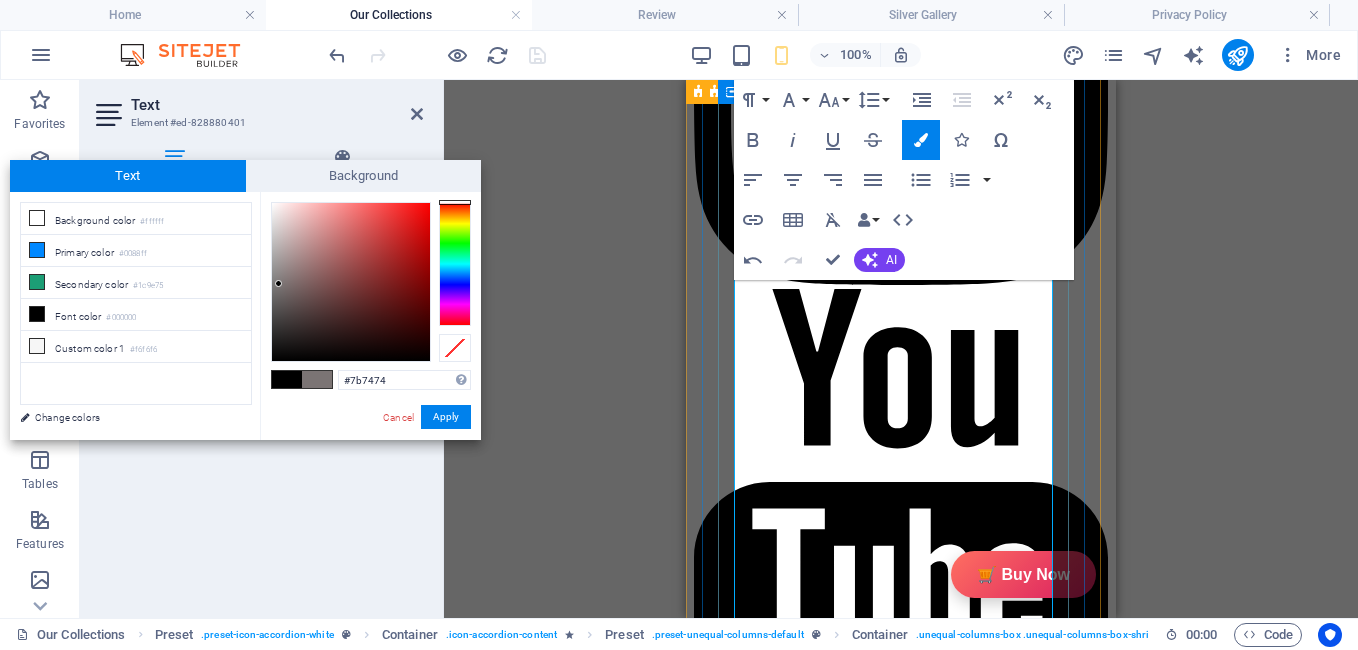 drag, startPoint x: 847, startPoint y: 303, endPoint x: 725, endPoint y: 310, distance: 122.20065 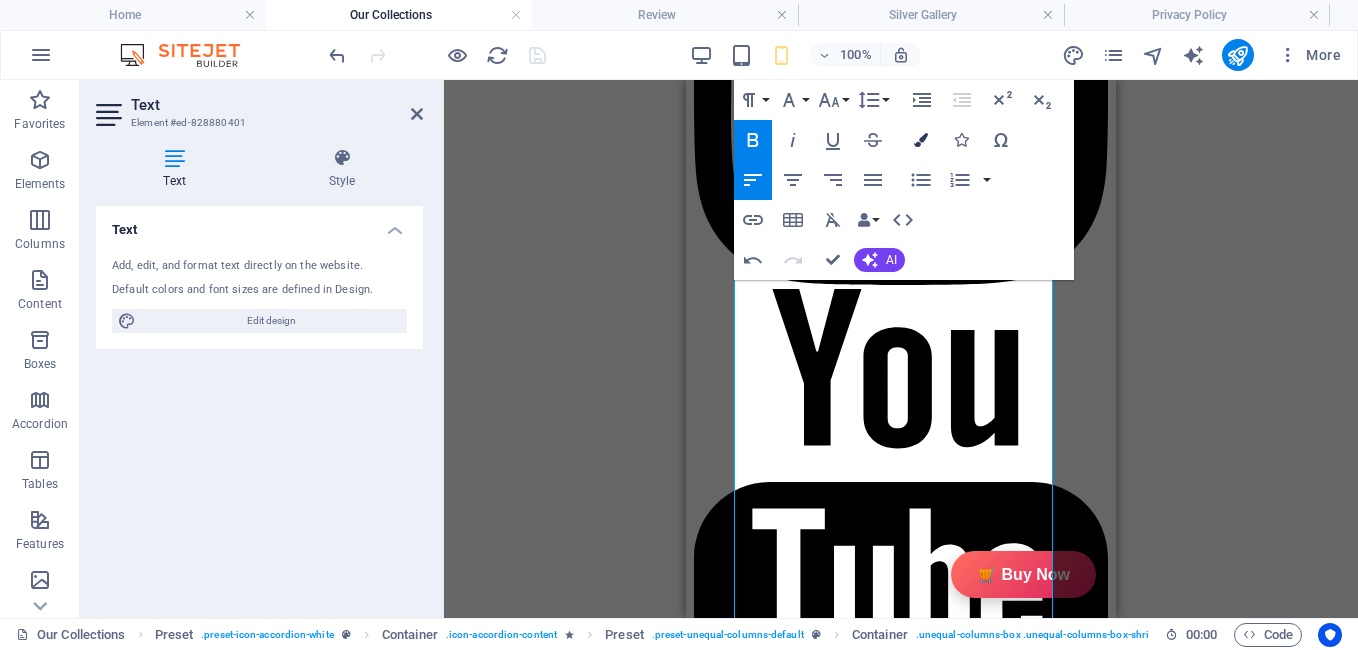 click at bounding box center (921, 140) 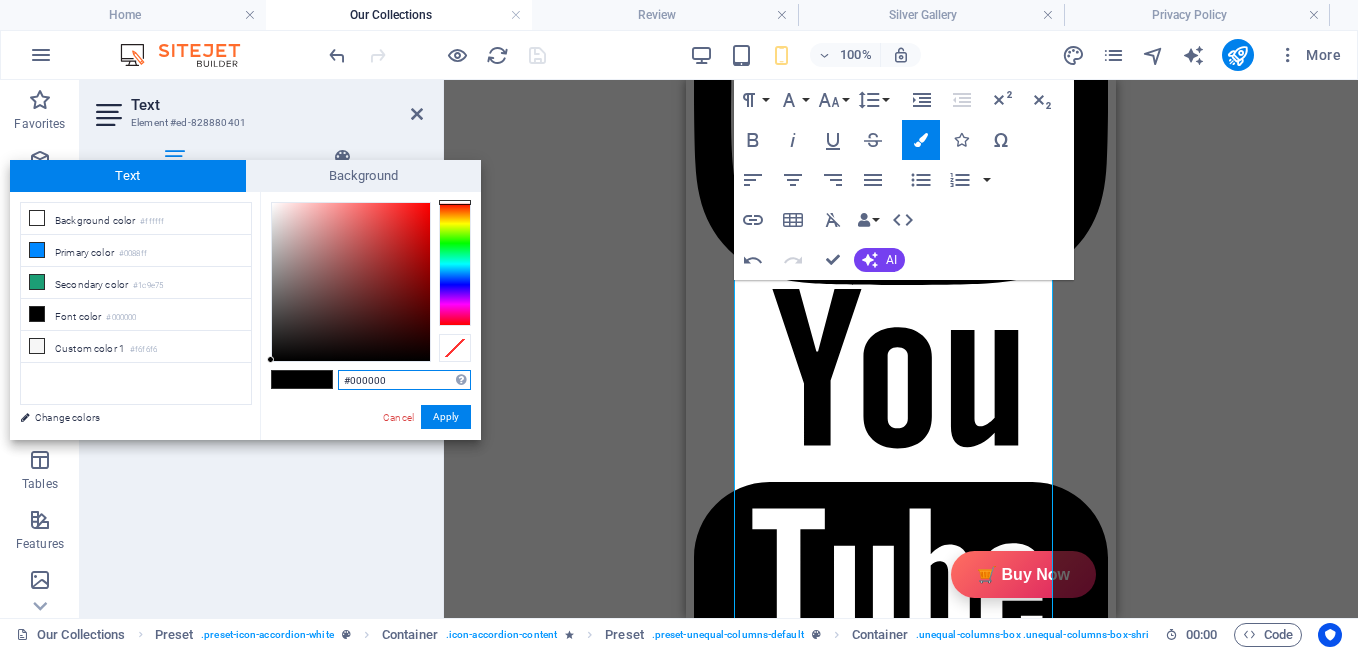 drag, startPoint x: 393, startPoint y: 374, endPoint x: 328, endPoint y: 384, distance: 65.76473 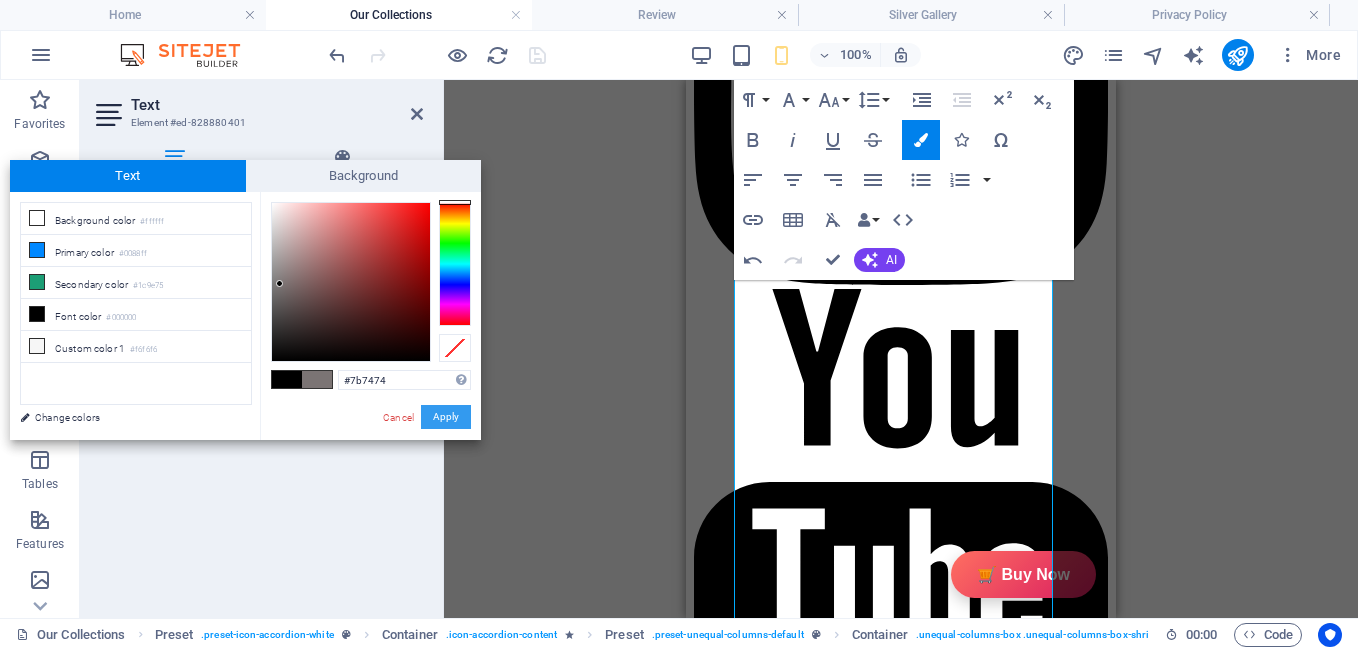 click on "Apply" at bounding box center [446, 417] 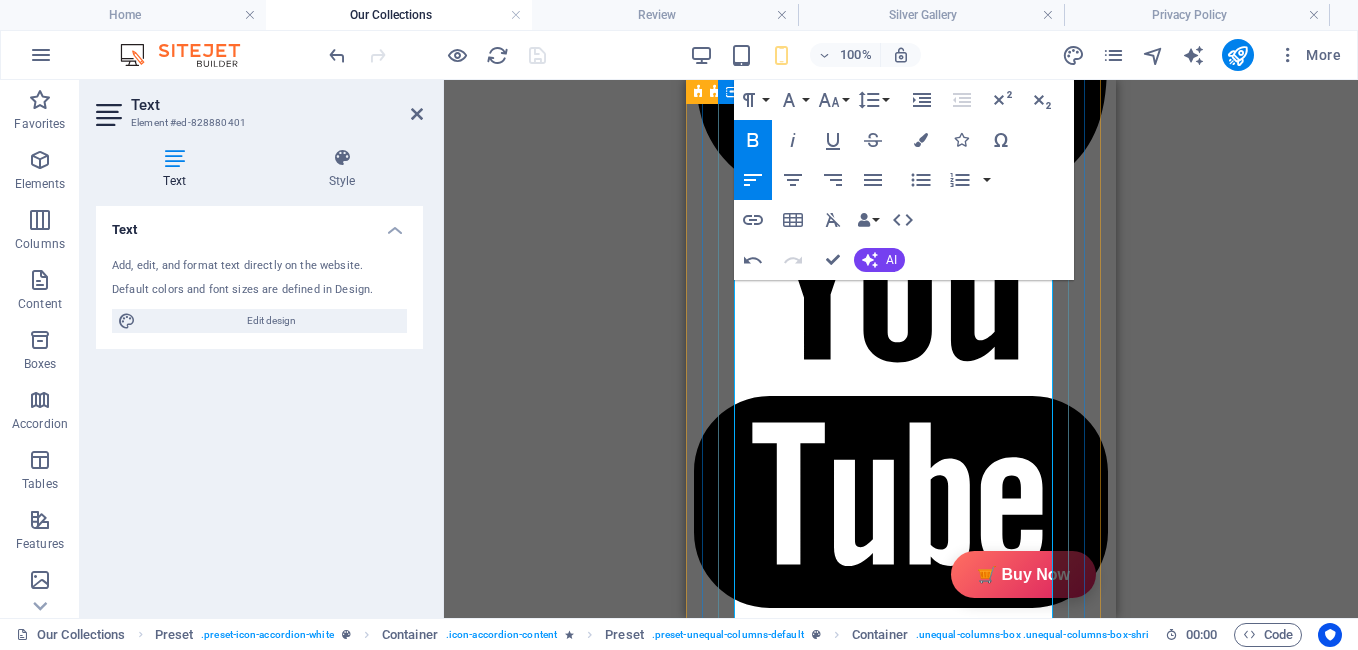 scroll, scrollTop: 1287, scrollLeft: 0, axis: vertical 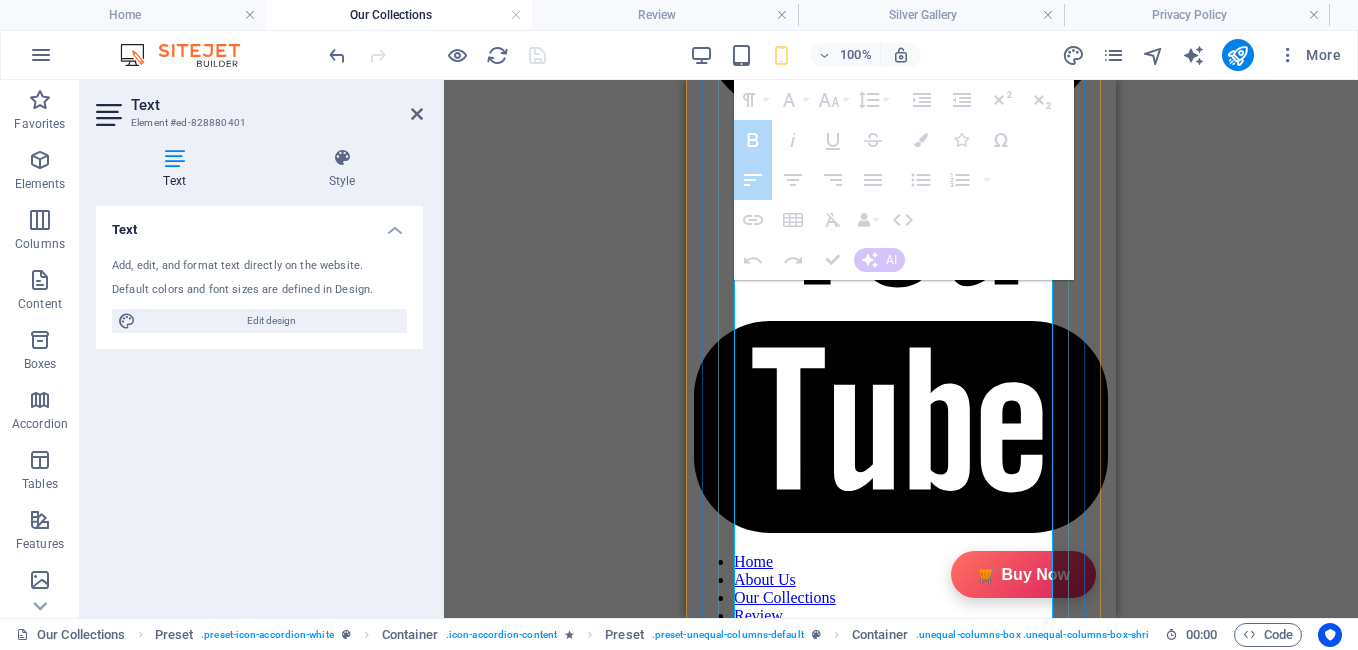 drag, startPoint x: 734, startPoint y: 329, endPoint x: 797, endPoint y: 558, distance: 237.50789 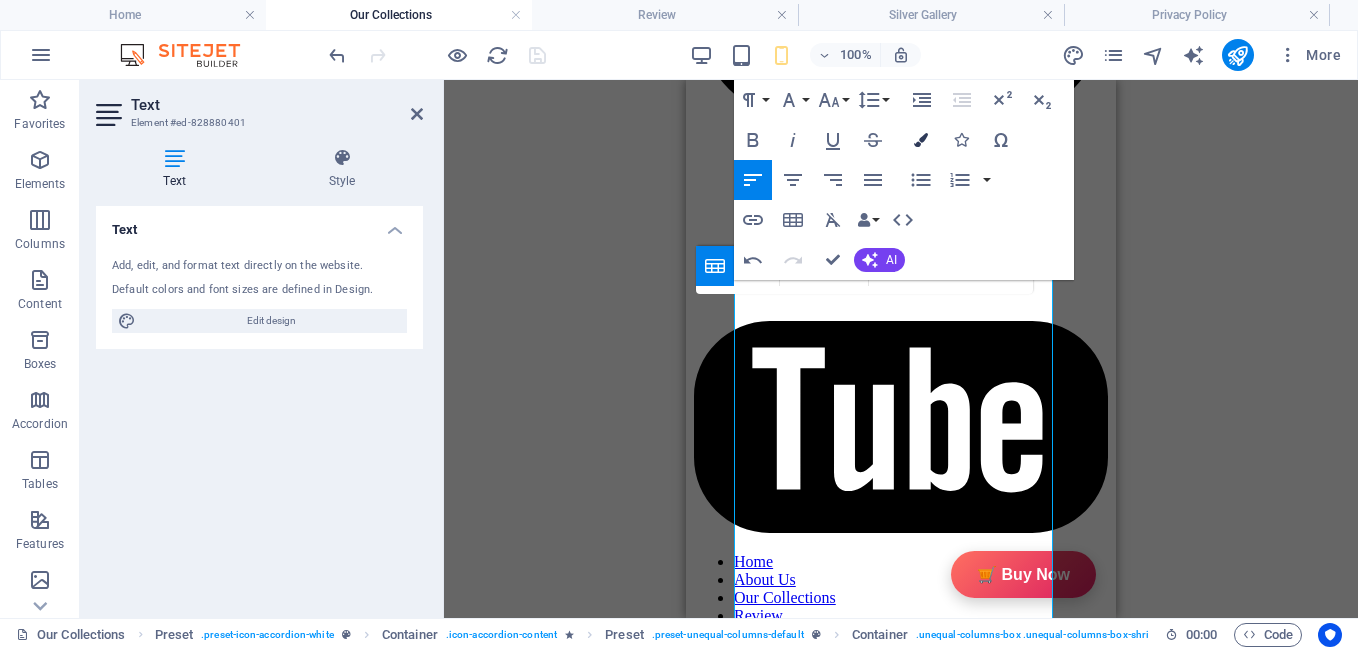 click at bounding box center (921, 140) 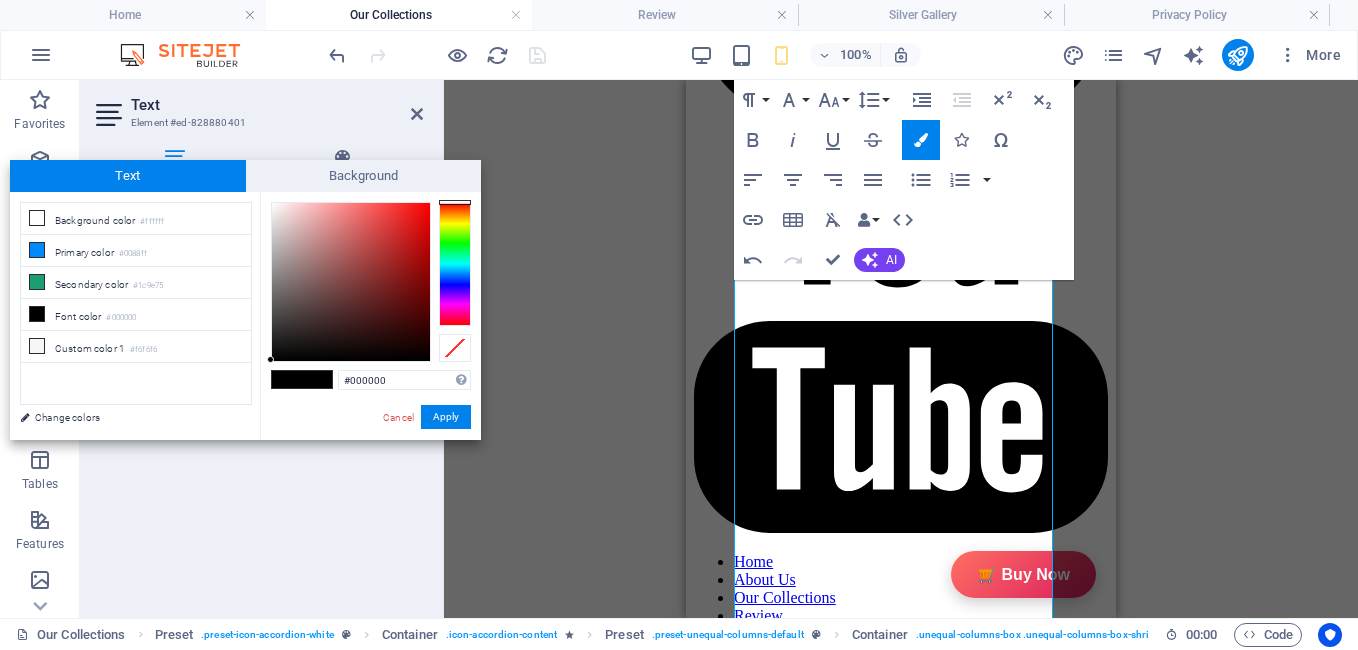 drag, startPoint x: 401, startPoint y: 380, endPoint x: 325, endPoint y: 380, distance: 76 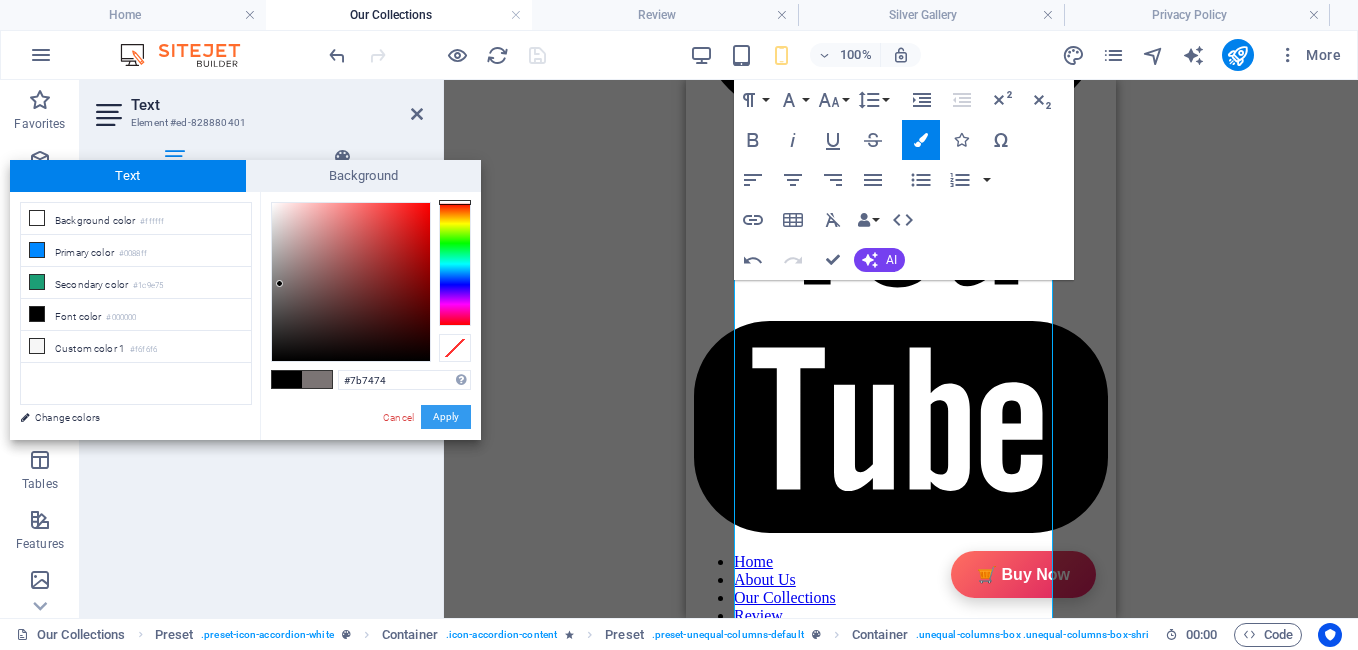click on "Apply" at bounding box center [446, 417] 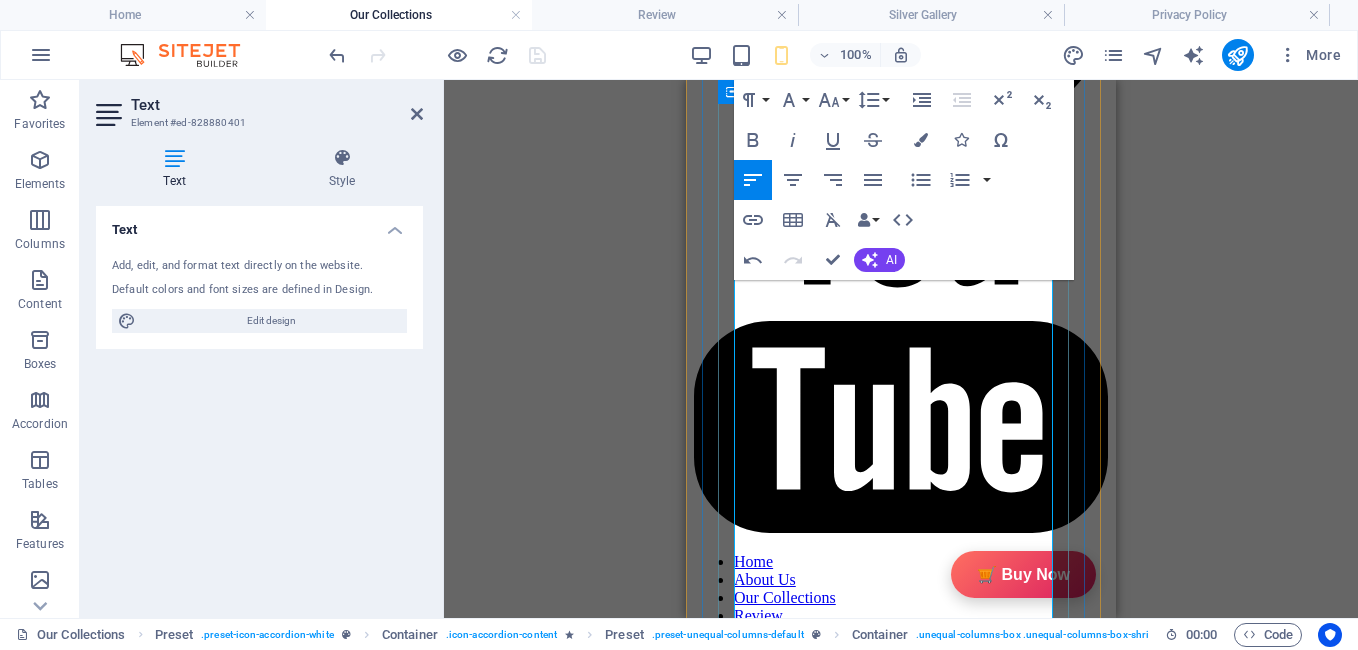 drag, startPoint x: 785, startPoint y: 329, endPoint x: 721, endPoint y: 330, distance: 64.00781 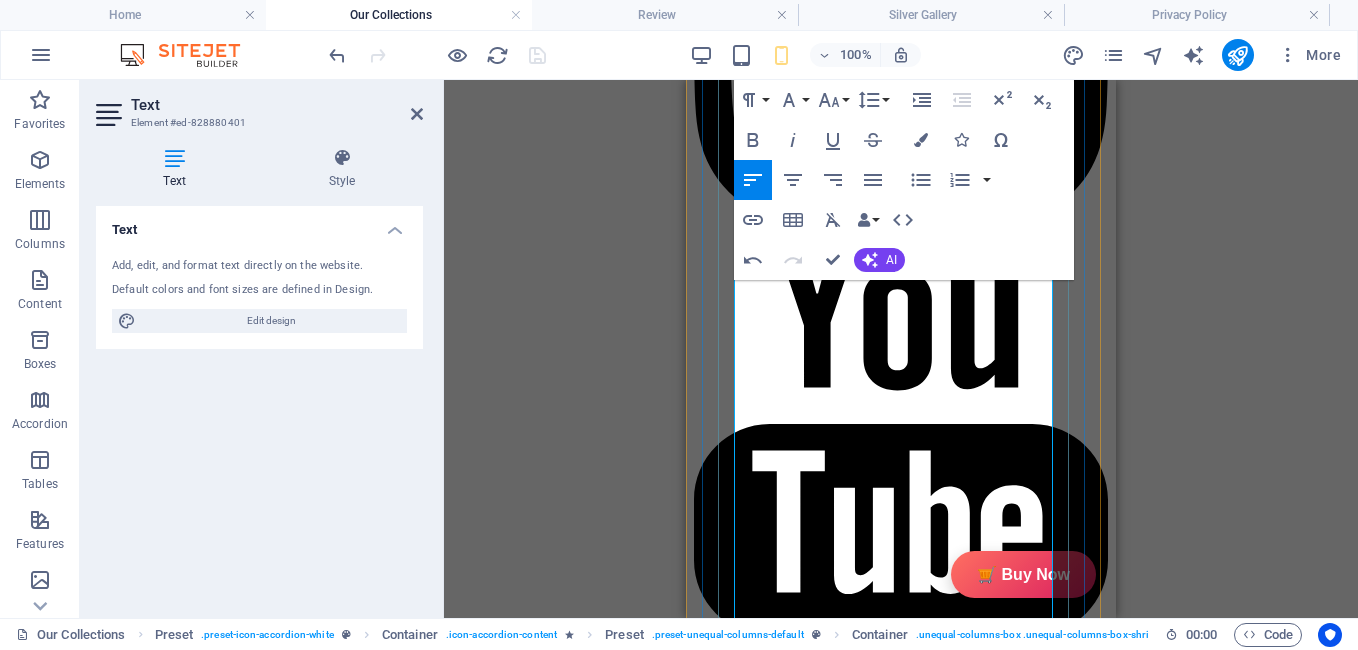 scroll, scrollTop: 1179, scrollLeft: 0, axis: vertical 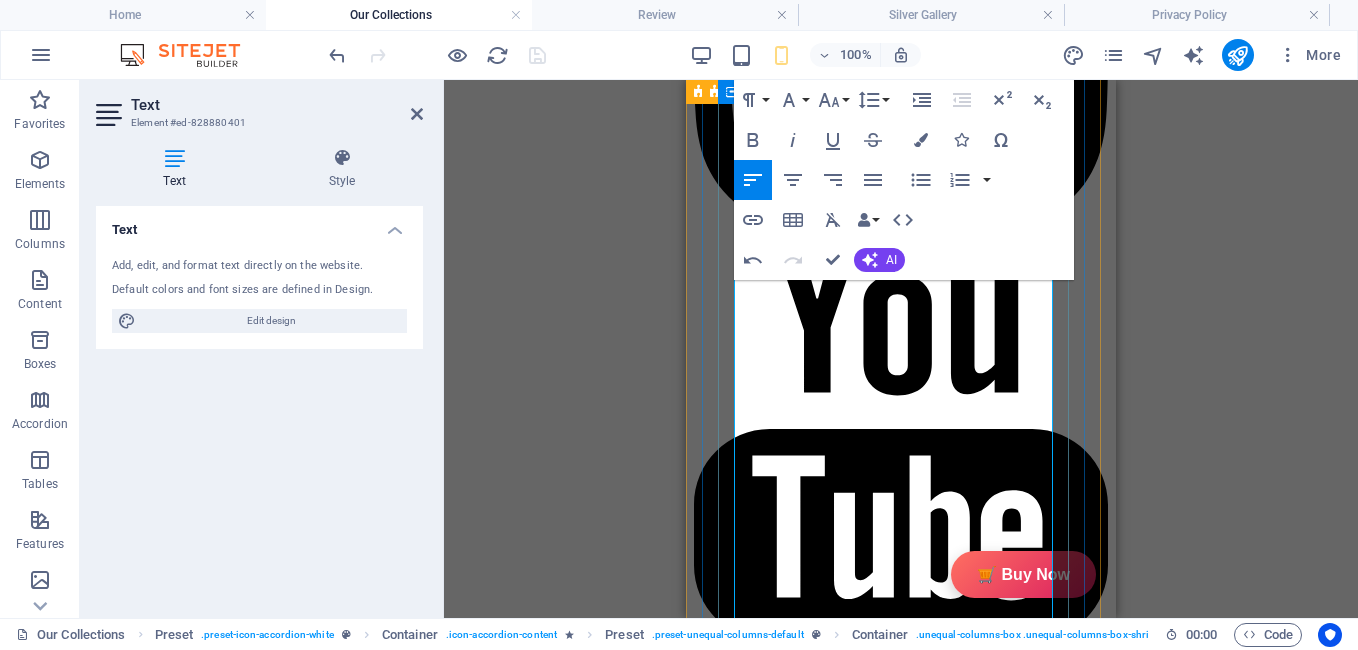 click on "Brand" at bounding box center (782, 3423) 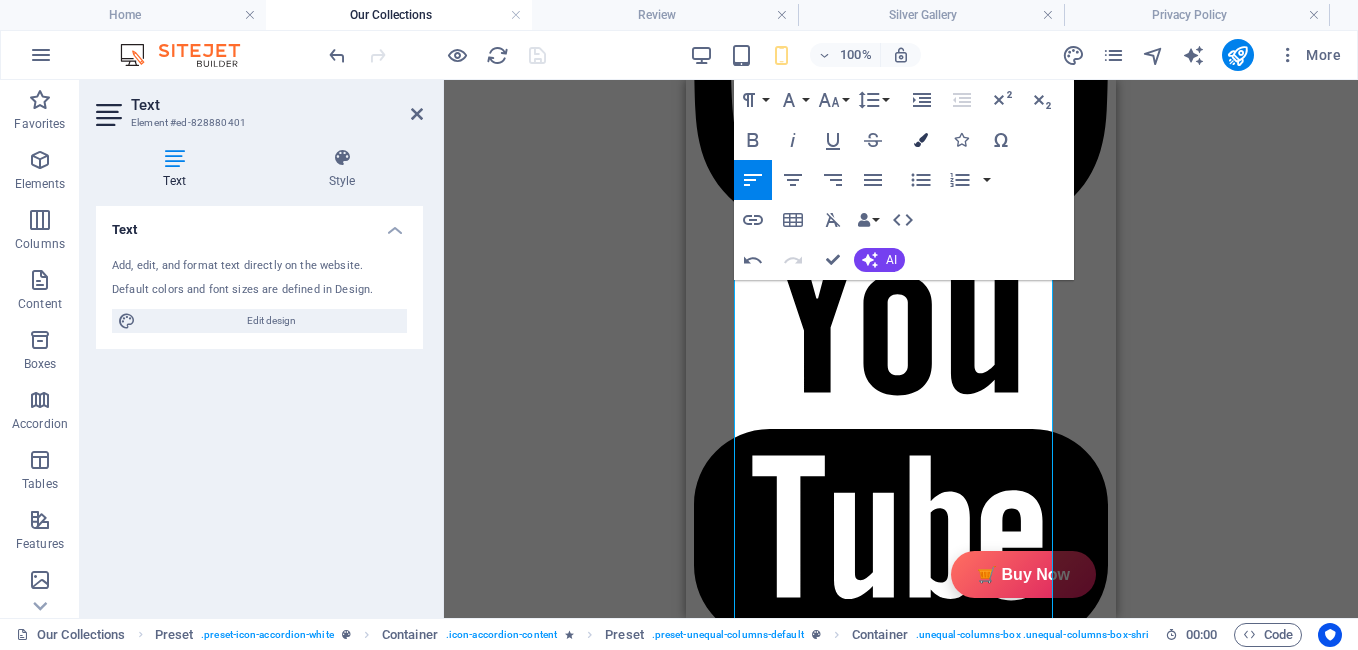 click at bounding box center (921, 140) 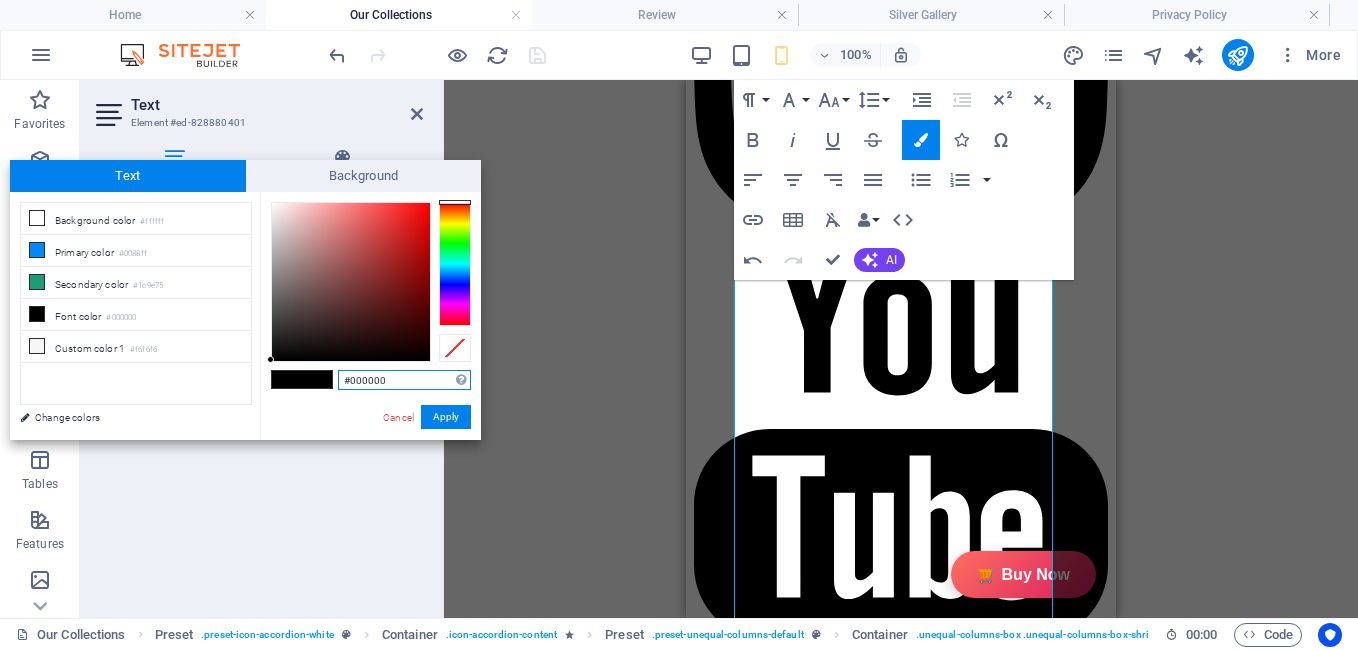 drag, startPoint x: 396, startPoint y: 375, endPoint x: 323, endPoint y: 384, distance: 73.552704 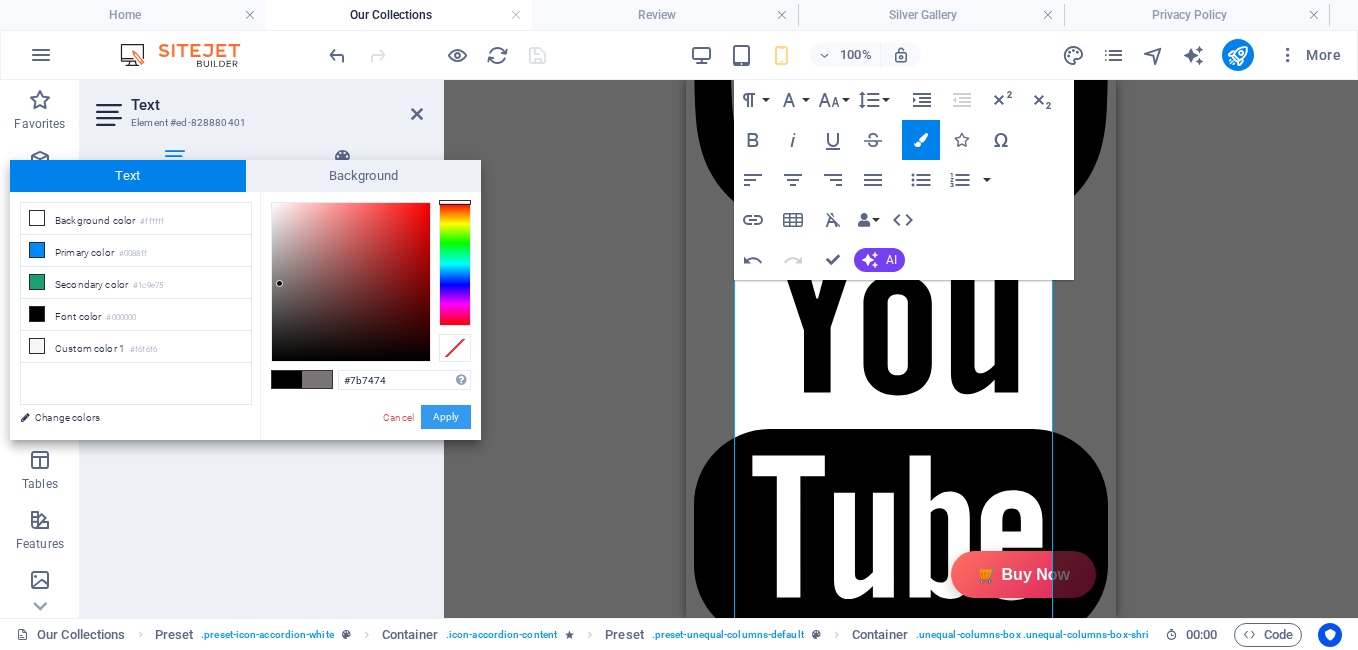 click on "Apply" at bounding box center [446, 417] 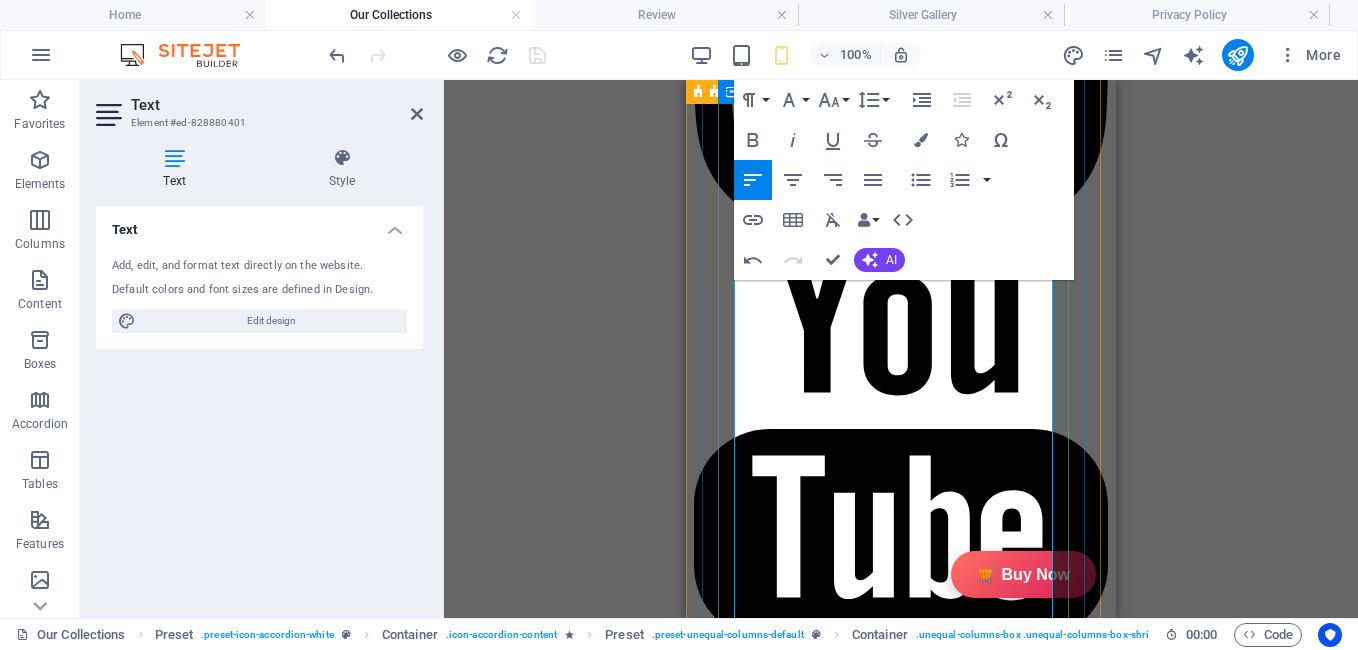 click on "Model Name" at bounding box center (782, 3447) 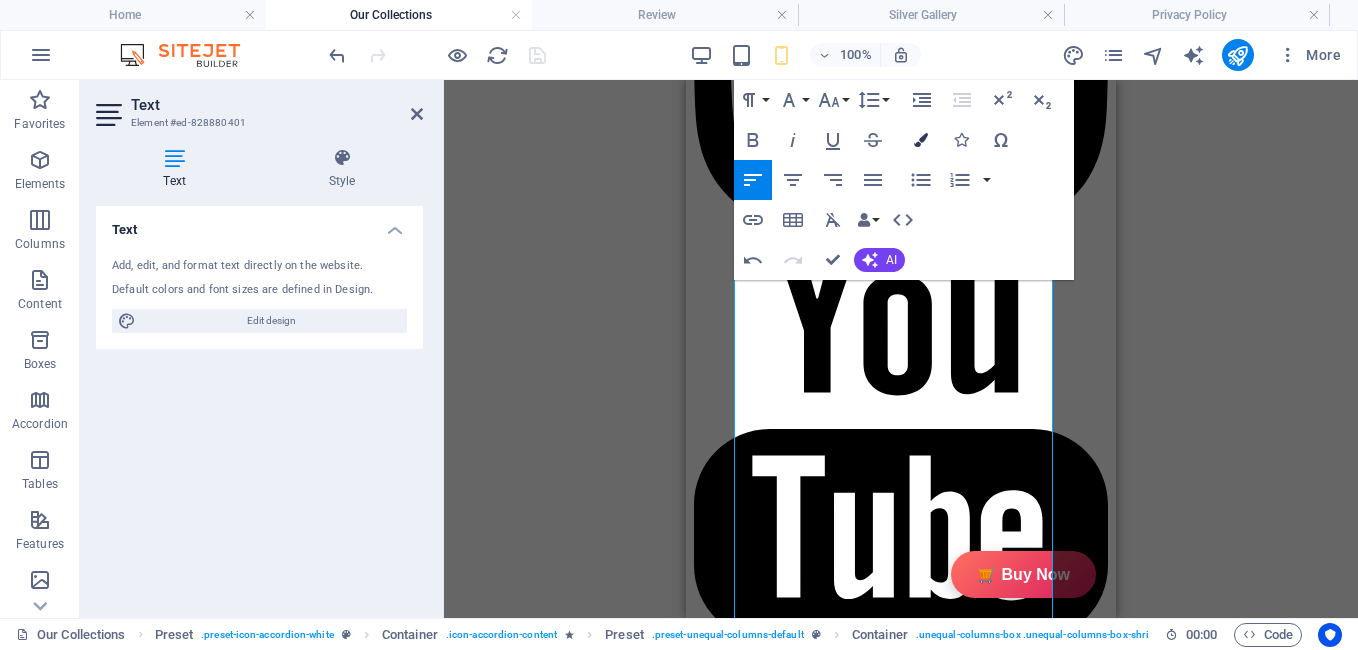 click at bounding box center [921, 140] 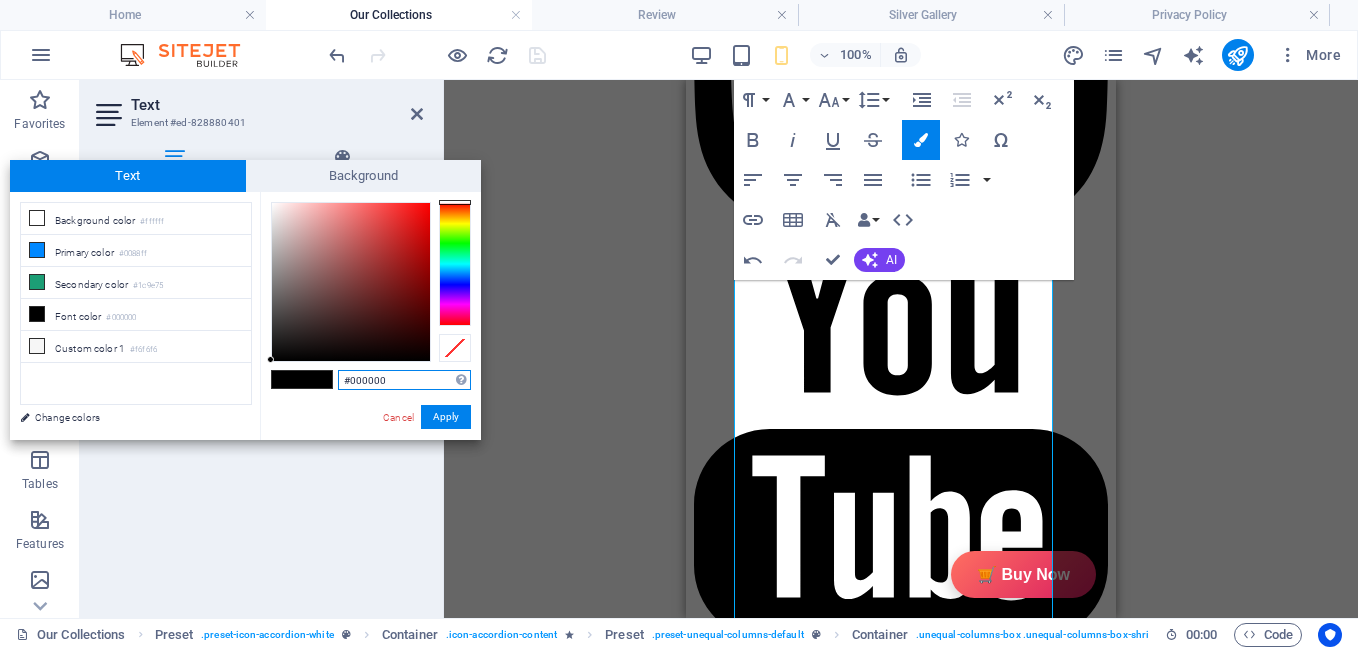 click on "#000000" at bounding box center (404, 380) 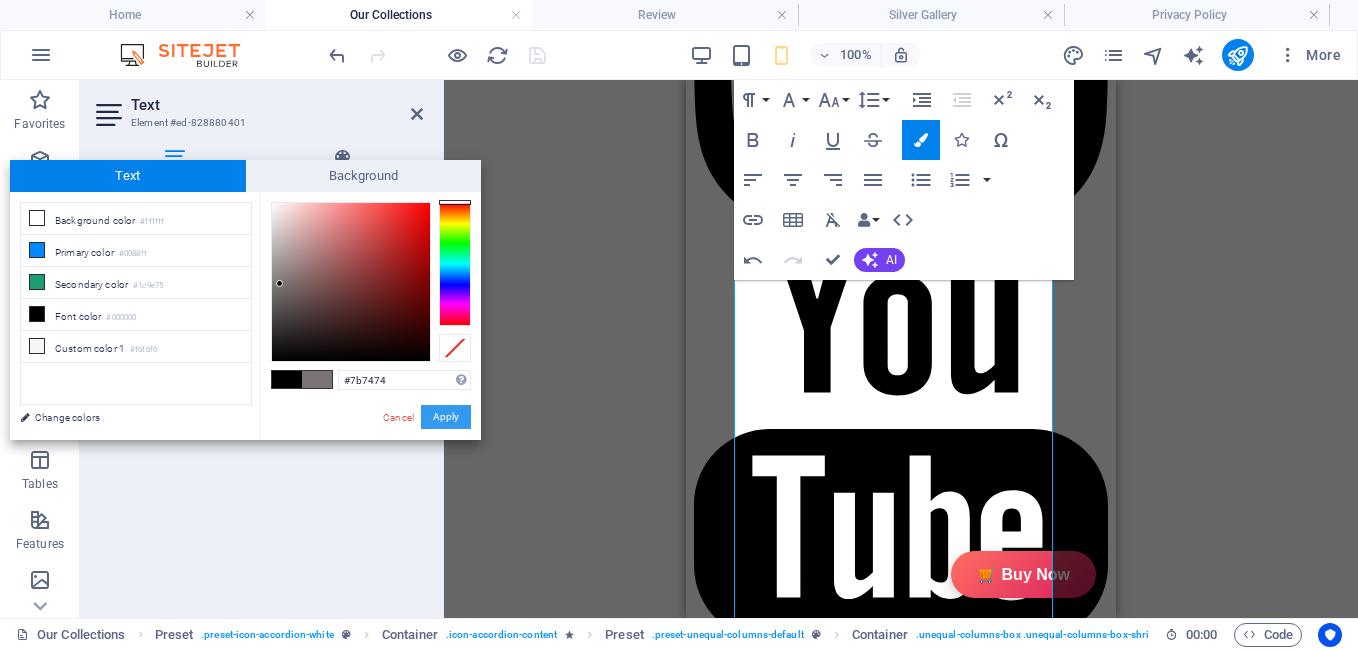 click on "Apply" at bounding box center [446, 417] 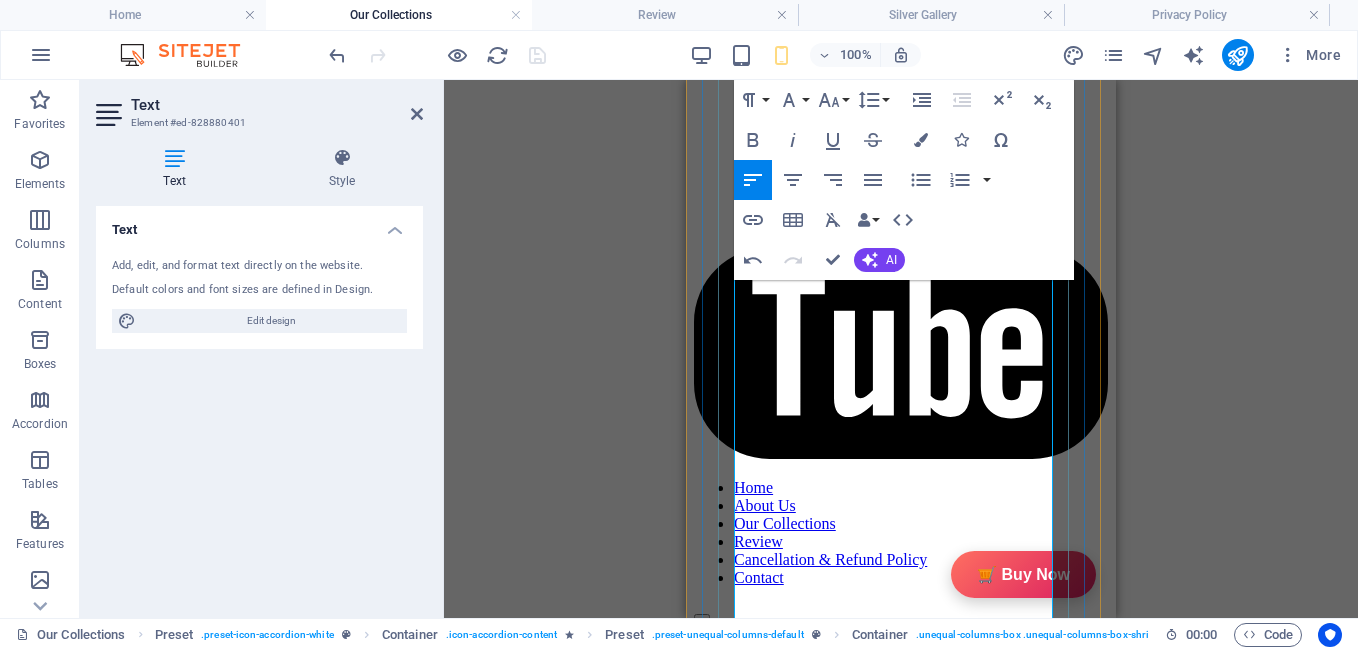 scroll, scrollTop: 1362, scrollLeft: 0, axis: vertical 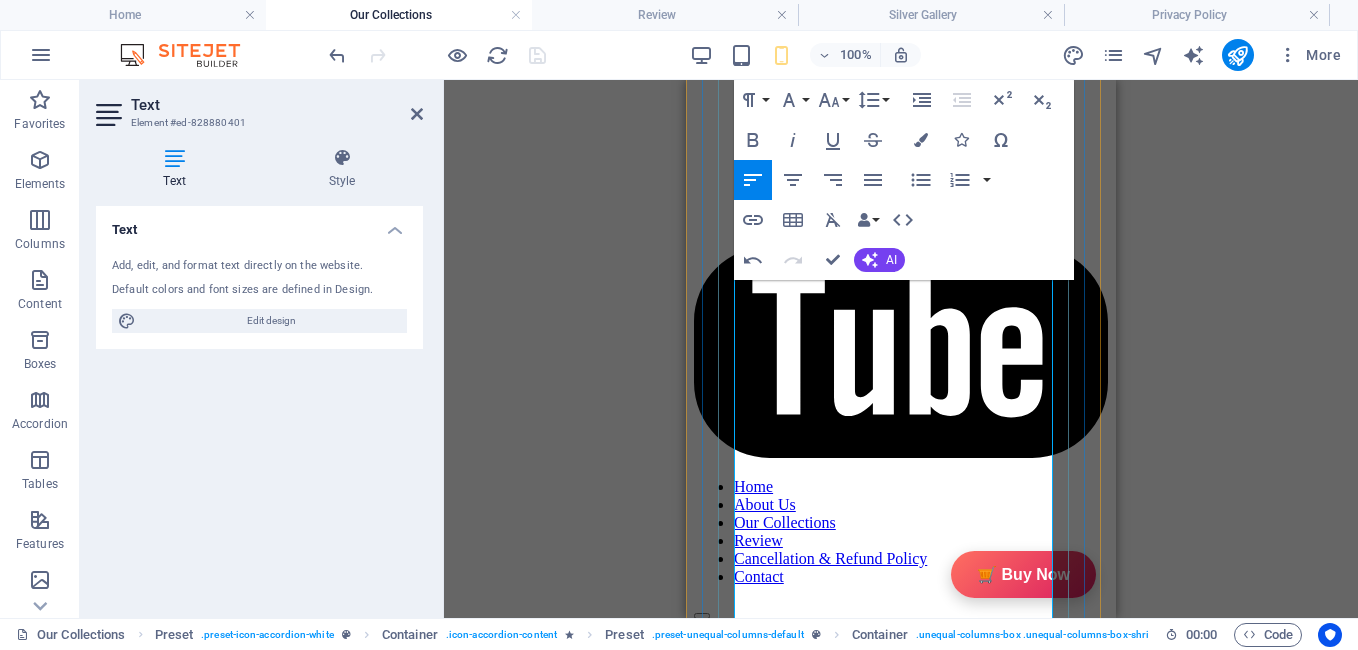 click on "Type" at bounding box center [782, 3288] 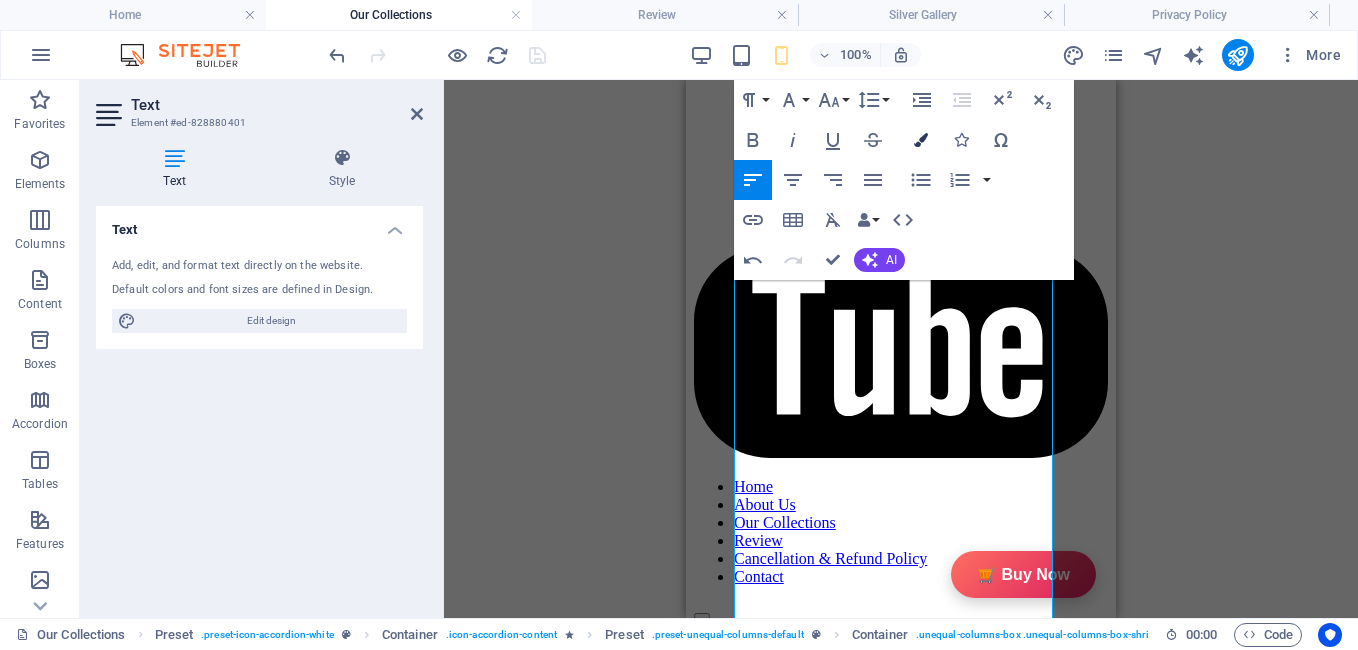 click at bounding box center (921, 140) 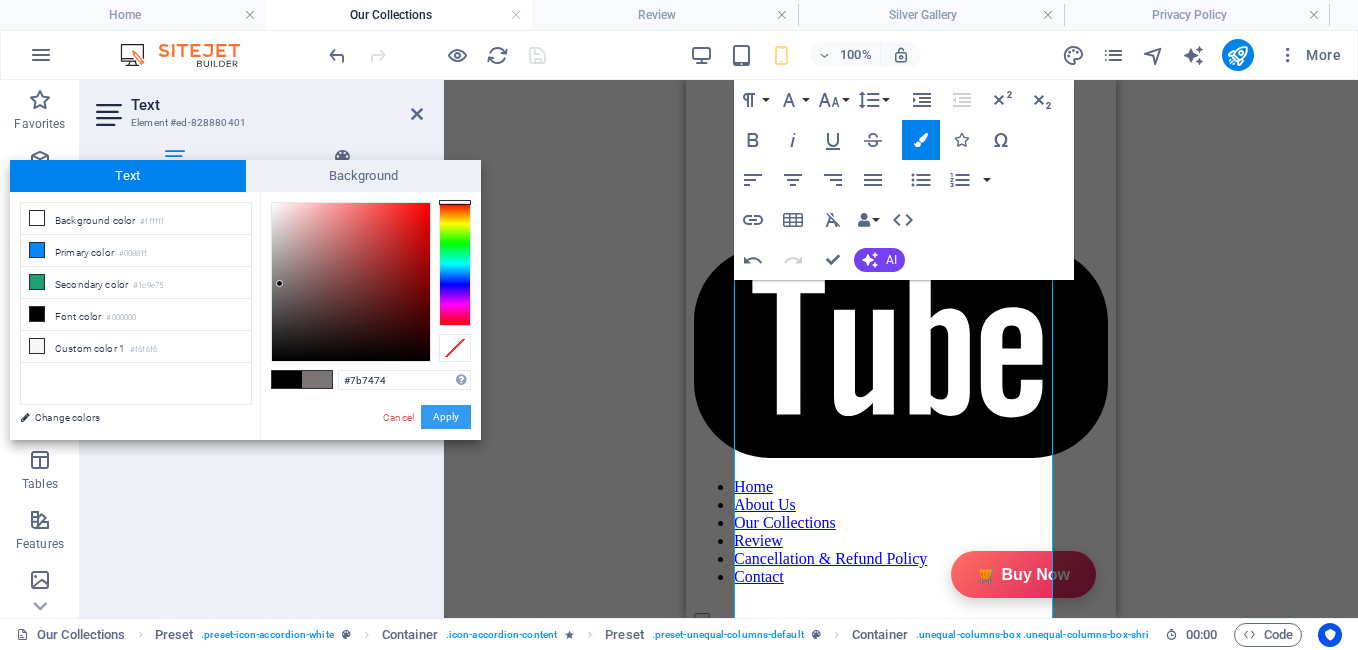 click on "Apply" at bounding box center [446, 417] 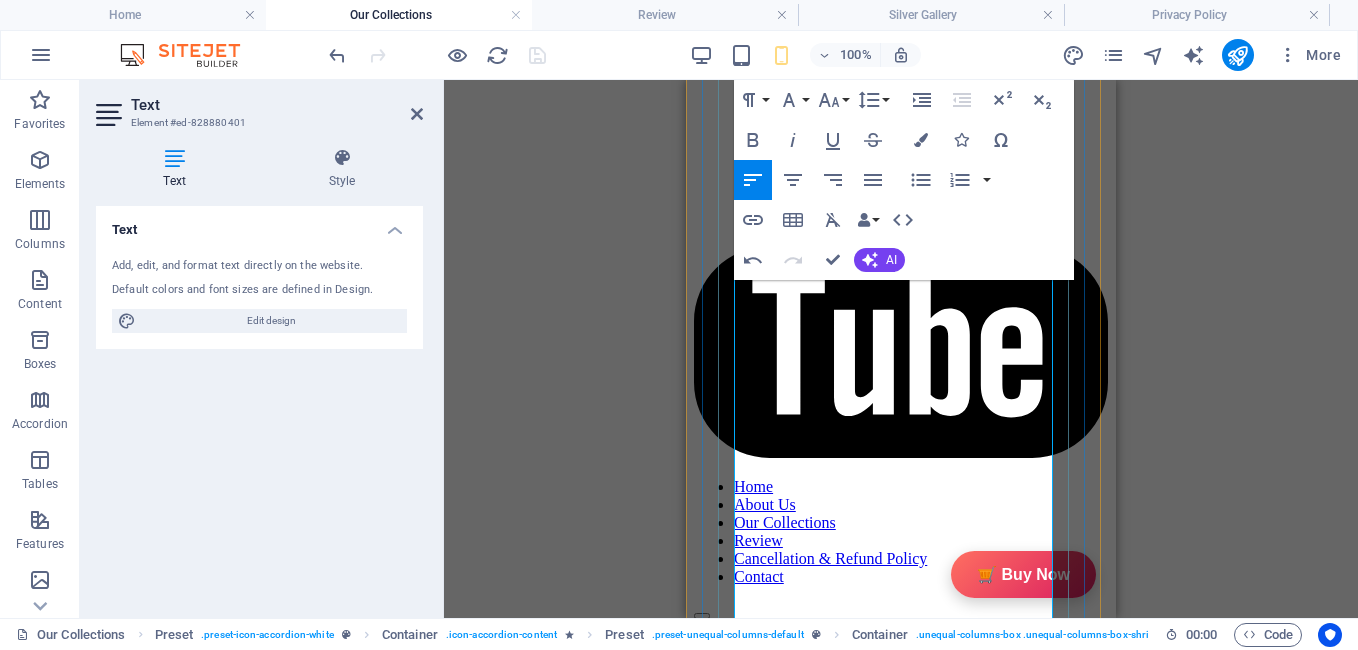 click on "Series" at bounding box center [782, 3312] 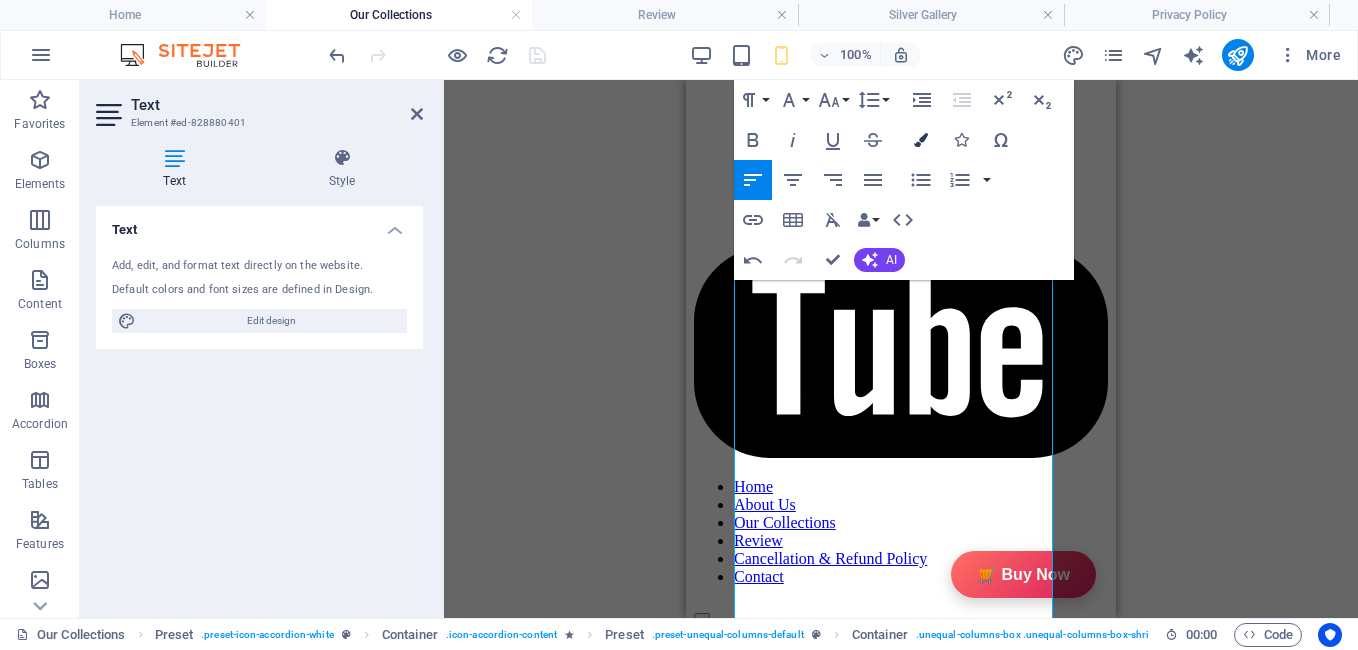 click at bounding box center [921, 140] 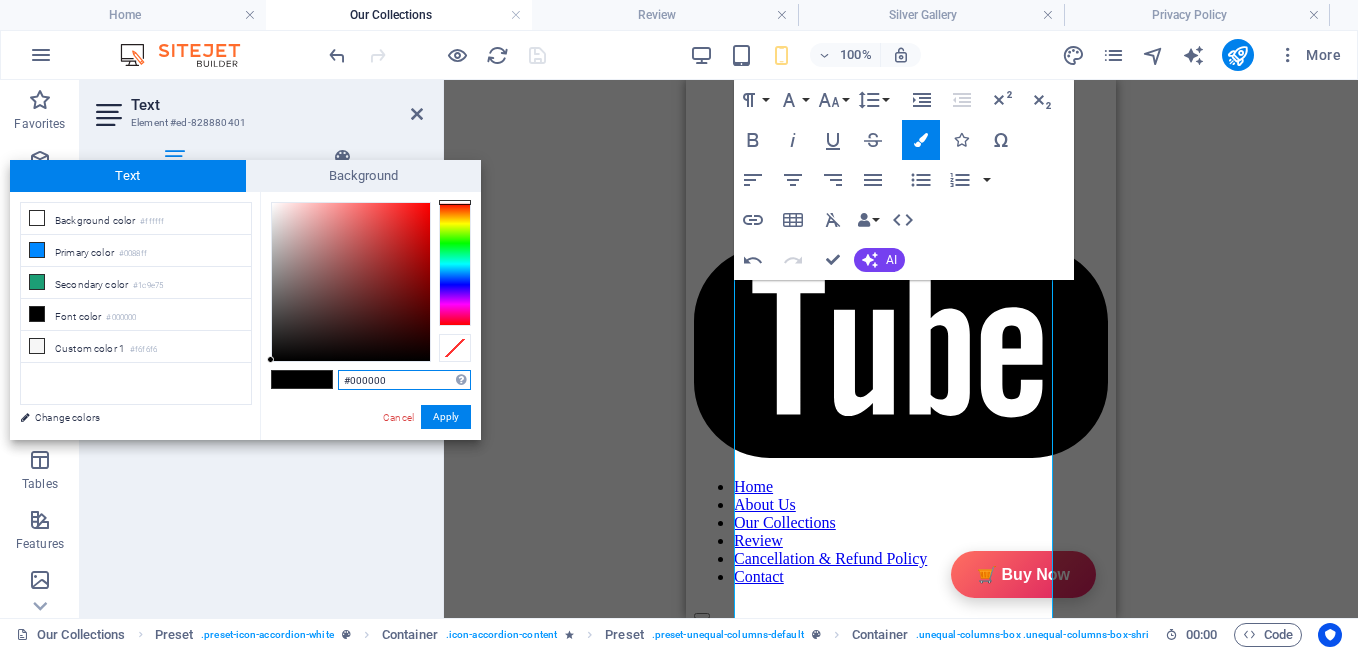 paste on "7b7474" 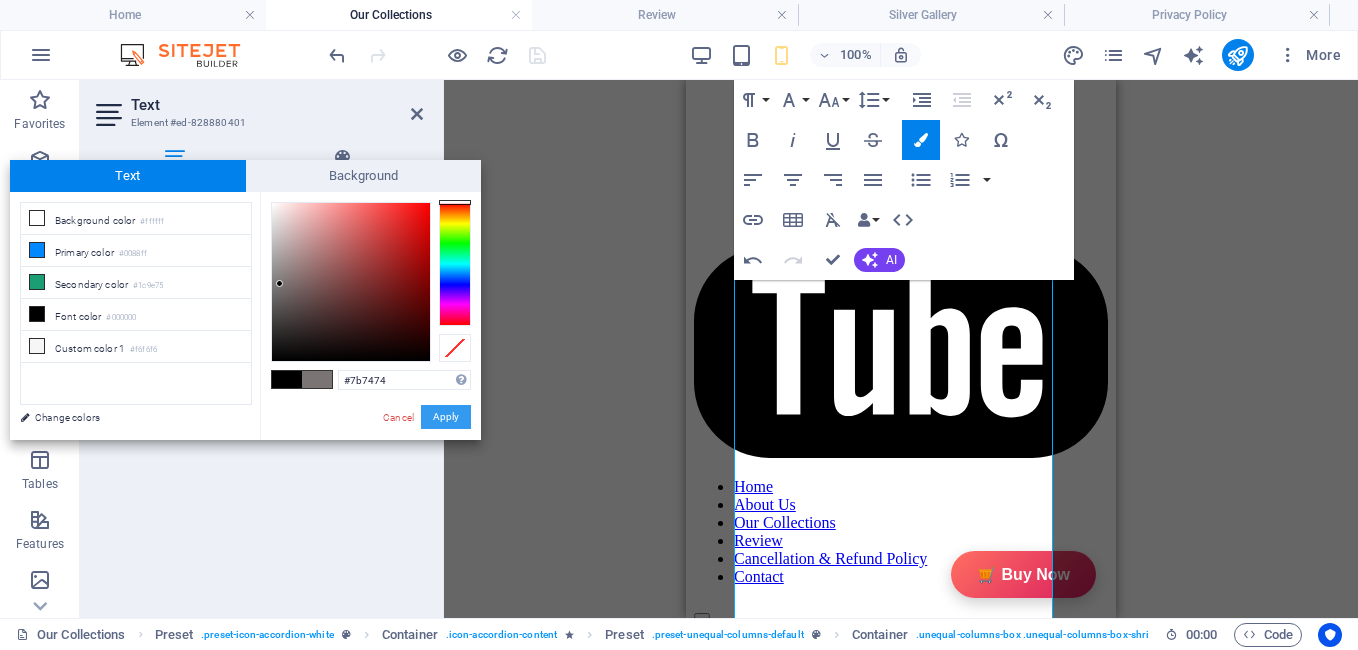 click on "Apply" at bounding box center [446, 417] 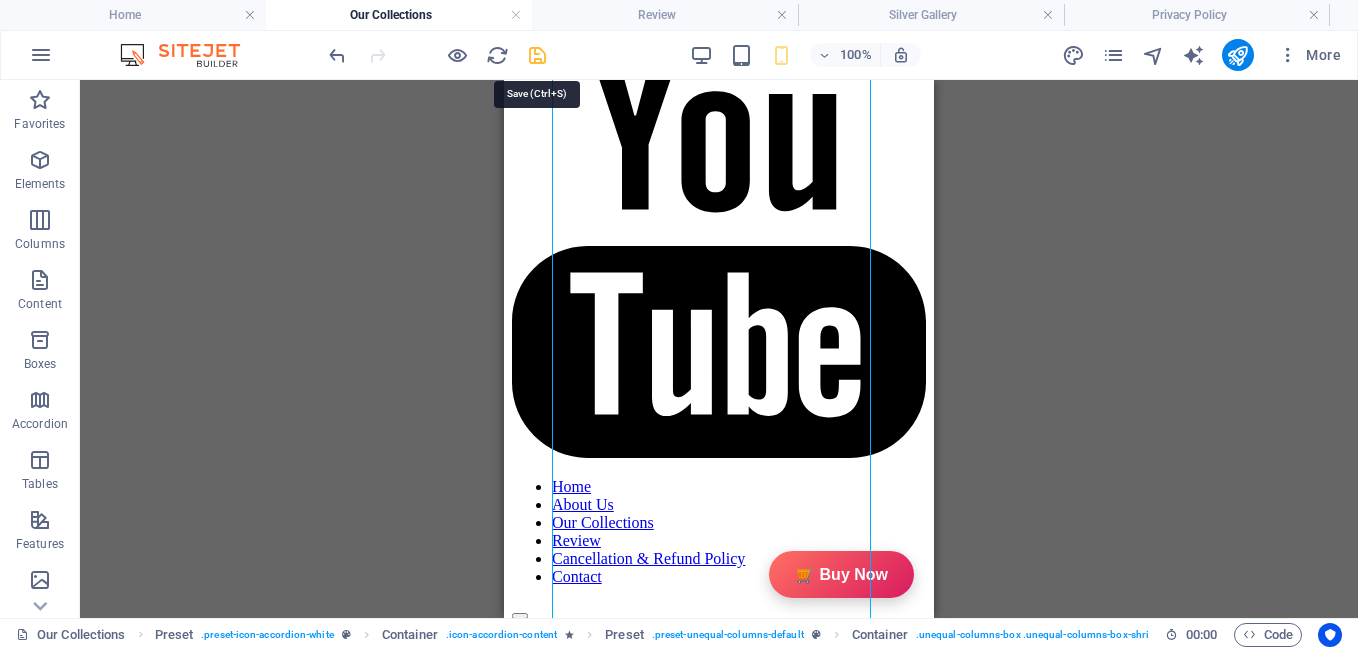 click at bounding box center (537, 55) 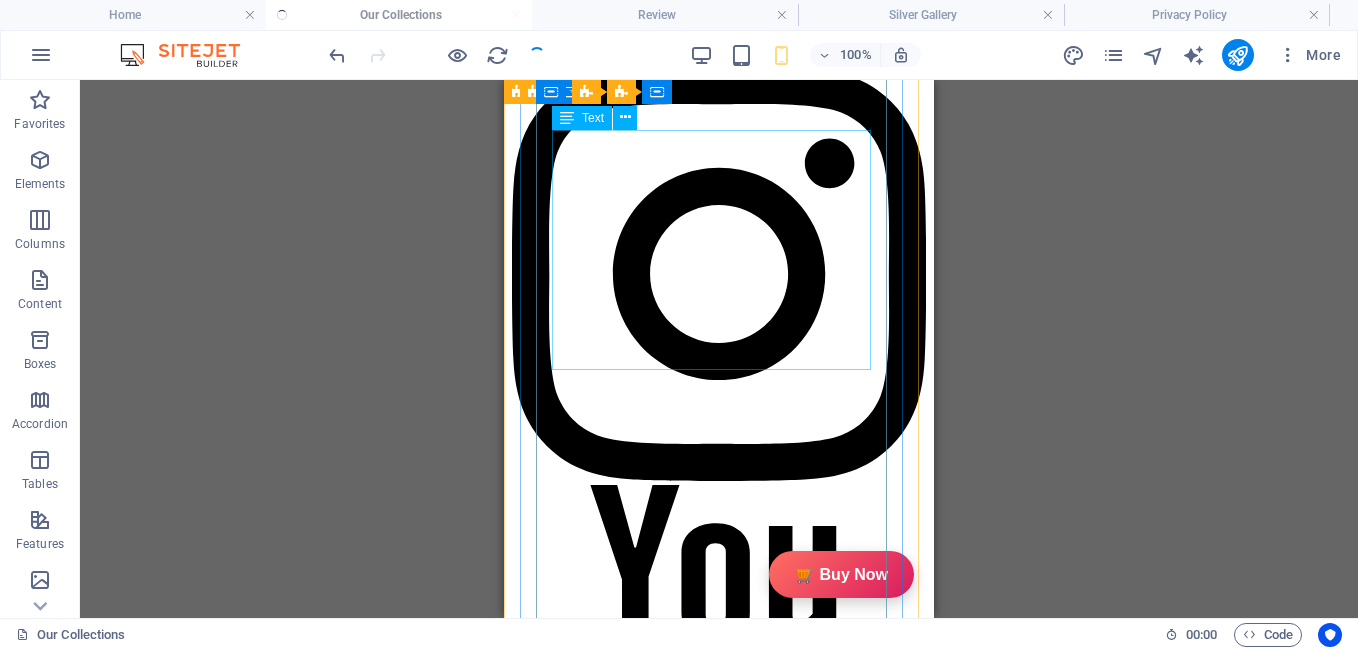 scroll, scrollTop: 929, scrollLeft: 0, axis: vertical 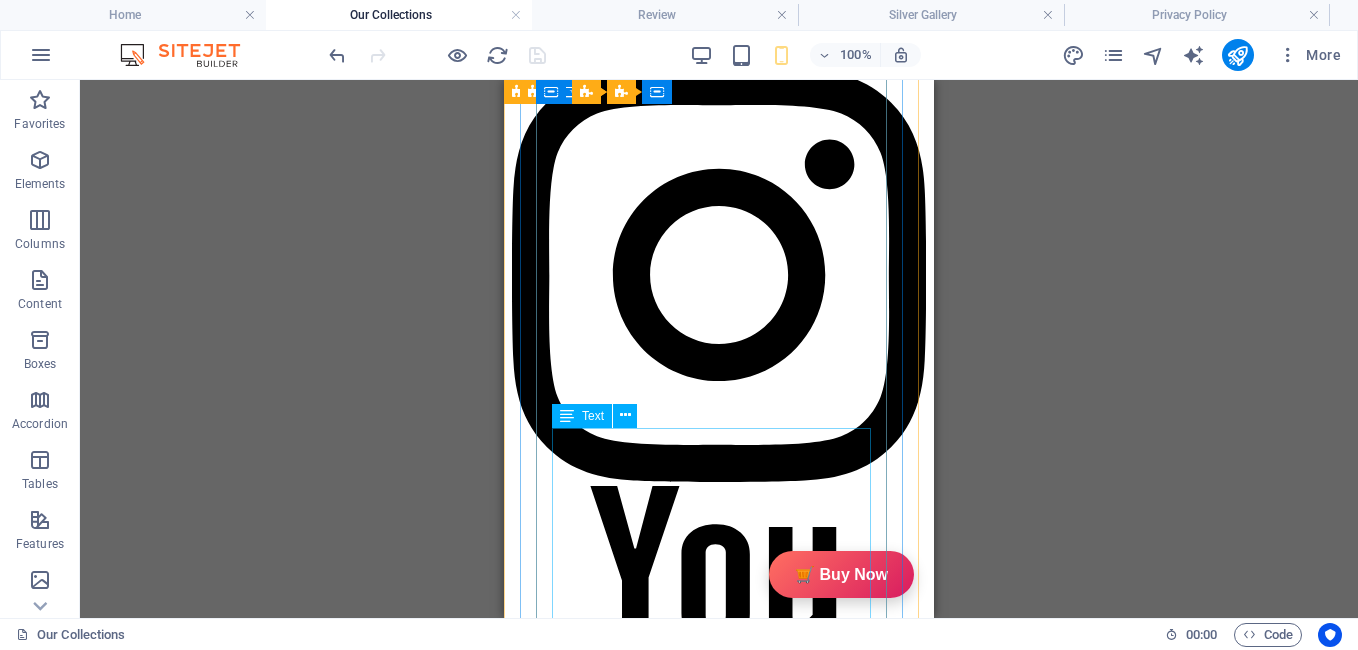 click on "In The Box Sales Packages  1 Jar Candle No. of Content in Sales Packages Pack of 1 General Brand GiftyBiz Model Name Type Container Candle Series Jar Candle Ideal For Men, Women, Girls Fragrance Rose Material Soy Wax Occasion Anniversary, Birthday, Party Shape Cylindrical Burn Time 15 hrs Suitable For Home Decor, Gift Quantity 150 gm Gift Pack Nos Net Quantity 01" at bounding box center [687, 3704] 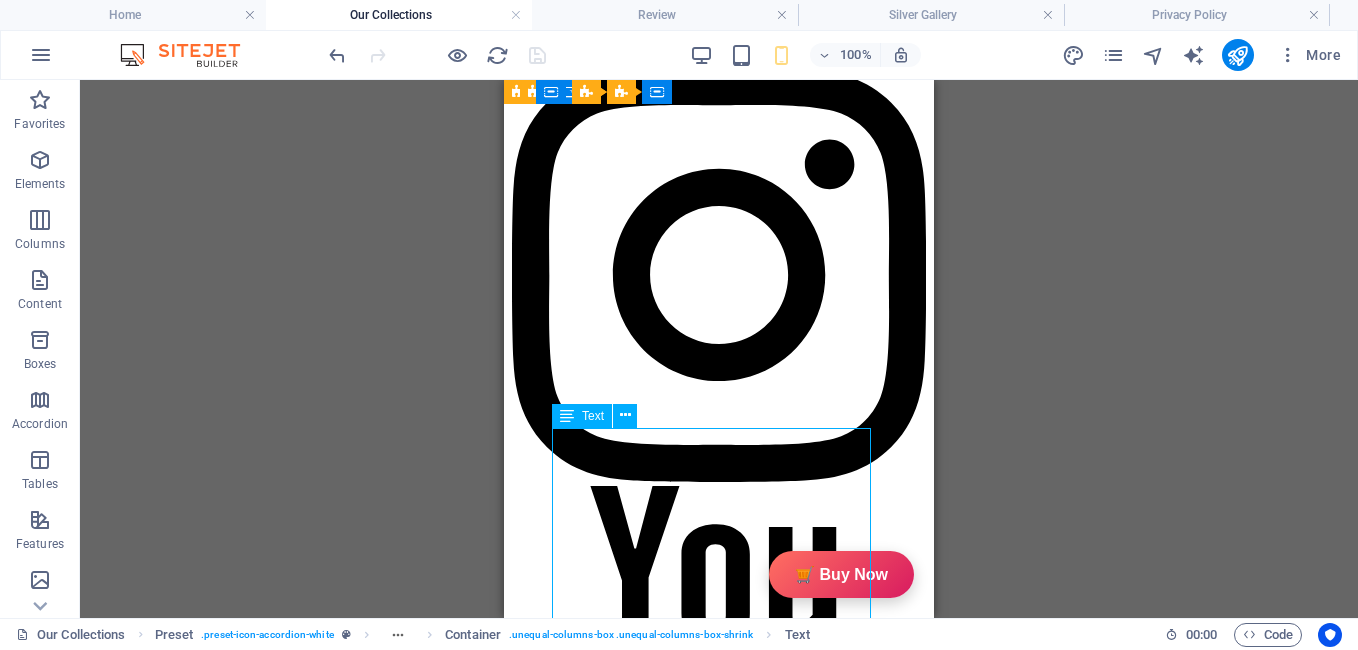 click on "In The Box Sales Packages  1 Jar Candle No. of Content in Sales Packages Pack of 1 General Brand GiftyBiz Model Name Type Container Candle Series Jar Candle Ideal For Men, Women, Girls Fragrance Rose Material Soy Wax Occasion Anniversary, Birthday, Party Shape Cylindrical Burn Time 15 hrs Suitable For Home Decor, Gift Quantity 150 gm Gift Pack Nos Net Quantity 01" at bounding box center (687, 3704) 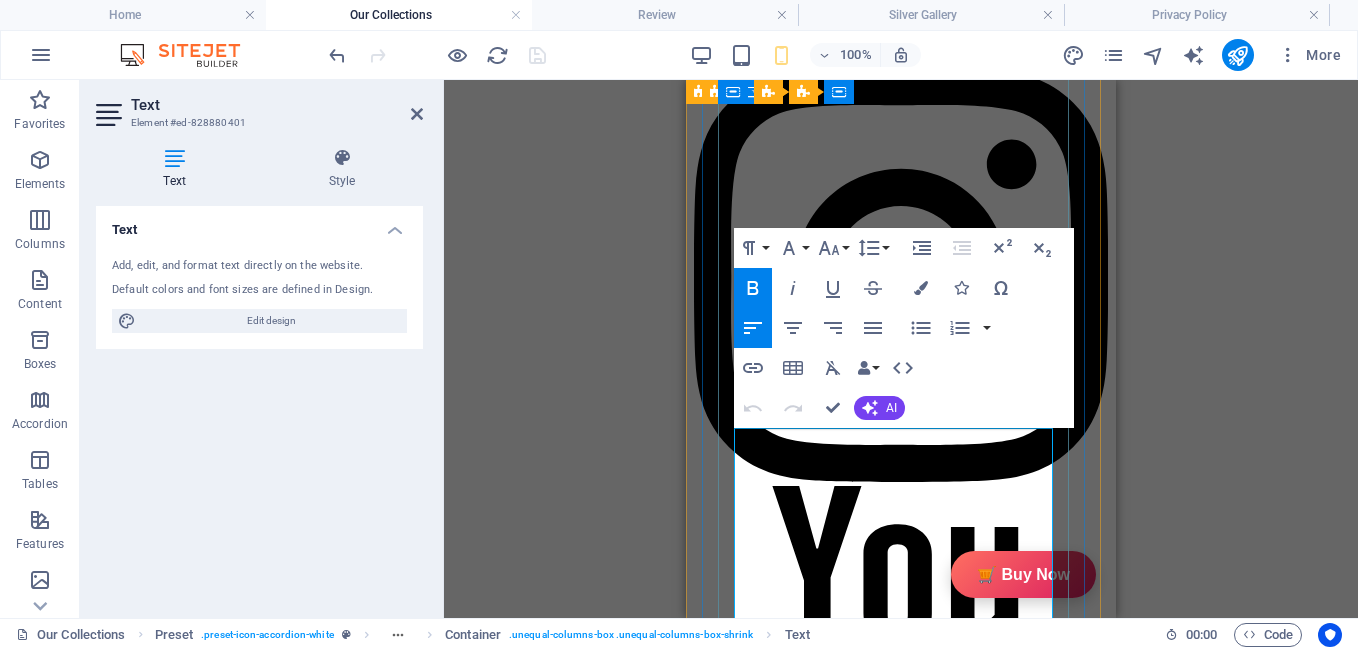 click on "In The Box" at bounding box center (811, 3448) 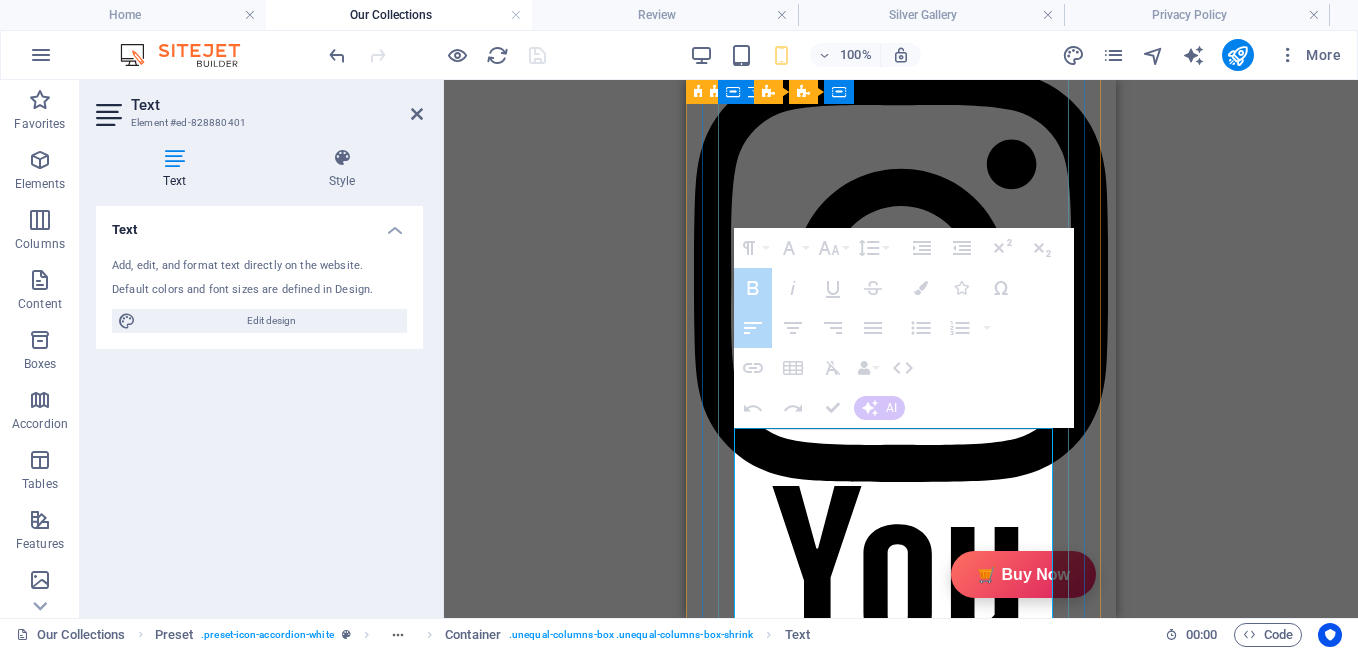 drag, startPoint x: 828, startPoint y: 444, endPoint x: 971, endPoint y: 441, distance: 143.03146 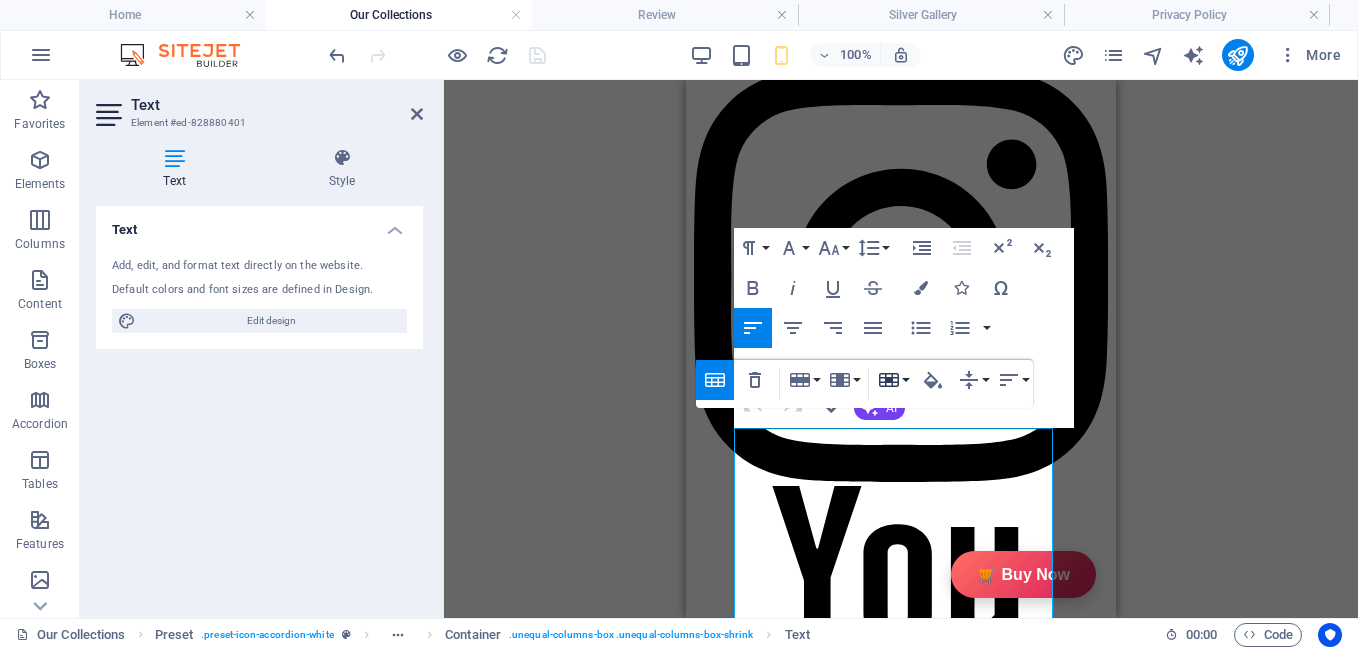 click on "Cell" at bounding box center (893, 380) 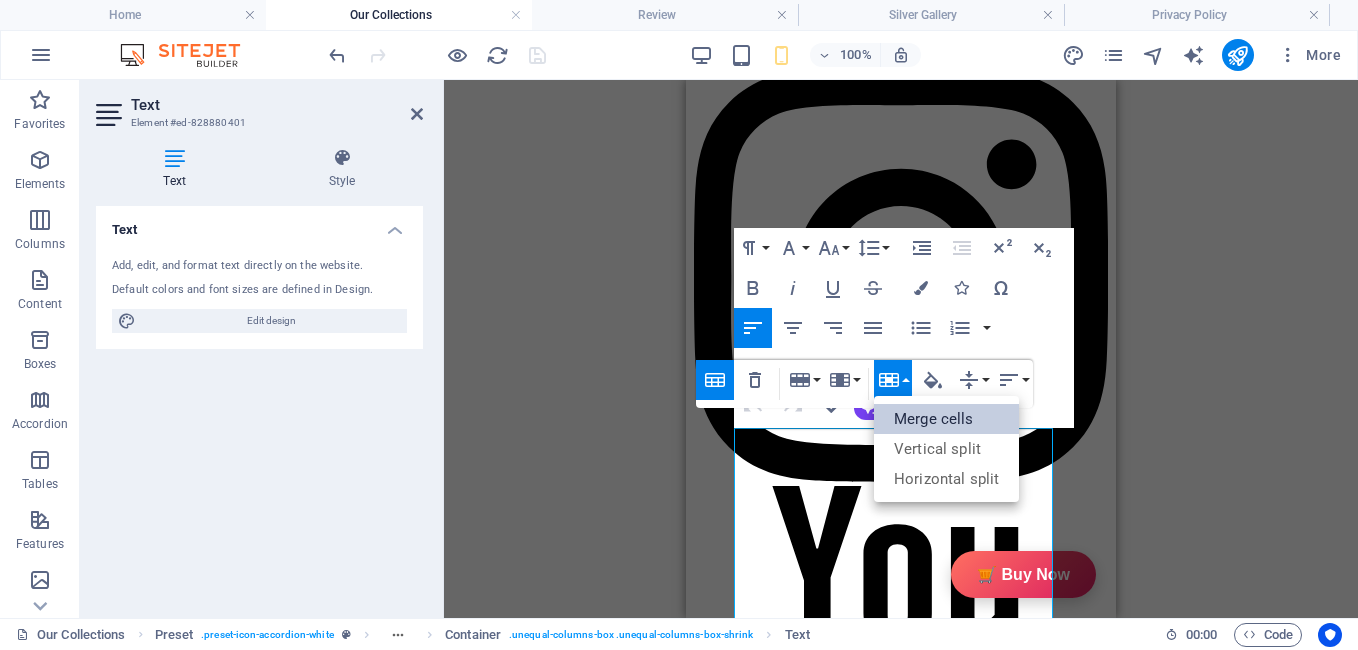 click on "Merge cells" at bounding box center [946, 419] 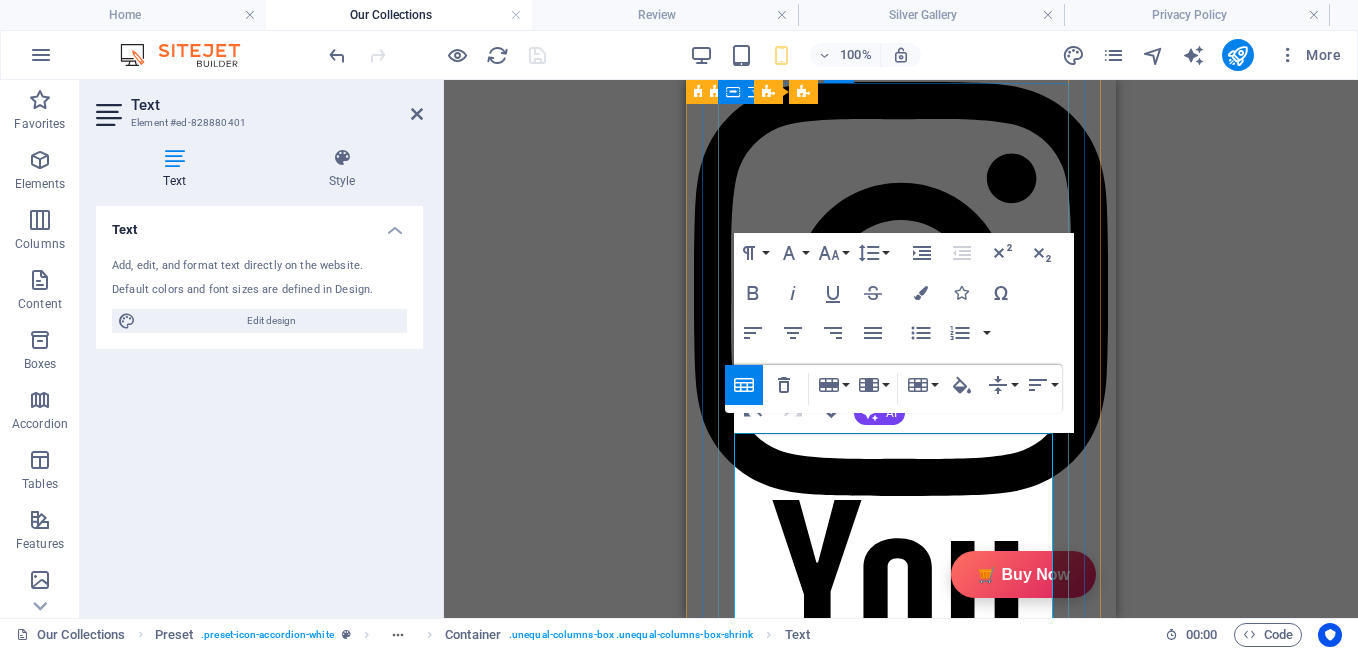 scroll, scrollTop: 926, scrollLeft: 0, axis: vertical 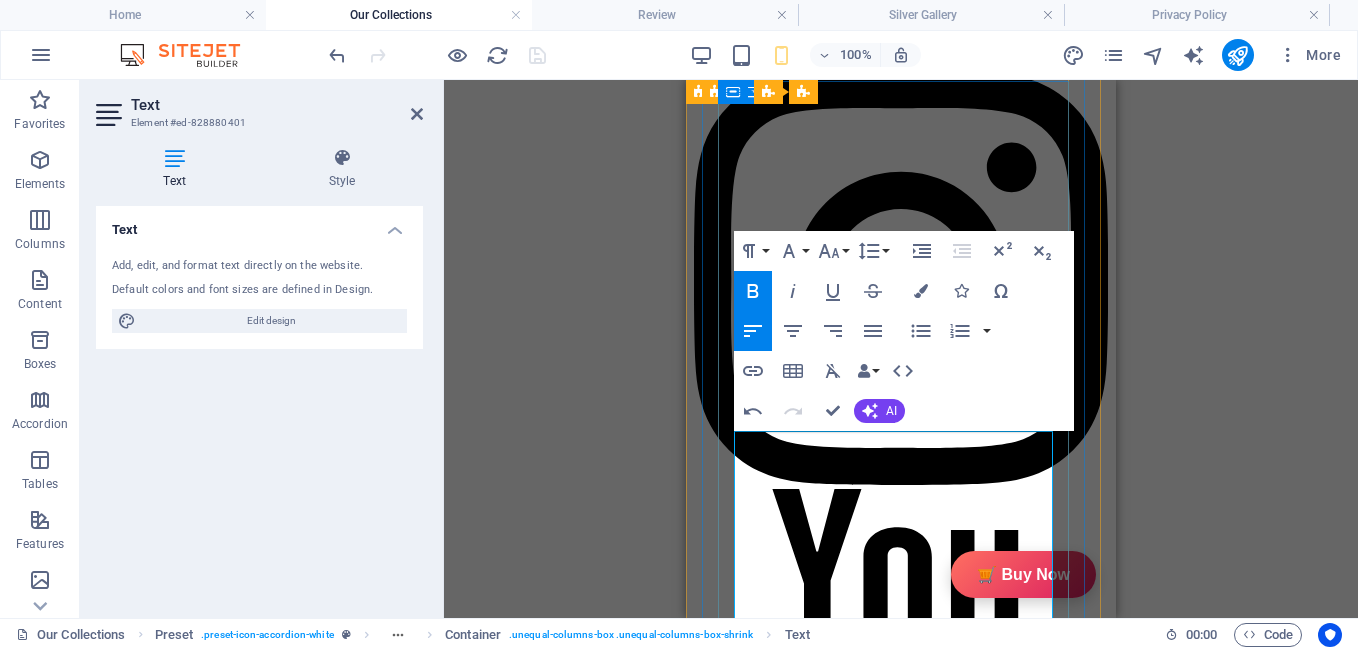 click on "In The Box" at bounding box center [869, 3460] 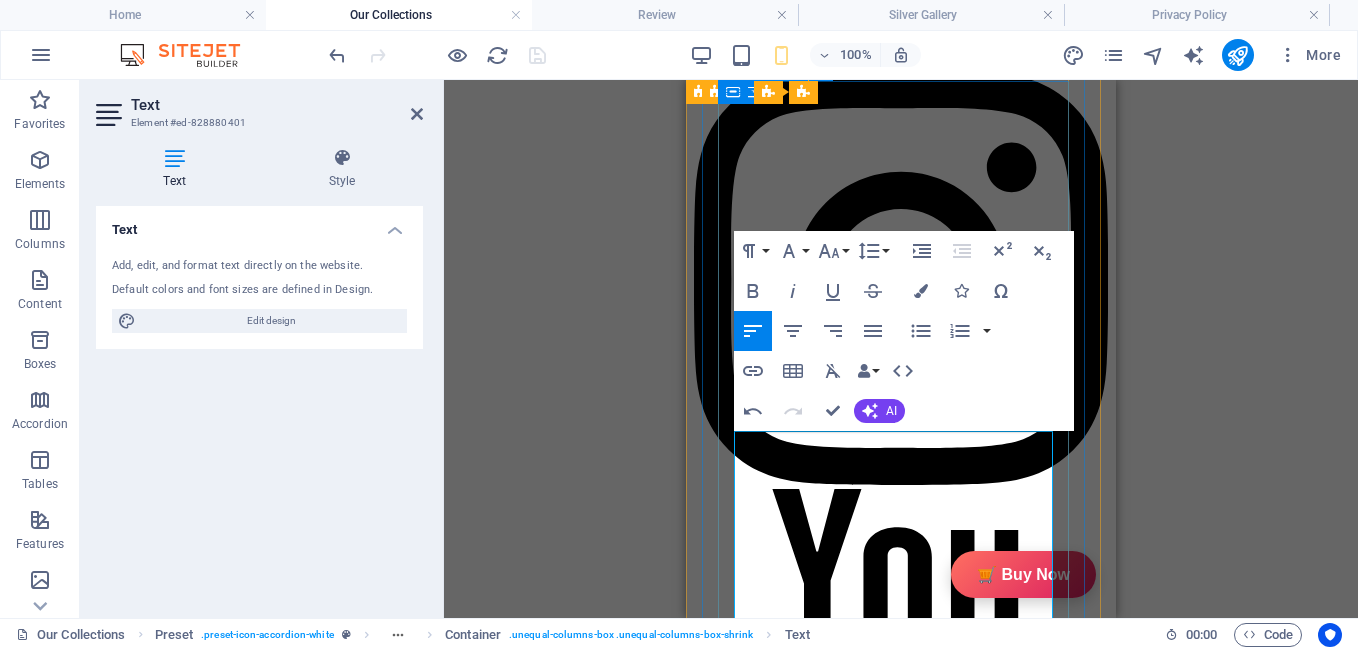 drag, startPoint x: 826, startPoint y: 449, endPoint x: 733, endPoint y: 446, distance: 93.04838 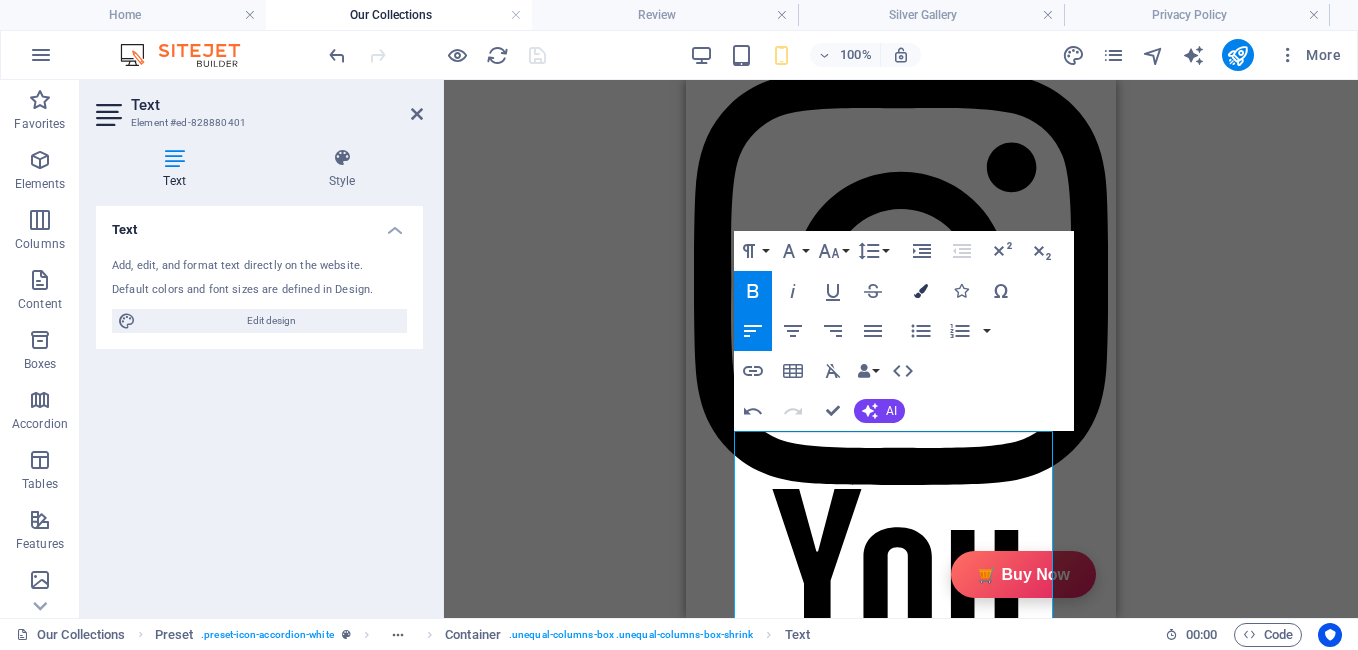 click at bounding box center (921, 291) 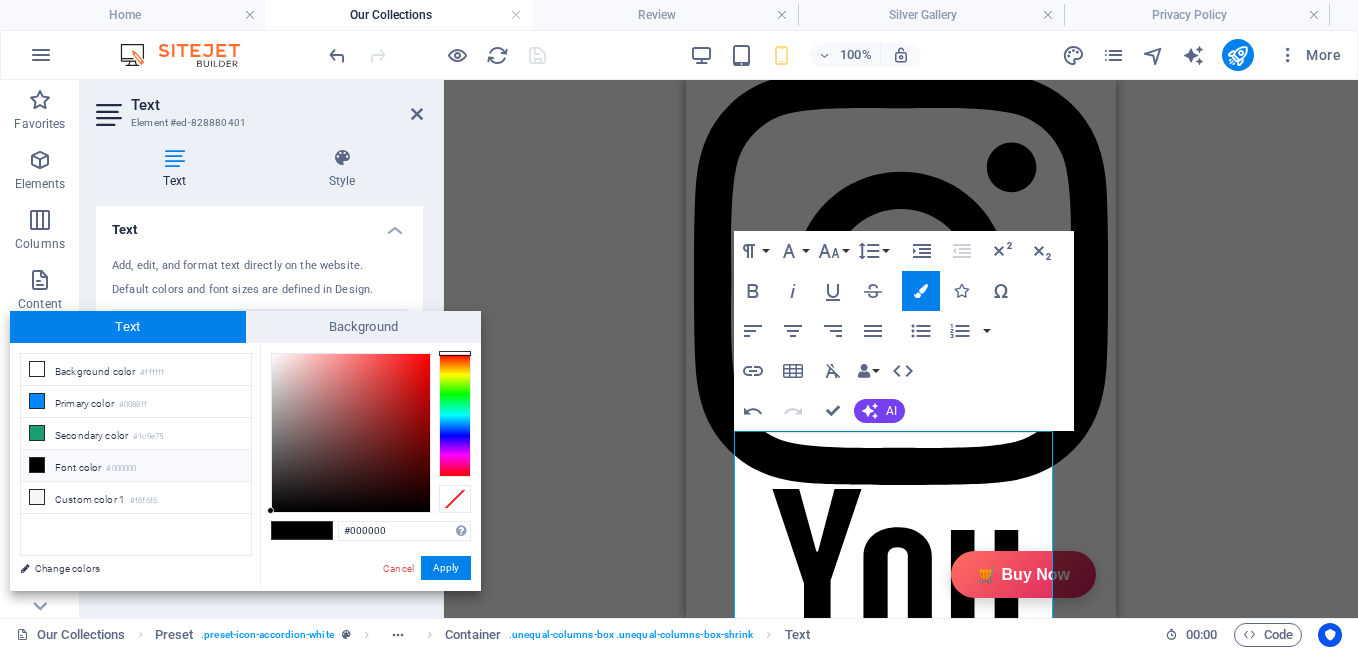 click on "Font color
#000000" at bounding box center (136, 466) 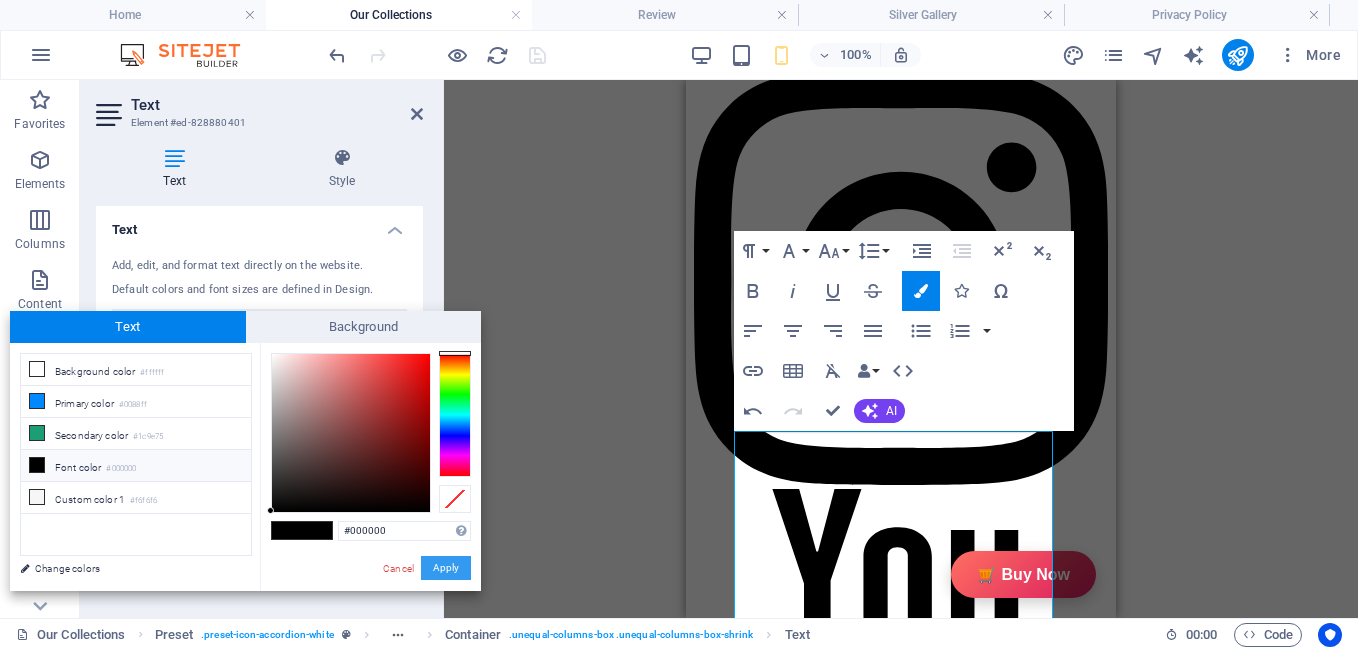 click on "Apply" at bounding box center (446, 568) 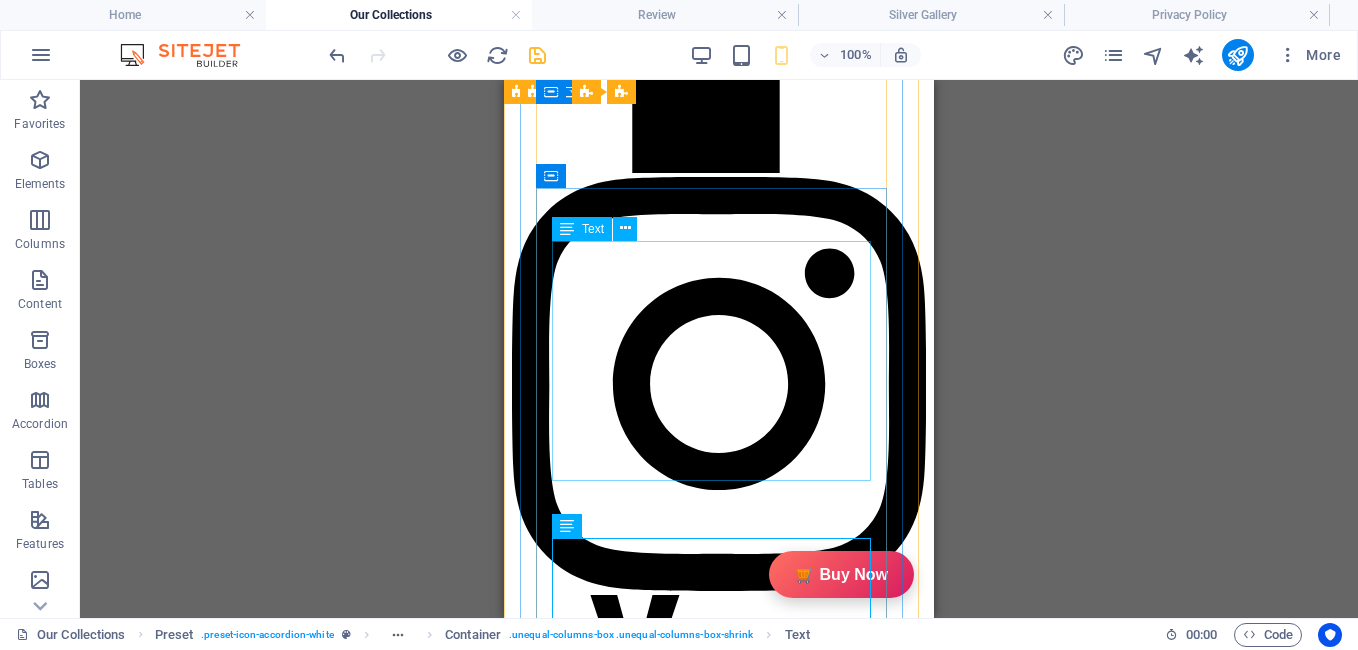 scroll, scrollTop: 819, scrollLeft: 0, axis: vertical 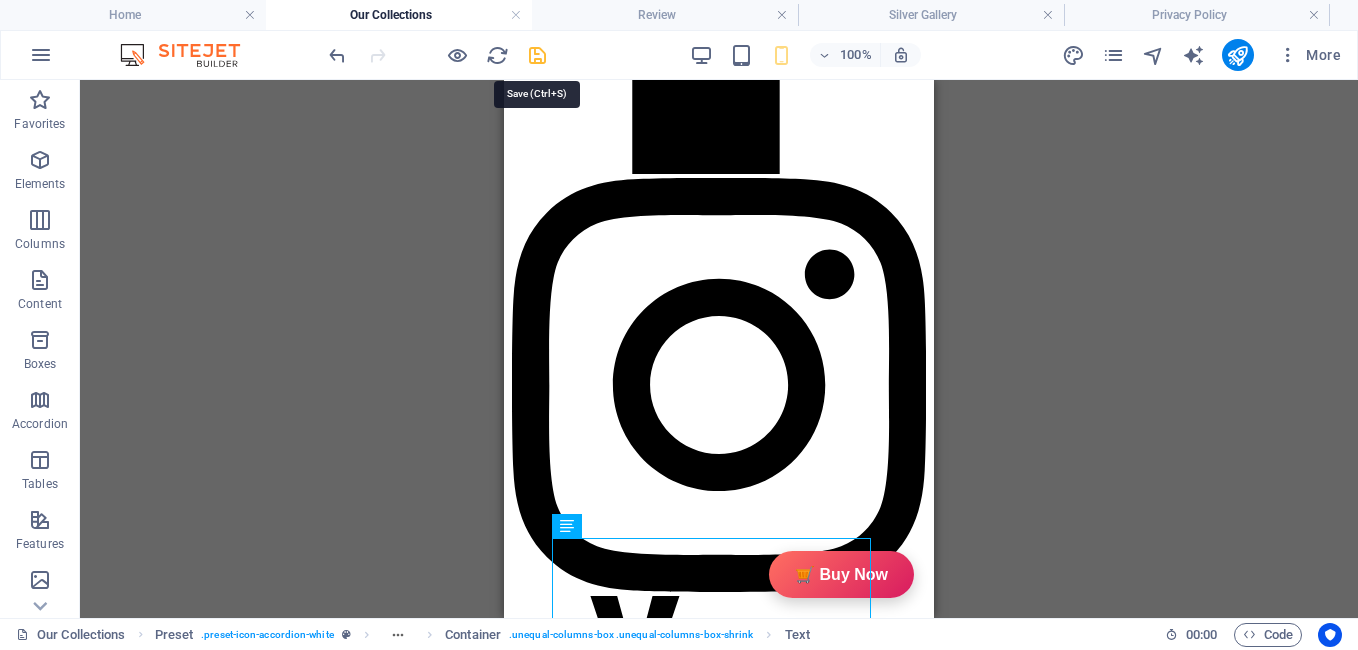 click at bounding box center (537, 55) 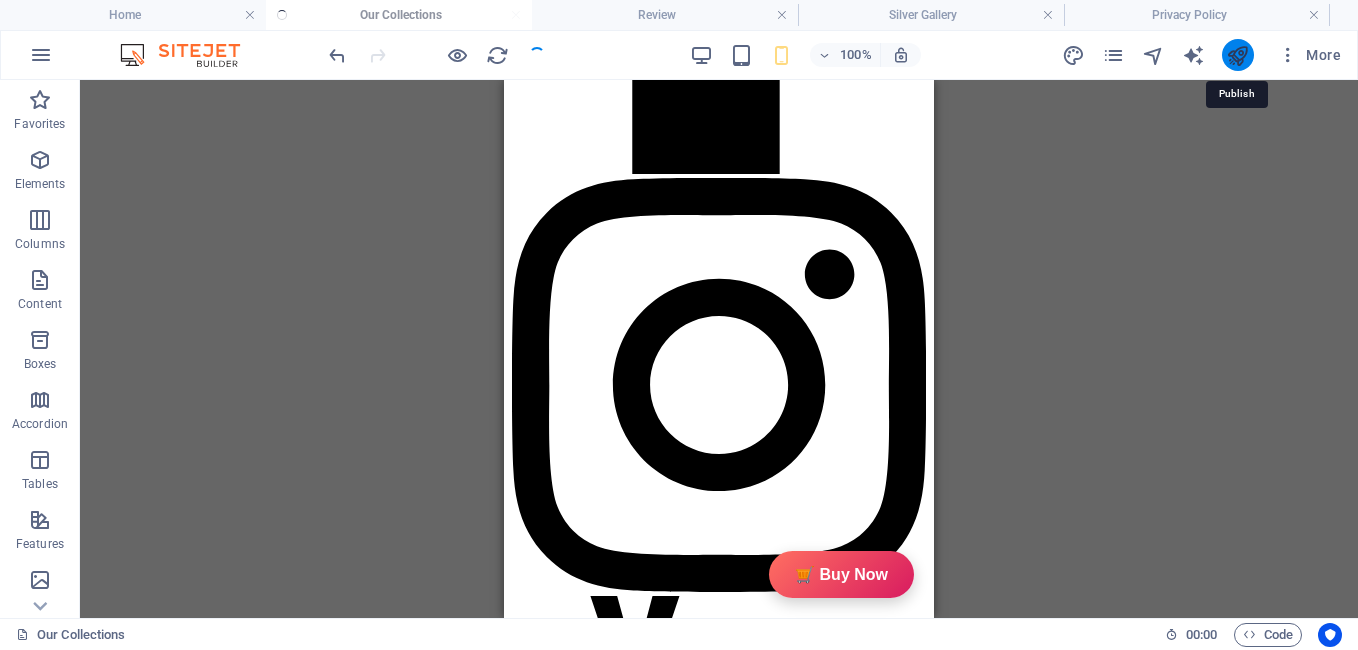 click at bounding box center (1237, 55) 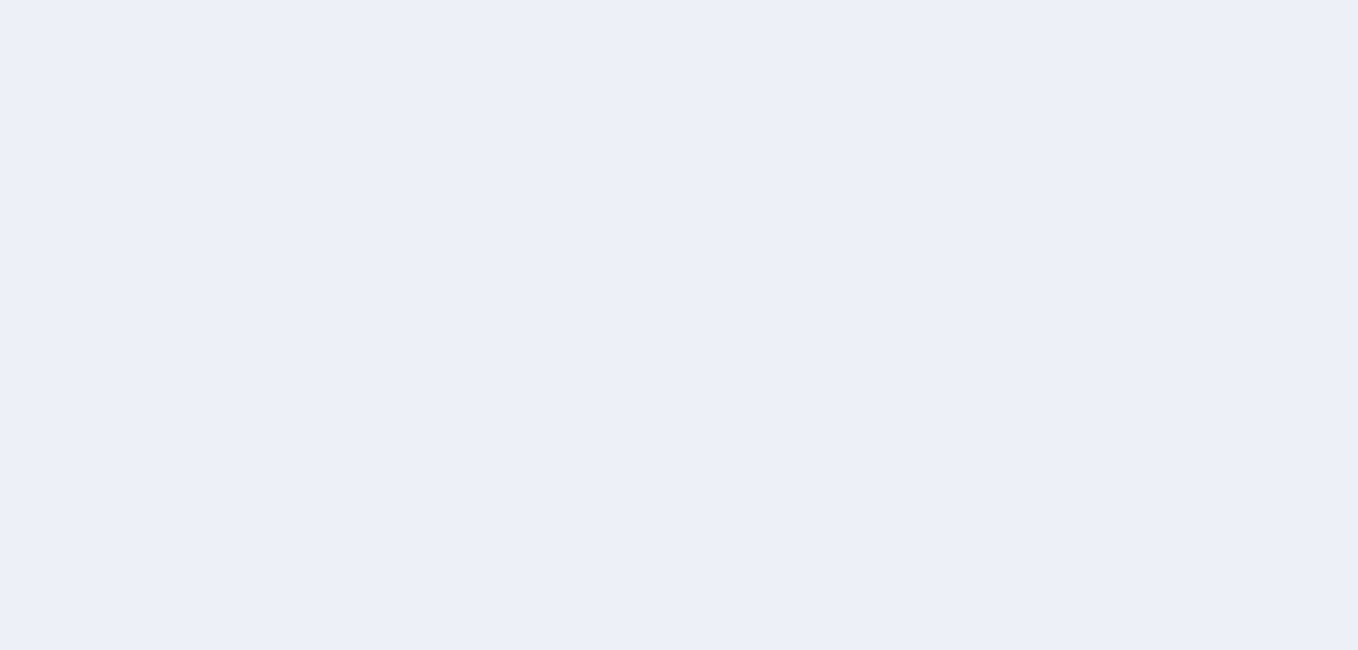 scroll, scrollTop: 0, scrollLeft: 0, axis: both 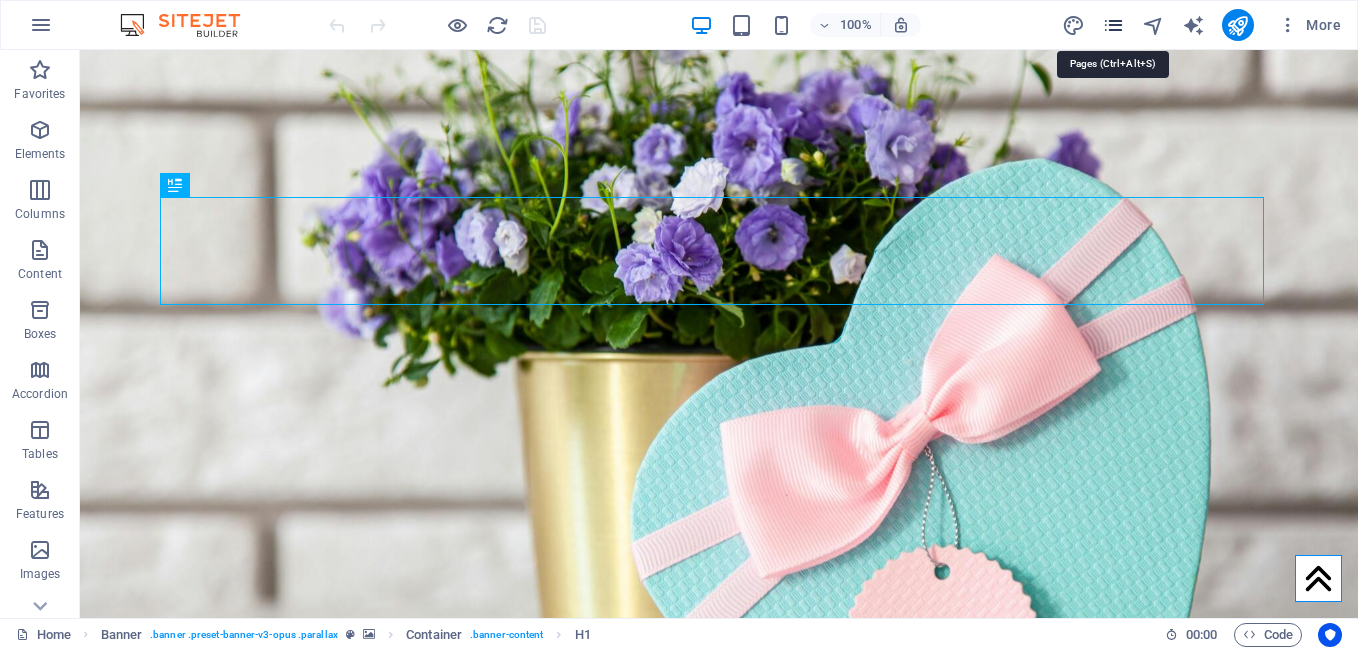 click at bounding box center (1113, 25) 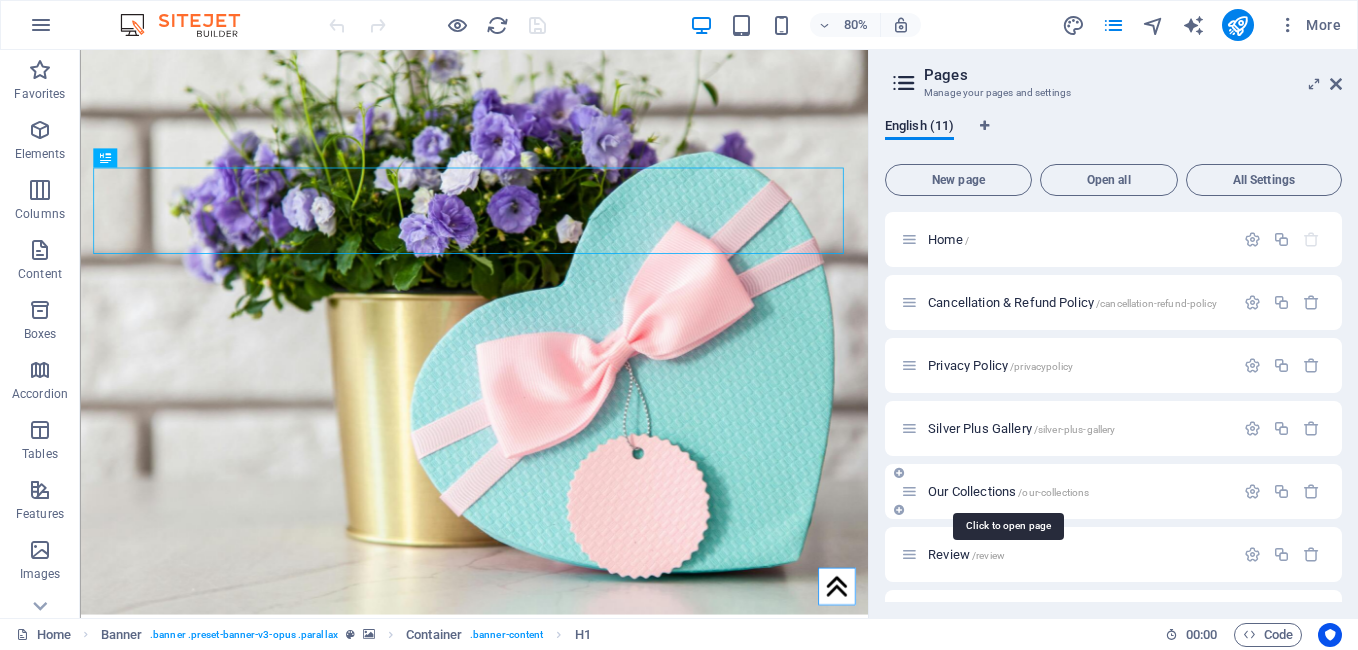click on "Our Collections /our-collections" at bounding box center [1008, 491] 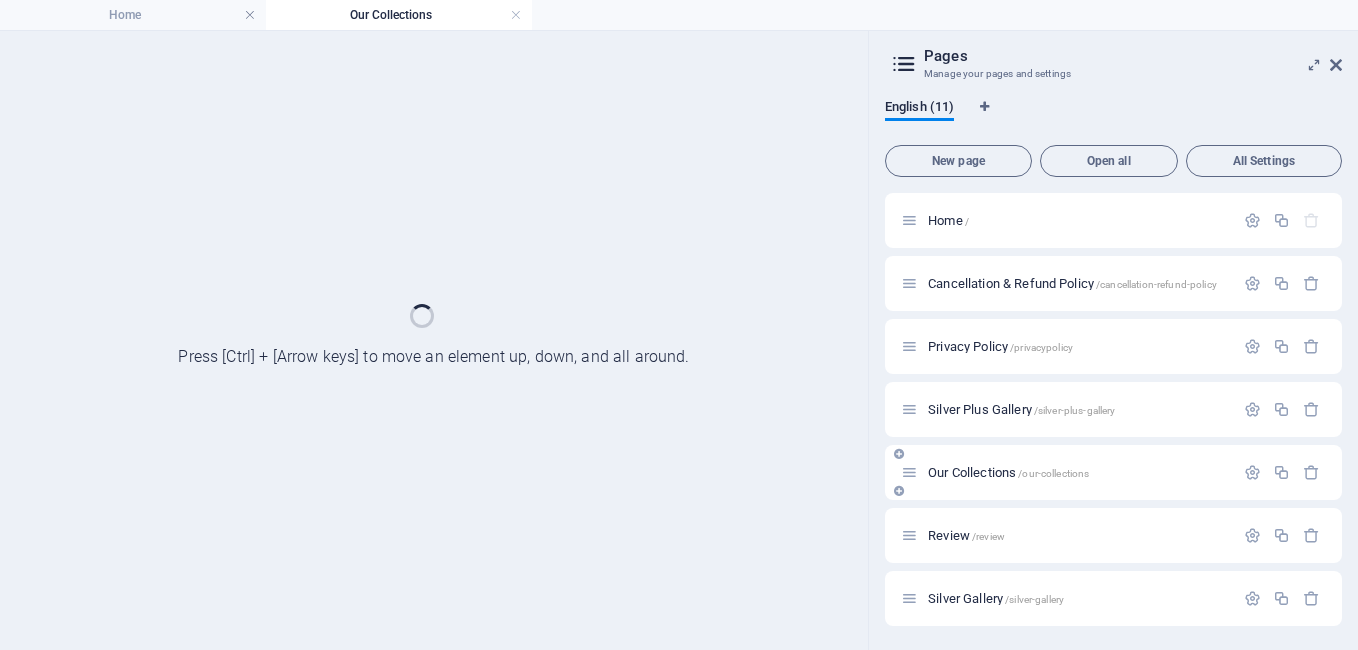 scroll, scrollTop: 0, scrollLeft: 0, axis: both 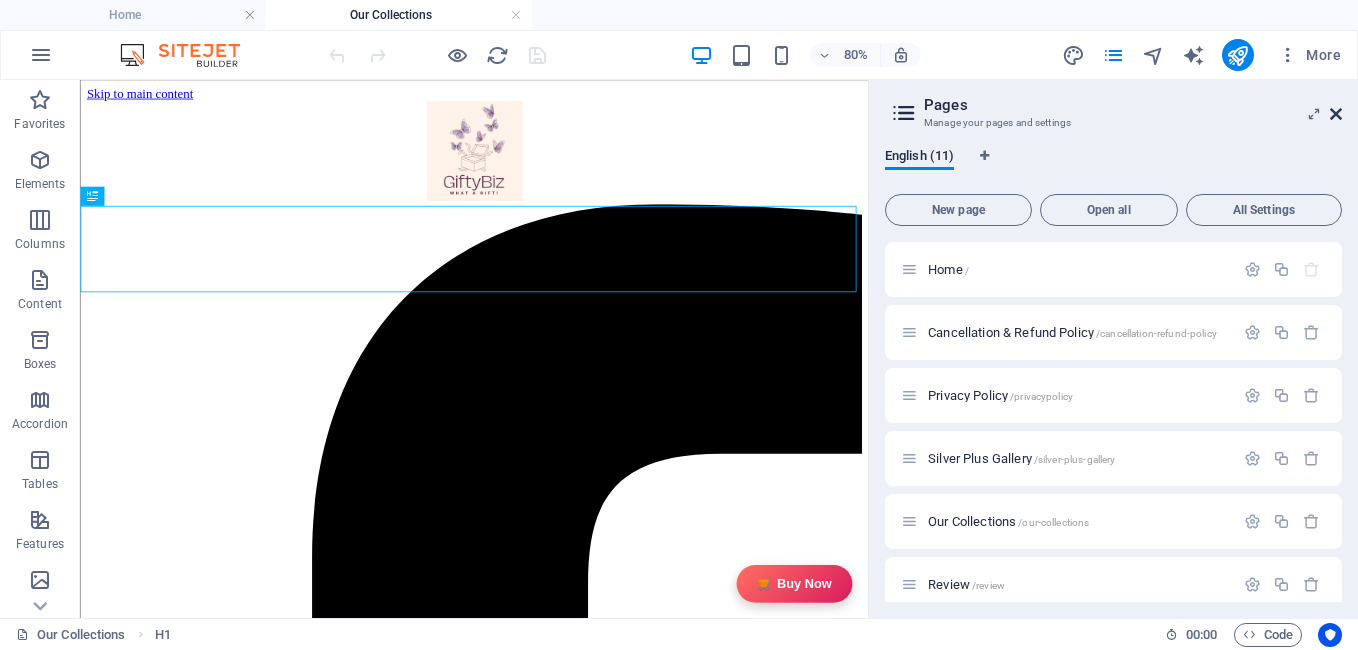 click at bounding box center (1336, 114) 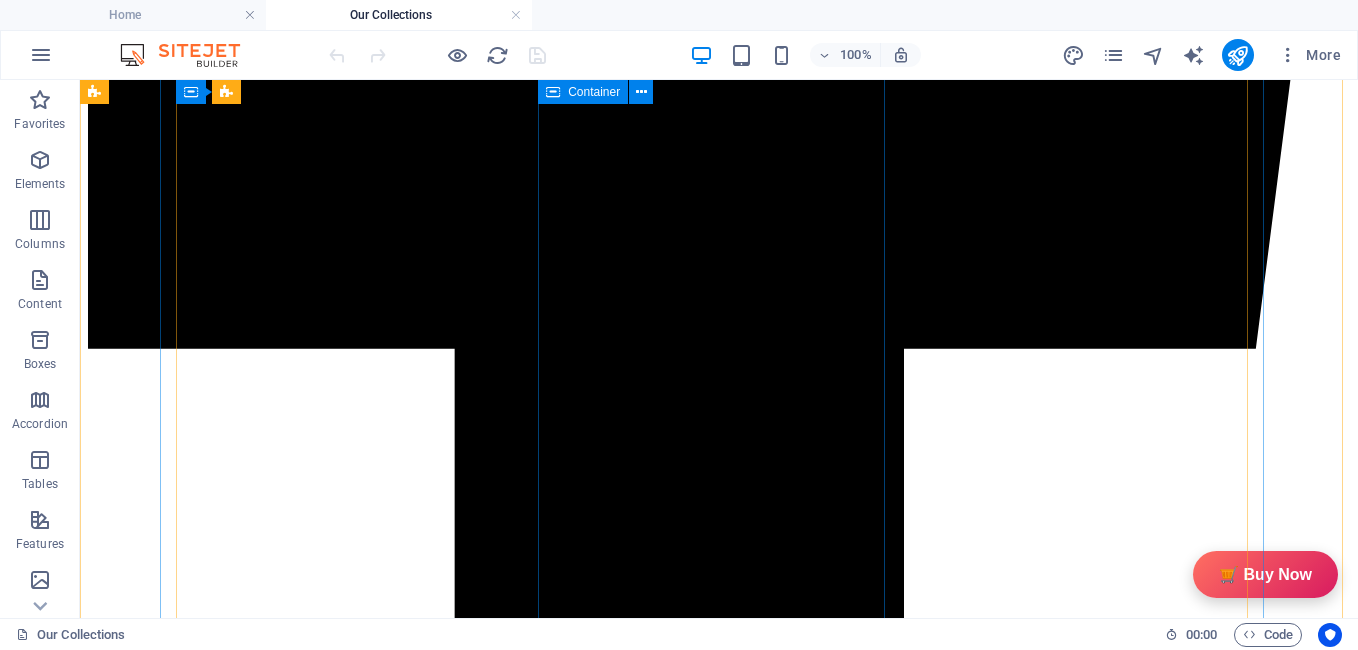 scroll, scrollTop: 1234, scrollLeft: 0, axis: vertical 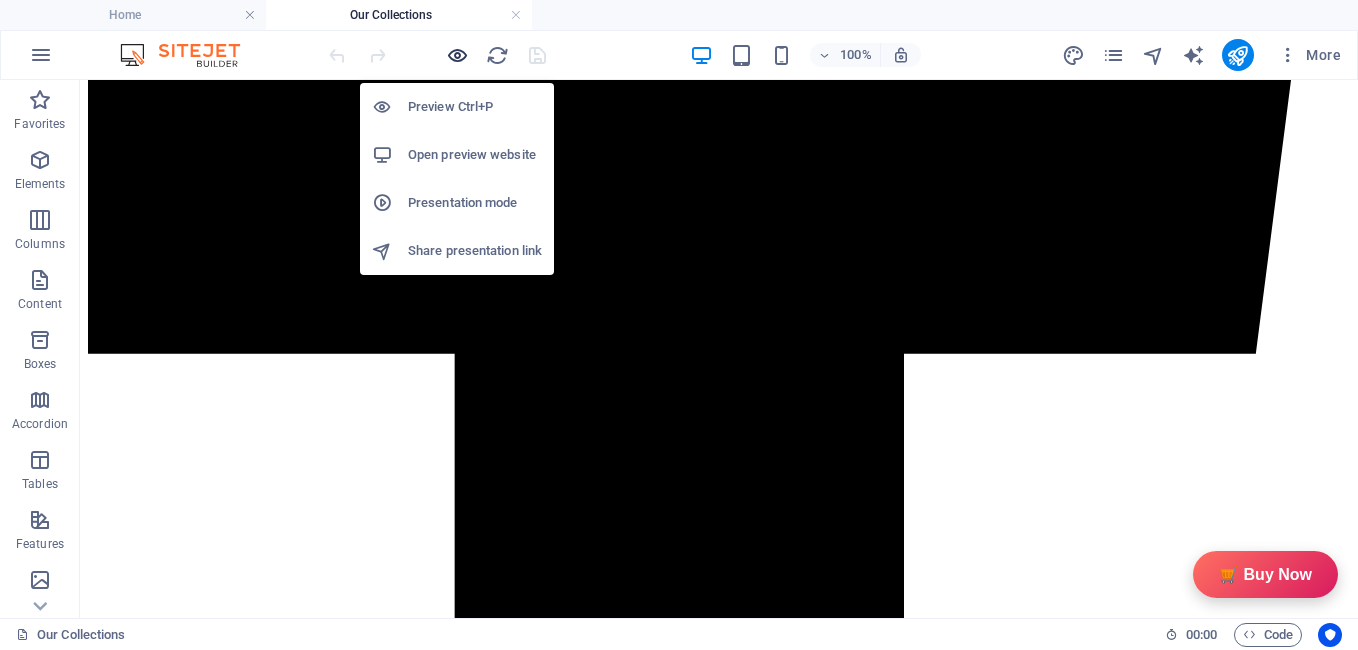 click at bounding box center (457, 55) 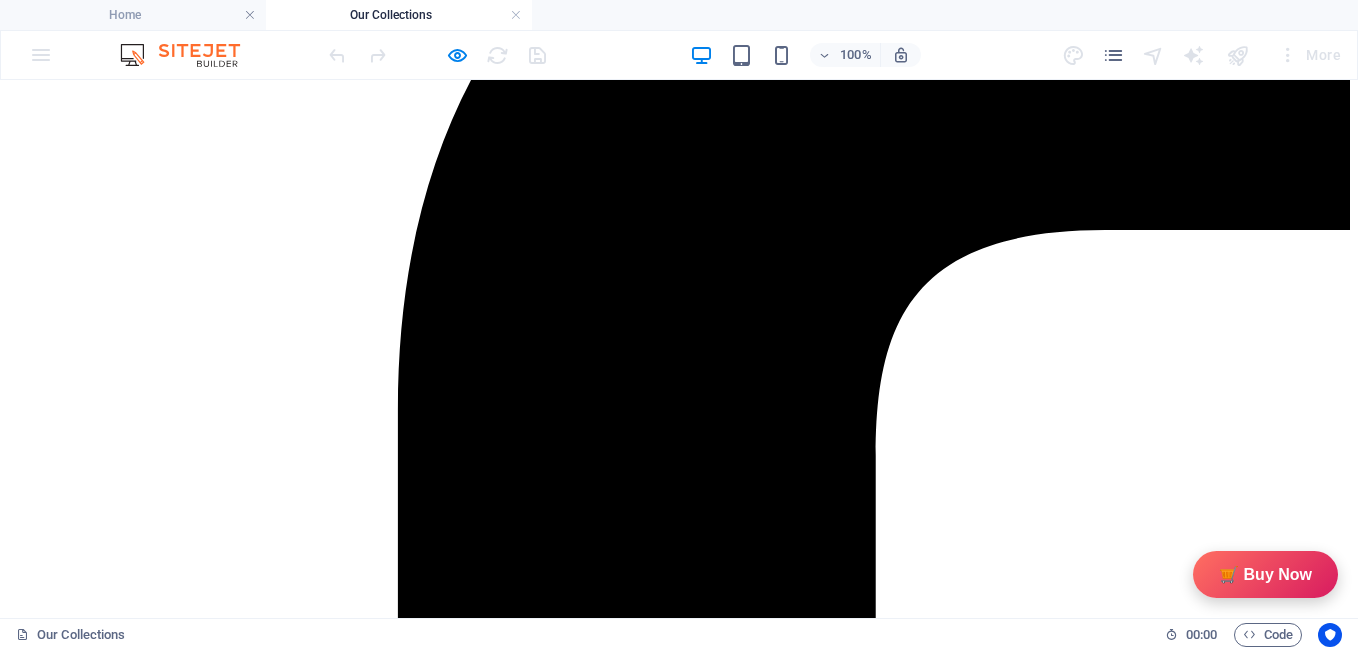 scroll, scrollTop: 436, scrollLeft: 0, axis: vertical 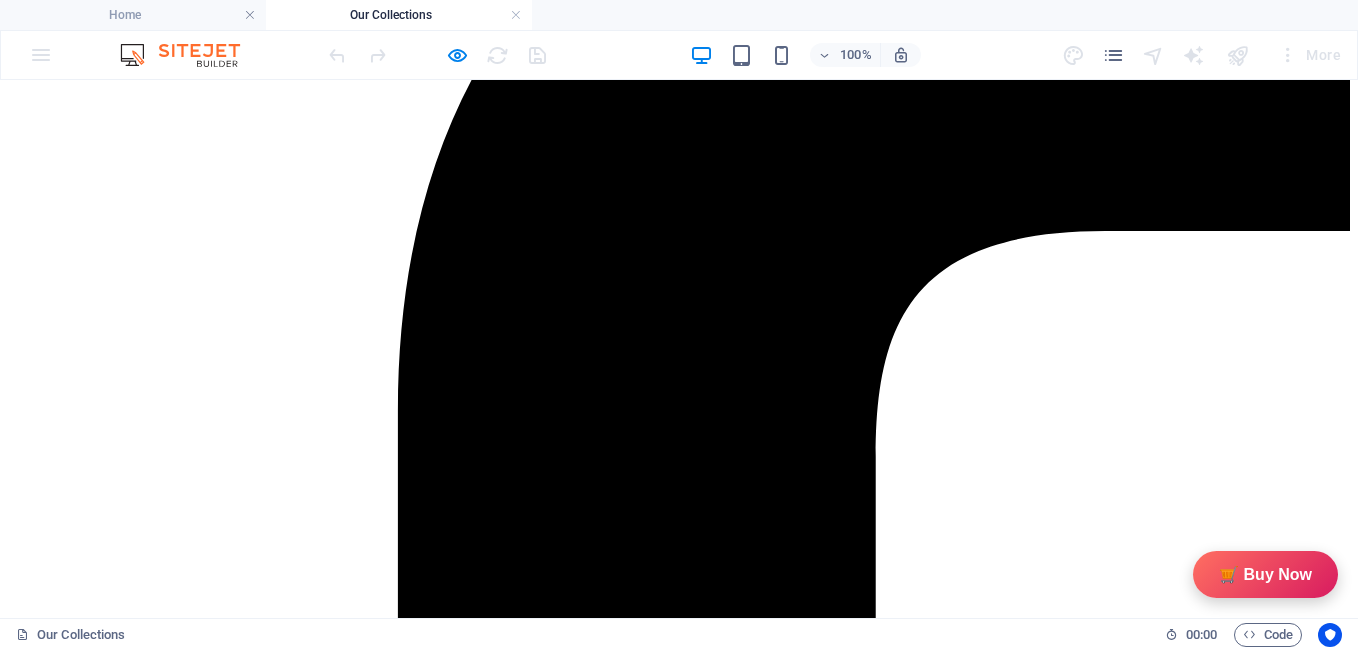 click on "Scented Candles" at bounding box center (71, 5653) 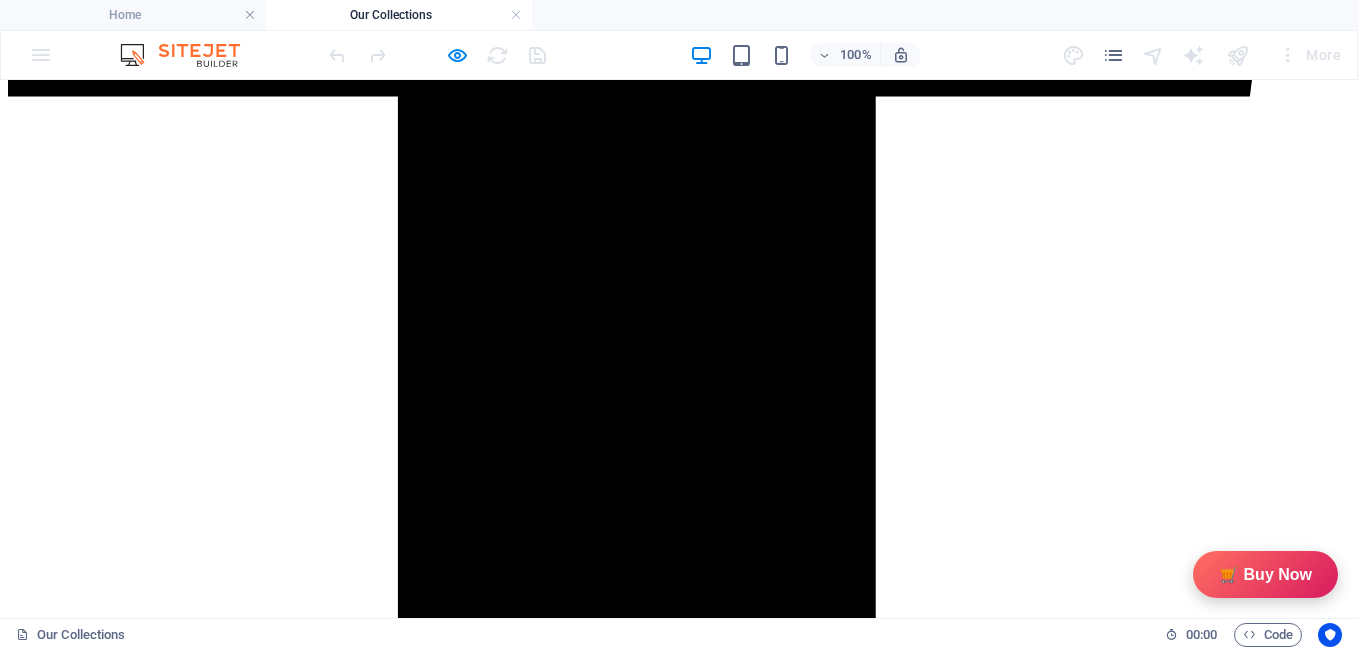 scroll, scrollTop: 1578, scrollLeft: 0, axis: vertical 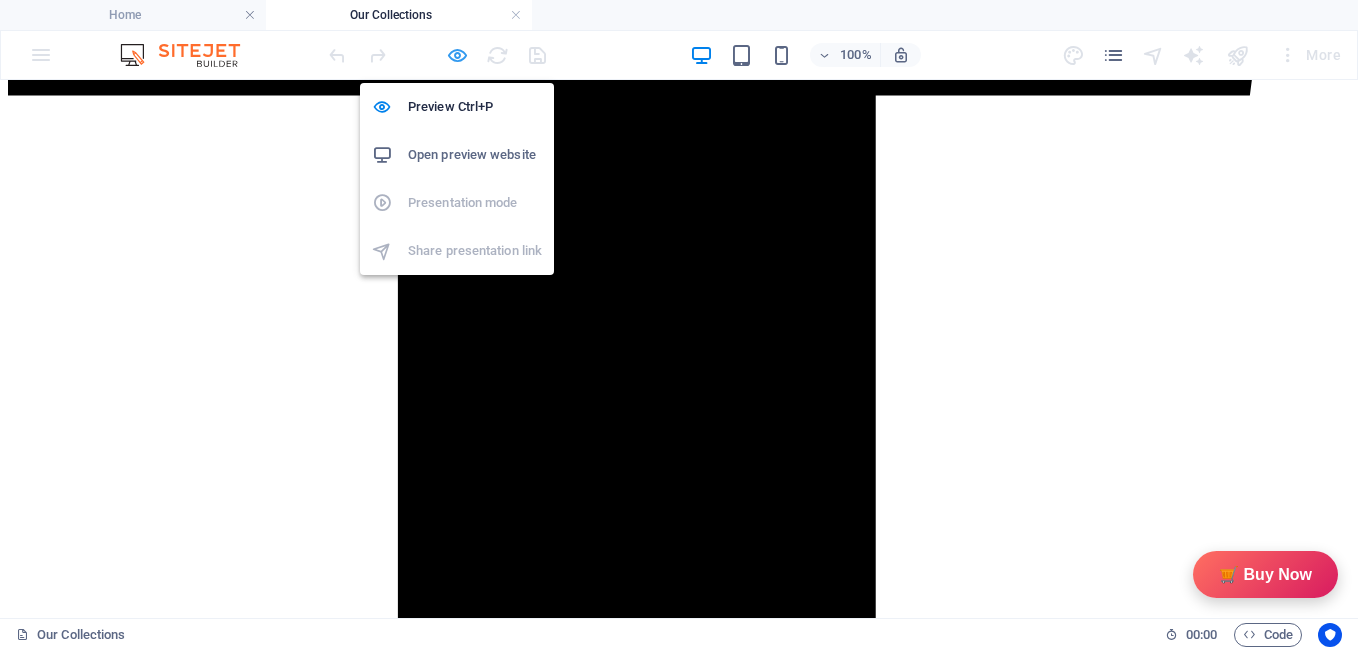 click at bounding box center [457, 55] 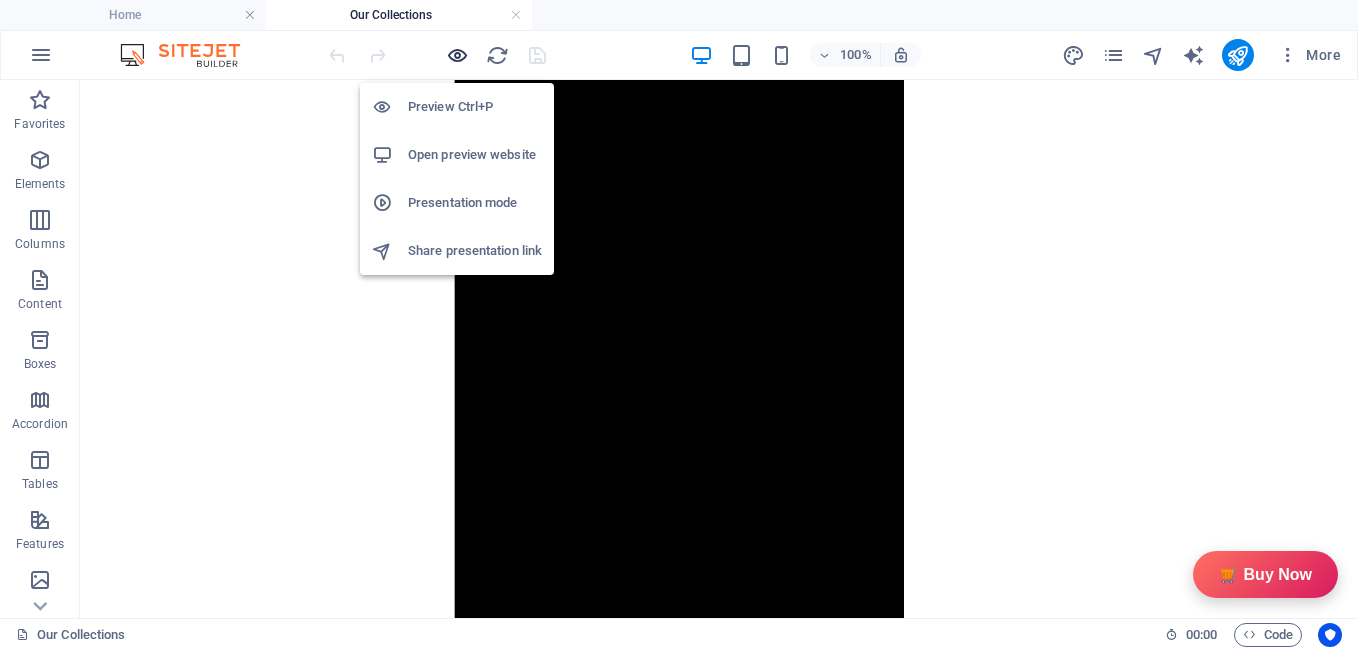 scroll, scrollTop: 1521, scrollLeft: 0, axis: vertical 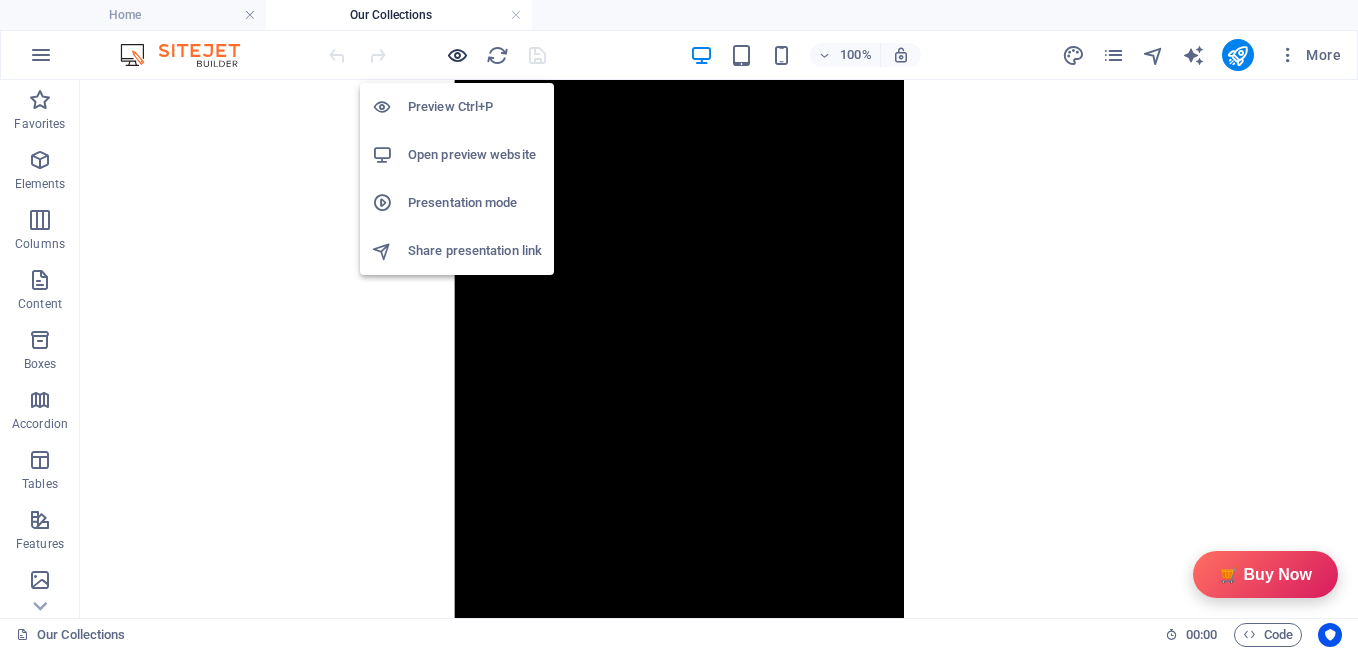 click at bounding box center [457, 55] 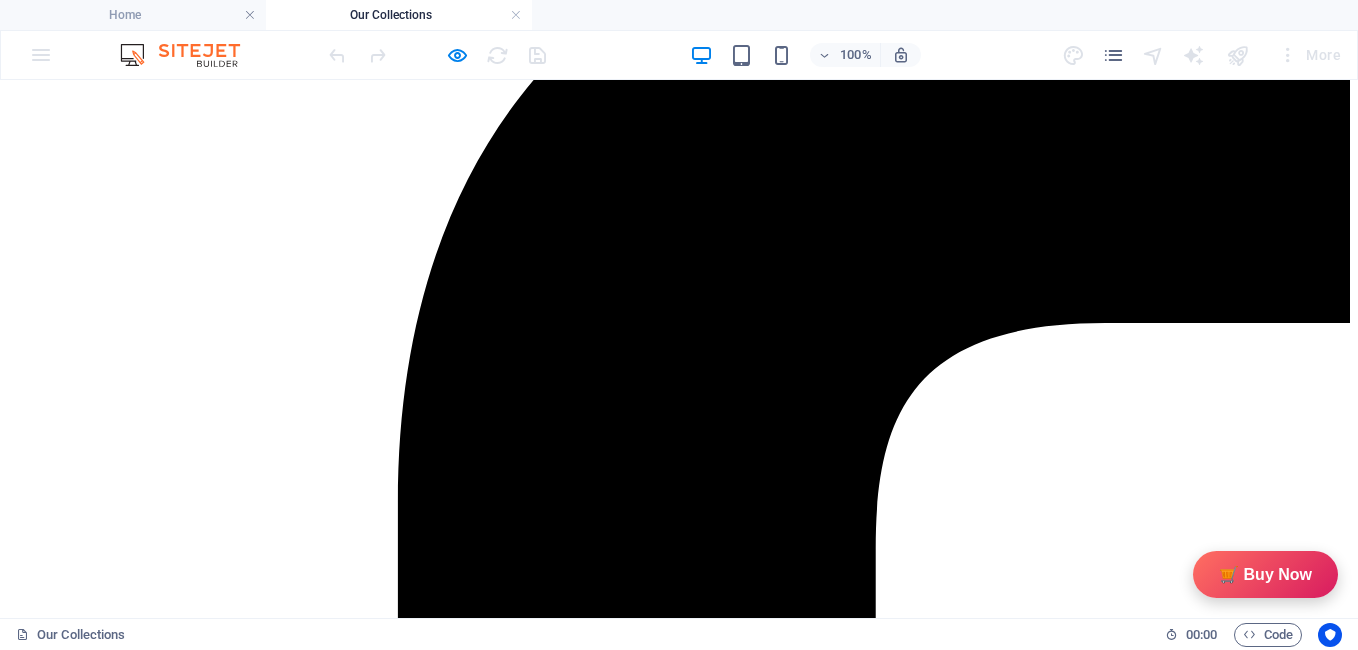 scroll, scrollTop: 350, scrollLeft: 0, axis: vertical 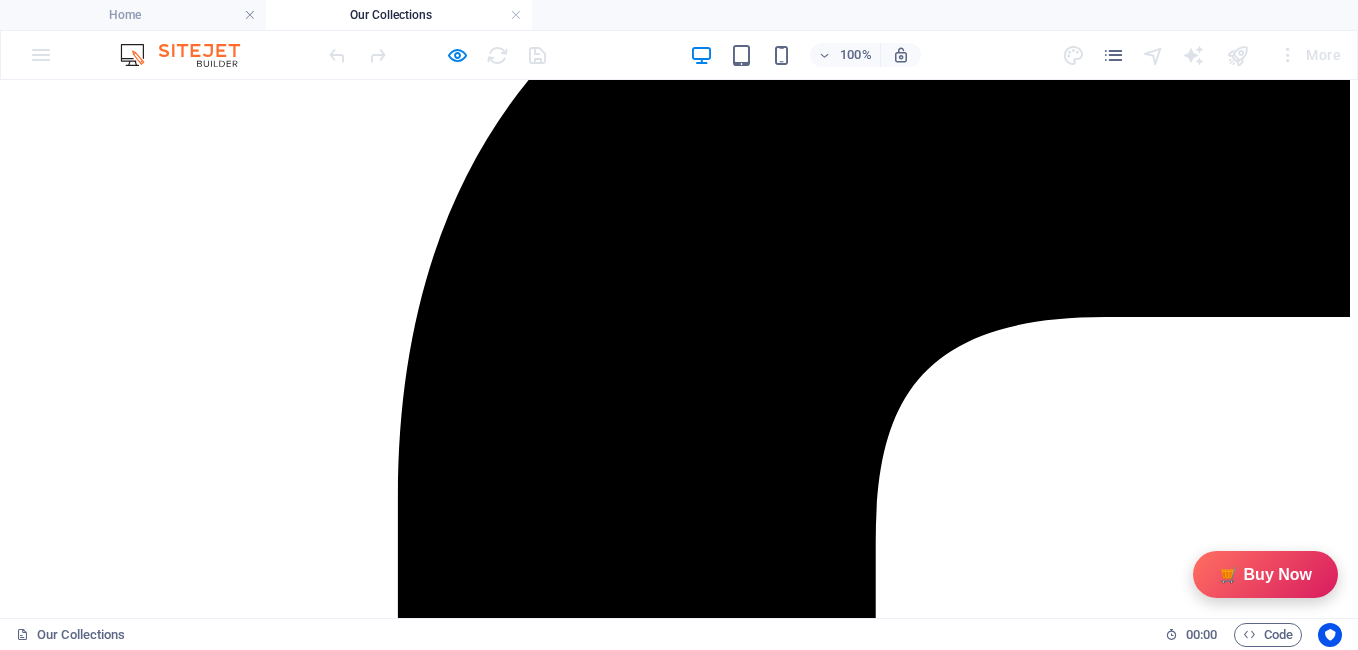 click on "Scented Candles" at bounding box center (71, 5739) 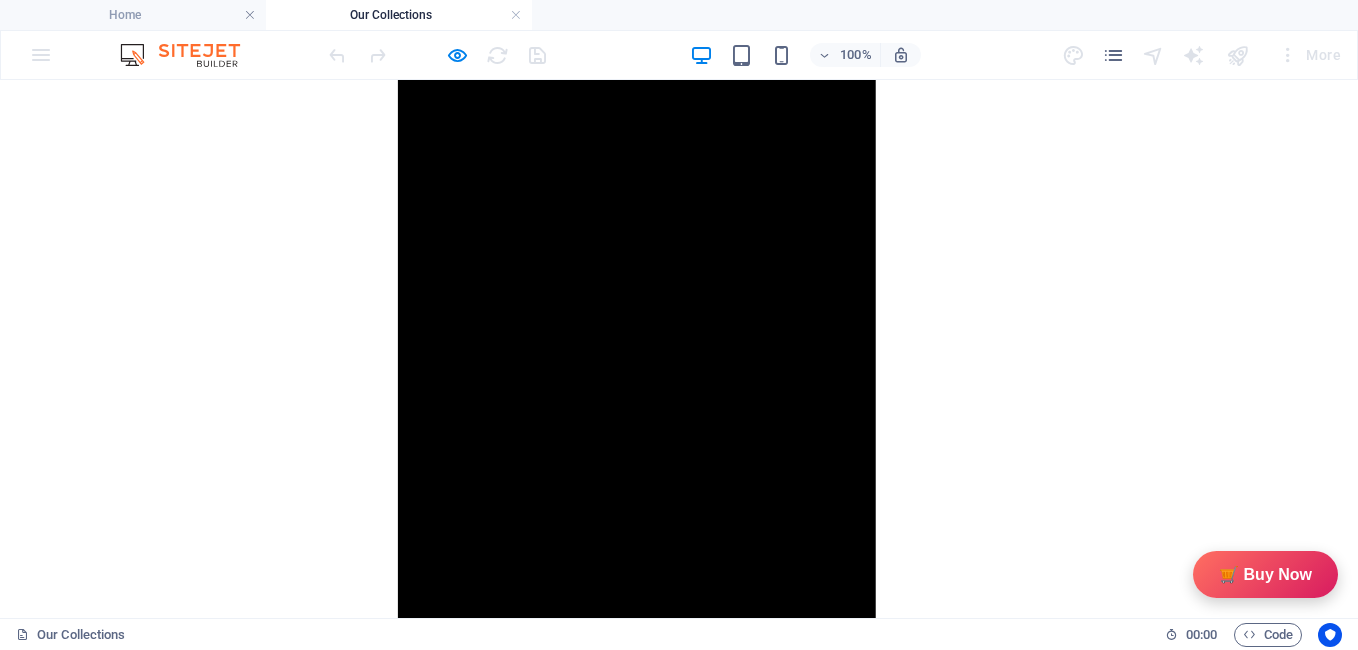 scroll, scrollTop: 1657, scrollLeft: 0, axis: vertical 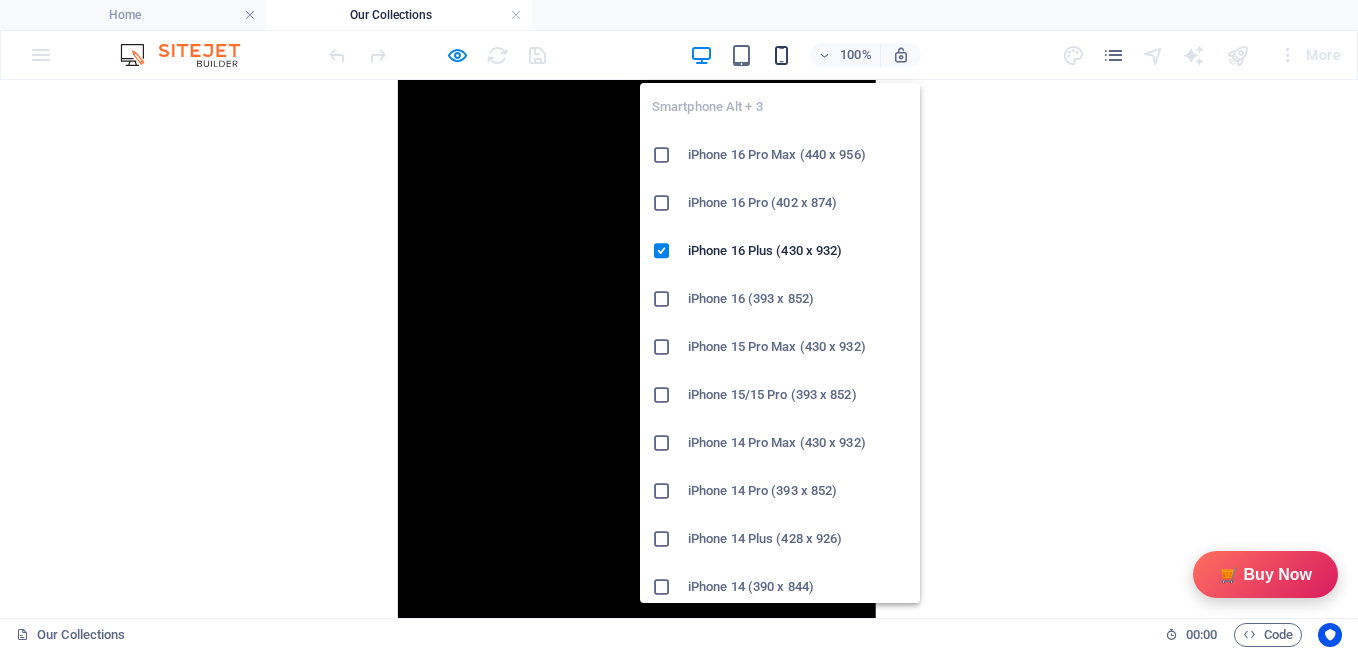 click at bounding box center (781, 55) 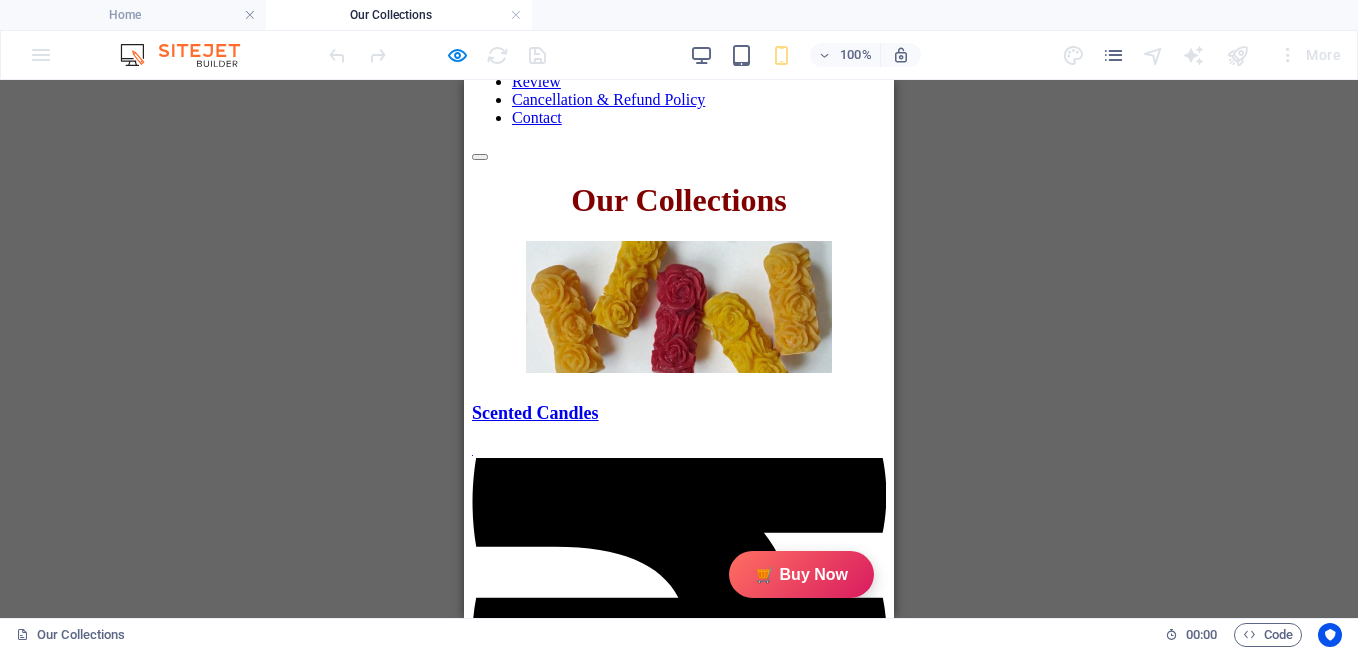 scroll, scrollTop: 1823, scrollLeft: 0, axis: vertical 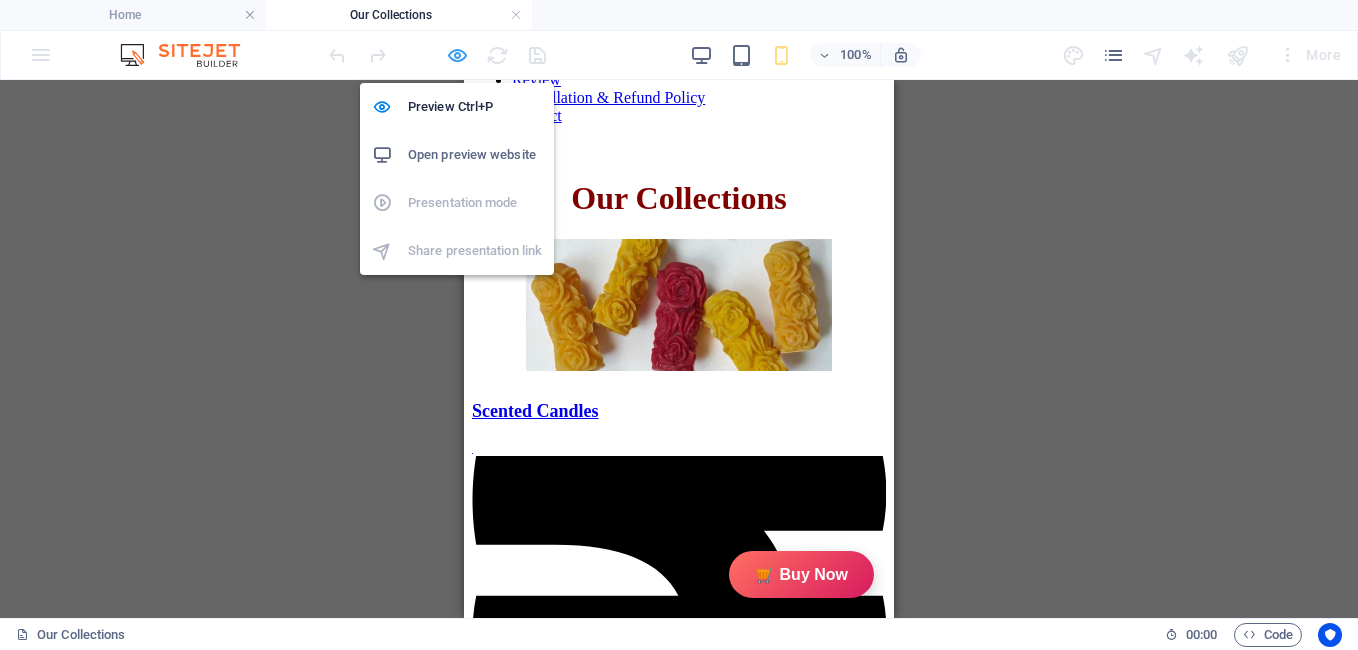 click at bounding box center [457, 55] 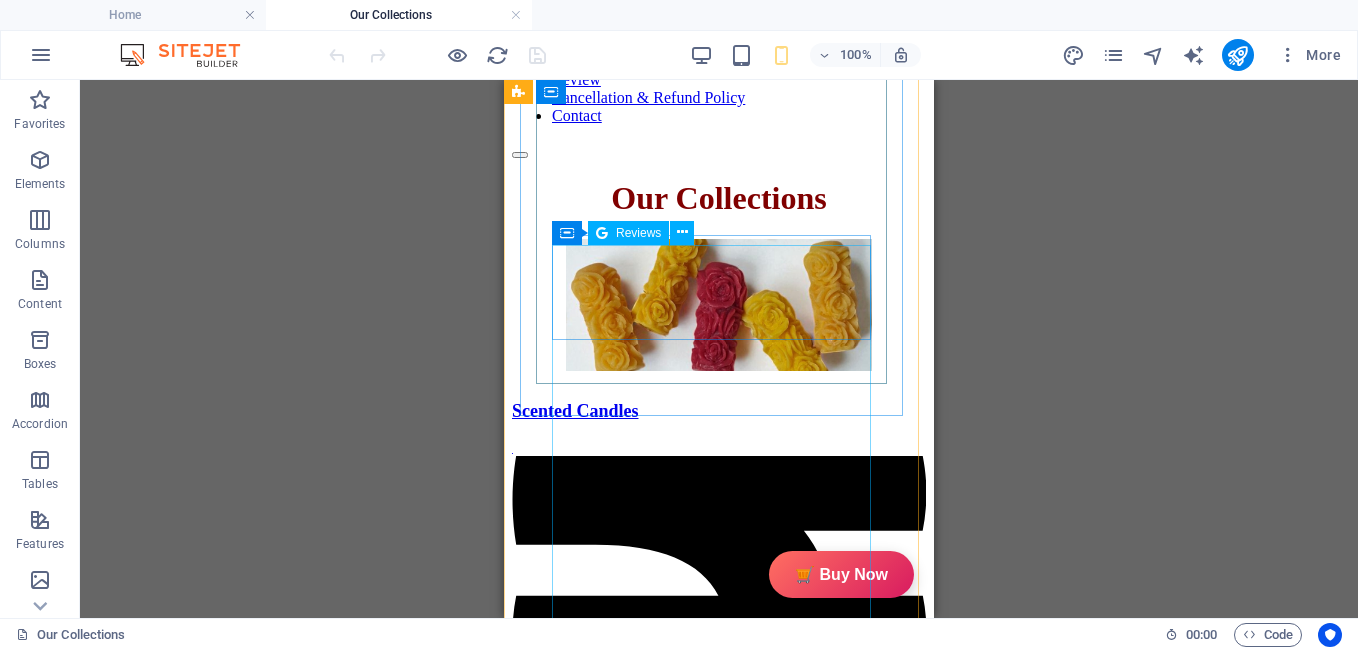 click on "Excellent on Google   4.7   out of 5  based on  16,564 reviews Review us on Google mai ye 2 days ago 人很多，但上面停車位很少，最好是搭Uber 上來但要提前約好下山時間，不然要等很久！ 夜景很美 j.glatki 4 days ago Left a 5-star rating. Excellent! [FIRST] [LAST] 7 days ago Very beautiful look out and scenic view. $10 to park at the top and its very worth it even to not go into the observatory Read more [FIRST] [LAST] 8 days ago Great place to go with the family, friends or your partner you can take great beautiful pictures 😉 [FIRST] 8 days ago Expect a lot of walking on a steep hike if you decide to park in the free parking at the bottom of the "mountain". Read more [FIRST] [LAST] 9 days ago I learn what eclipse is [FIRST] [LAST] 9 days ago Doesn't disappoint. [FIRST] [LAST] 9 days ago Best view over L.A. Load More Free Google Reviews widget
Panel only seen by widget owner
Edit widget Views 1%" at bounding box center (687, 4990) 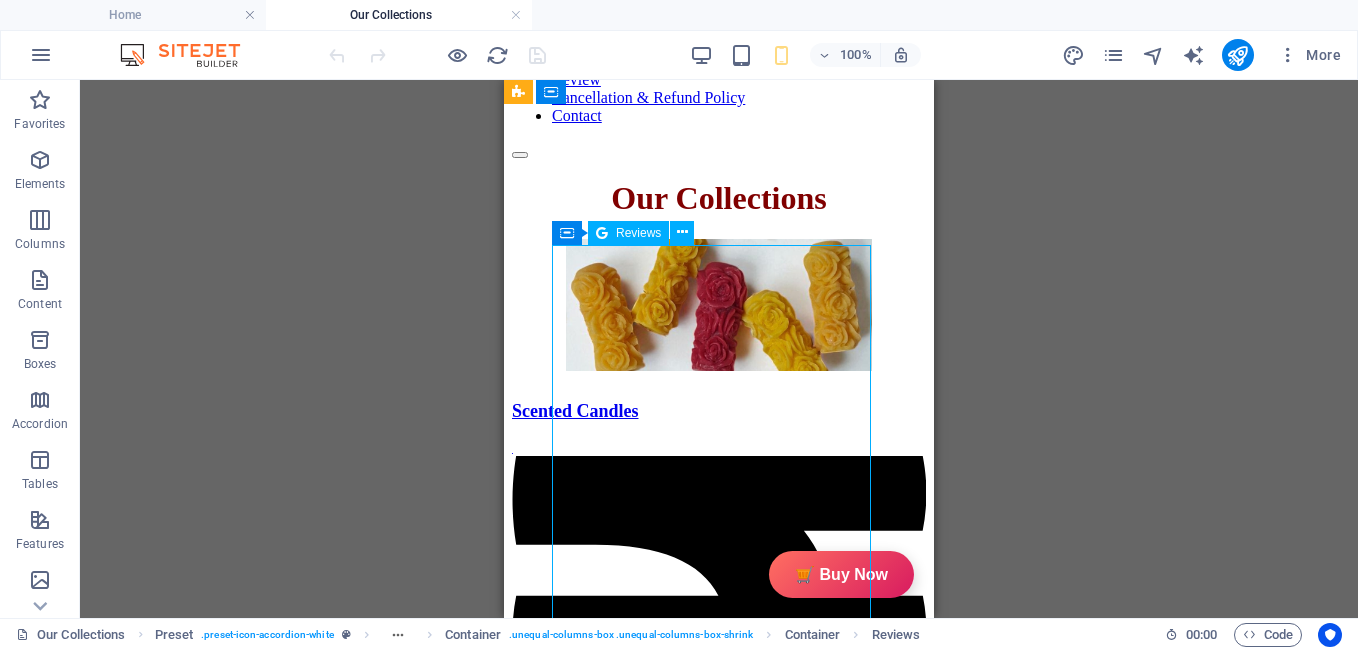 click on "Excellent on Google   4.7   out of 5  based on  16,564 reviews Review us on Google mai ye 2 days ago 人很多，但上面停車位很少，最好是搭Uber 上來但要提前約好下山時間，不然要等很久！ 夜景很美 j.glatki 4 days ago Left a 5-star rating. Excellent! [FIRST] [LAST] 7 days ago Very beautiful look out and scenic view. $10 to park at the top and its very worth it even to not go into the observatory Read more [FIRST] [LAST] 8 days ago Great place to go with the family, friends or your partner you can take great beautiful pictures 😉 [FIRST] 8 days ago Expect a lot of walking on a steep hike if you decide to park in the free parking at the bottom of the "mountain". Read more [FIRST] [LAST] 9 days ago I learn what eclipse is [FIRST] [LAST] 9 days ago Doesn't disappoint. [FIRST] [LAST] 9 days ago Best view over L.A. Load More Free Google Reviews widget
Panel only seen by widget owner
Edit widget Views 1%" at bounding box center (687, 4990) 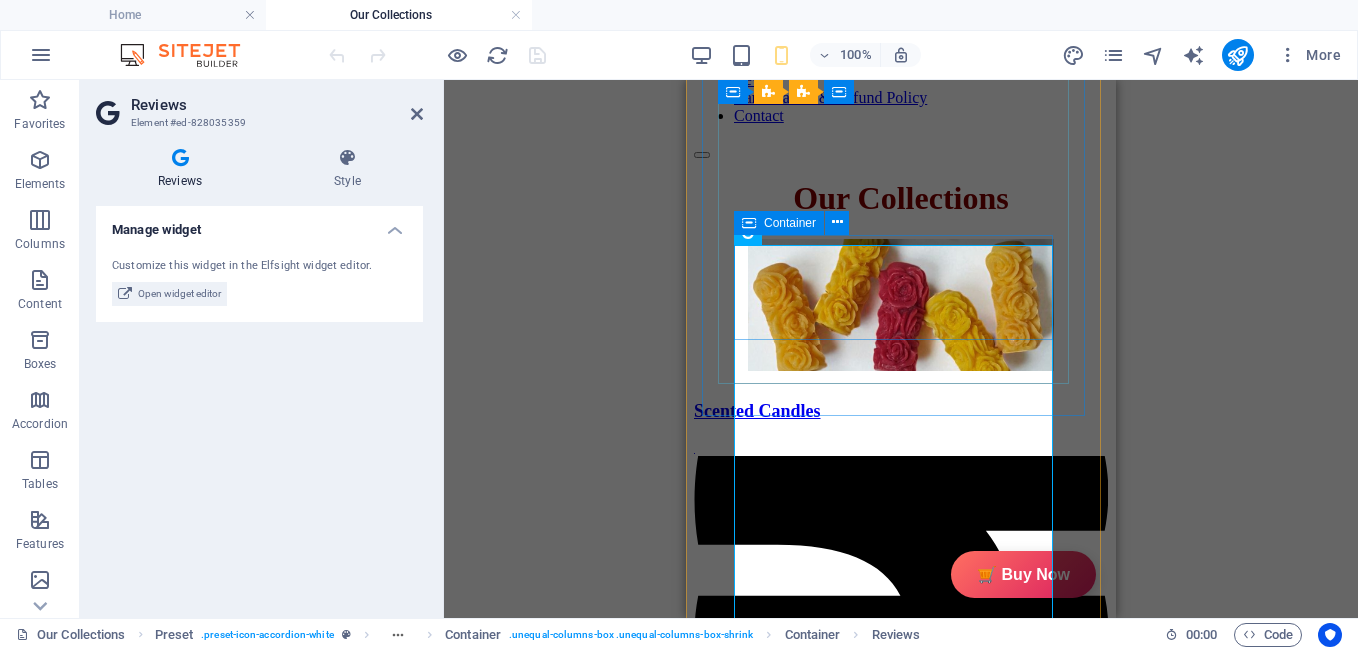 click at bounding box center (749, 223) 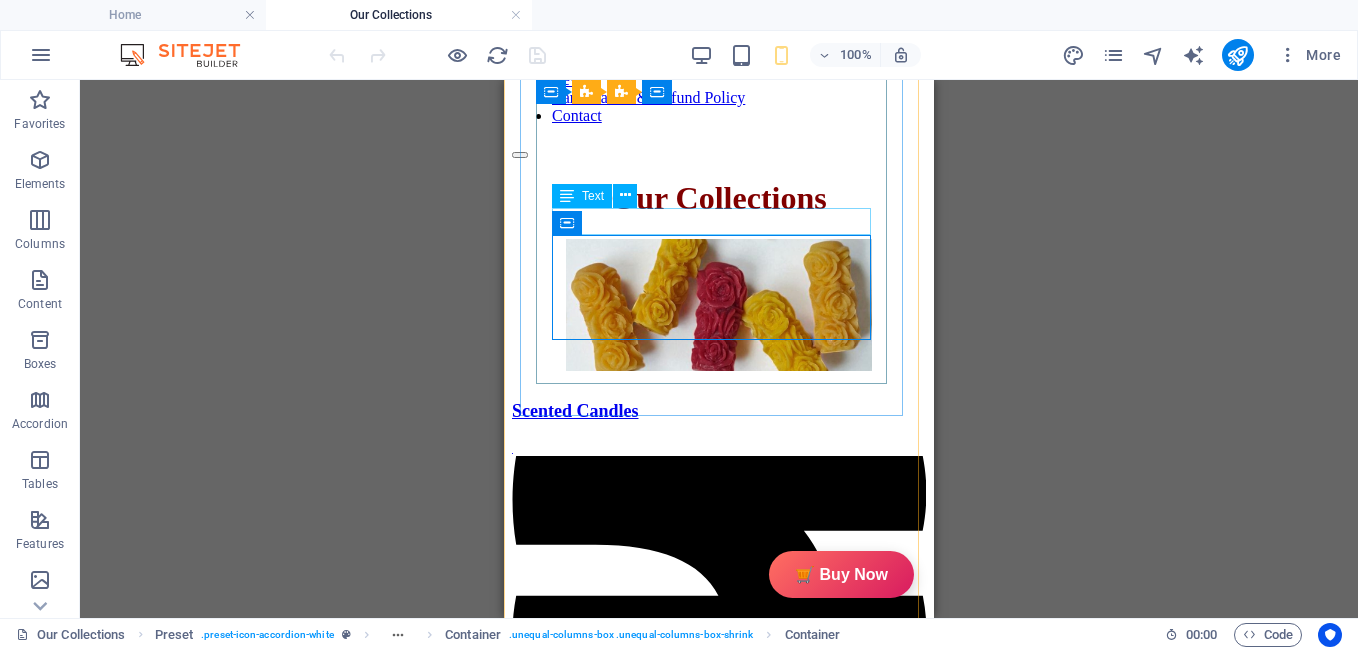 click on "Review" at bounding box center (687, 3172) 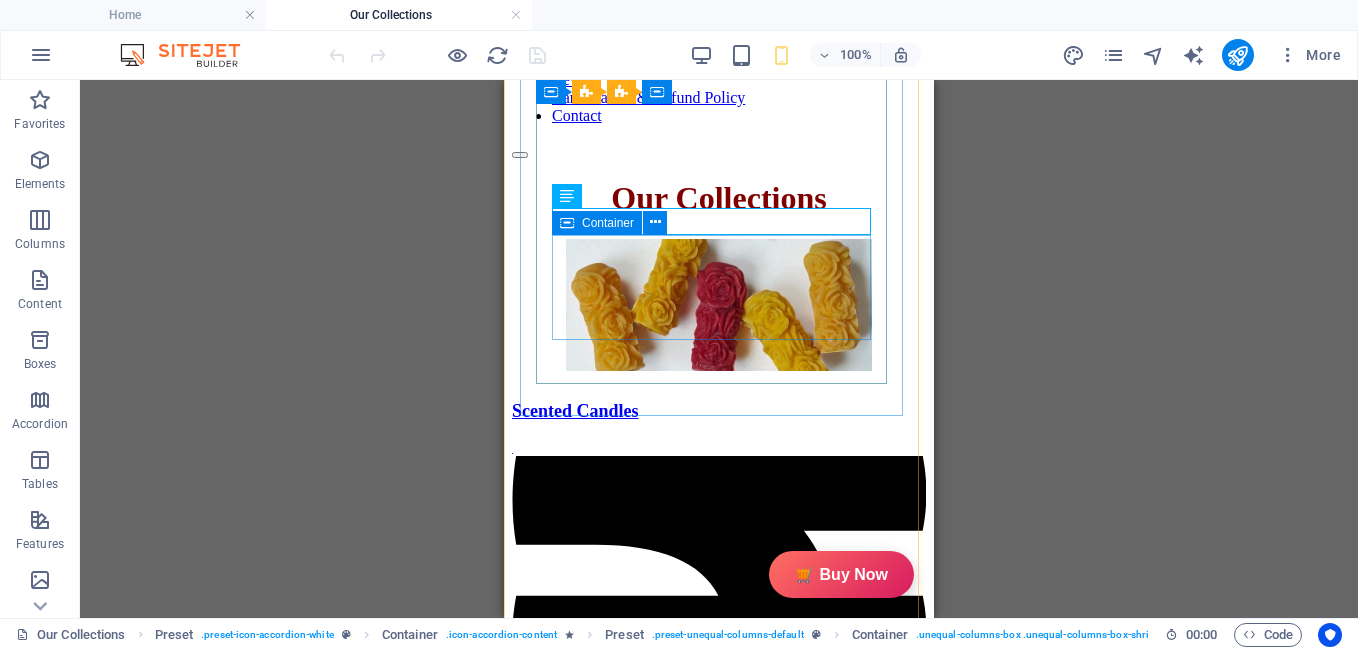 click at bounding box center [567, 223] 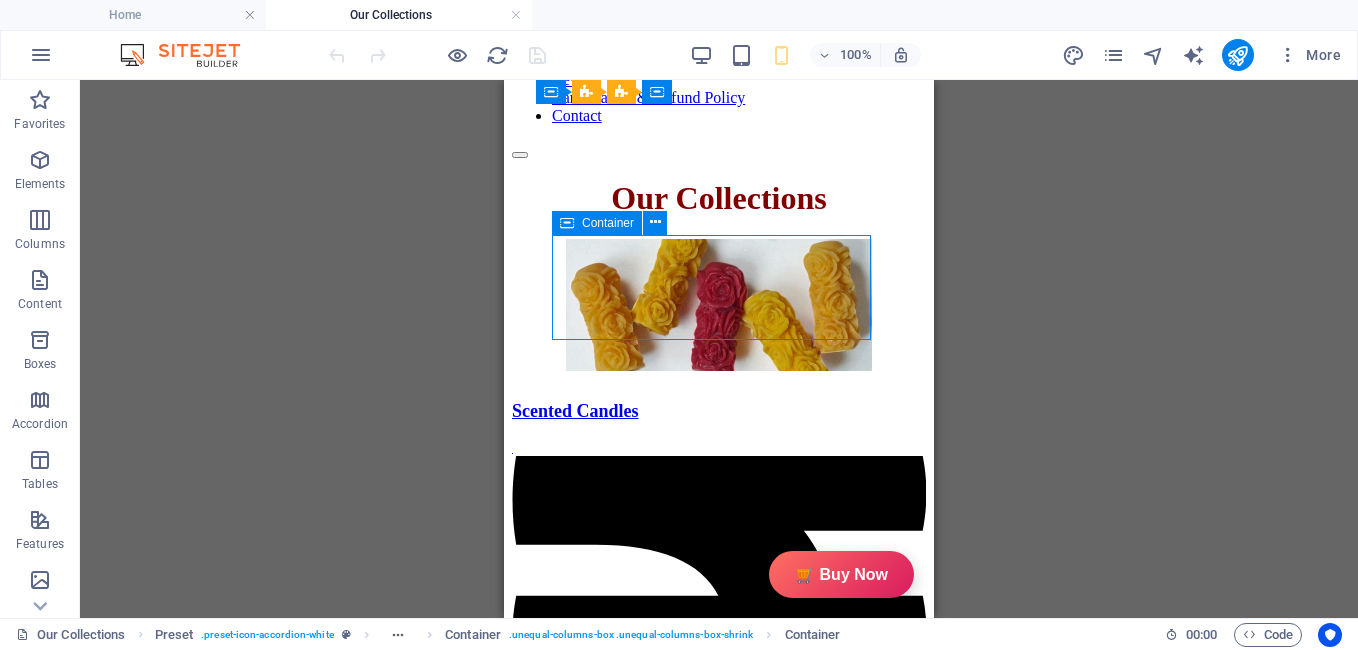 click at bounding box center [567, 223] 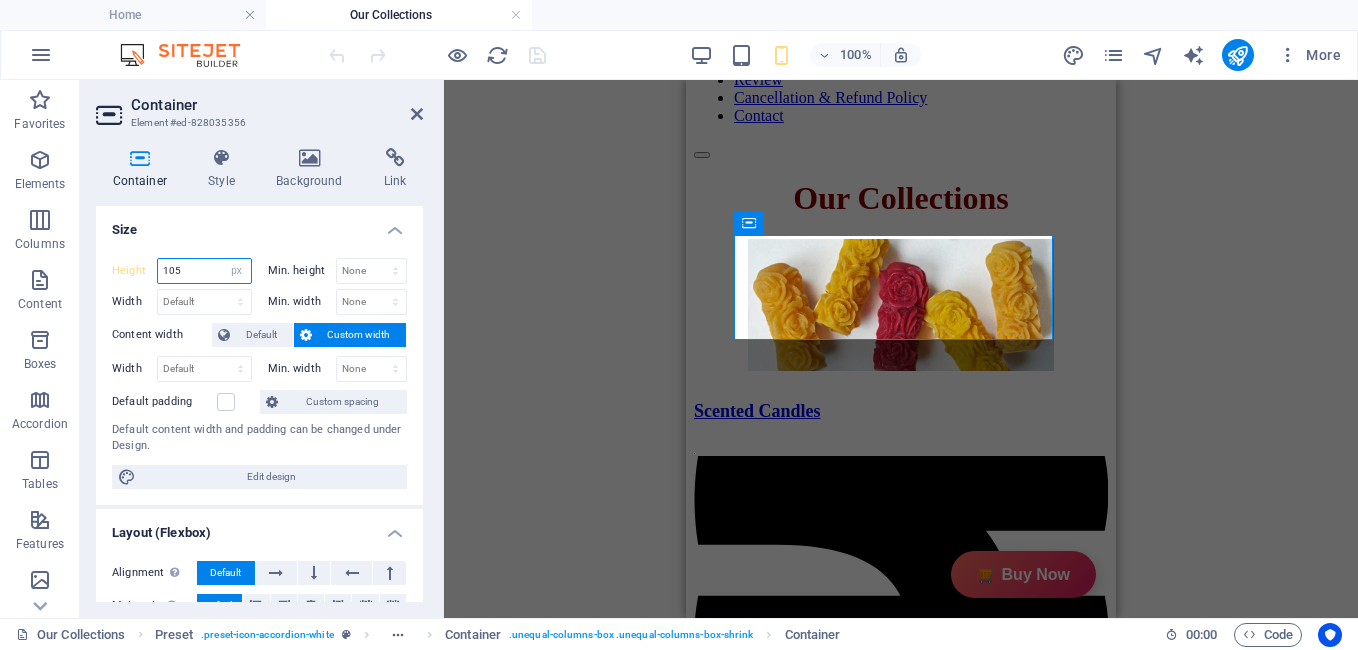 click on "105" at bounding box center [204, 271] 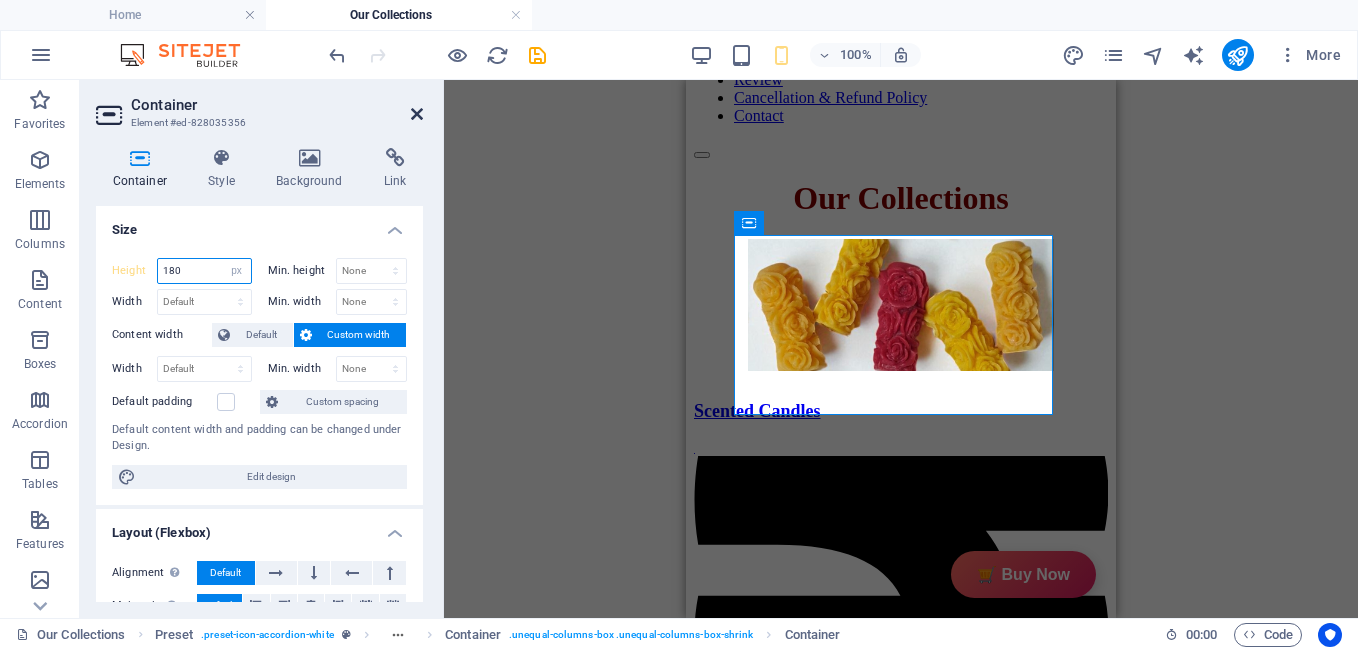 type on "180" 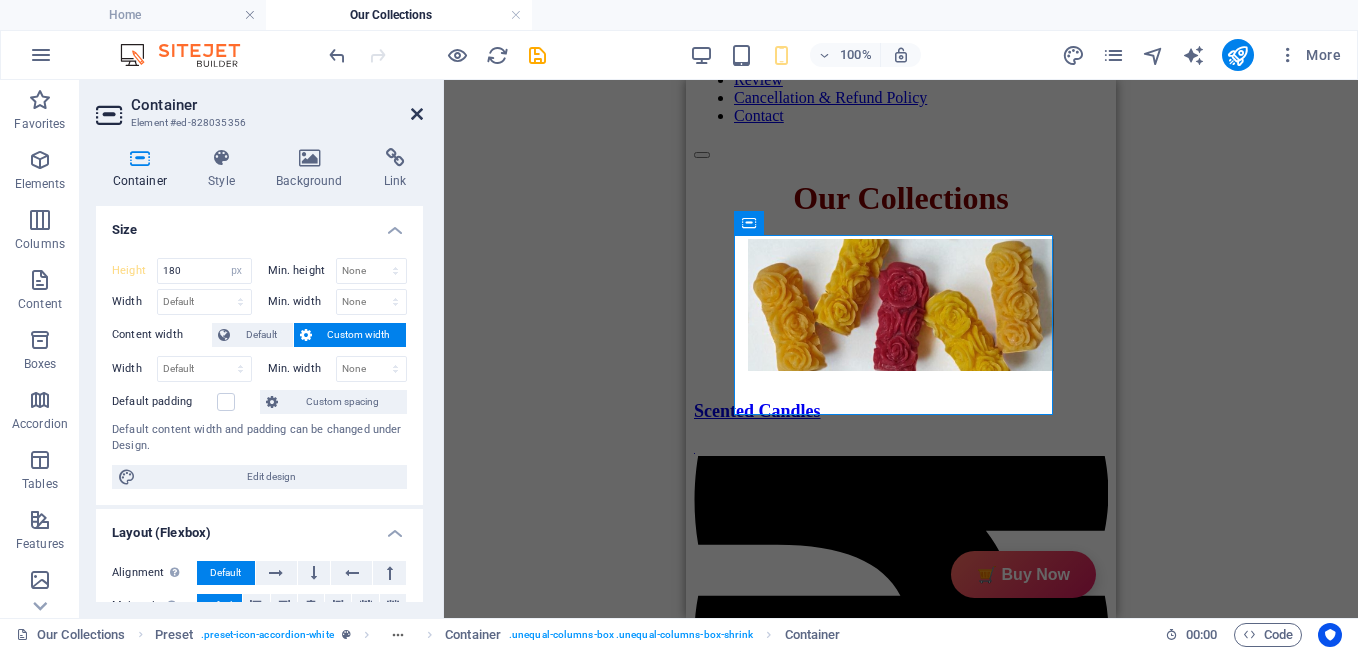 click at bounding box center [417, 114] 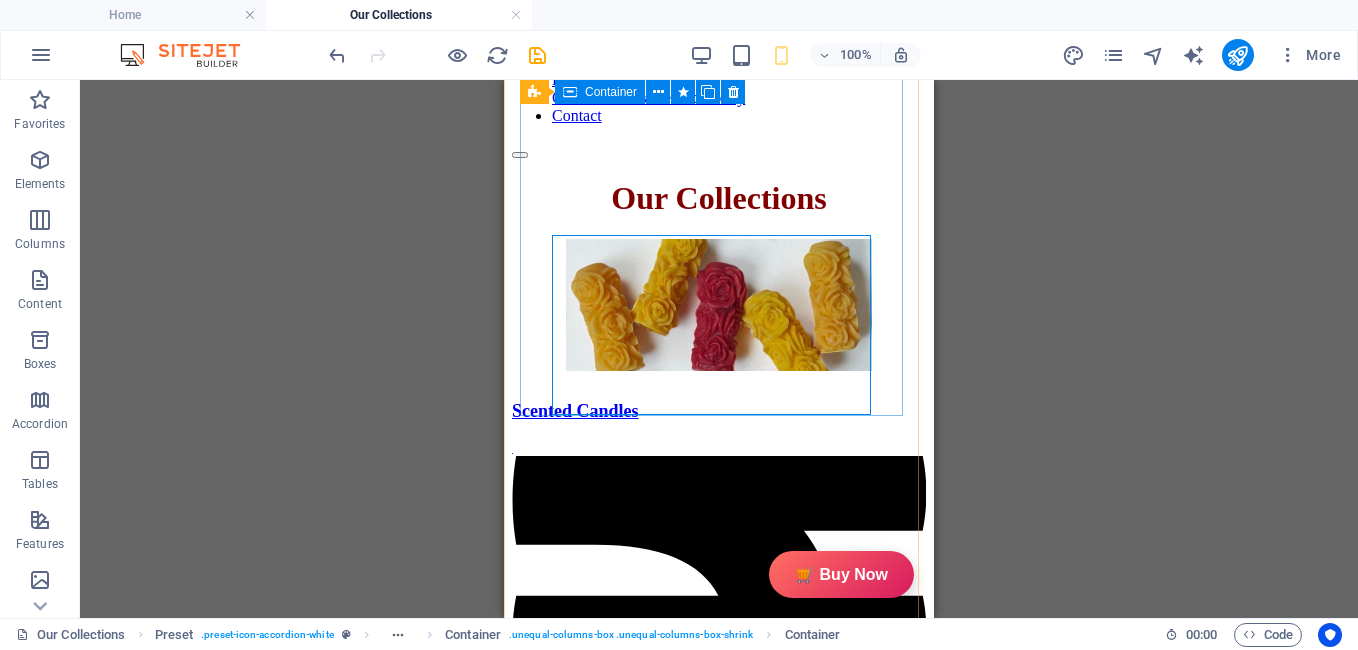 click on "Description GiftyBiz Scented Candles – Light Up Moments Hand-poured with love, GiftyBiz scented candles are crafted to bring warmth, elegance, and a touch of serenity to your space. Made from high-quality wax and infused with soothing fragrances, each candle is designed to elevate your mood and enhance any setting. Whether you're gifting or unwinding, our candles add charm, calm, and luxury in every flicker. Perfect for decor, self-care, or as a part of our curated gift boxes. Specification In The Box Sales Packages  1 Jar Candle No. of Content in Sales Packages Pack of 1 General Brand GiftyBiz Model Name Type Container Candle Series Jar Candle Ideal For Men, Women, Girls Fragrance Rose Material Soy Wax Occasion Anniversary, Birthday, Party Shape Cylindrical Burn Time 15 hrs Suitable For Home Decor, Gift Quantity 150 gm Gift Pack Nos Net Quantity 01   Review Excellent on Google   4.7   out of 5  based on  16,564 reviews Review us on Google mai ye 2 days ago j.glatki 4 days ago [FIRST] [LAST] [FIRST] 1%" at bounding box center (719, 2648) 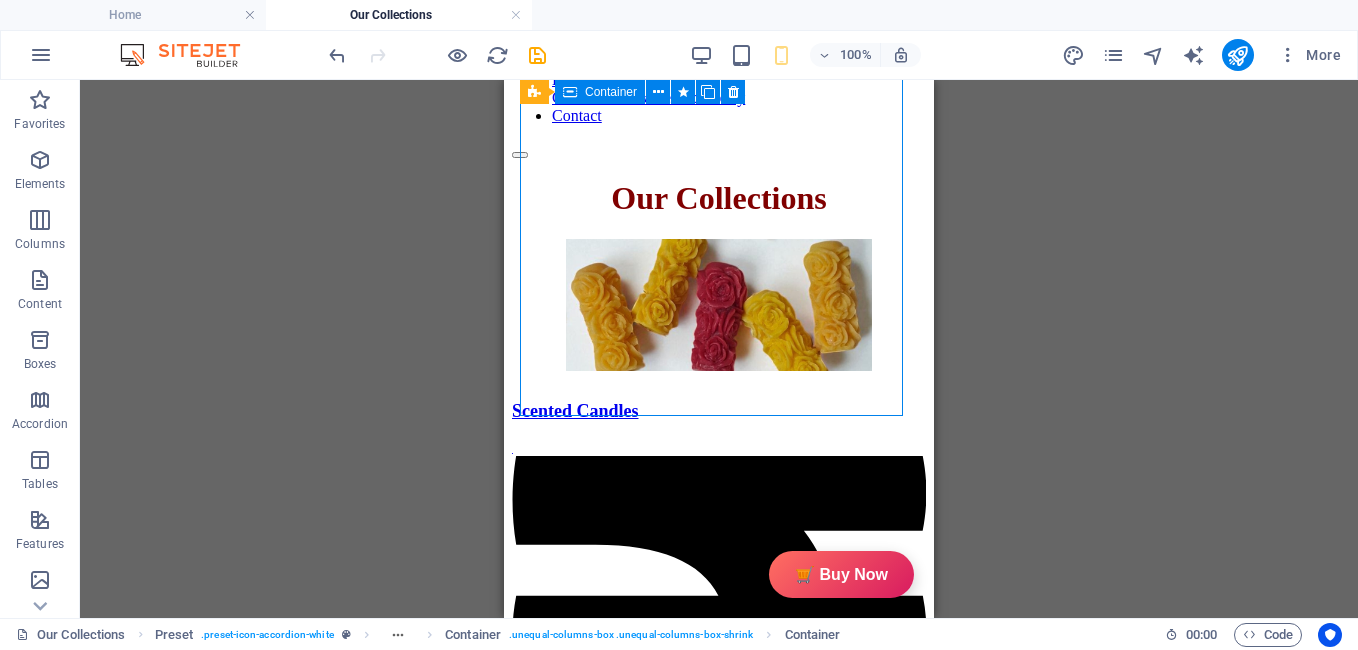 click on "Description GiftyBiz Scented Candles – Light Up Moments Hand-poured with love, GiftyBiz scented candles are crafted to bring warmth, elegance, and a touch of serenity to your space. Made from high-quality wax and infused with soothing fragrances, each candle is designed to elevate your mood and enhance any setting. Whether you're gifting or unwinding, our candles add charm, calm, and luxury in every flicker. Perfect for decor, self-care, or as a part of our curated gift boxes. Specification In The Box Sales Packages  1 Jar Candle No. of Content in Sales Packages Pack of 1 General Brand GiftyBiz Model Name Type Container Candle Series Jar Candle Ideal For Men, Women, Girls Fragrance Rose Material Soy Wax Occasion Anniversary, Birthday, Party Shape Cylindrical Burn Time 15 hrs Suitable For Home Decor, Gift Quantity 150 gm Gift Pack Nos Net Quantity 01   Review Excellent on Google   4.7   out of 5  based on  16,564 reviews Review us on Google mai ye 2 days ago j.glatki 4 days ago [FIRST] [LAST] [FIRST] 1%" at bounding box center (719, 2648) 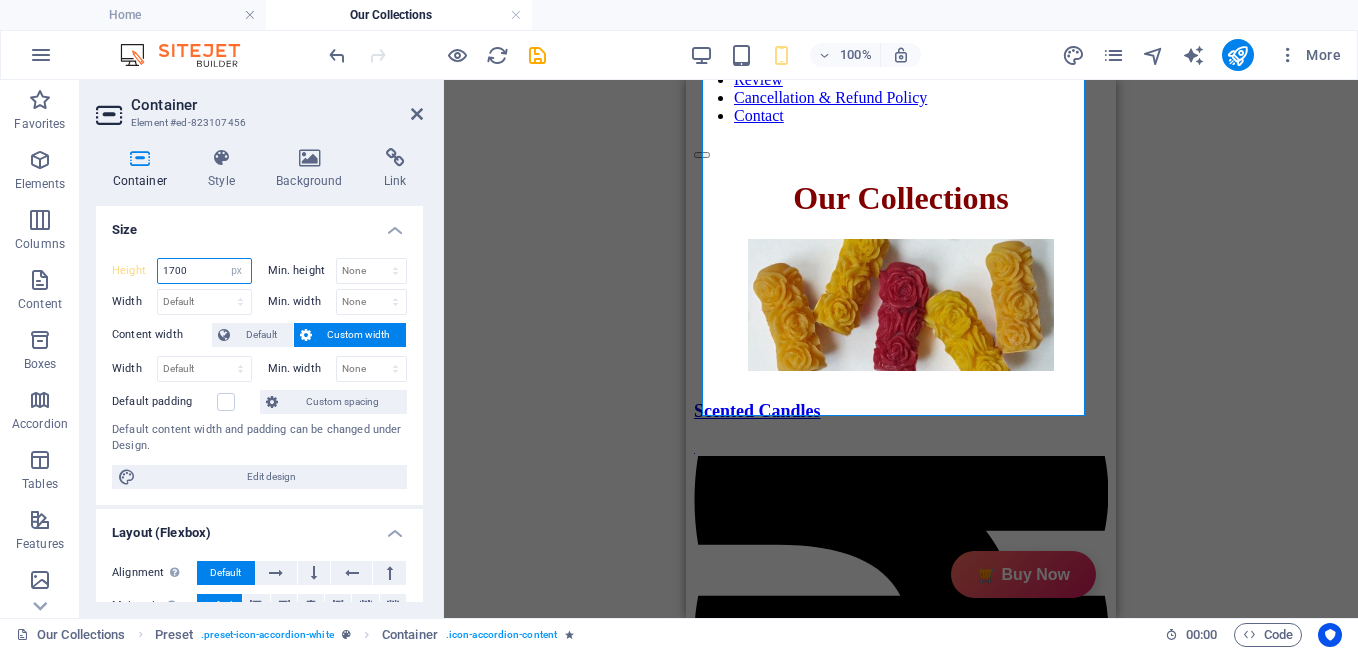 click on "1700" at bounding box center (204, 271) 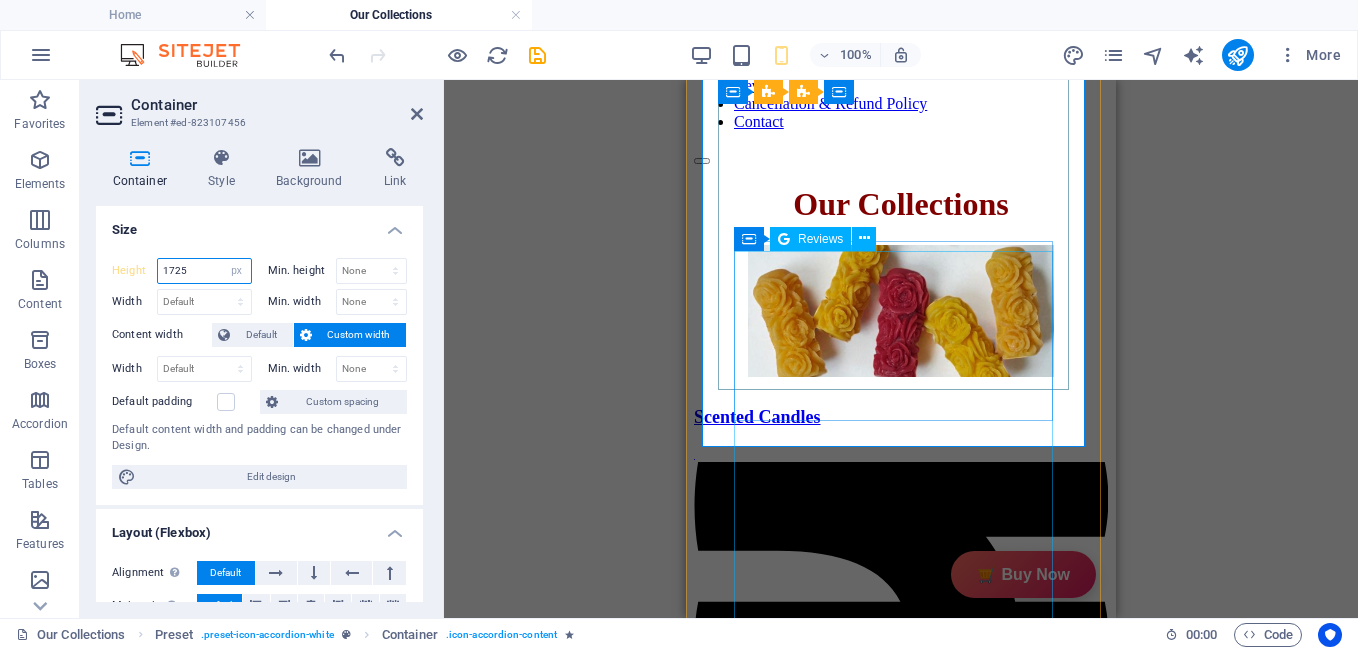 scroll, scrollTop: 1816, scrollLeft: 0, axis: vertical 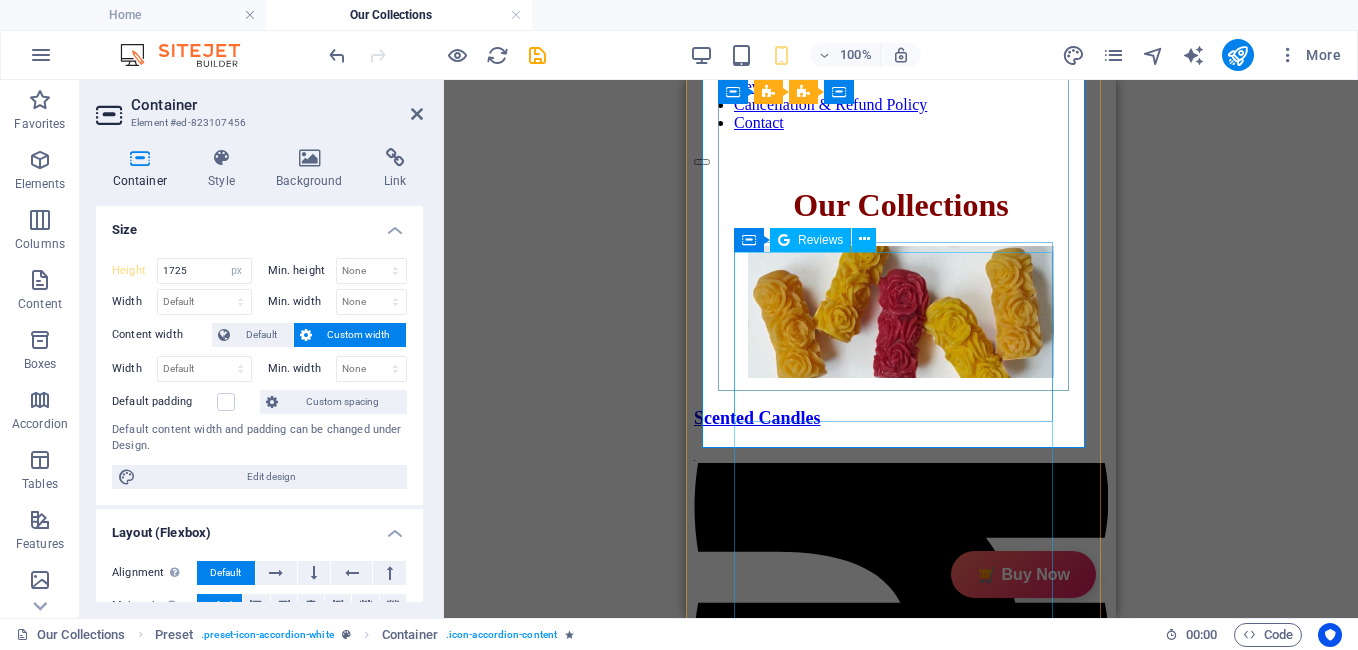 click on "Excellent on Google   4.7   out of 5  based on  16,564 reviews Review us on Google mai ye 2 days ago 人很多，但上面停車位很少，最好是搭Uber 上來但要提前約好下山時間，不然要等很久！ 夜景很美 j.glatki 4 days ago Left a 5-star rating. Excellent! [FIRST] [LAST] 7 days ago Very beautiful look out and scenic view. $10 to park at the top and its very worth it even to not go into the observatory Read more [FIRST] [LAST] 8 days ago Great place to go with the family, friends or your partner you can take great beautiful pictures 😉 [FIRST] 8 days ago Expect a lot of walking on a steep hike if you decide to park in the free parking at the bottom of the "mountain". Read more [FIRST] [LAST] 9 days ago I learn what eclipse is [FIRST] [LAST] 9 days ago Doesn't disappoint. [FIRST] [LAST] 9 days ago Best view over L.A. Load More Free Google Reviews widget
Panel only seen by widget owner
Edit widget Views 1%" at bounding box center [869, 4997] 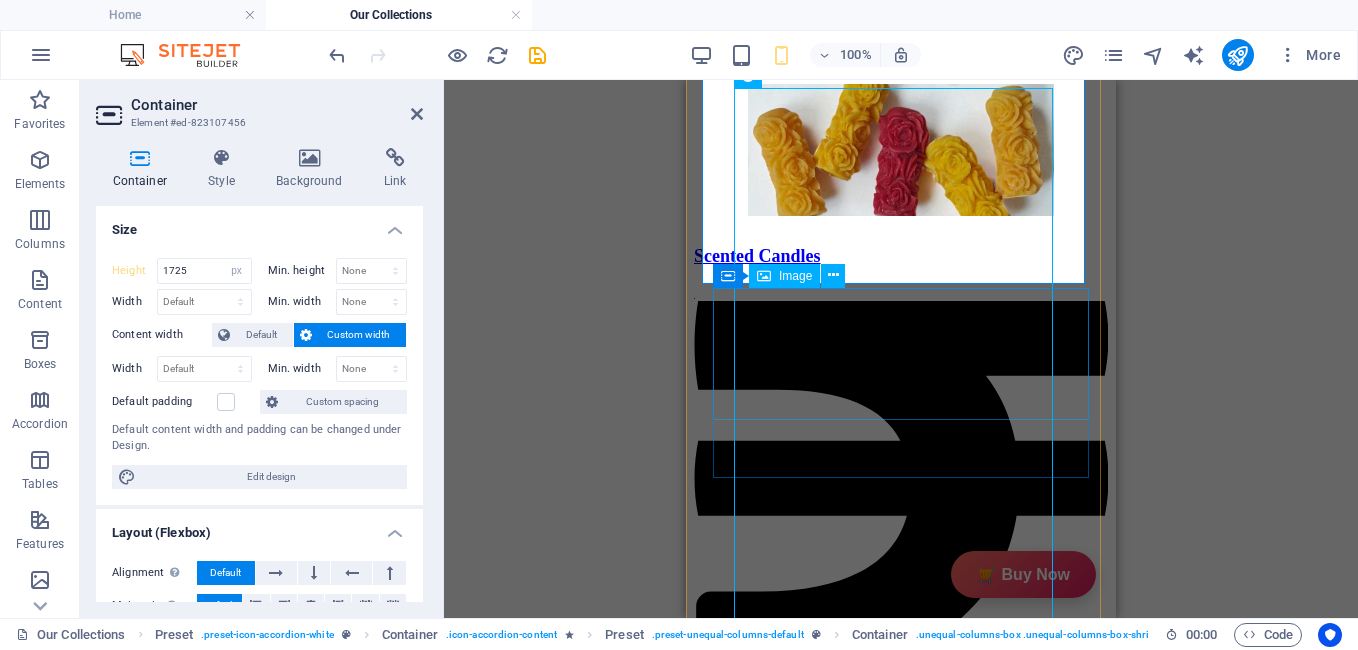 scroll, scrollTop: 1981, scrollLeft: 0, axis: vertical 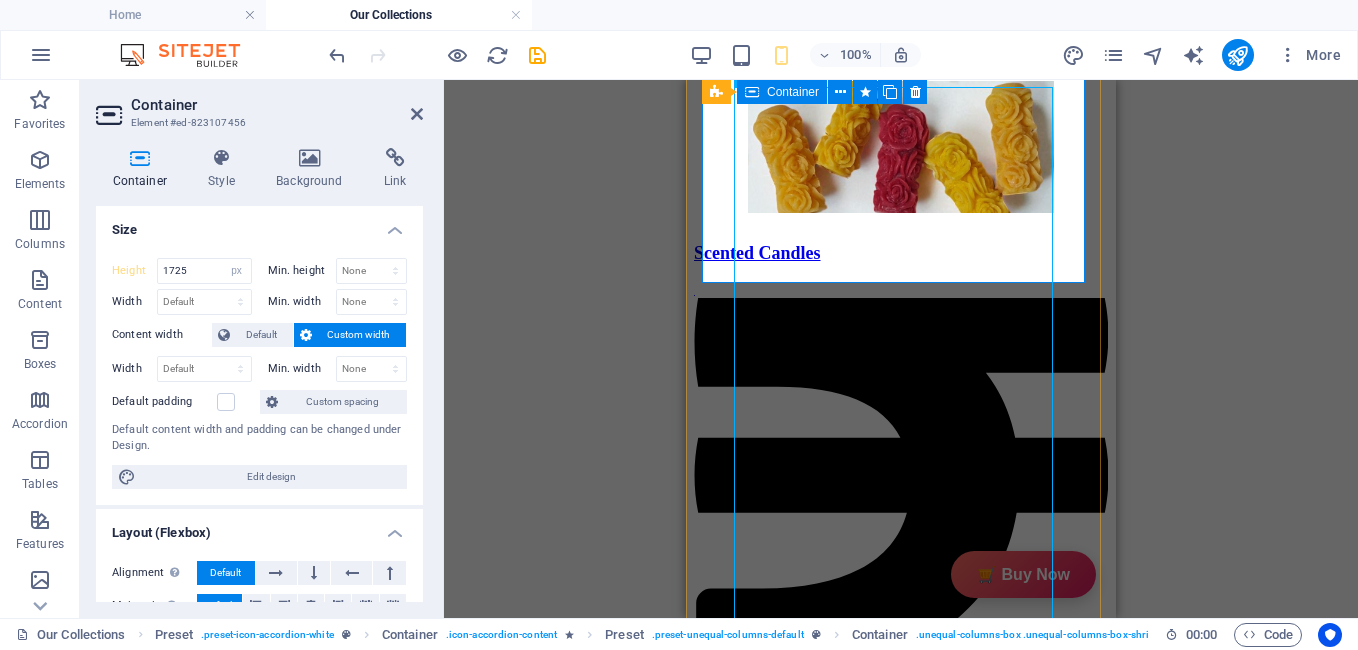 click on "Description GiftyBiz Scented Candles – Light Up Moments Hand-poured with love, GiftyBiz scented candles are crafted to bring warmth, elegance, and a touch of serenity to your space. Made from high-quality wax and infused with soothing fragrances, each candle is designed to elevate your mood and enhance any setting. Whether you're gifting or unwinding, our candles add charm, calm, and luxury in every flicker. Perfect for decor, self-care, or as a part of our curated gift boxes. Specification In The Box Sales Packages  1 Jar Candle No. of Content in Sales Packages Pack of 1 General Brand GiftyBiz Model Name Type Container Candle Series Jar Candle Ideal For Men, Women, Girls Fragrance Rose Material Soy Wax Occasion Anniversary, Birthday, Party Shape Cylindrical Burn Time 15 hrs Suitable For Home Decor, Gift Quantity 150 gm Gift Pack Nos Net Quantity 01   Review Excellent on Google   4.7   out of 5  based on  16,564 reviews Review us on Google mai ye 2 days ago j.glatki 4 days ago [FIRST] [LAST] [FIRST] 1%" at bounding box center (901, 2502) 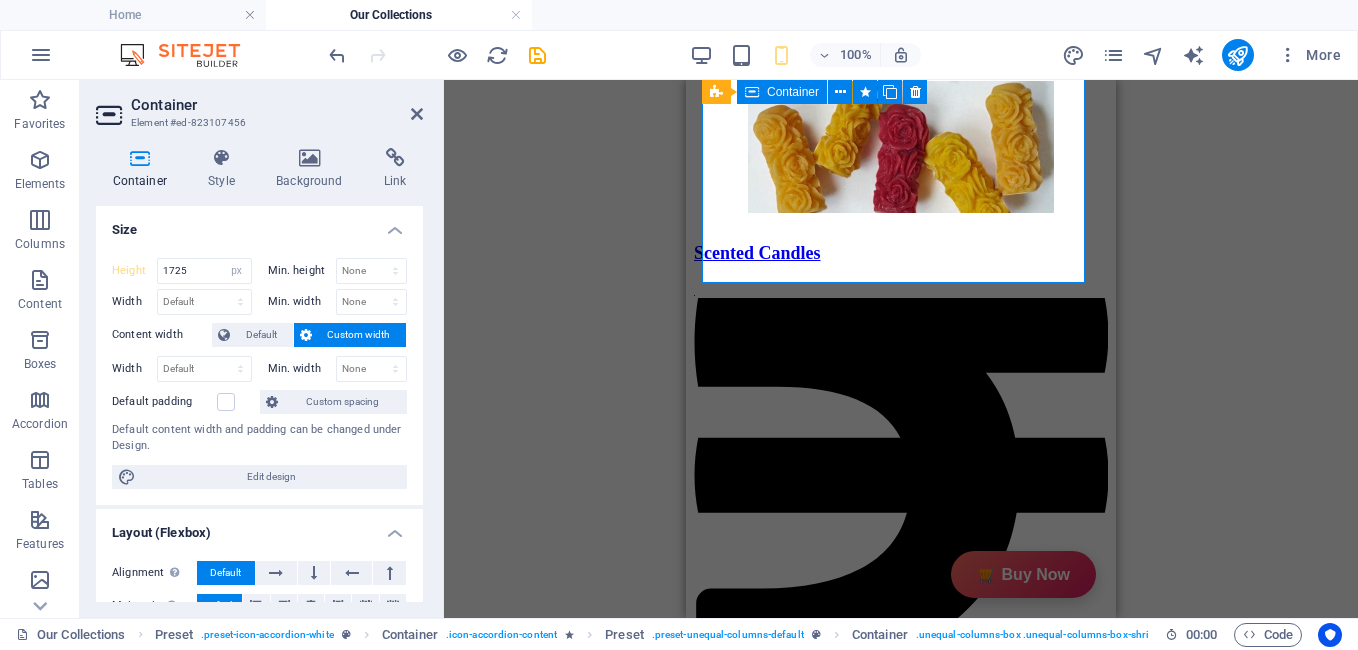 click on "Description GiftyBiz Scented Candles – Light Up Moments Hand-poured with love, GiftyBiz scented candles are crafted to bring warmth, elegance, and a touch of serenity to your space. Made from high-quality wax and infused with soothing fragrances, each candle is designed to elevate your mood and enhance any setting. Whether you're gifting or unwinding, our candles add charm, calm, and luxury in every flicker. Perfect for decor, self-care, or as a part of our curated gift boxes. Specification In The Box Sales Packages  1 Jar Candle No. of Content in Sales Packages Pack of 1 General Brand GiftyBiz Model Name Type Container Candle Series Jar Candle Ideal For Men, Women, Girls Fragrance Rose Material Soy Wax Occasion Anniversary, Birthday, Party Shape Cylindrical Burn Time 15 hrs Suitable For Home Decor, Gift Quantity 150 gm Gift Pack Nos Net Quantity 01   Review Excellent on Google   4.7   out of 5  based on  16,564 reviews Review us on Google mai ye 2 days ago j.glatki 4 days ago [FIRST] [LAST] [FIRST] 1%" at bounding box center [901, 2502] 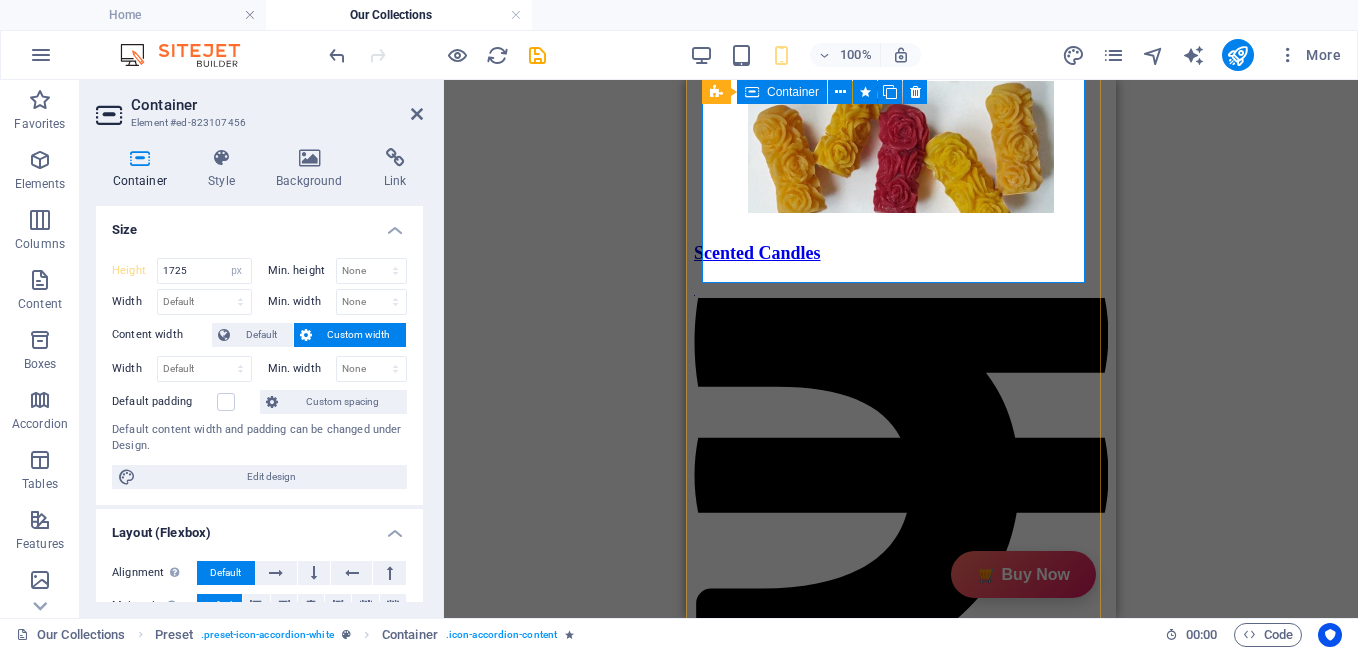 click on "Description GiftyBiz Scented Candles – Light Up Moments Hand-poured with love, GiftyBiz scented candles are crafted to bring warmth, elegance, and a touch of serenity to your space. Made from high-quality wax and infused with soothing fragrances, each candle is designed to elevate your mood and enhance any setting. Whether you're gifting or unwinding, our candles add charm, calm, and luxury in every flicker. Perfect for decor, self-care, or as a part of our curated gift boxes. Specification In The Box Sales Packages  1 Jar Candle No. of Content in Sales Packages Pack of 1 General Brand GiftyBiz Model Name Type Container Candle Series Jar Candle Ideal For Men, Women, Girls Fragrance Rose Material Soy Wax Occasion Anniversary, Birthday, Party Shape Cylindrical Burn Time 15 hrs Suitable For Home Decor, Gift Quantity 150 gm Gift Pack Nos Net Quantity 01   Review Excellent on Google   4.7   out of 5  based on  16,564 reviews Review us on Google mai ye 2 days ago j.glatki 4 days ago [FIRST] [LAST] [FIRST] 1%" at bounding box center (901, 2502) 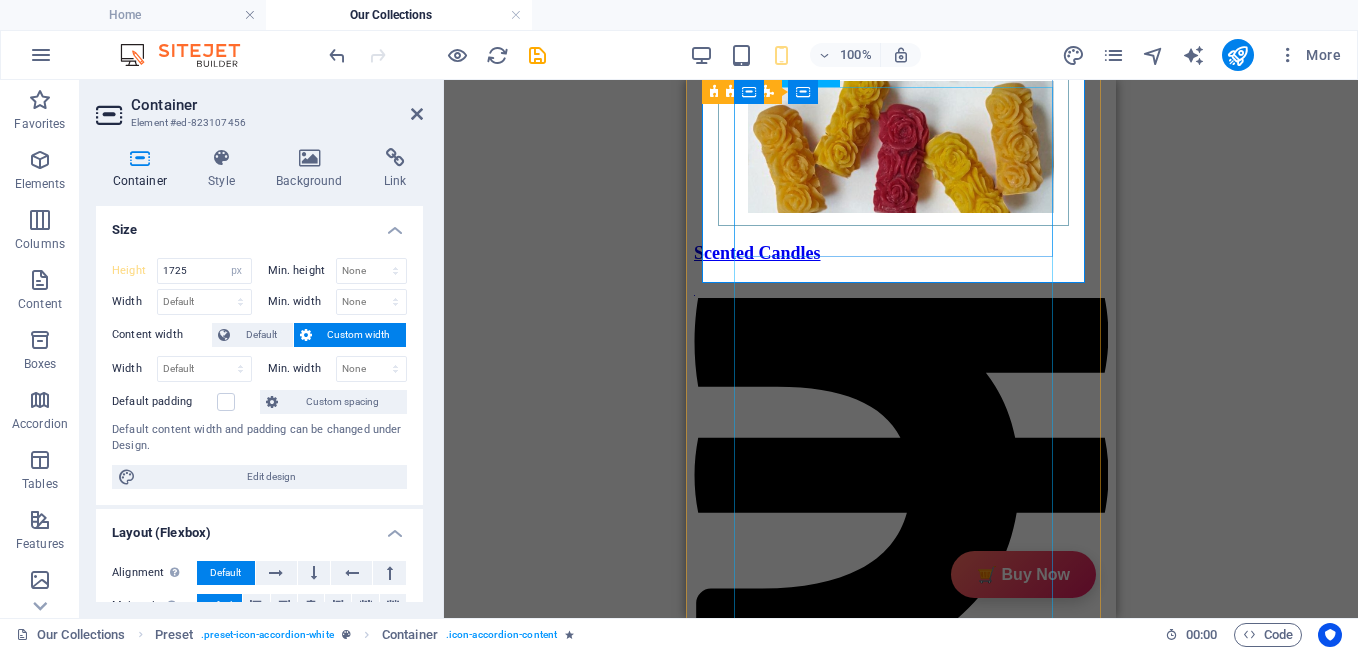 click on "Excellent on Google   4.7   out of 5  based on  16,564 reviews Review us on Google mai ye 2 days ago 人很多，但上面停車位很少，最好是搭Uber 上來但要提前約好下山時間，不然要等很久！ 夜景很美 j.glatki 4 days ago Left a 5-star rating. Excellent! [FIRST] [LAST] 7 days ago Very beautiful look out and scenic view. $10 to park at the top and its very worth it even to not go into the observatory Read more [FIRST] [LAST] 8 days ago Great place to go with the family, friends or your partner you can take great beautiful pictures 😉 [FIRST] 8 days ago Expect a lot of walking on a steep hike if you decide to park in the free parking at the bottom of the "mountain". Read more [FIRST] [LAST] 9 days ago I learn what eclipse is [FIRST] [LAST] 9 days ago Doesn't disappoint. [FIRST] [LAST] 9 days ago Best view over L.A. Load More Free Google Reviews widget
Panel only seen by widget owner
Edit widget Views 1%" at bounding box center [869, 4832] 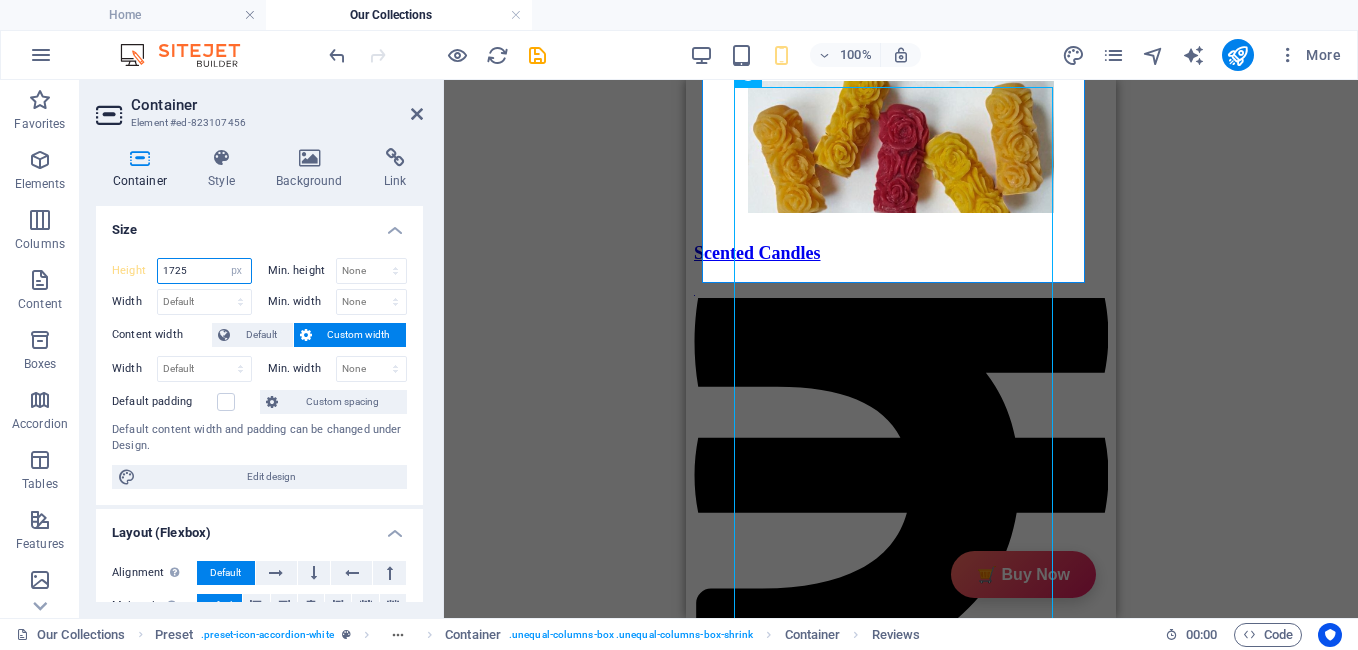 click on "1725" at bounding box center (204, 271) 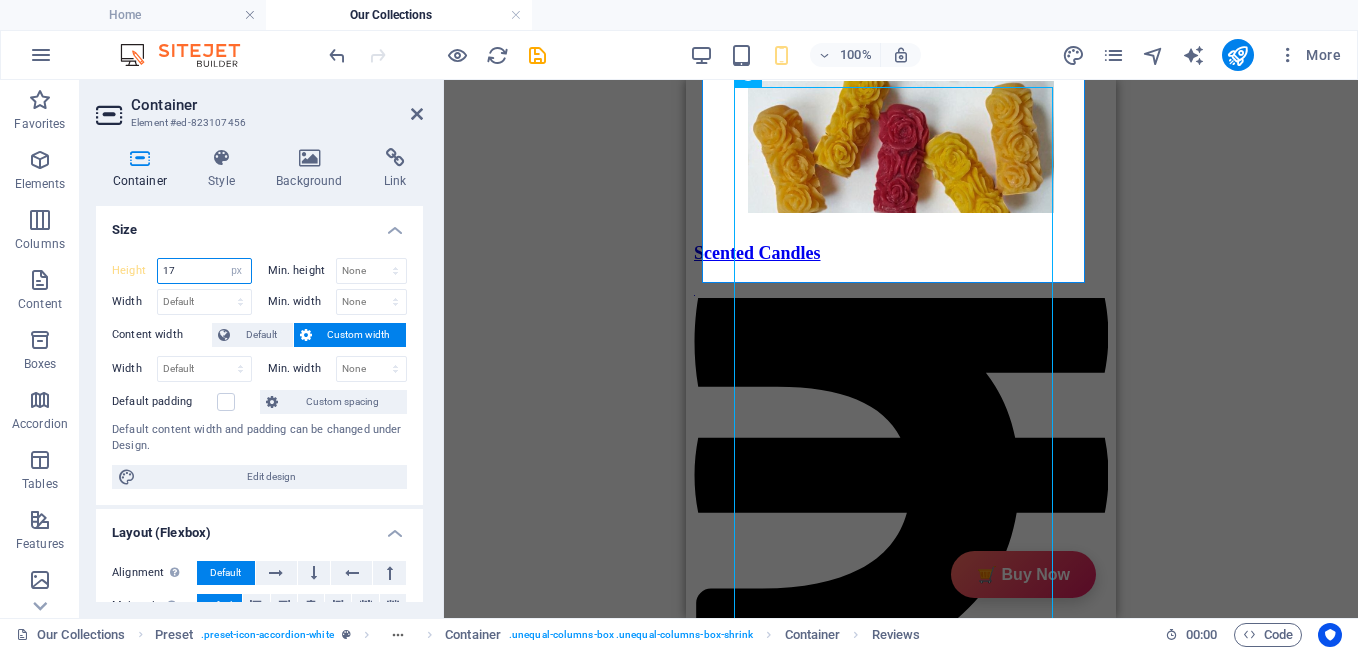 type on "1" 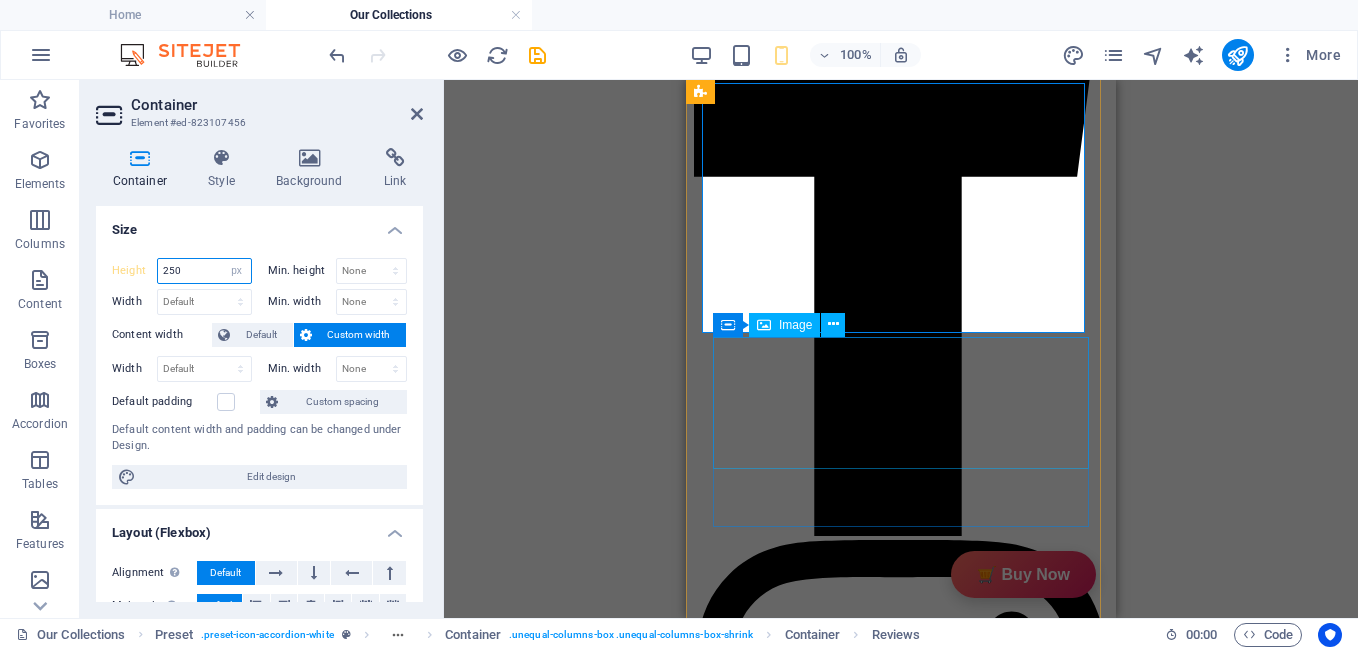 scroll, scrollTop: 456, scrollLeft: 0, axis: vertical 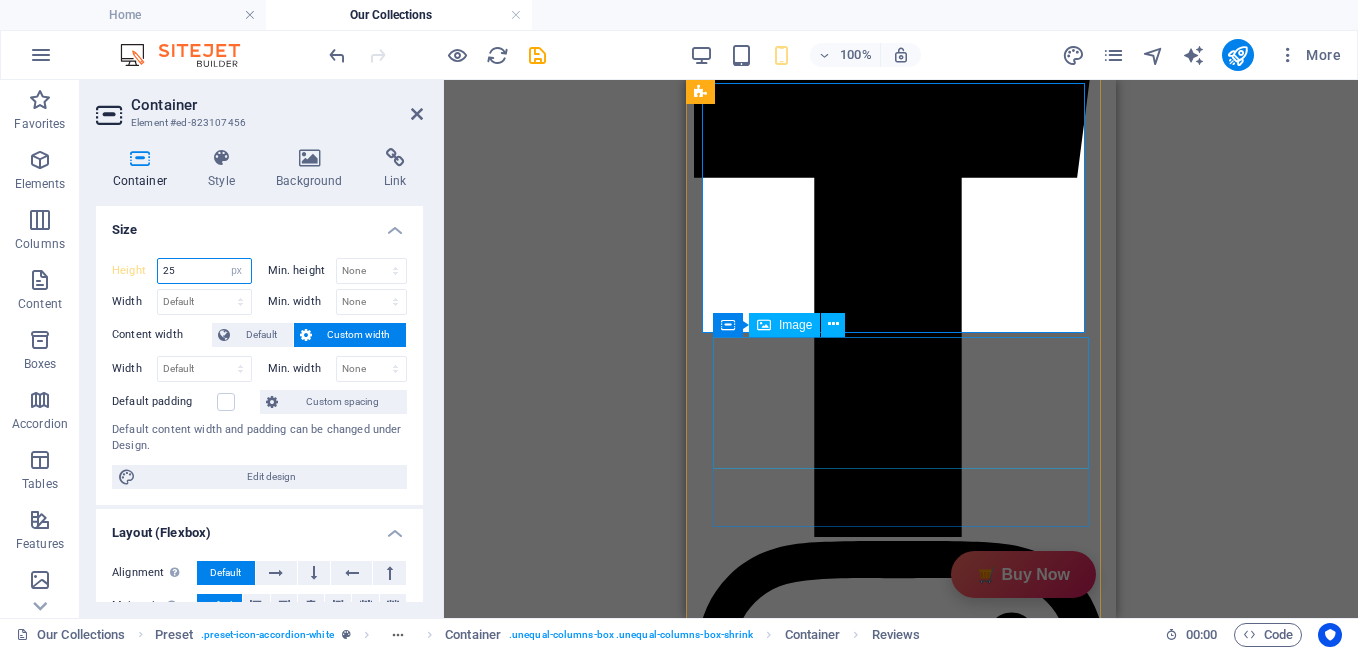 type on "2" 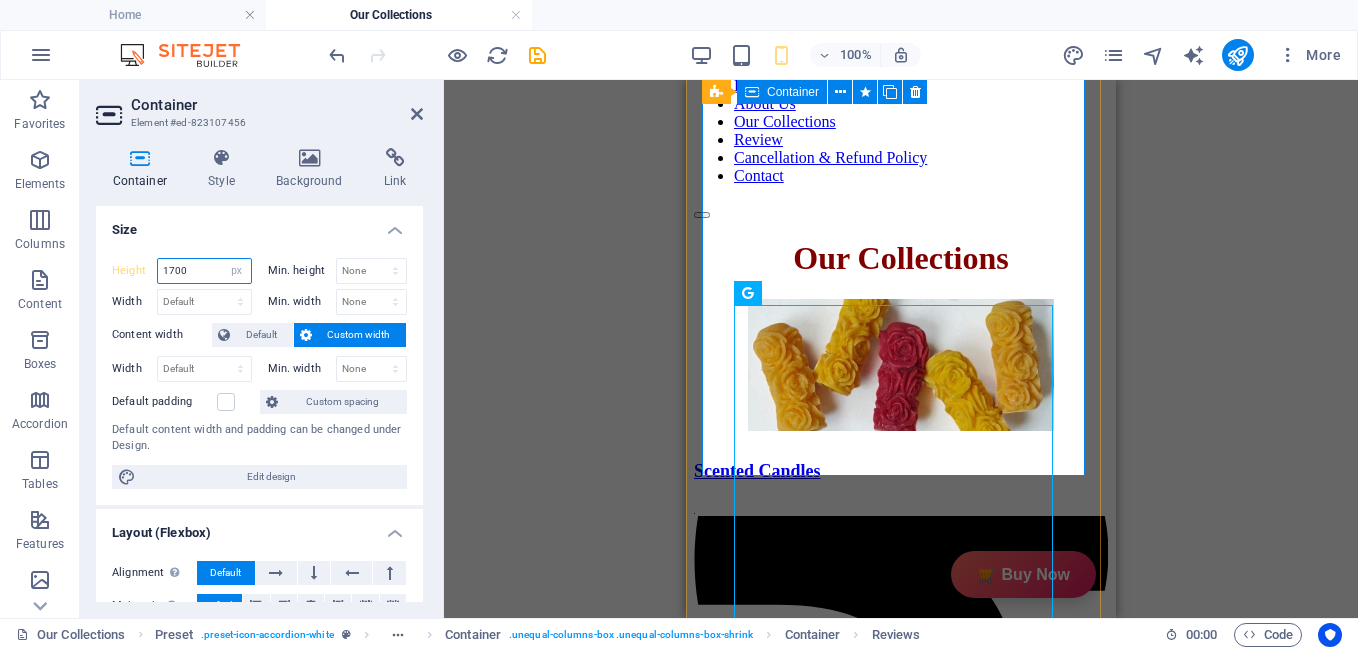 scroll, scrollTop: 1764, scrollLeft: 0, axis: vertical 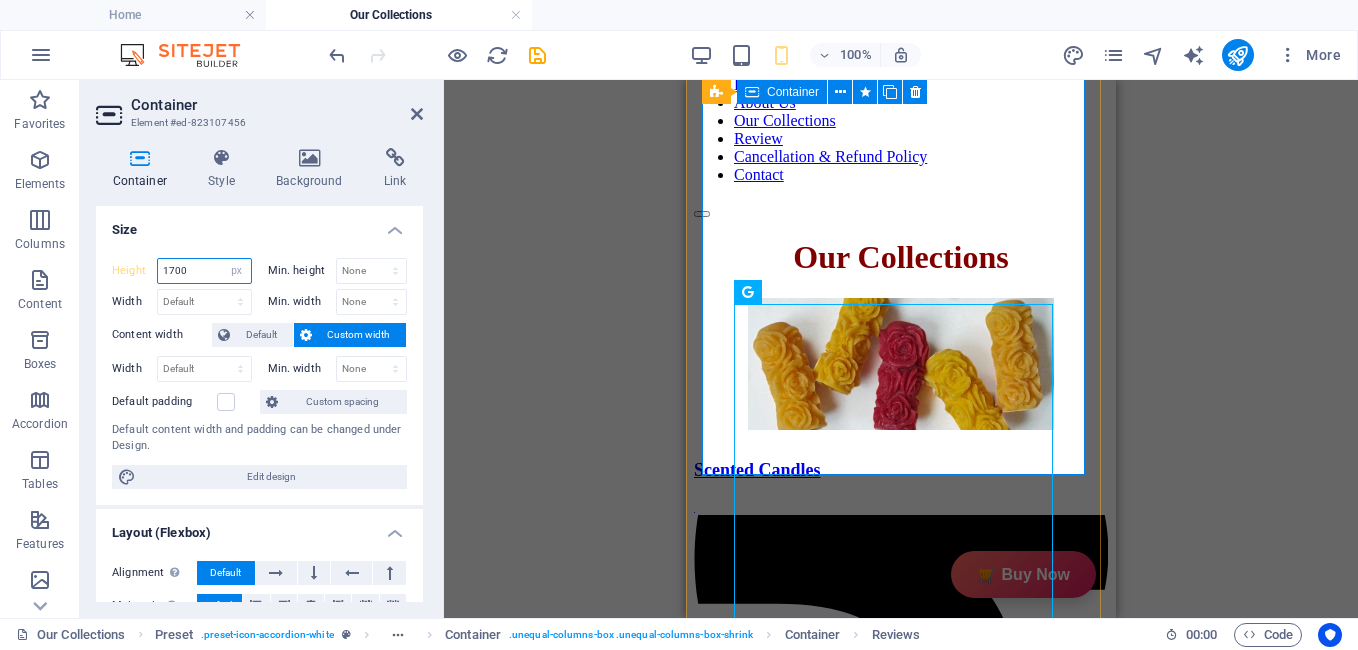 type on "1700" 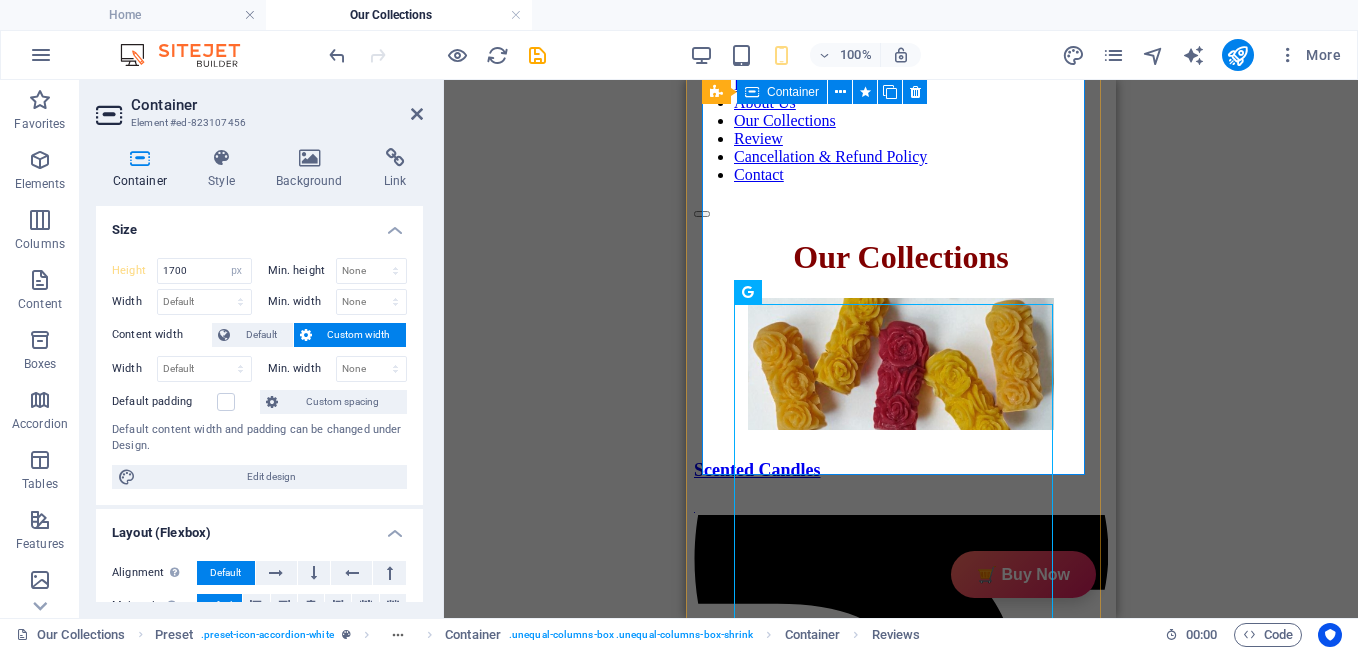 click on "Description GiftyBiz Scented Candles – Light Up Moments Hand-poured with love, GiftyBiz scented candles are crafted to bring warmth, elegance, and a touch of serenity to your space. Made from high-quality wax and infused with soothing fragrances, each candle is designed to elevate your mood and enhance any setting. Whether you're gifting or unwinding, our candles add charm, calm, and luxury in every flicker. Perfect for decor, self-care, or as a part of our curated gift boxes. Specification In The Box Sales Packages  1 Jar Candle No. of Content in Sales Packages Pack of 1 General Brand GiftyBiz Model Name Type Container Candle Series Jar Candle Ideal For Men, Women, Girls Fragrance Rose Material Soy Wax Occasion Anniversary, Birthday, Party Shape Cylindrical Burn Time 15 hrs Suitable For Home Decor, Gift Quantity 150 gm Gift Pack Nos Net Quantity 01   Review Excellent on Google   4.7   out of 5  based on  16,564 reviews Review us on Google mai ye 2 days ago j.glatki 4 days ago [FIRST] [LAST] [FIRST] 1%" at bounding box center (901, 2707) 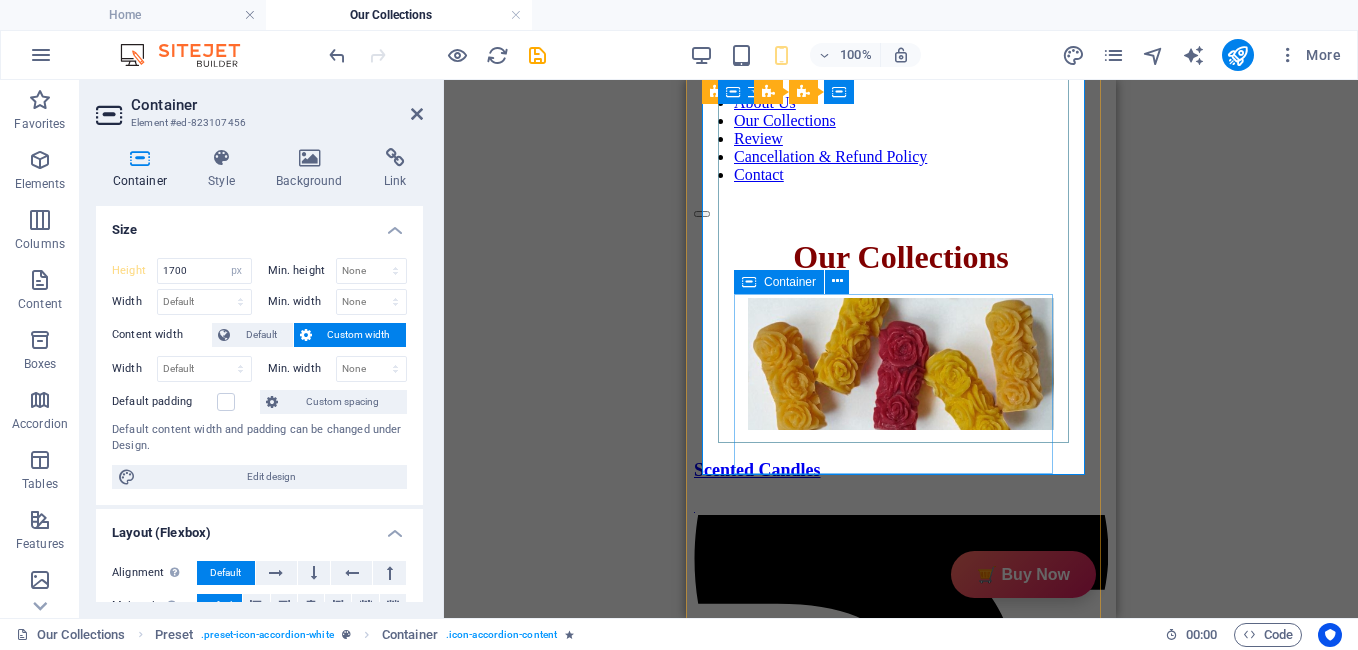 click at bounding box center (749, 282) 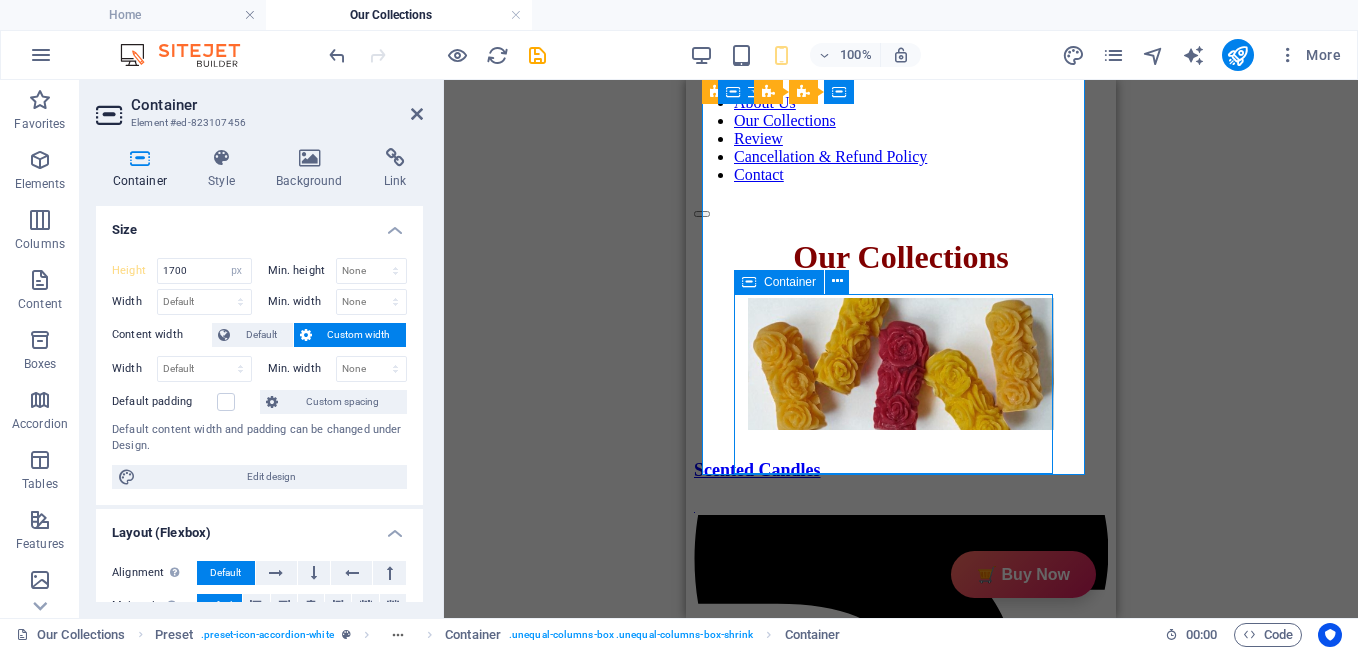 click at bounding box center [749, 282] 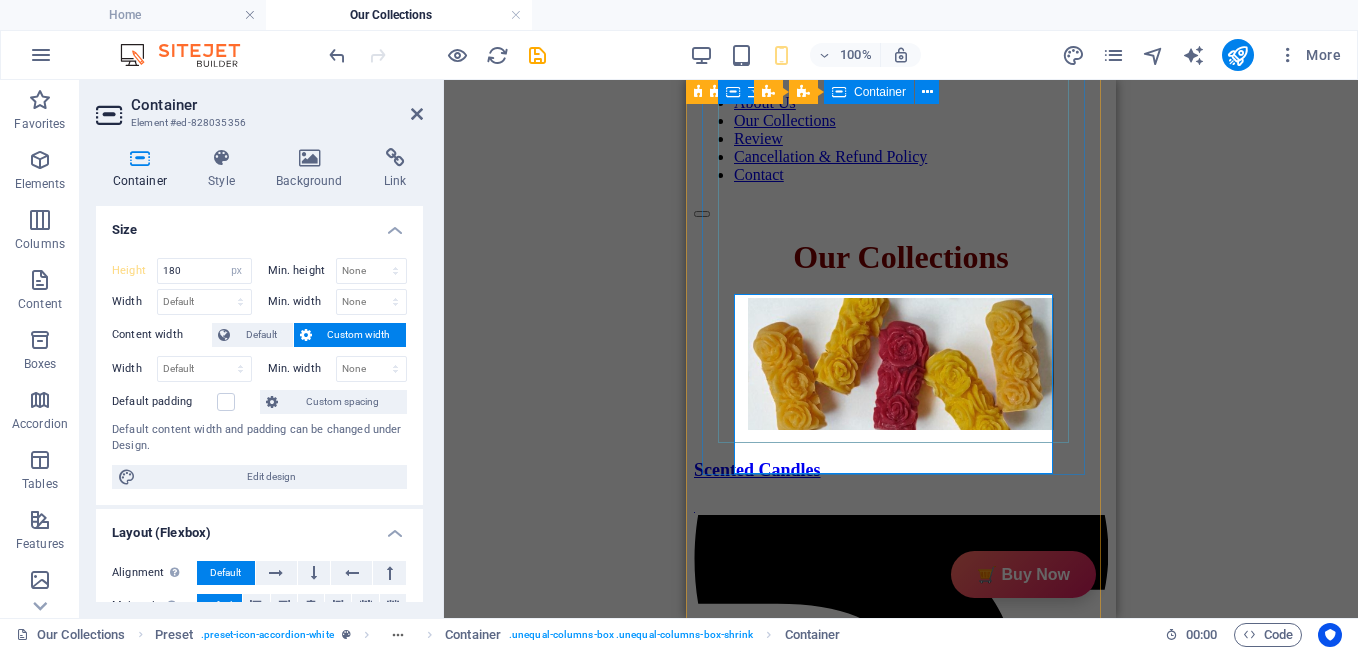 click on "Description GiftyBiz Scented Candles – Light Up Moments Hand-poured with love, GiftyBiz scented candles are crafted to bring warmth, elegance, and a touch of serenity to your space. Made from high-quality wax and infused with soothing fragrances, each candle is designed to elevate your mood and enhance any setting. Whether you're gifting or unwinding, our candles add charm, calm, and luxury in every flicker. Perfect for decor, self-care, or as a part of our curated gift boxes. Specification In The Box Sales Packages  1 Jar Candle No. of Content in Sales Packages Pack of 1 General Brand GiftyBiz Model Name Type Container Candle Series Jar Candle Ideal For Men, Women, Girls Fragrance Rose Material Soy Wax Occasion Anniversary, Birthday, Party Shape Cylindrical Burn Time 15 hrs Suitable For Home Decor, Gift Quantity 150 gm Gift Pack Nos Net Quantity 01   Review Excellent on Google   4.7   out of 5  based on  16,564 reviews Review us on Google mai ye 2 days ago j.glatki 4 days ago [FIRST] [LAST] [FIRST] 1%" at bounding box center [869, 2877] 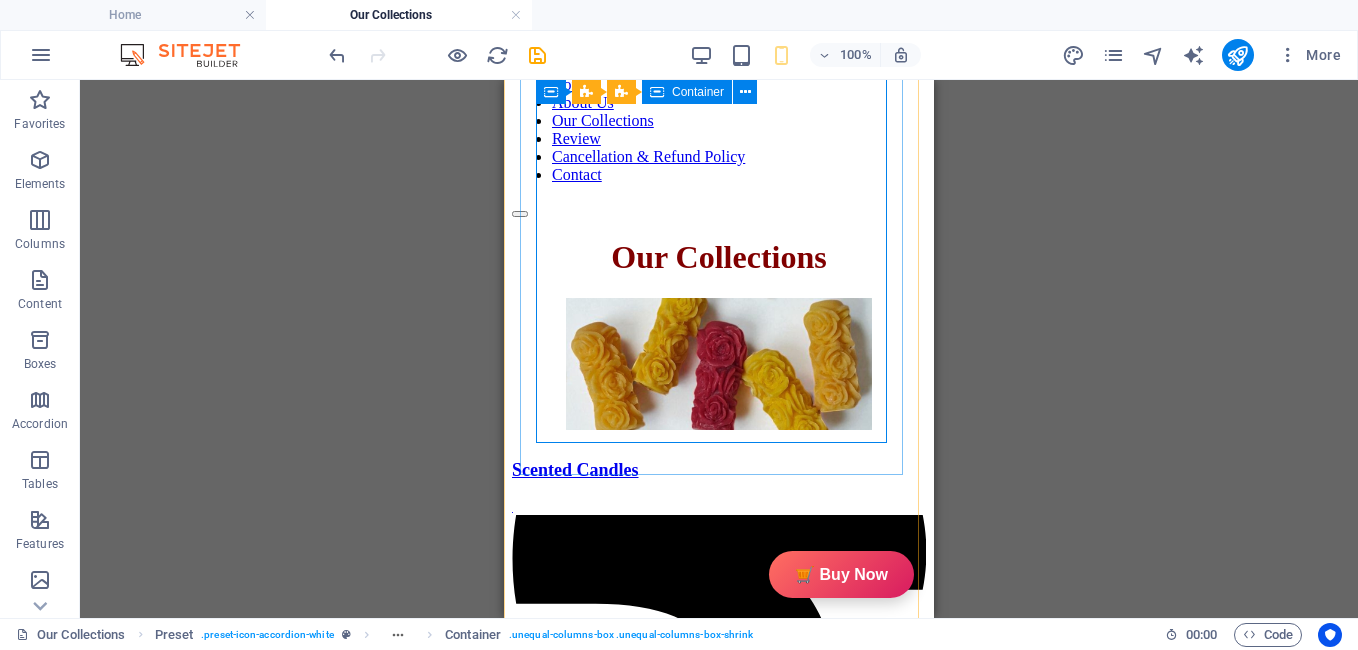 click on "Description GiftyBiz Scented Candles – Light Up Moments Hand-poured with love, GiftyBiz scented candles are crafted to bring warmth, elegance, and a touch of serenity to your space. Made from high-quality wax and infused with soothing fragrances, each candle is designed to elevate your mood and enhance any setting. Whether you're gifting or unwinding, our candles add charm, calm, and luxury in every flicker. Perfect for decor, self-care, or as a part of our curated gift boxes. Specification In The Box Sales Packages  1 Jar Candle No. of Content in Sales Packages Pack of 1 General Brand GiftyBiz Model Name Type Container Candle Series Jar Candle Ideal For Men, Women, Girls Fragrance Rose Material Soy Wax Occasion Anniversary, Birthday, Party Shape Cylindrical Burn Time 15 hrs Suitable For Home Decor, Gift Quantity 150 gm Gift Pack Nos Net Quantity 01   Review Excellent on Google   4.7   out of 5  based on  16,564 reviews Review us on Google mai ye 2 days ago j.glatki 4 days ago [FIRST] [LAST] [FIRST] 1%" at bounding box center [687, 2877] 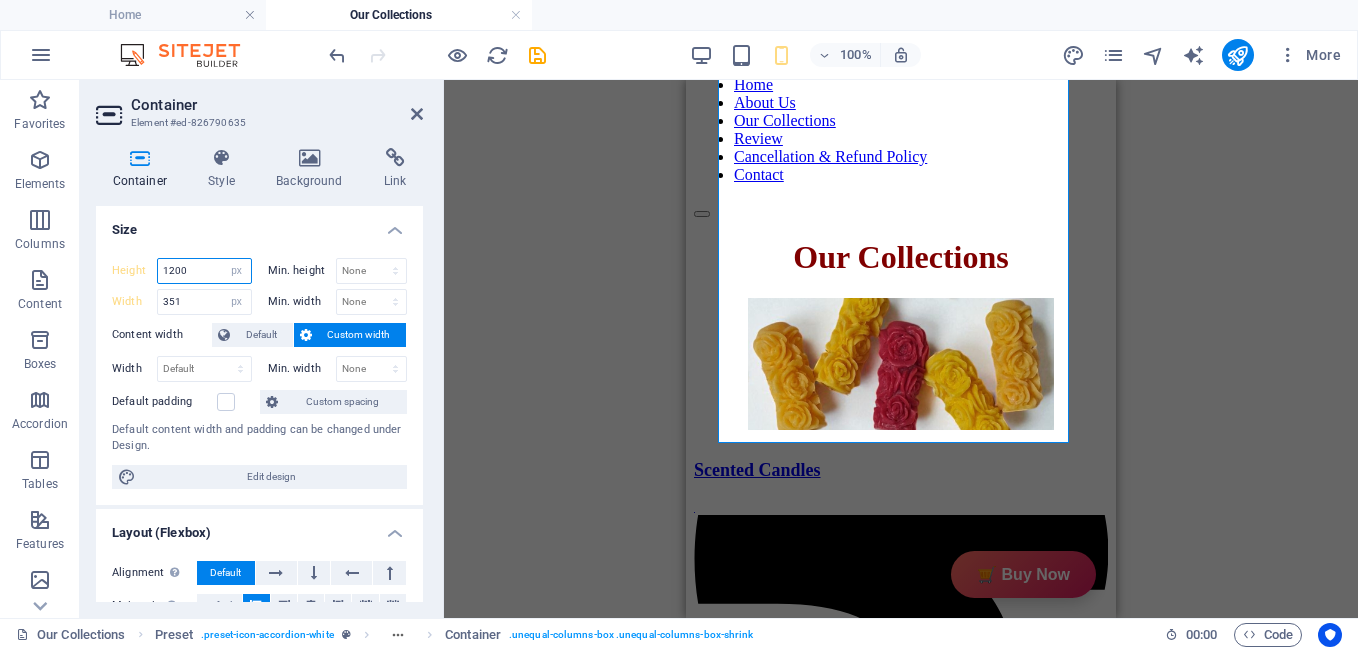click on "1200" at bounding box center [204, 271] 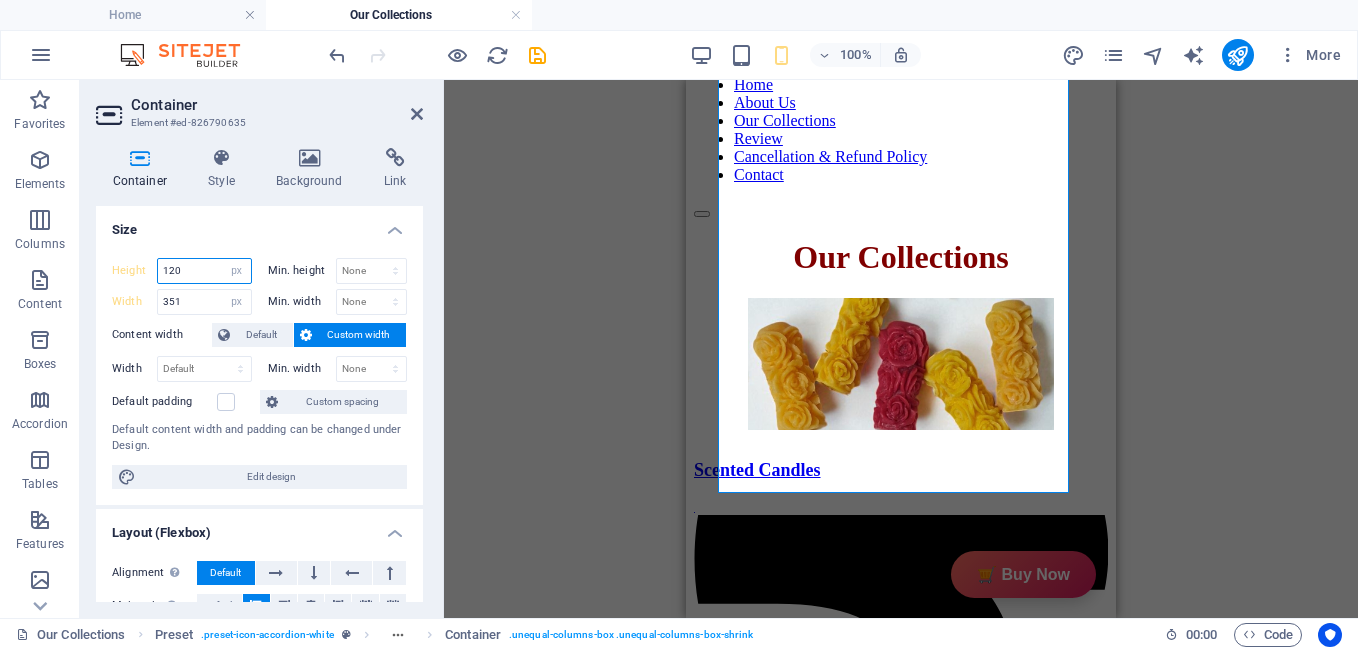 type on "1200" 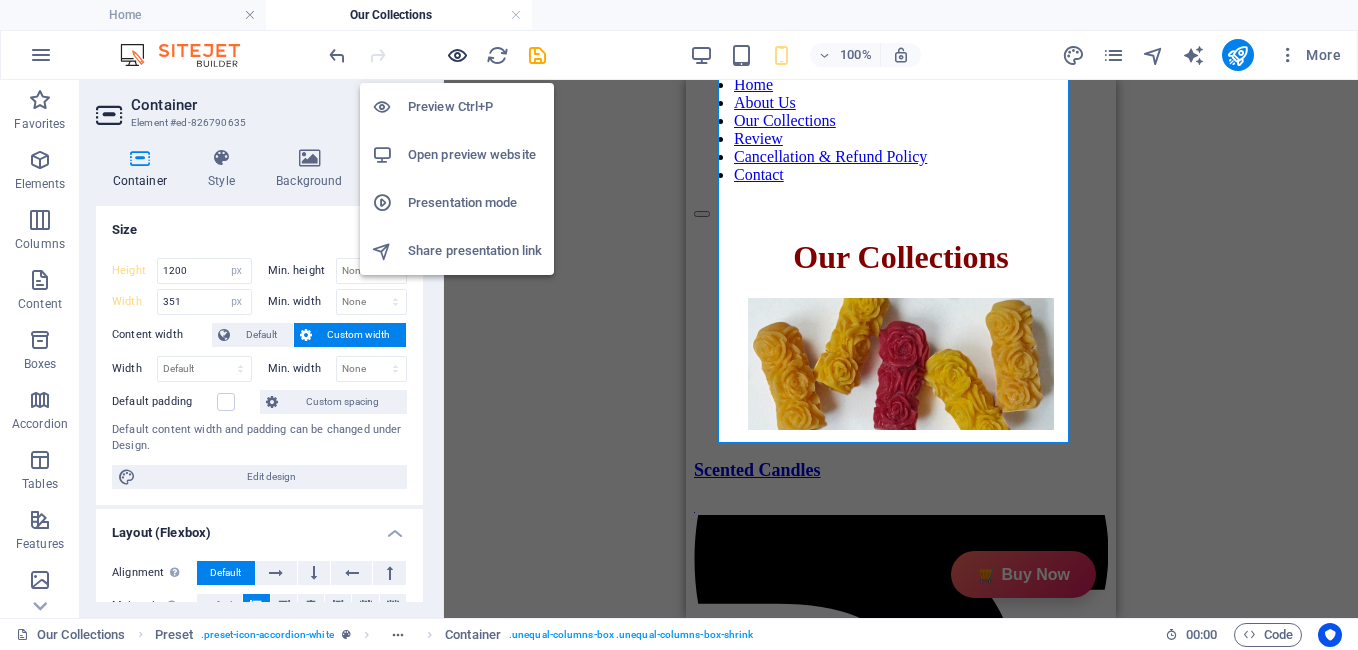 click at bounding box center [457, 55] 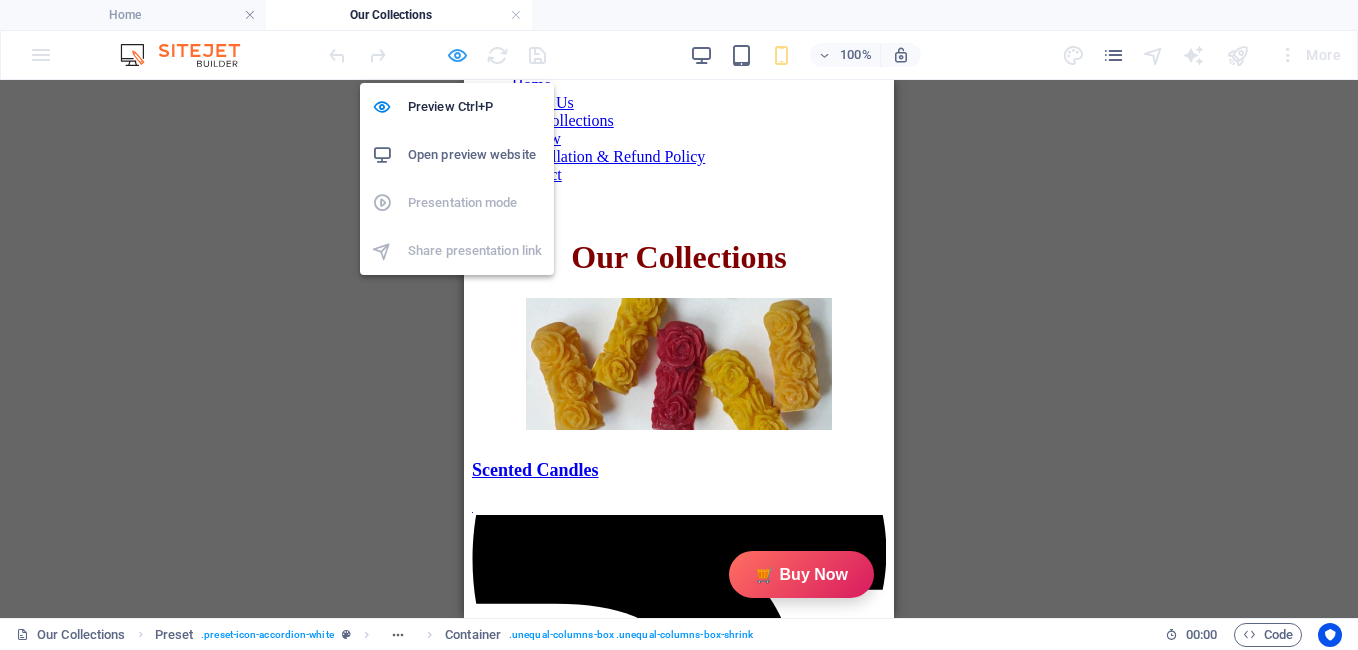 scroll, scrollTop: 0, scrollLeft: 0, axis: both 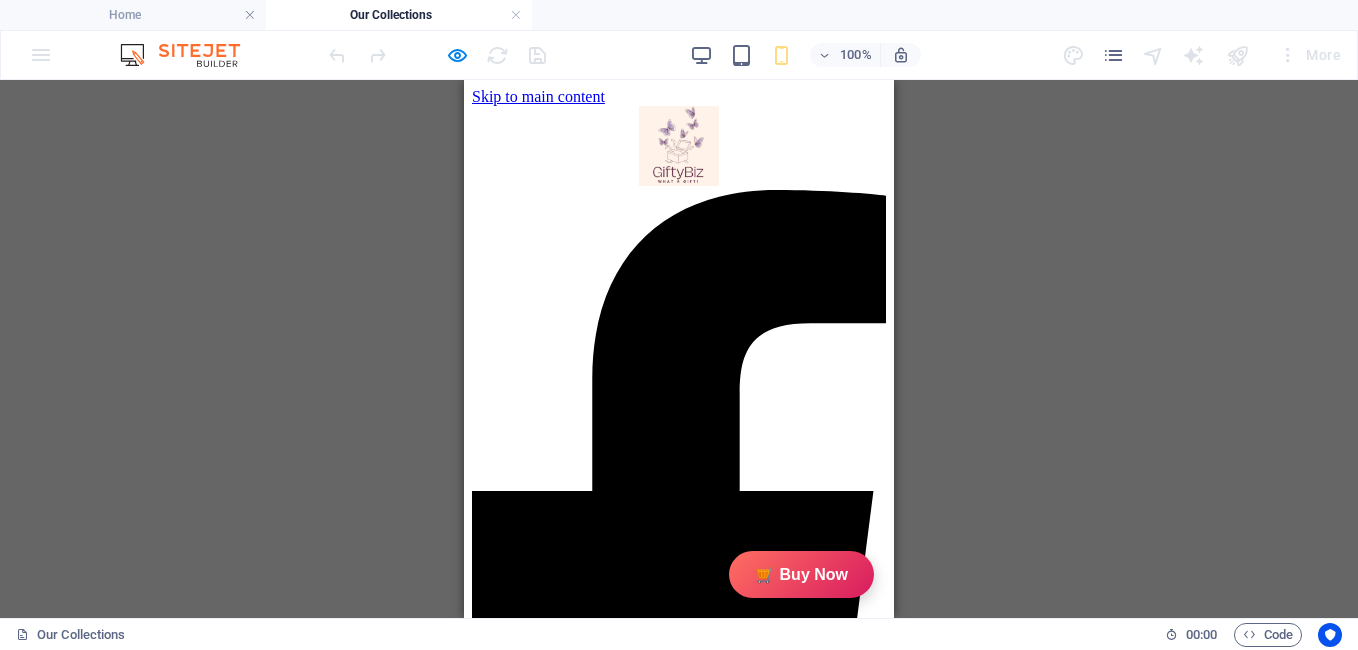 click at bounding box center (679, 2128) 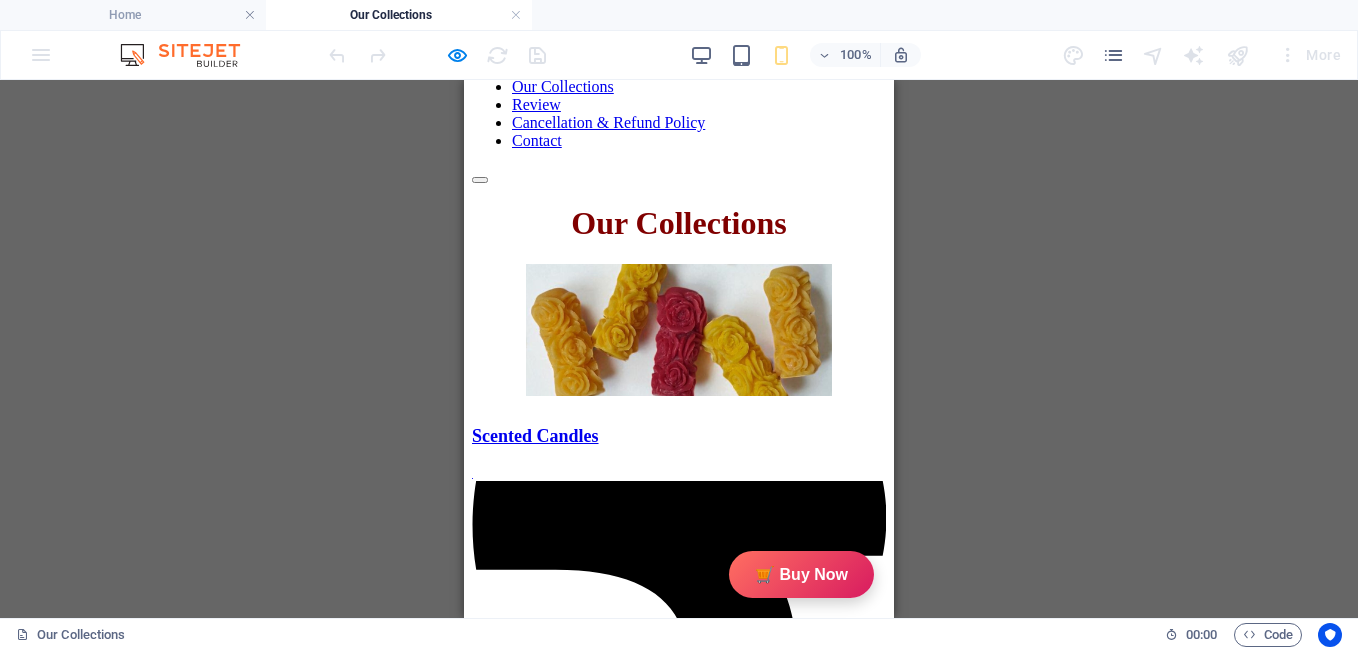 scroll, scrollTop: 1787, scrollLeft: 0, axis: vertical 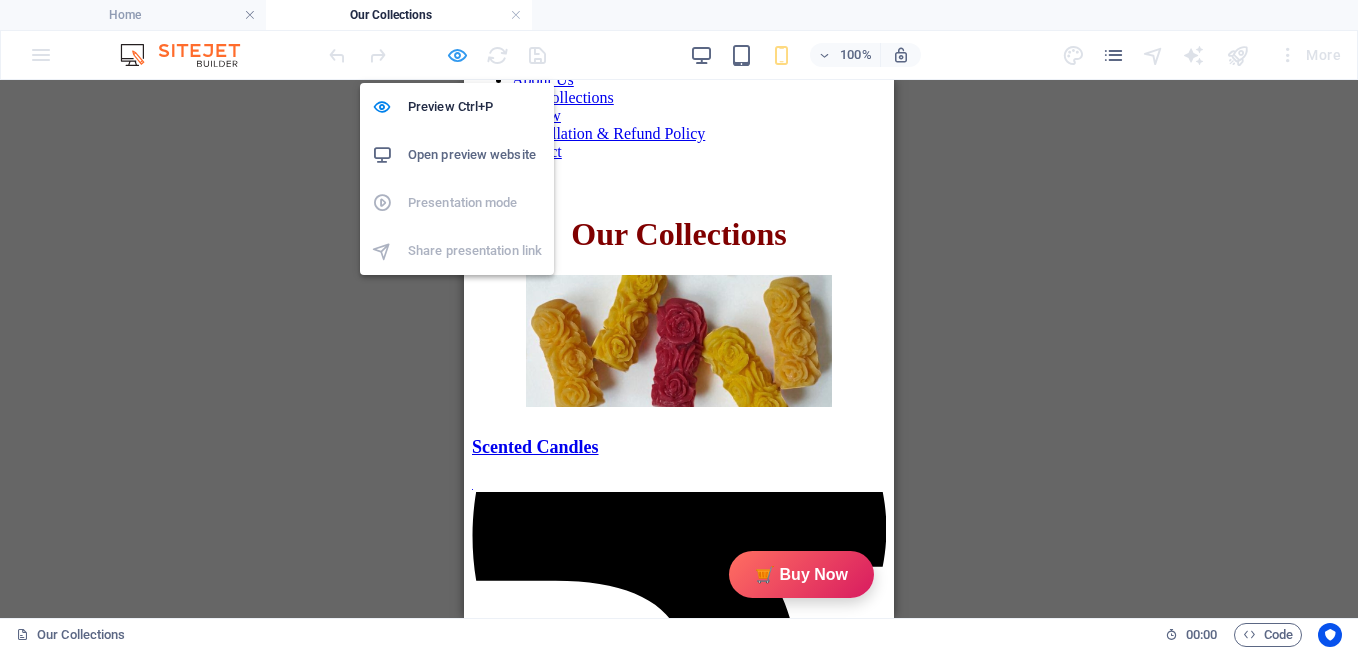 click at bounding box center [457, 55] 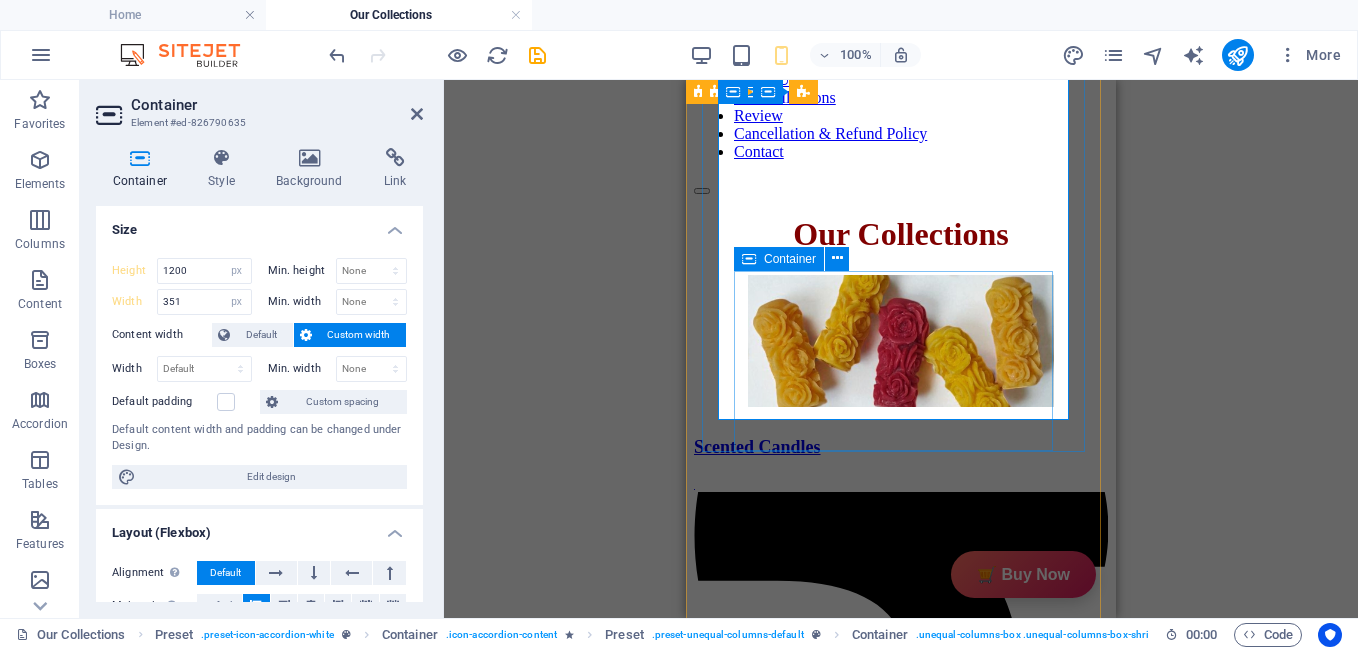 click at bounding box center (749, 259) 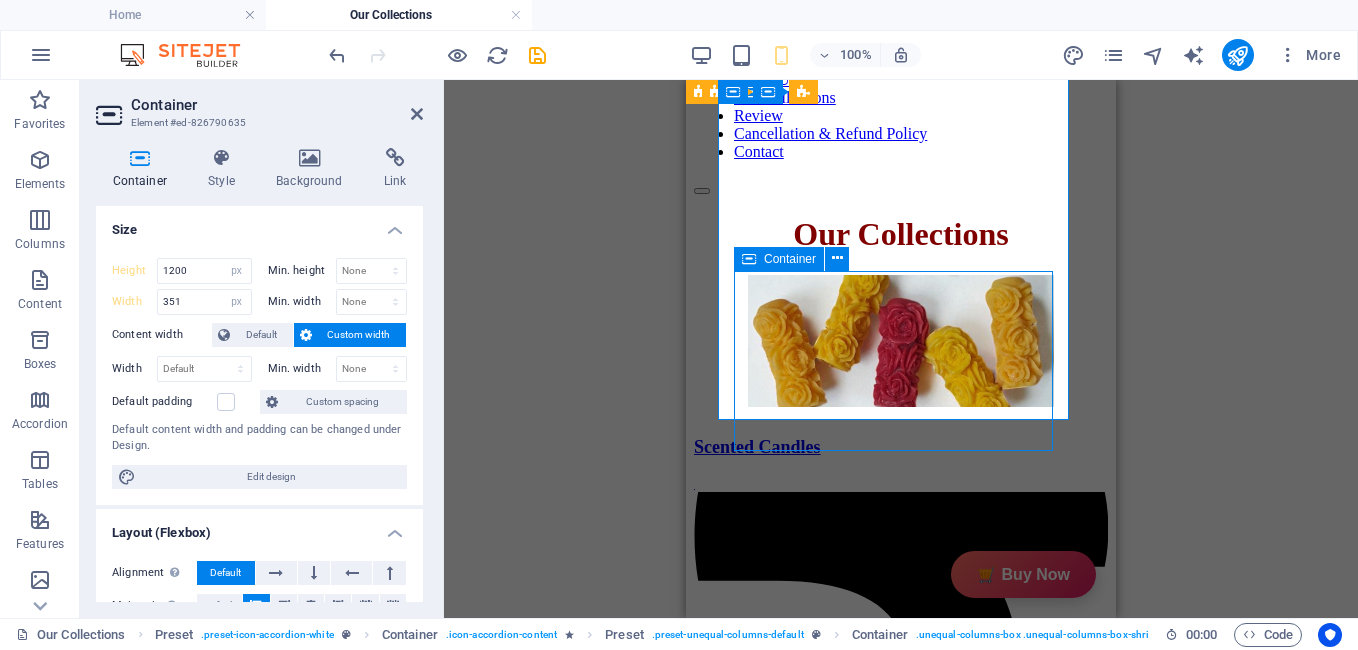 click at bounding box center [749, 259] 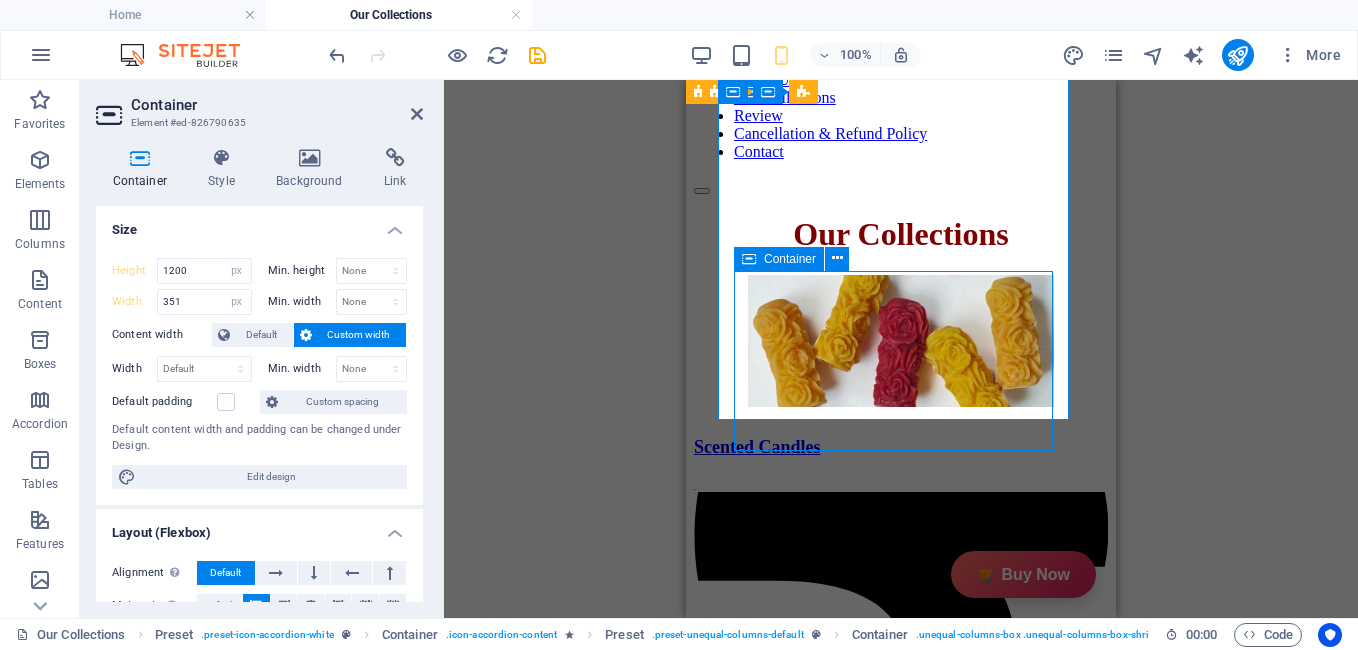 select on "px" 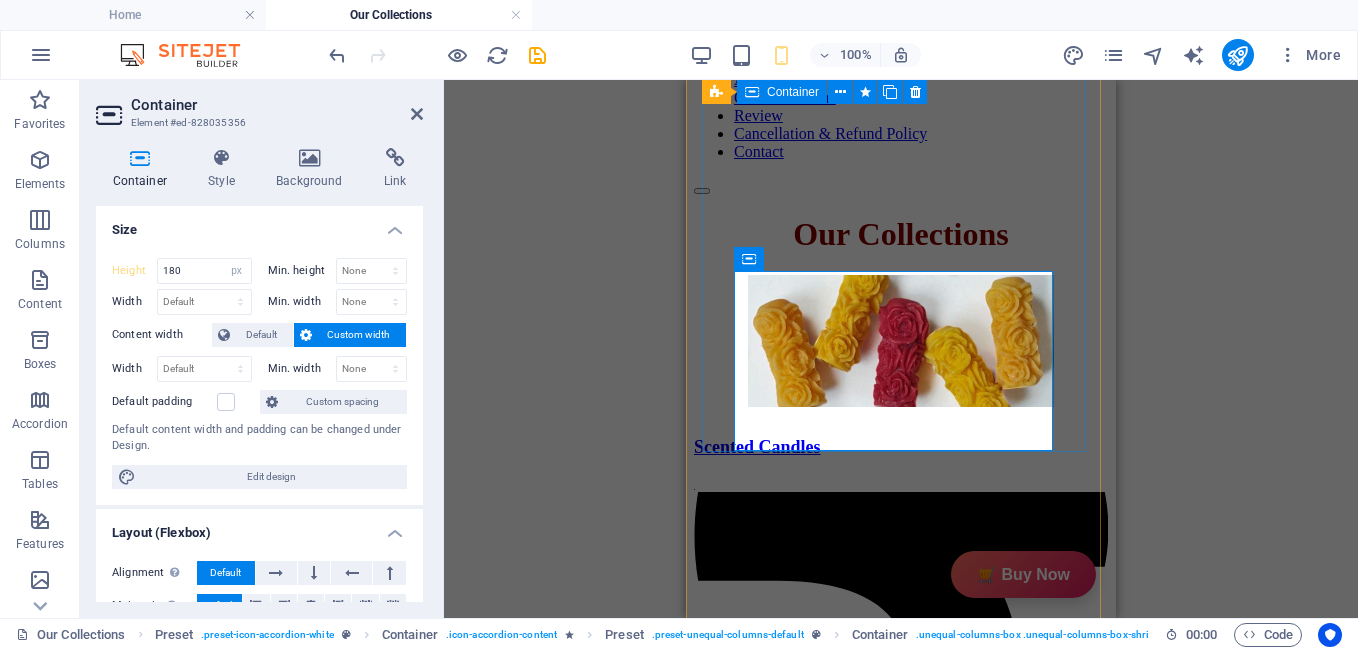 click on "Description GiftyBiz Scented Candles – Light Up Moments Hand-poured with love, GiftyBiz scented candles are crafted to bring warmth, elegance, and a touch of serenity to your space. Made from high-quality wax and infused with soothing fragrances, each candle is designed to elevate your mood and enhance any setting. Whether you're gifting or unwinding, our candles add charm, calm, and luxury in every flicker. Perfect for decor, self-care, or as a part of our curated gift boxes. Specification In The Box Sales Packages  1 Jar Candle No. of Content in Sales Packages Pack of 1 General Brand GiftyBiz Model Name Type Container Candle Series Jar Candle Ideal For Men, Women, Girls Fragrance Rose Material Soy Wax Occasion Anniversary, Birthday, Party Shape Cylindrical Burn Time 15 hrs Suitable For Home Decor, Gift Quantity 150 gm Gift Pack Nos Net Quantity 01   Review Excellent on Google   4.7   out of 5  based on  16,564 reviews Review us on Google mai ye 2 days ago j.glatki 4 days ago [FIRST] [LAST] [FIRST] 1%" at bounding box center (901, 2684) 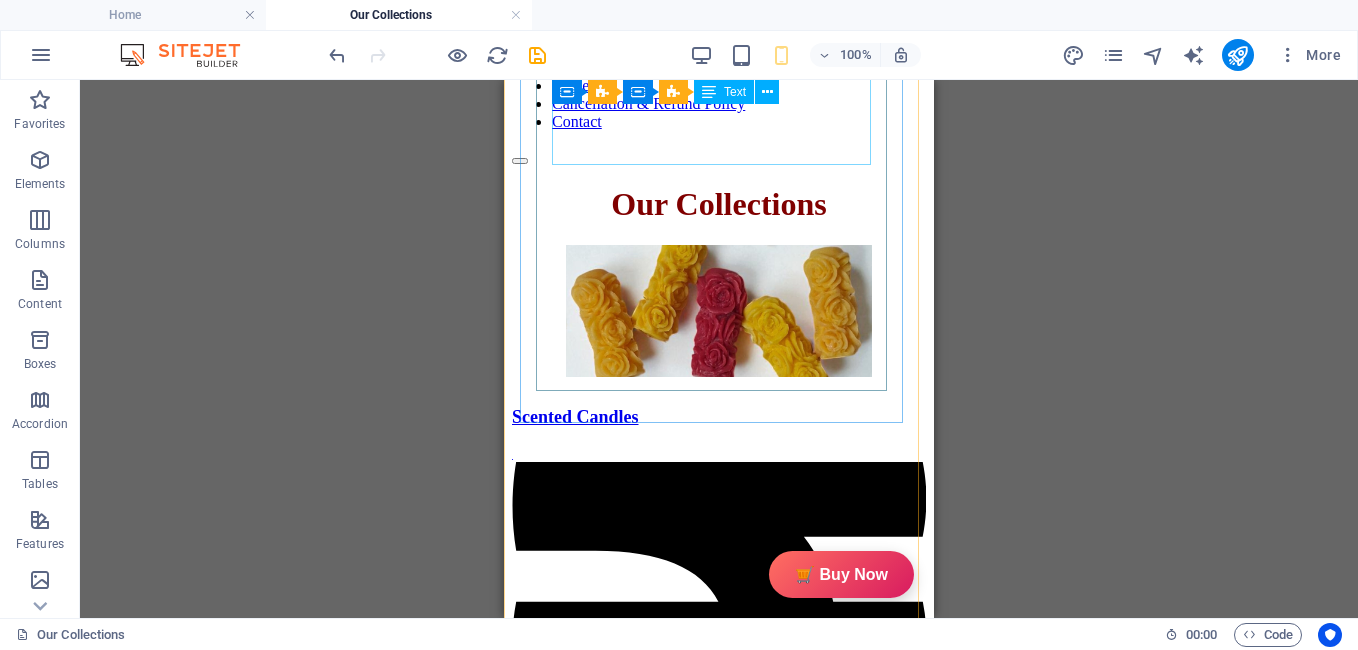 scroll, scrollTop: 1816, scrollLeft: 0, axis: vertical 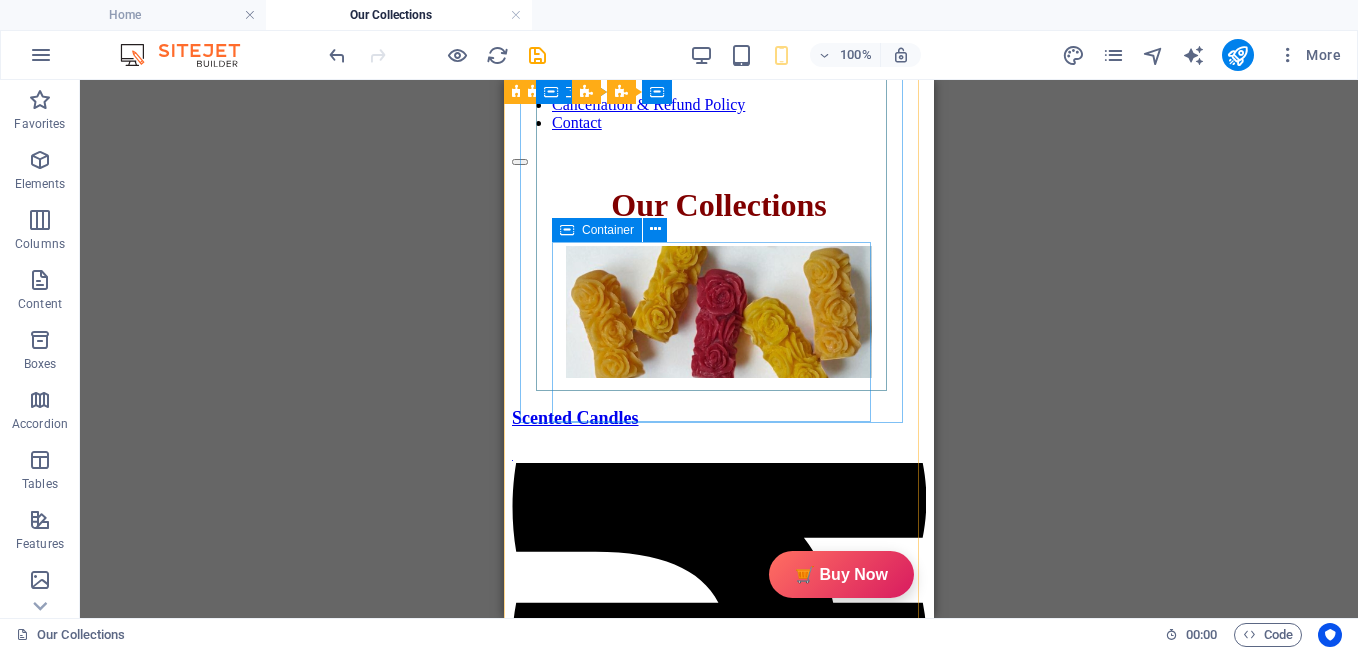 click at bounding box center [567, 230] 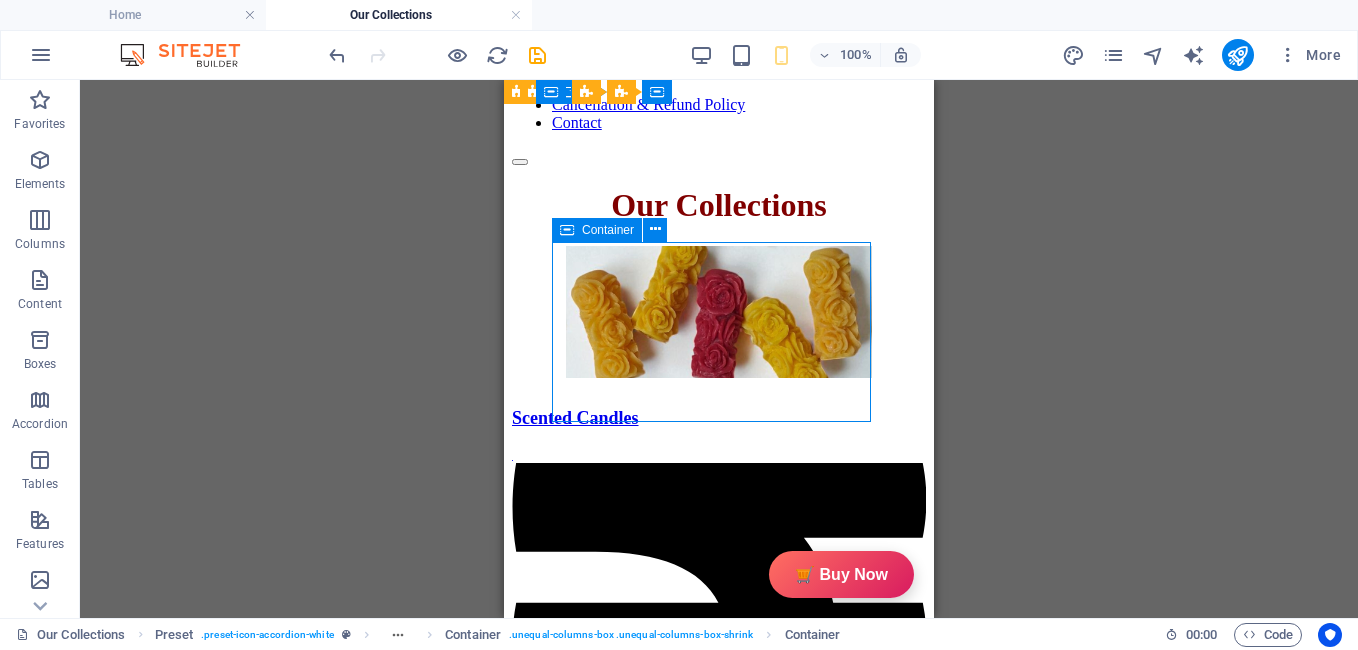 click at bounding box center [567, 230] 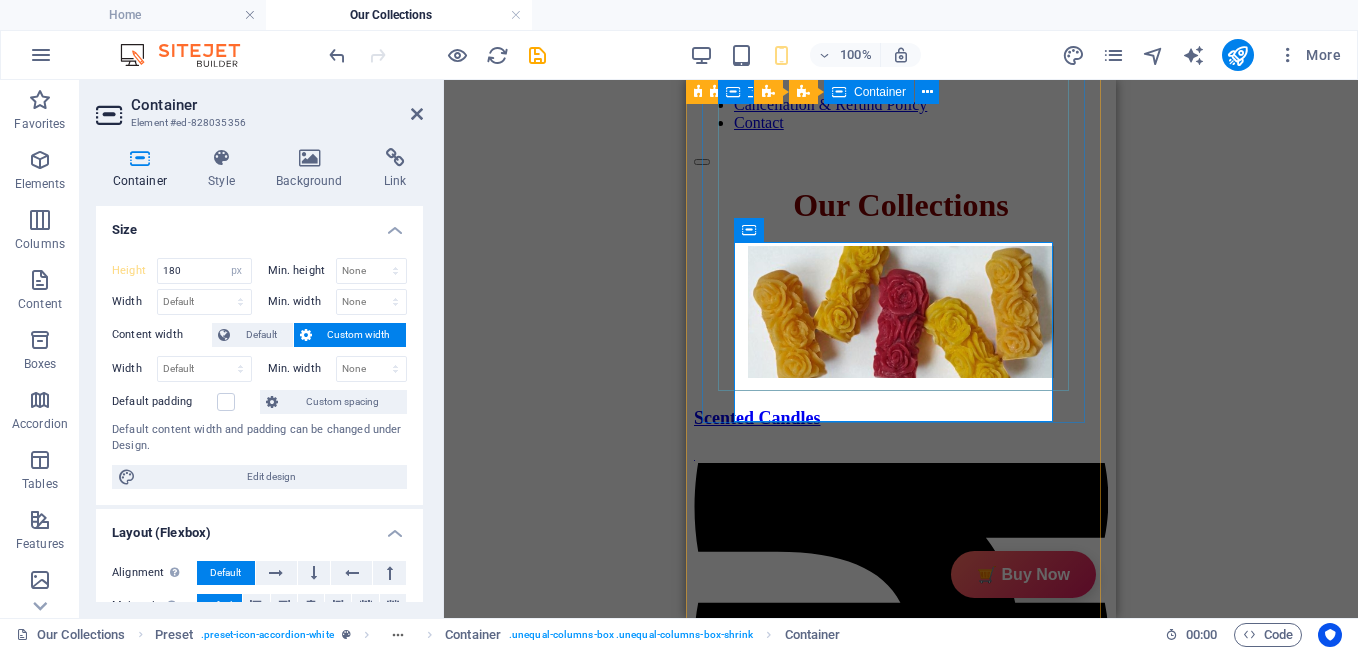 click on "Description GiftyBiz Scented Candles – Light Up Moments Hand-poured with love, GiftyBiz scented candles are crafted to bring warmth, elegance, and a touch of serenity to your space. Made from high-quality wax and infused with soothing fragrances, each candle is designed to elevate your mood and enhance any setting. Whether you're gifting or unwinding, our candles add charm, calm, and luxury in every flicker. Perfect for decor, self-care, or as a part of our curated gift boxes. Specification In The Box Sales Packages  1 Jar Candle No. of Content in Sales Packages Pack of 1 General Brand GiftyBiz Model Name Type Container Candle Series Jar Candle Ideal For Men, Women, Girls Fragrance Rose Material Soy Wax Occasion Anniversary, Birthday, Party Shape Cylindrical Burn Time 15 hrs Suitable For Home Decor, Gift Quantity 150 gm Gift Pack Nos Net Quantity 01   Review Excellent on Google   4.7   out of 5  based on  16,564 reviews Review us on Google mai ye 2 days ago j.glatki 4 days ago [FIRST] [LAST] [FIRST] 1%" at bounding box center (869, 2825) 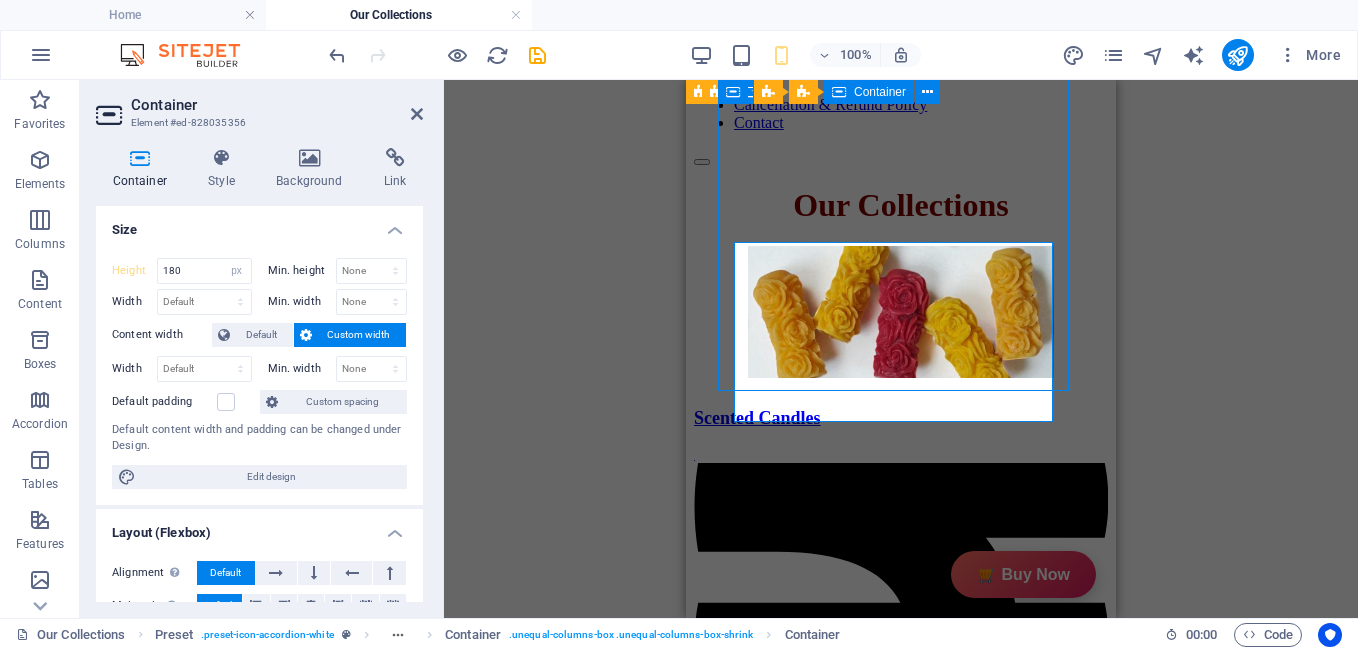 click on "Description GiftyBiz Scented Candles – Light Up Moments Hand-poured with love, GiftyBiz scented candles are crafted to bring warmth, elegance, and a touch of serenity to your space. Made from high-quality wax and infused with soothing fragrances, each candle is designed to elevate your mood and enhance any setting. Whether you're gifting or unwinding, our candles add charm, calm, and luxury in every flicker. Perfect for decor, self-care, or as a part of our curated gift boxes. Specification In The Box Sales Packages  1 Jar Candle No. of Content in Sales Packages Pack of 1 General Brand GiftyBiz Model Name Type Container Candle Series Jar Candle Ideal For Men, Women, Girls Fragrance Rose Material Soy Wax Occasion Anniversary, Birthday, Party Shape Cylindrical Burn Time 15 hrs Suitable For Home Decor, Gift Quantity 150 gm Gift Pack Nos Net Quantity 01   Review Excellent on Google   4.7   out of 5  based on  16,564 reviews Review us on Google mai ye 2 days ago j.glatki 4 days ago [FIRST] [LAST] [FIRST] 1%" at bounding box center [869, 2825] 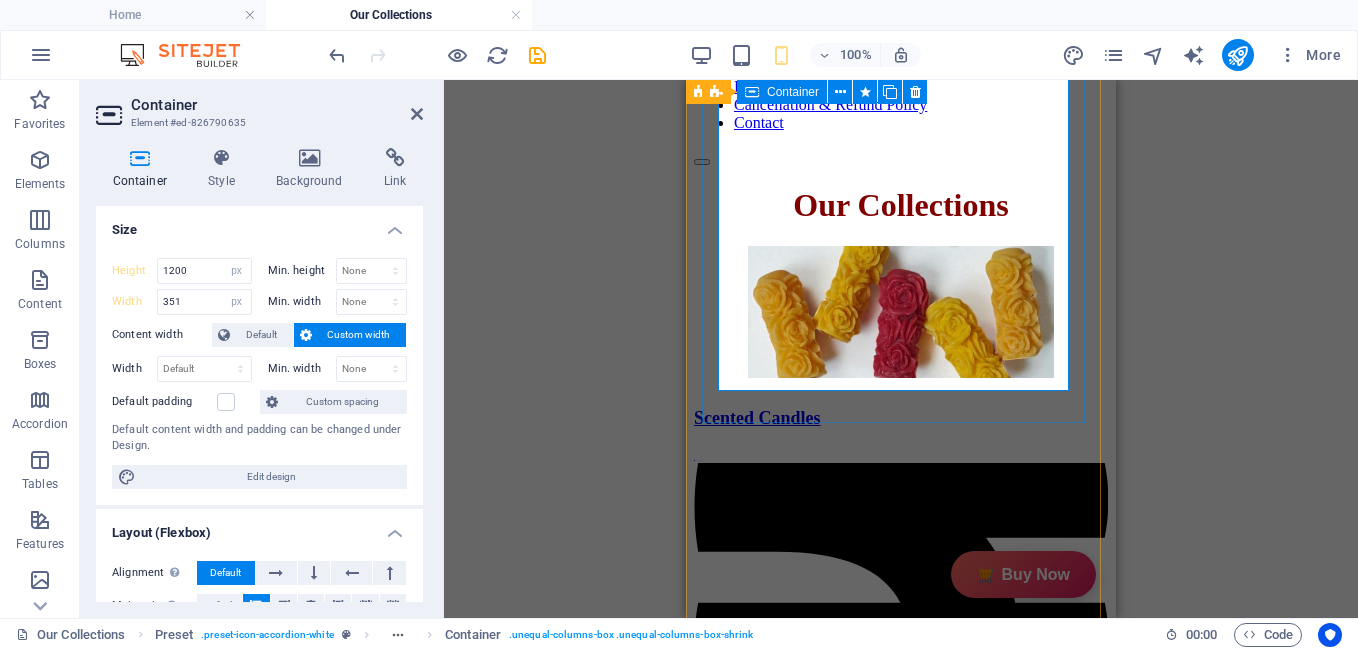 click on "Description GiftyBiz Scented Candles – Light Up Moments Hand-poured with love, GiftyBiz scented candles are crafted to bring warmth, elegance, and a touch of serenity to your space. Made from high-quality wax and infused with soothing fragrances, each candle is designed to elevate your mood and enhance any setting. Whether you're gifting or unwinding, our candles add charm, calm, and luxury in every flicker. Perfect for decor, self-care, or as a part of our curated gift boxes. Specification In The Box Sales Packages  1 Jar Candle No. of Content in Sales Packages Pack of 1 General Brand GiftyBiz Model Name Type Container Candle Series Jar Candle Ideal For Men, Women, Girls Fragrance Rose Material Soy Wax Occasion Anniversary, Birthday, Party Shape Cylindrical Burn Time 15 hrs Suitable For Home Decor, Gift Quantity 150 gm Gift Pack Nos Net Quantity 01   Review Excellent on Google   4.7   out of 5  based on  16,564 reviews Review us on Google mai ye 2 days ago j.glatki 4 days ago [FIRST] [LAST] [FIRST] 1%" at bounding box center [901, 2655] 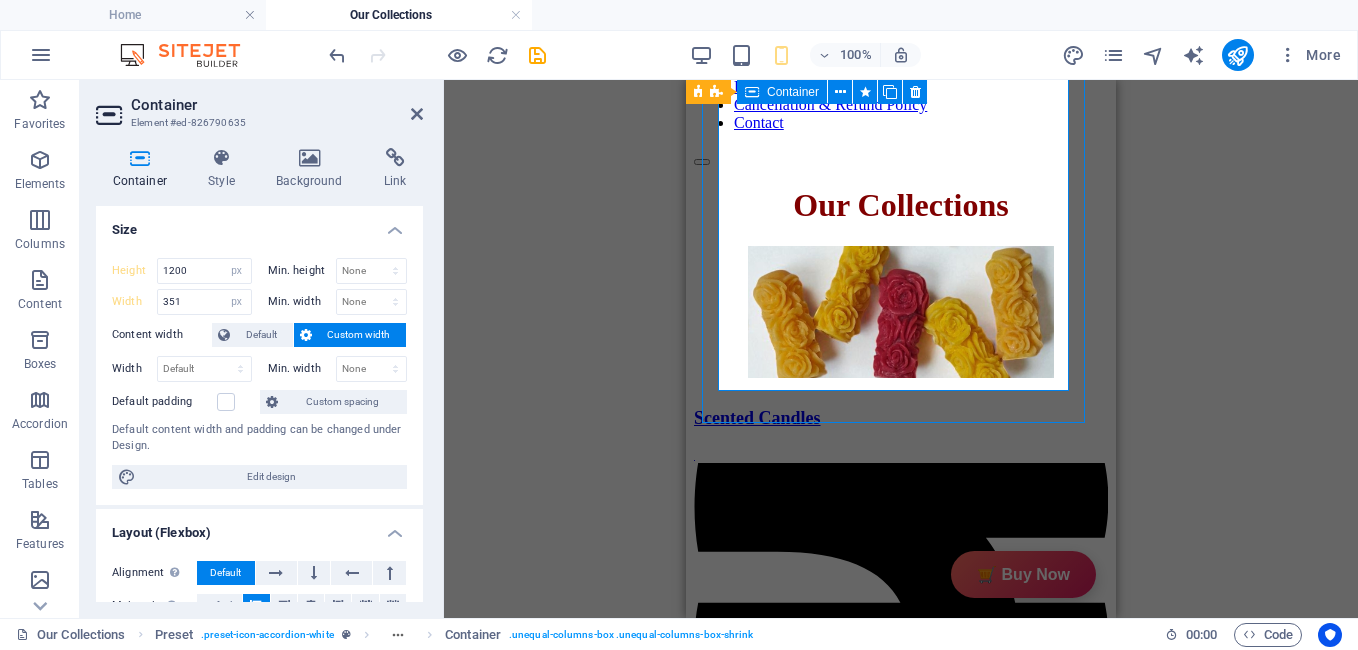 click on "Description GiftyBiz Scented Candles – Light Up Moments Hand-poured with love, GiftyBiz scented candles are crafted to bring warmth, elegance, and a touch of serenity to your space. Made from high-quality wax and infused with soothing fragrances, each candle is designed to elevate your mood and enhance any setting. Whether you're gifting or unwinding, our candles add charm, calm, and luxury in every flicker. Perfect for decor, self-care, or as a part of our curated gift boxes. Specification In The Box Sales Packages  1 Jar Candle No. of Content in Sales Packages Pack of 1 General Brand GiftyBiz Model Name Type Container Candle Series Jar Candle Ideal For Men, Women, Girls Fragrance Rose Material Soy Wax Occasion Anniversary, Birthday, Party Shape Cylindrical Burn Time 15 hrs Suitable For Home Decor, Gift Quantity 150 gm Gift Pack Nos Net Quantity 01   Review Excellent on Google   4.7   out of 5  based on  16,564 reviews Review us on Google mai ye 2 days ago j.glatki 4 days ago [FIRST] [LAST] [FIRST] 1%" at bounding box center [901, 2655] 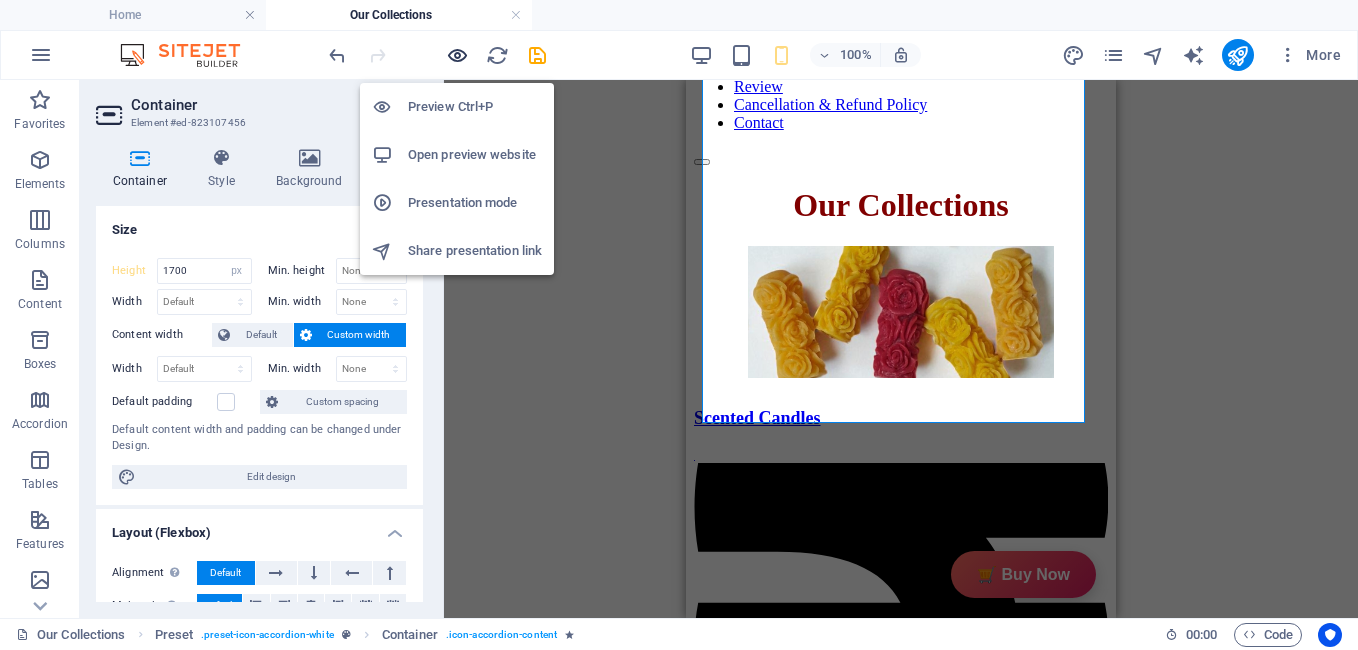 click at bounding box center (457, 55) 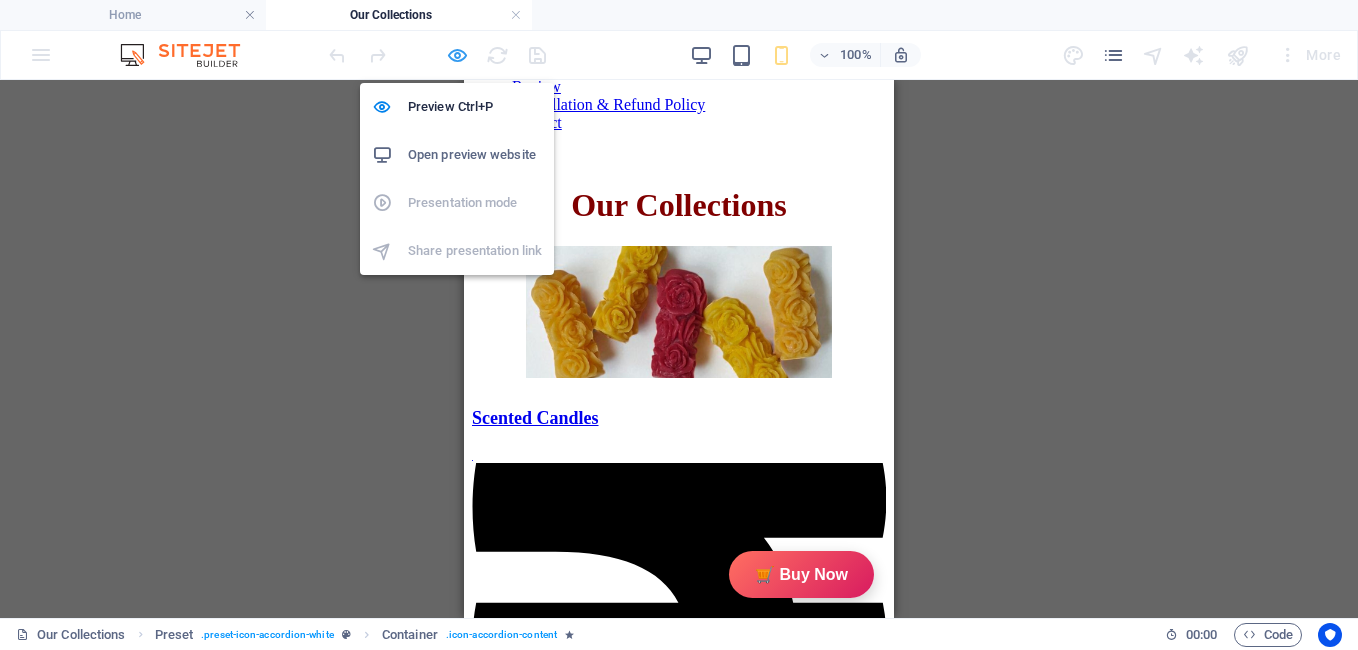 scroll, scrollTop: 0, scrollLeft: 0, axis: both 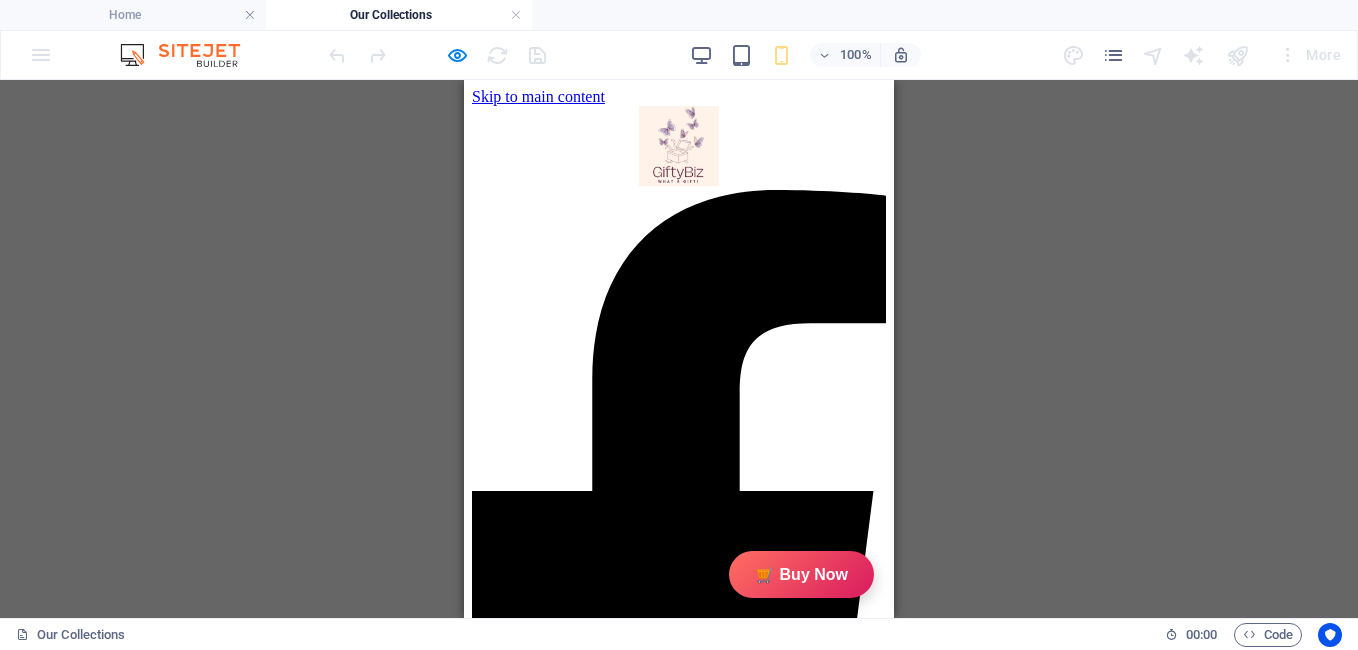 click on "Scented Candles" at bounding box center [535, 2234] 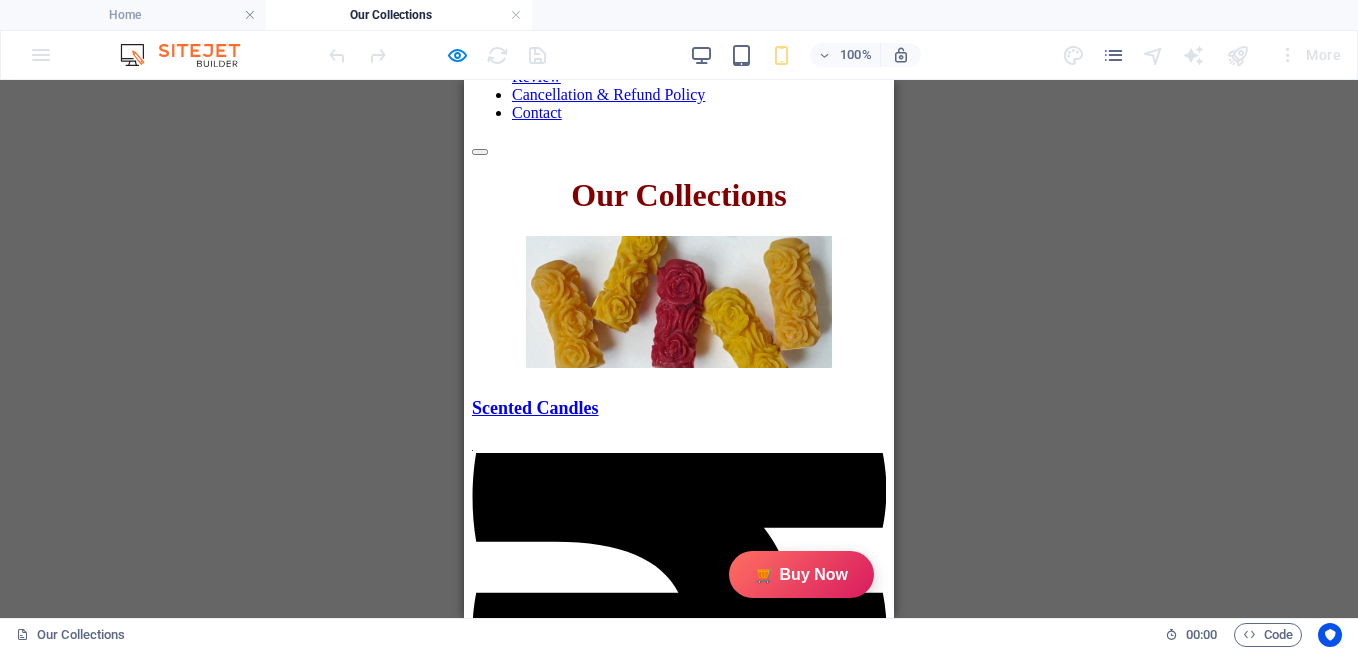 scroll, scrollTop: 1827, scrollLeft: 0, axis: vertical 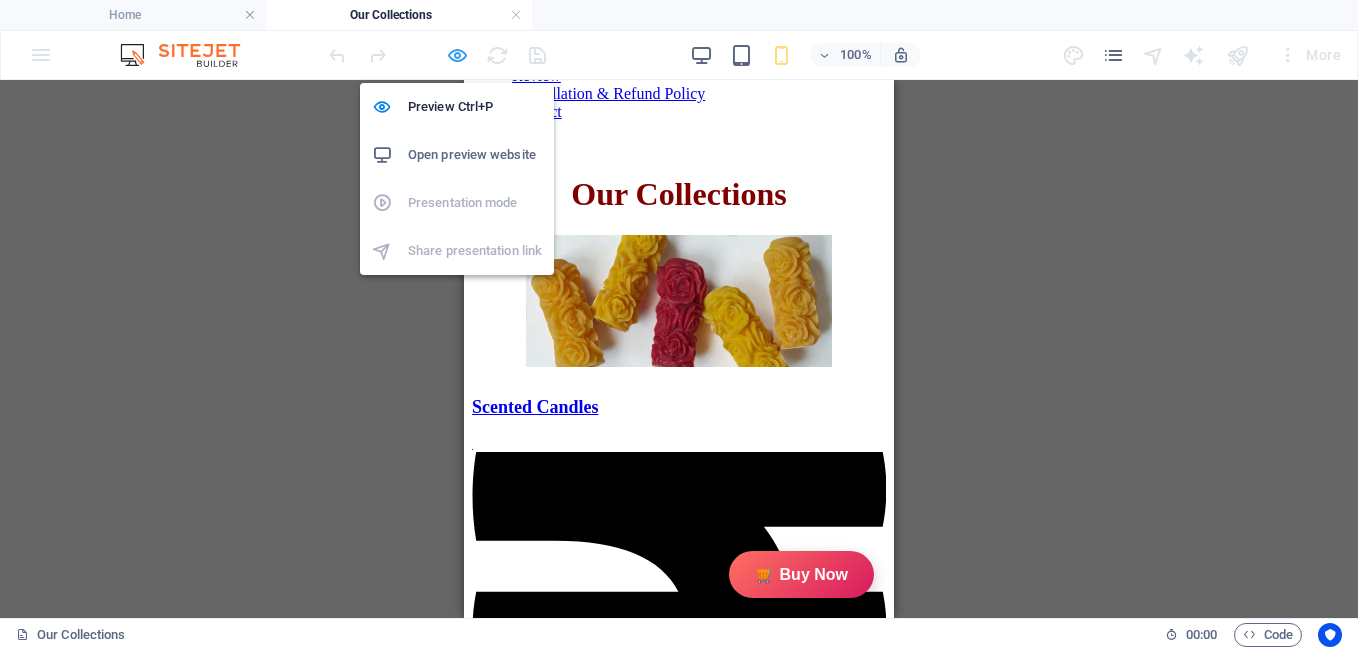 click at bounding box center [457, 55] 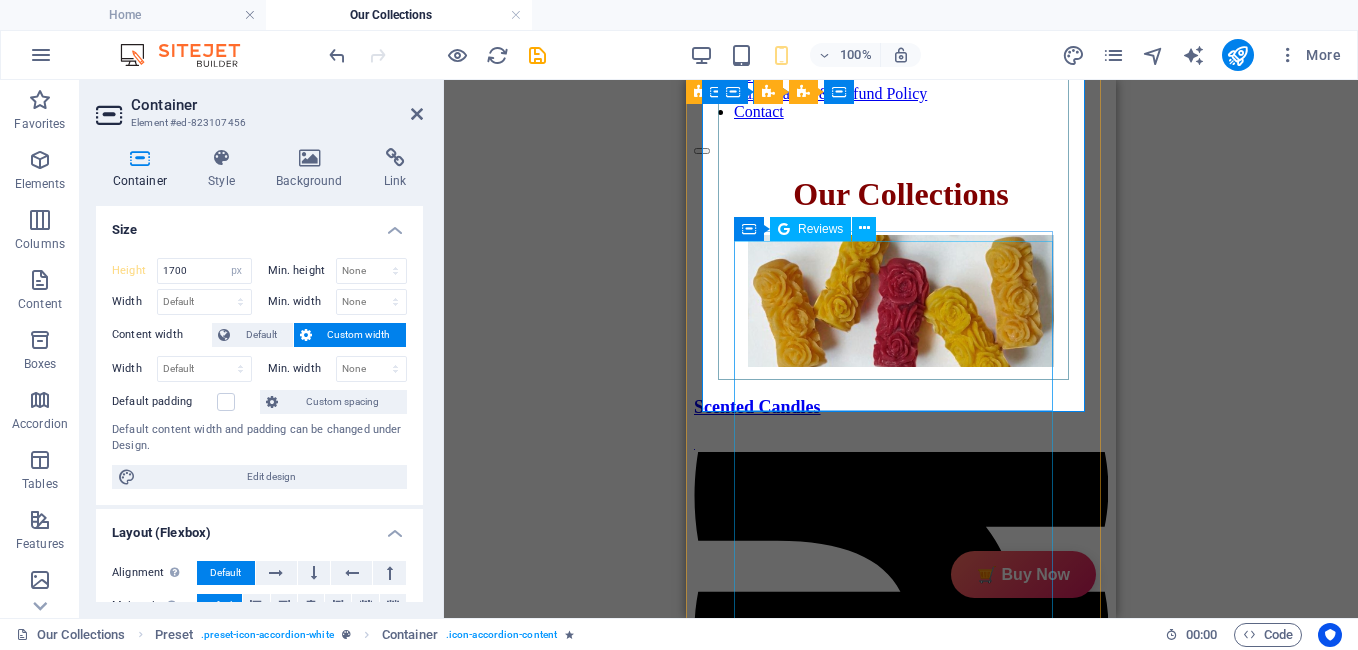 click on "Excellent on Google   4.7   out of 5  based on  16,564 reviews Review us on Google mai ye 2 days ago 人很多，但上面停車位很少，最好是搭Uber 上來但要提前約好下山時間，不然要等很久！ 夜景很美 j.glatki 4 days ago Left a 5-star rating. Excellent! [FIRST] [LAST] 7 days ago Very beautiful look out and scenic view. $10 to park at the top and its very worth it even to not go into the observatory Read more [FIRST] [LAST] 8 days ago Great place to go with the family, friends or your partner you can take great beautiful pictures 😉 [FIRST] 8 days ago Expect a lot of walking on a steep hike if you decide to park in the free parking at the bottom of the "mountain". [FIRST] [LAST] 9 days ago I learn what eclipse is [FIRST] [LAST] 9 days ago Doesn't disappoint. [FIRST] [LAST] 9 days ago Best view over L.A. Load More Free Google Reviews widget
Panel only seen by widget owner
Views" at bounding box center [869, 4987] 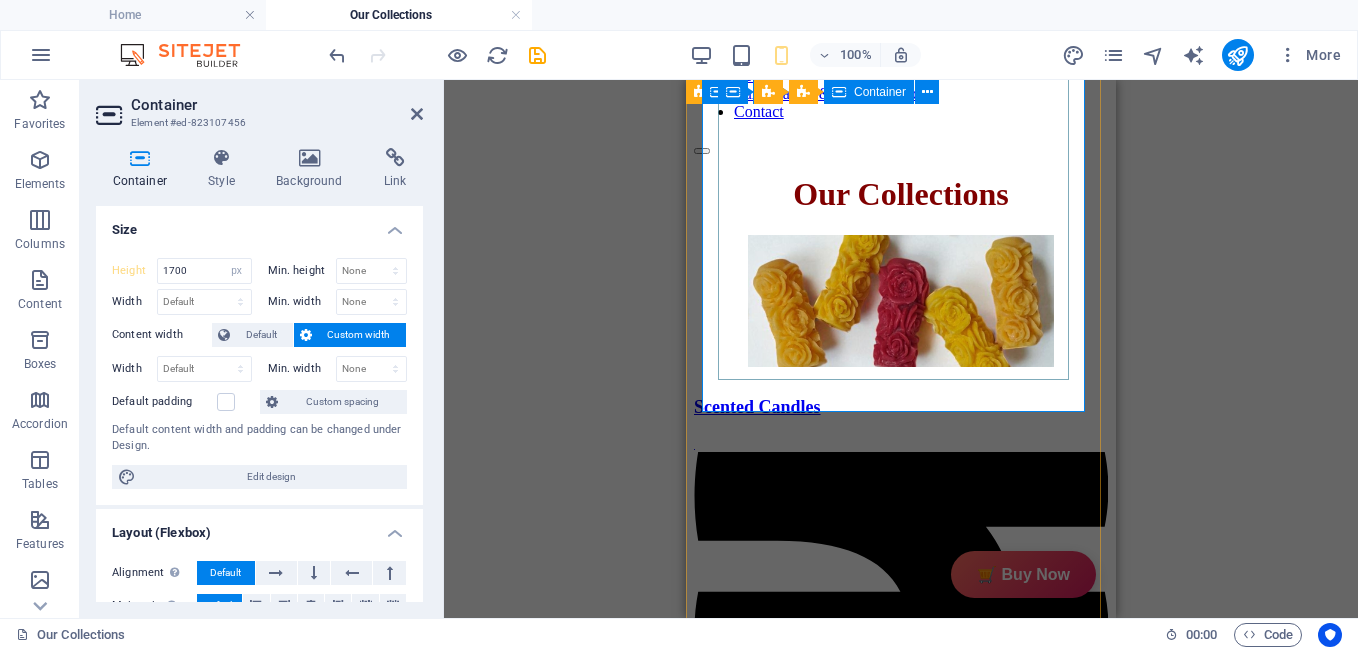click on "Description GiftyBiz Scented Candles – Light Up Moments Hand-poured with love, GiftyBiz scented candles are crafted to bring warmth, elegance, and a touch of serenity to your space. Made from high-quality wax and infused with soothing fragrances, each candle is designed to elevate your mood and enhance any setting. Whether you're gifting or unwinding, our candles add charm, calm, and luxury in every flicker. Perfect for decor, self-care, or as a part of our curated gift boxes. Specification In The Box Sales Packages  1 Jar Candle No. of Content in Sales Packages Pack of 1 General Brand GiftyBiz Model Name Type Container Candle Series Jar Candle Ideal For Men, Women, Girls Fragrance Rose Material Soy Wax Occasion Anniversary, Birthday, Party Shape Cylindrical Burn Time 15 hrs Suitable For Home Decor, Gift Quantity 150 gm Gift Pack Nos Net Quantity 01   Review" at bounding box center (869, 2814) 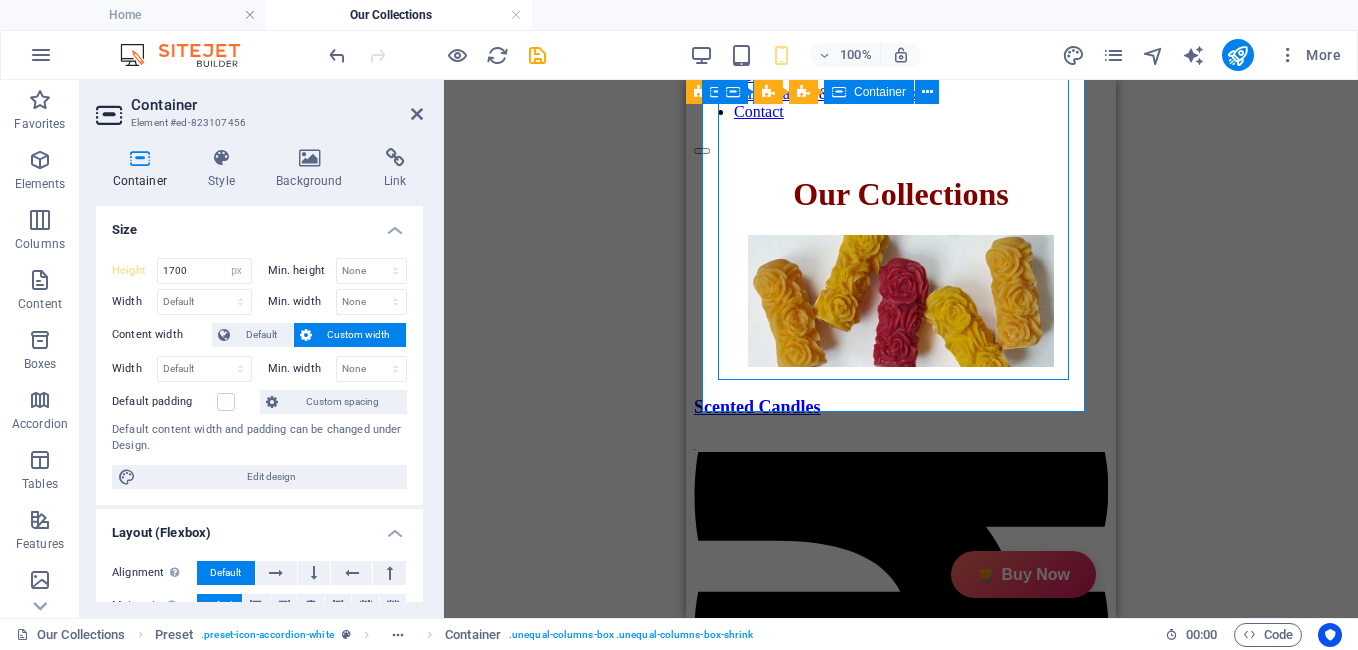 click on "Description GiftyBiz Scented Candles – Light Up Moments Hand-poured with love, GiftyBiz scented candles are crafted to bring warmth, elegance, and a touch of serenity to your space. Made from high-quality wax and infused with soothing fragrances, each candle is designed to elevate your mood and enhance any setting. Whether you're gifting or unwinding, our candles add charm, calm, and luxury in every flicker. Perfect for decor, self-care, or as a part of our curated gift boxes. Specification In The Box Sales Packages  1 Jar Candle No. of Content in Sales Packages Pack of 1 General Brand GiftyBiz Model Name Type Container Candle Series Jar Candle Ideal For Men, Women, Girls Fragrance Rose Material Soy Wax Occasion Anniversary, Birthday, Party Shape Cylindrical Burn Time 15 hrs Suitable For Home Decor, Gift Quantity 150 gm Gift Pack Nos Net Quantity 01   Review" at bounding box center [869, 2814] 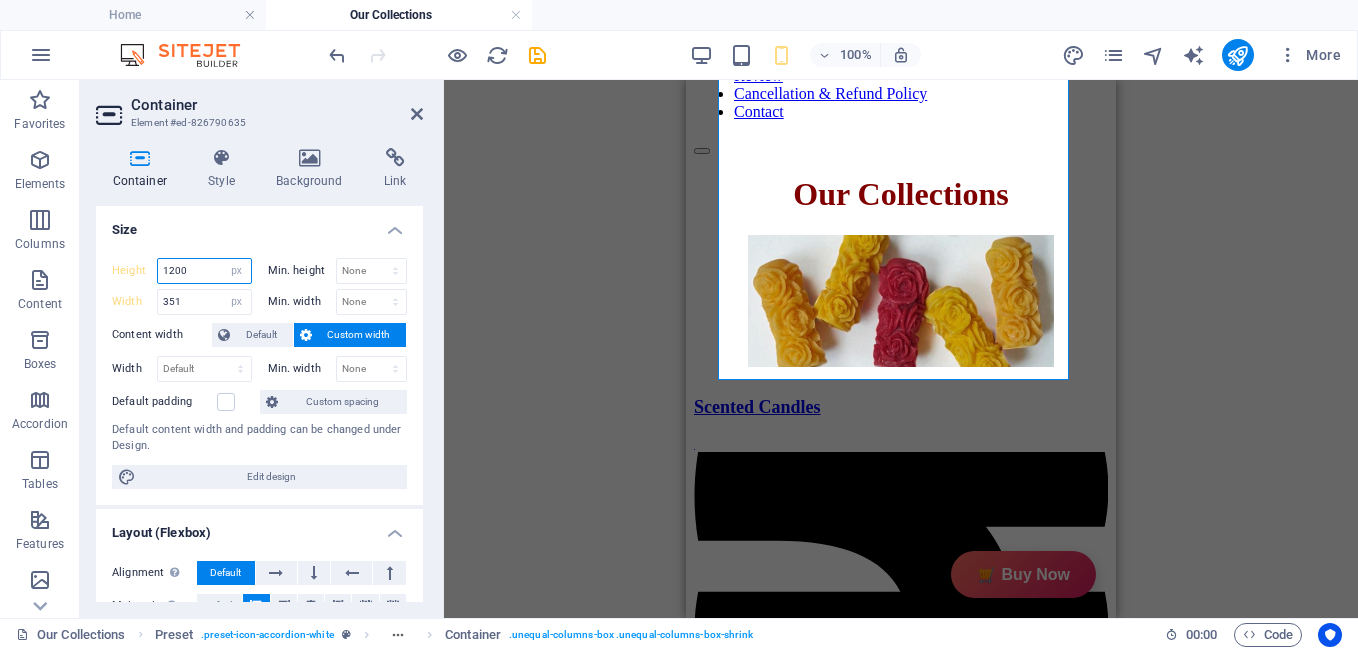 click on "1200" at bounding box center [204, 271] 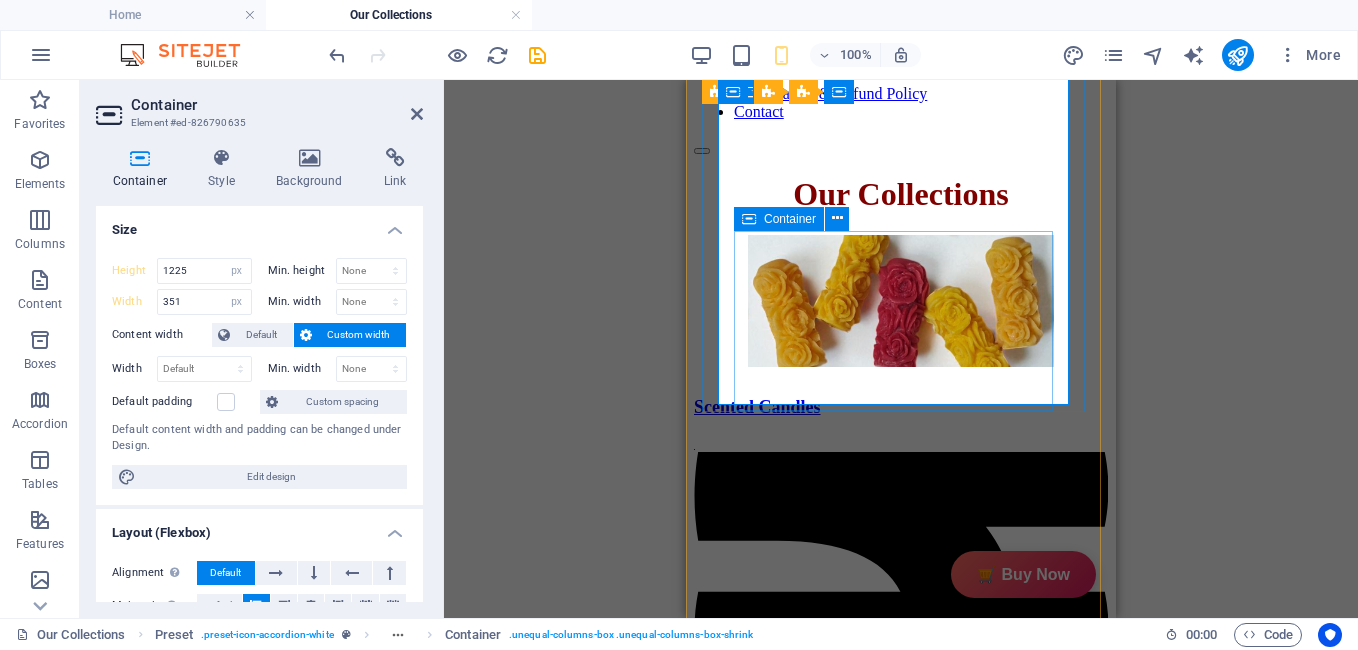 click at bounding box center [869, 3285] 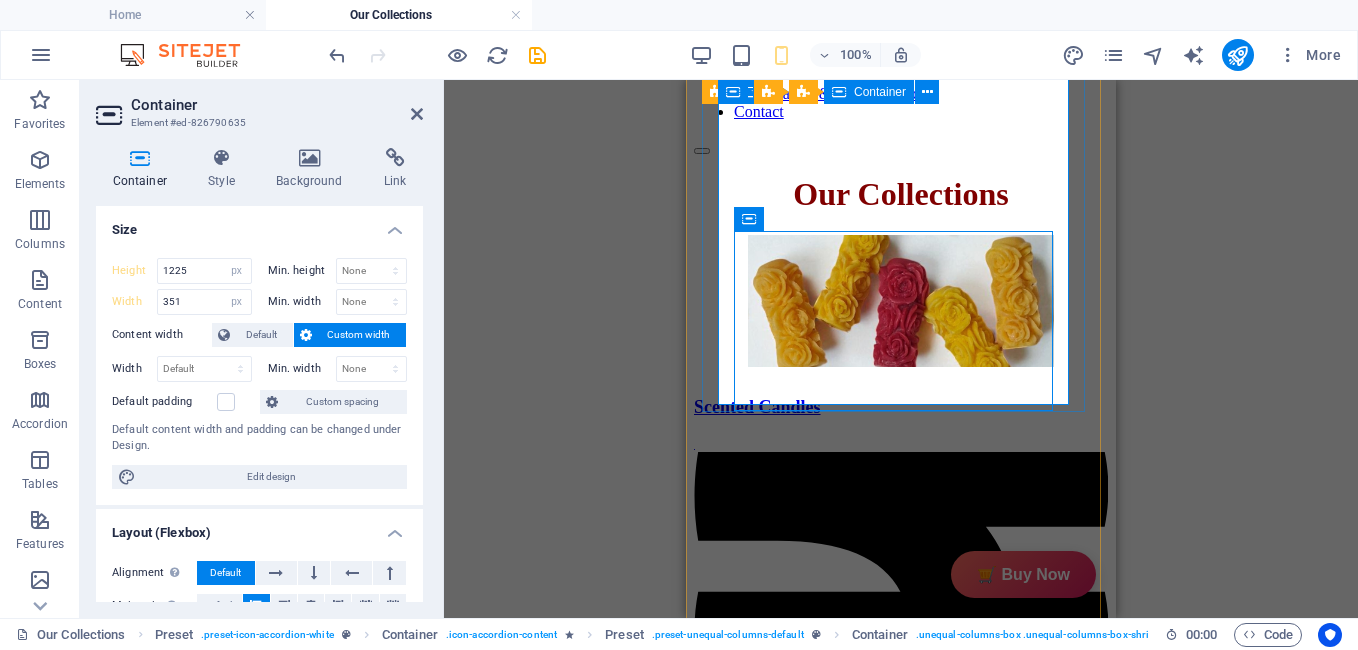 click on "Description GiftyBiz Scented Candles – Light Up Moments Hand-poured with love, GiftyBiz scented candles are crafted to bring warmth, elegance, and a touch of serenity to your space. Made from high-quality wax and infused with soothing fragrances, each candle is designed to elevate your mood and enhance any setting. Whether you're gifting or unwinding, our candles add charm, calm, and luxury in every flicker. Perfect for decor, self-care, or as a part of our curated gift boxes. Specification In The Box Sales Packages  1 Jar Candle No. of Content in Sales Packages Pack of 1 General Brand GiftyBiz Model Name Type Container Candle Series Jar Candle Ideal For Men, Women, Girls Fragrance Rose Material Soy Wax Occasion Anniversary, Birthday, Party Shape Cylindrical Burn Time 15 hrs Suitable For Home Decor, Gift Quantity 150 gm Gift Pack Nos Net Quantity 01   Review" at bounding box center [869, 2826] 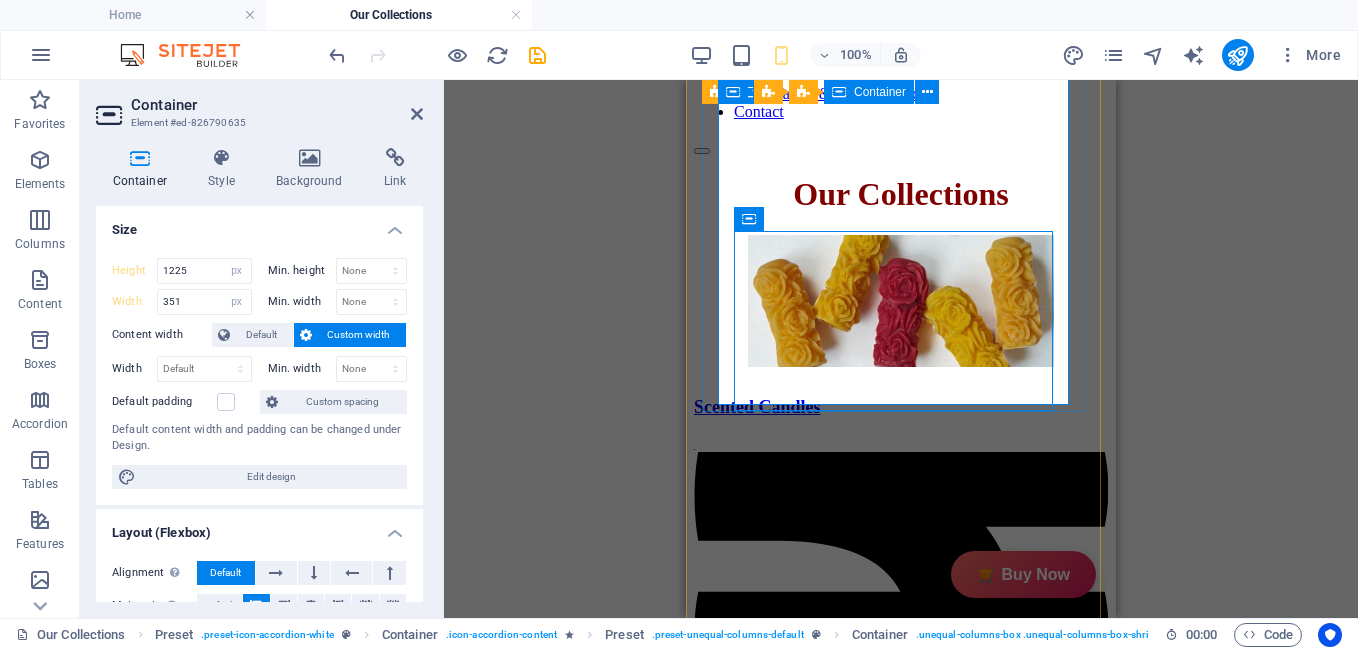 click on "Description GiftyBiz Scented Candles – Light Up Moments Hand-poured with love, GiftyBiz scented candles are crafted to bring warmth, elegance, and a touch of serenity to your space. Made from high-quality wax and infused with soothing fragrances, each candle is designed to elevate your mood and enhance any setting. Whether you're gifting or unwinding, our candles add charm, calm, and luxury in every flicker. Perfect for decor, self-care, or as a part of our curated gift boxes. Specification In The Box Sales Packages  1 Jar Candle No. of Content in Sales Packages Pack of 1 General Brand GiftyBiz Model Name Type Container Candle Series Jar Candle Ideal For Men, Women, Girls Fragrance Rose Material Soy Wax Occasion Anniversary, Birthday, Party Shape Cylindrical Burn Time 15 hrs Suitable For Home Decor, Gift Quantity 150 gm Gift Pack Nos Net Quantity 01   Review" at bounding box center (869, 2826) 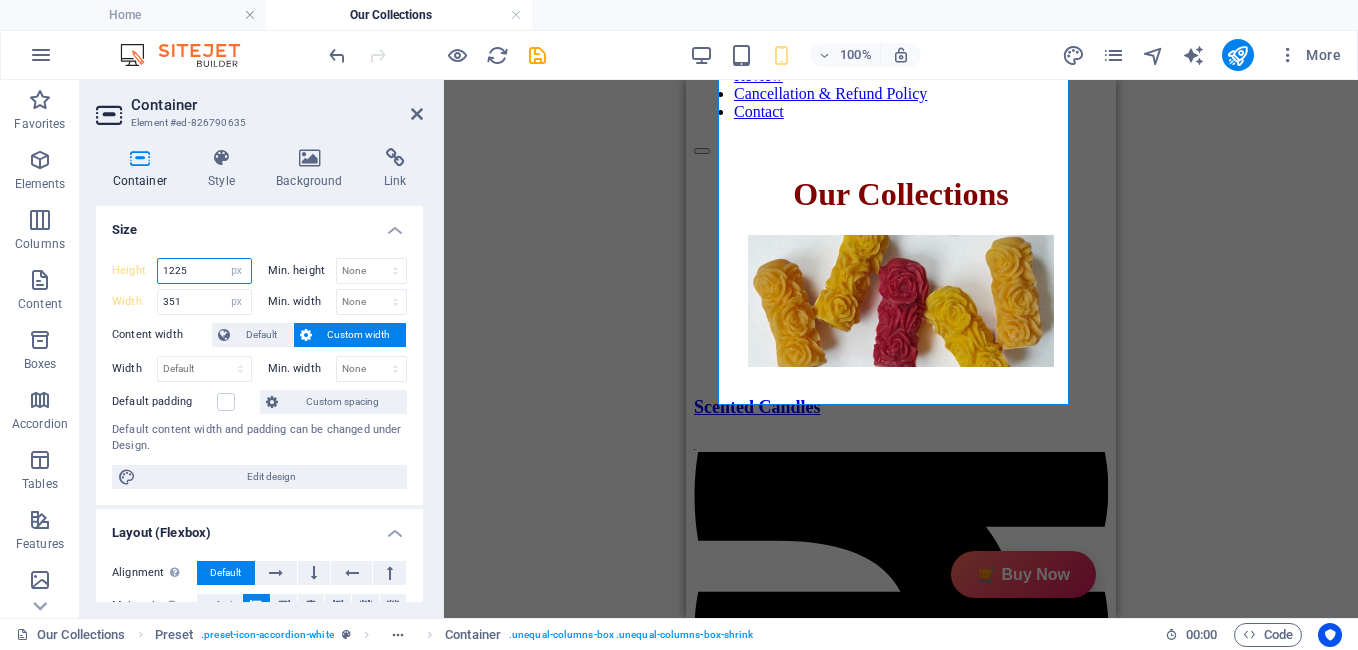 click on "1225" at bounding box center [204, 271] 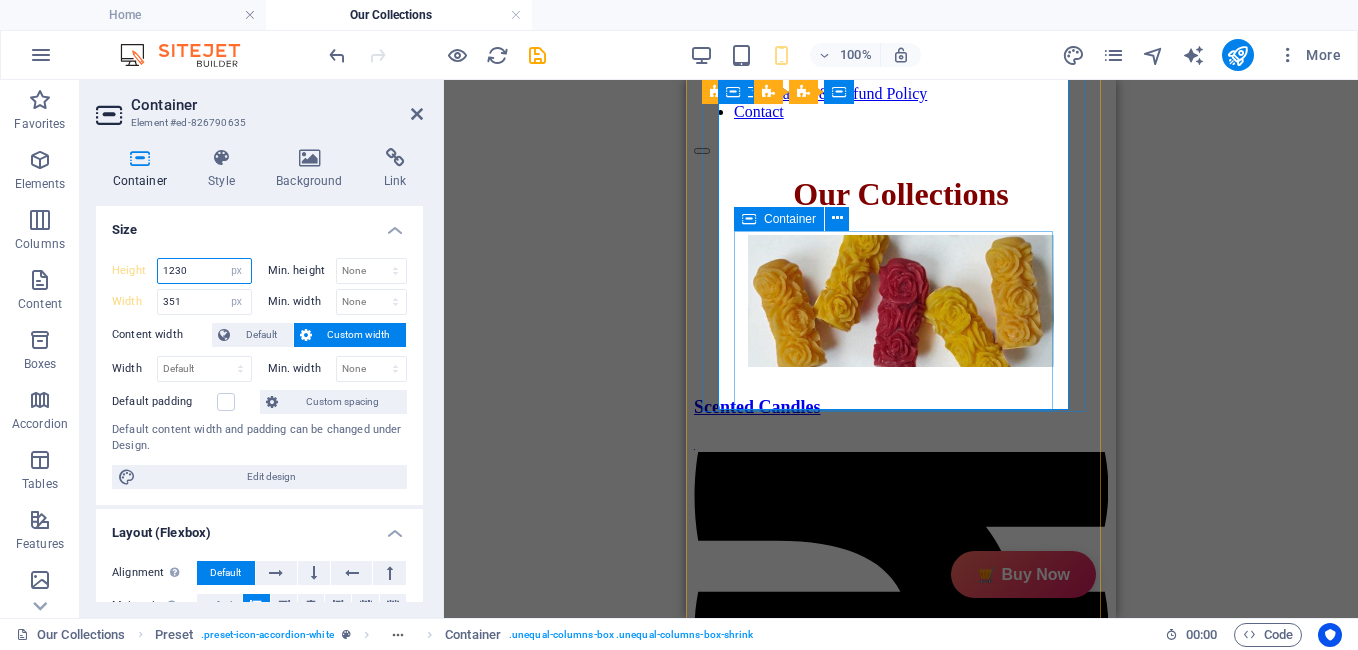 type on "1230" 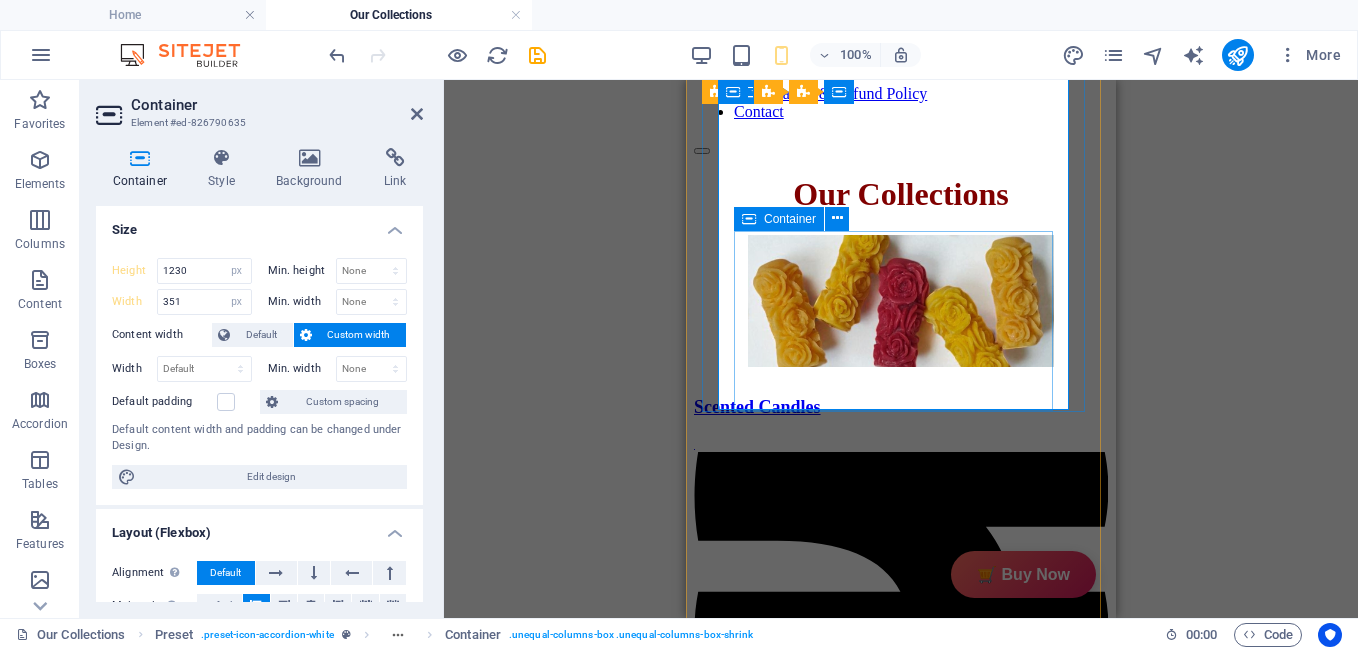 click at bounding box center [869, 3285] 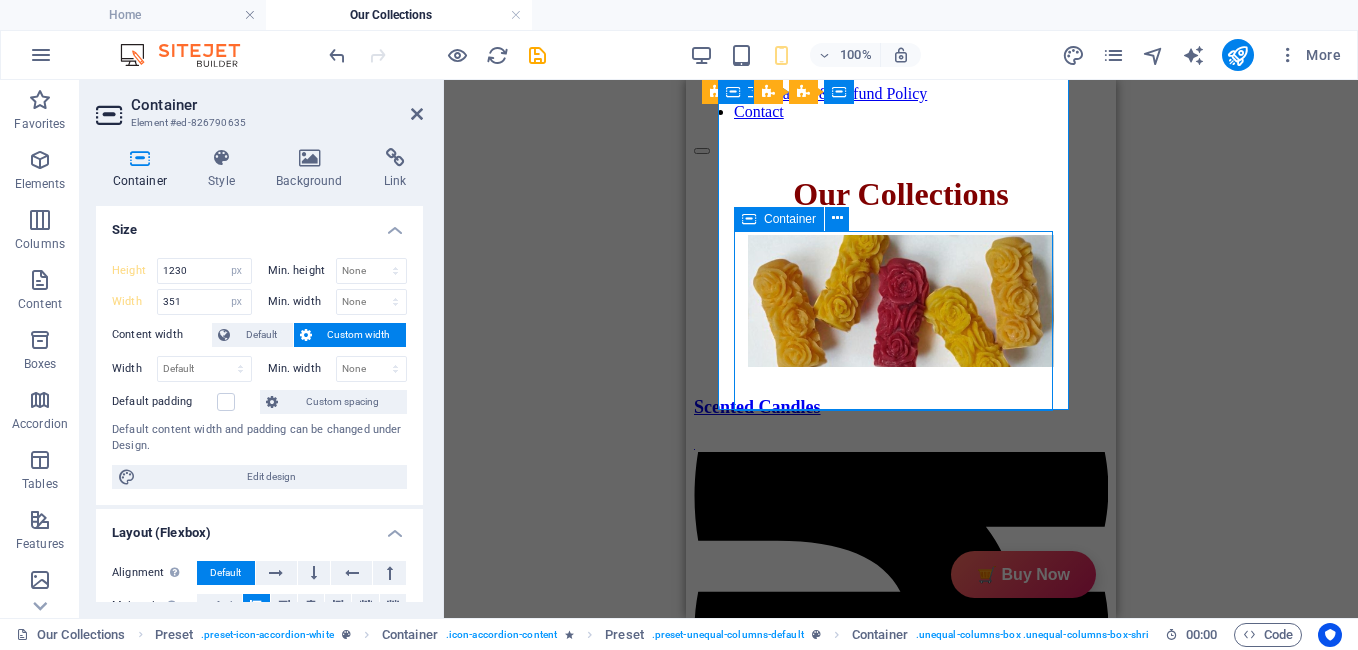 click at bounding box center [869, 3285] 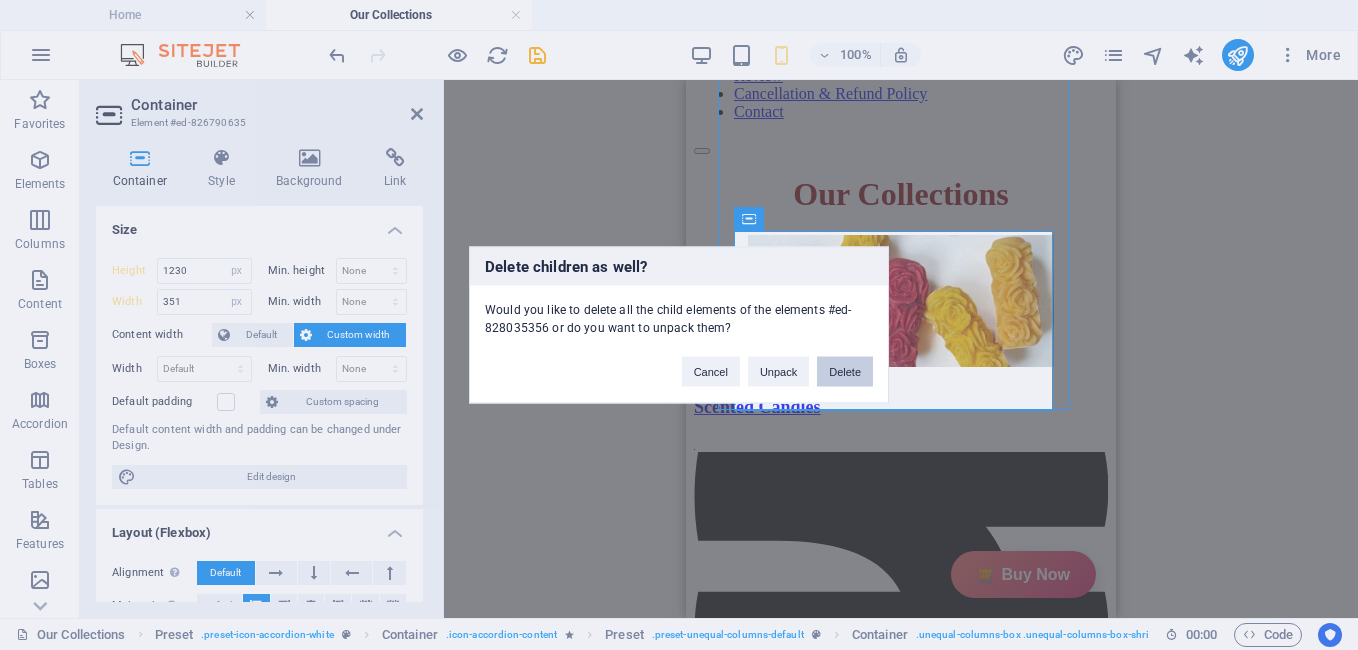 click on "Delete" at bounding box center (845, 372) 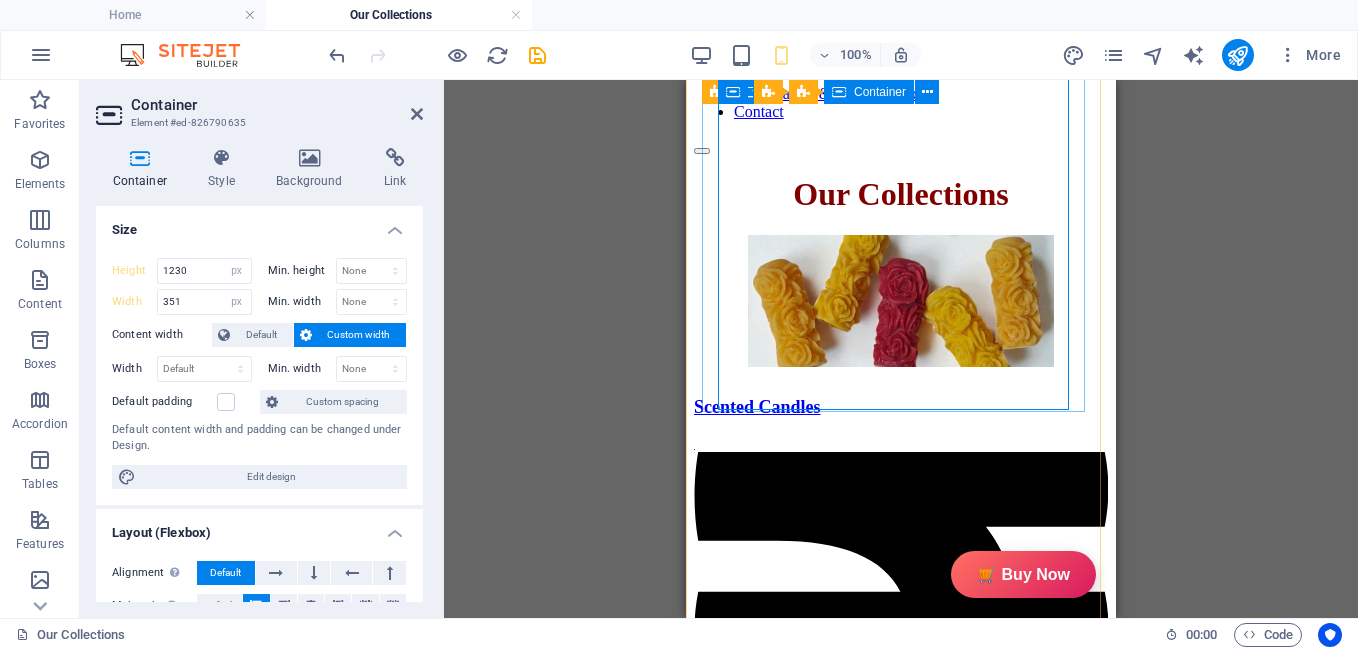 click on "Description GiftyBiz Scented Candles – Light Up Moments Hand-poured with love, GiftyBiz scented candles are crafted to bring warmth, elegance, and a touch of serenity to your space. Made from high-quality wax and infused with soothing fragrances, each candle is designed to elevate your mood and enhance any setting. Whether you're gifting or unwinding, our candles add charm, calm, and luxury in every flicker. Perfect for decor, self-care, or as a part of our curated gift boxes. Specification In The Box Sales Packages  1 Jar Candle No. of Content in Sales Packages Pack of 1 General Brand GiftyBiz Model Name Type Container Candle Series Jar Candle Ideal For Men, Women, Girls Fragrance Rose Material Soy Wax Occasion Anniversary, Birthday, Party Shape Cylindrical Burn Time 15 hrs Suitable For Home Decor, Gift Quantity 150 gm Gift Pack Nos Net Quantity 01   Review" at bounding box center (869, 2829) 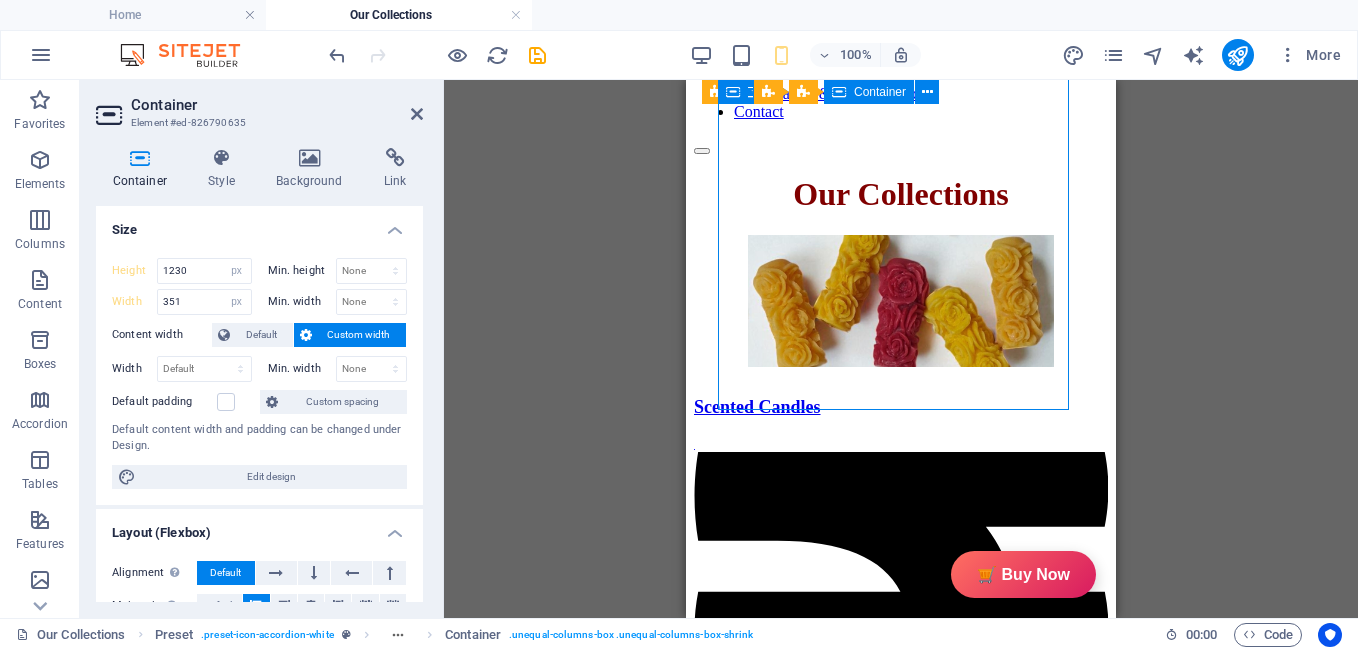 click on "Description GiftyBiz Scented Candles – Light Up Moments Hand-poured with love, GiftyBiz scented candles are crafted to bring warmth, elegance, and a touch of serenity to your space. Made from high-quality wax and infused with soothing fragrances, each candle is designed to elevate your mood and enhance any setting. Whether you're gifting or unwinding, our candles add charm, calm, and luxury in every flicker. Perfect for decor, self-care, or as a part of our curated gift boxes. Specification In The Box Sales Packages  1 Jar Candle No. of Content in Sales Packages Pack of 1 General Brand GiftyBiz Model Name Type Container Candle Series Jar Candle Ideal For Men, Women, Girls Fragrance Rose Material Soy Wax Occasion Anniversary, Birthday, Party Shape Cylindrical Burn Time 15 hrs Suitable For Home Decor, Gift Quantity 150 gm Gift Pack Nos Net Quantity 01   Review" at bounding box center (869, 2829) 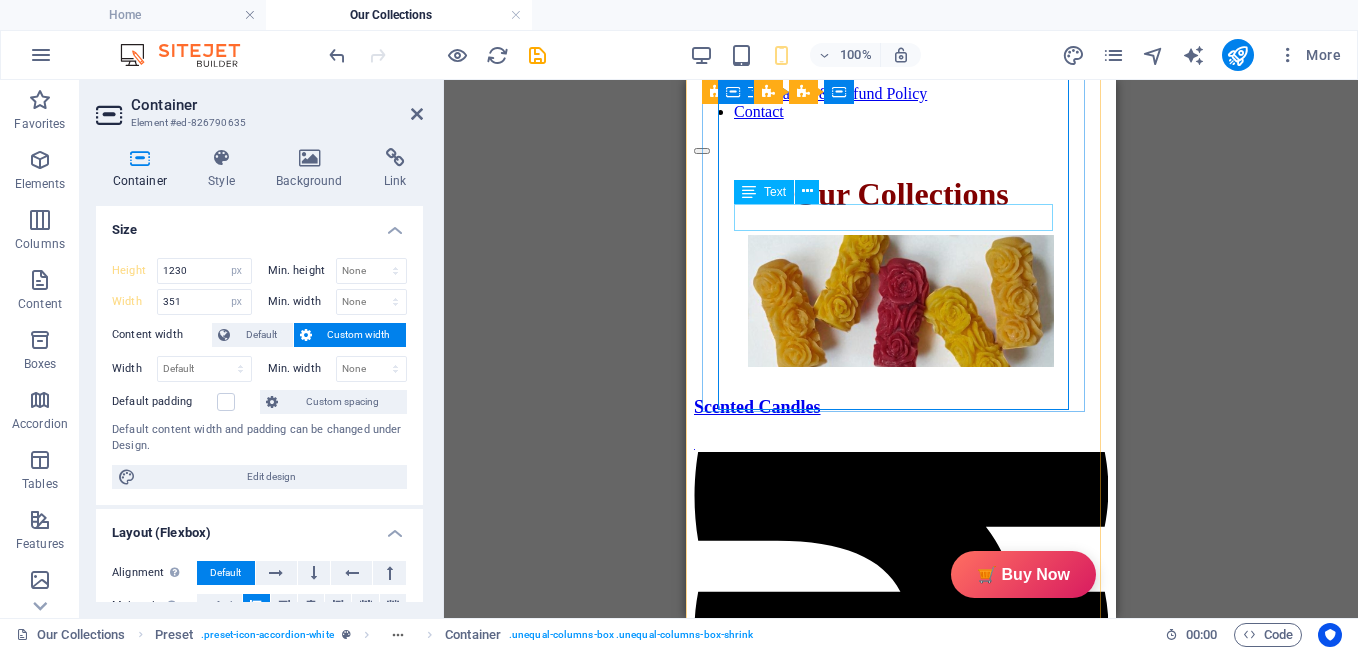 click on "Review" at bounding box center [869, 3168] 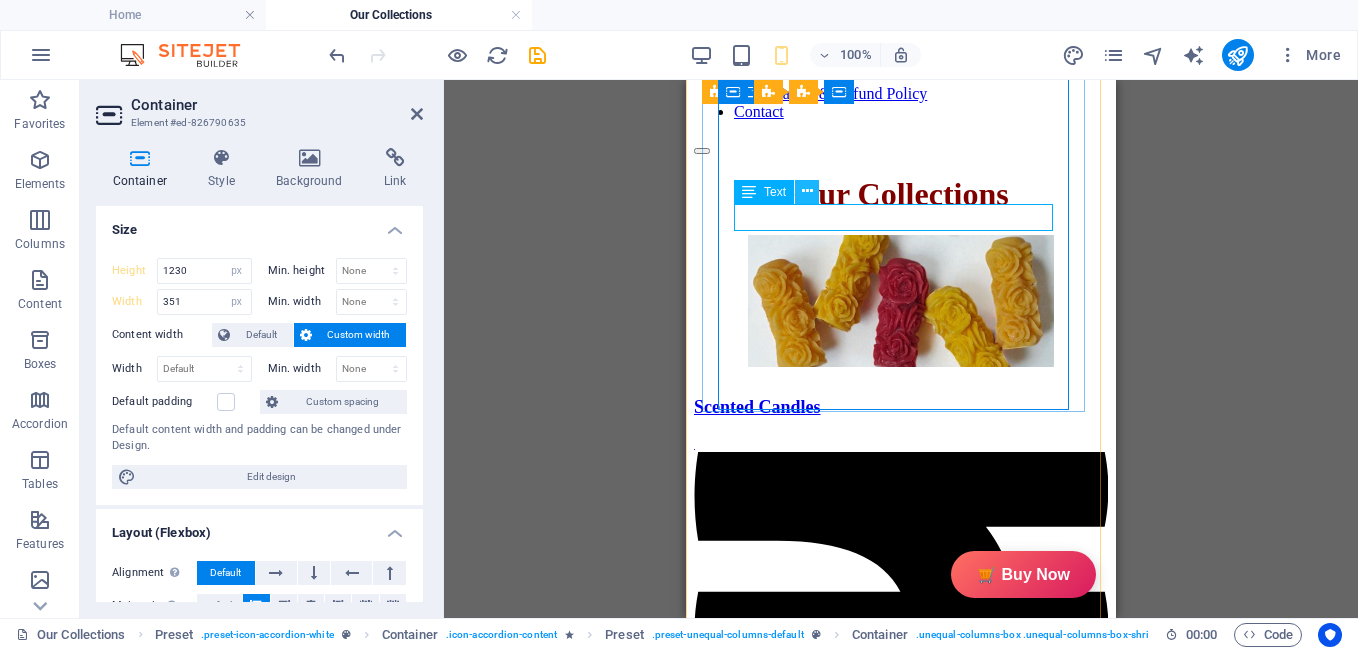 click at bounding box center (807, 191) 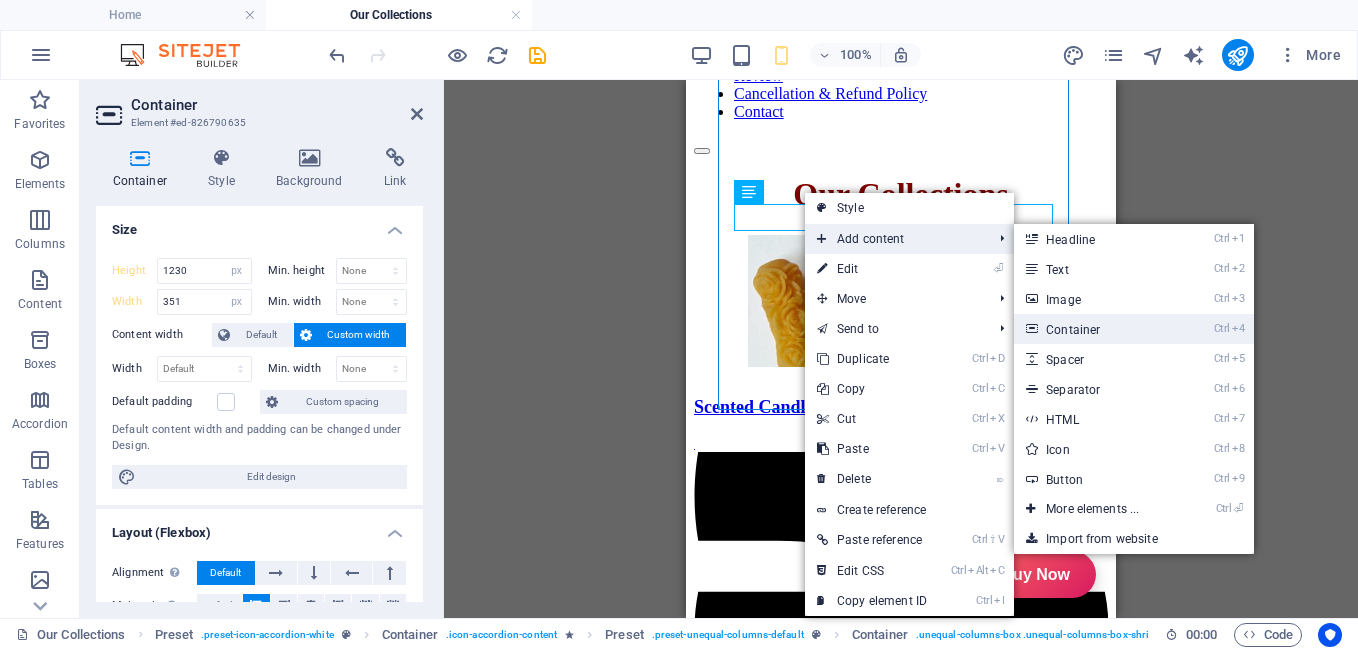 click on "Ctrl 4  Container" at bounding box center (1096, 329) 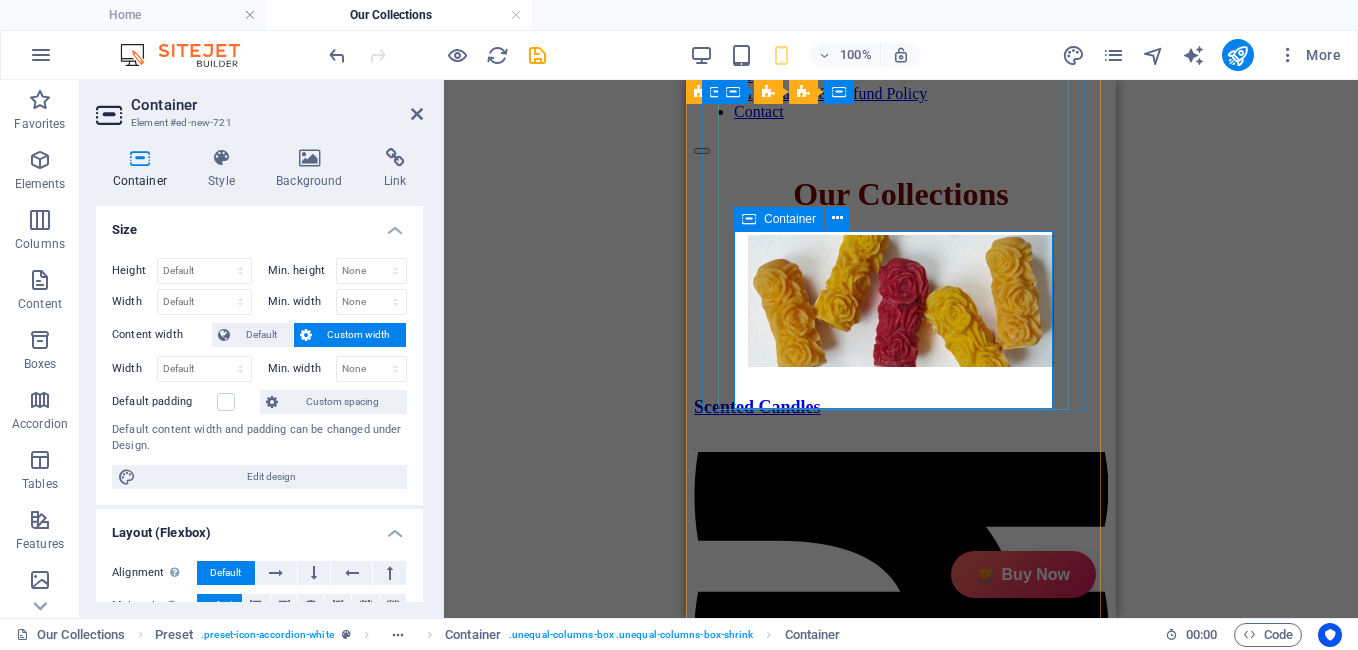 click on "Add elements" at bounding box center (810, 3296) 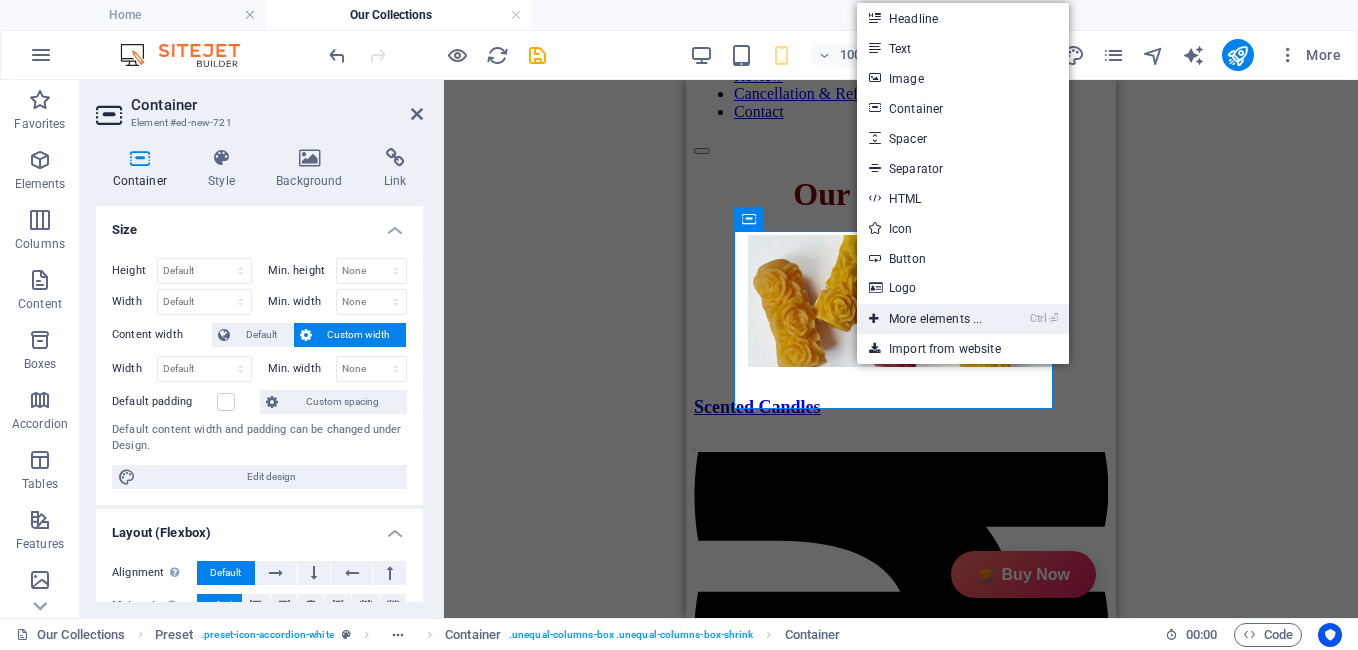 click on "Ctrl ⏎  More elements ..." at bounding box center (925, 319) 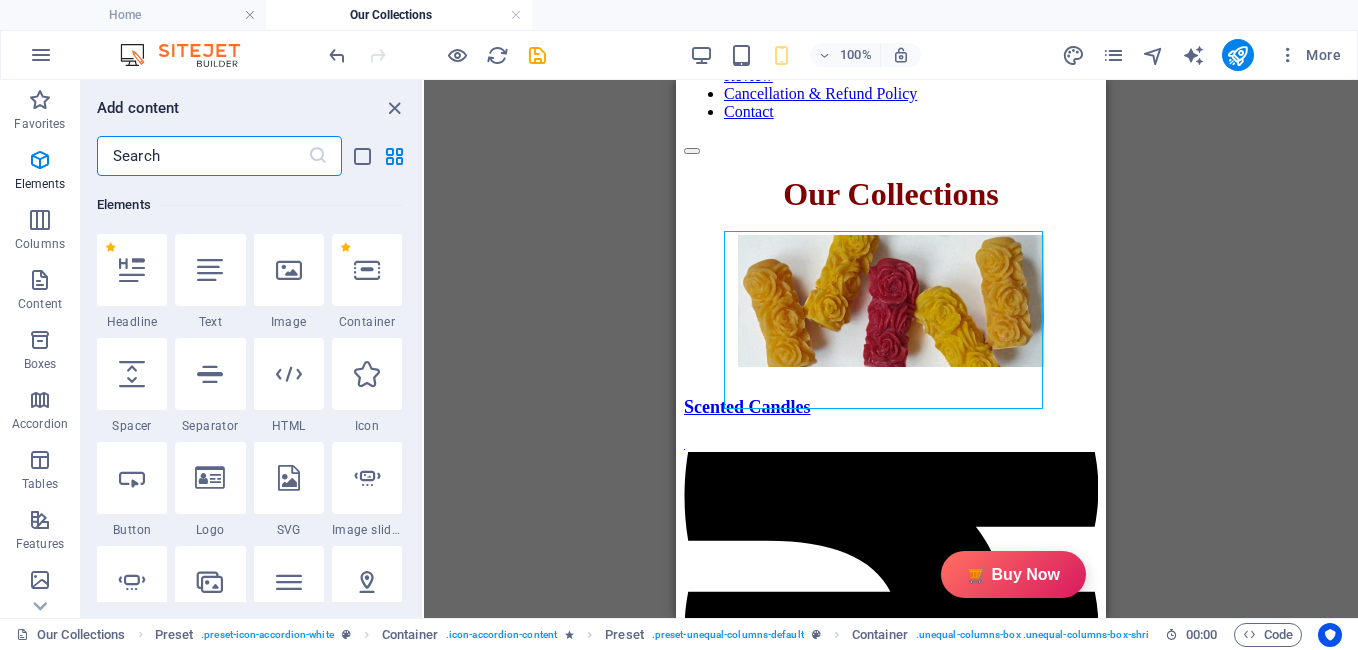 scroll, scrollTop: 213, scrollLeft: 0, axis: vertical 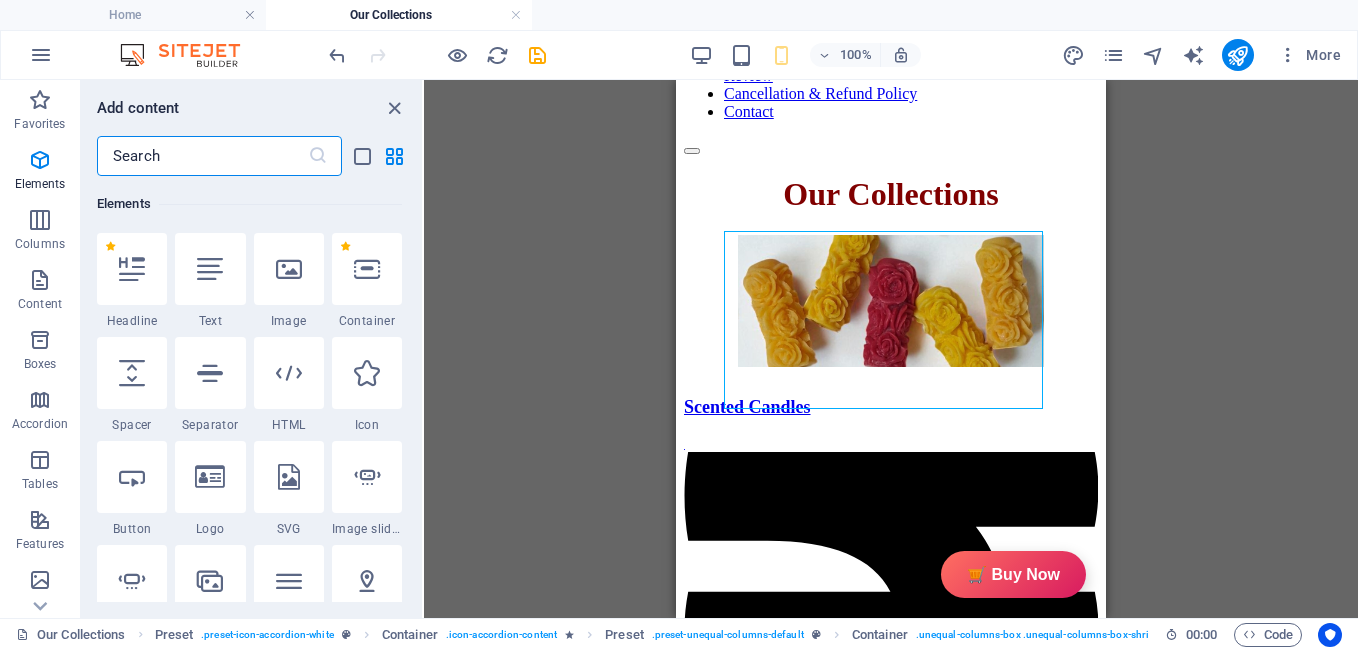 click at bounding box center [202, 156] 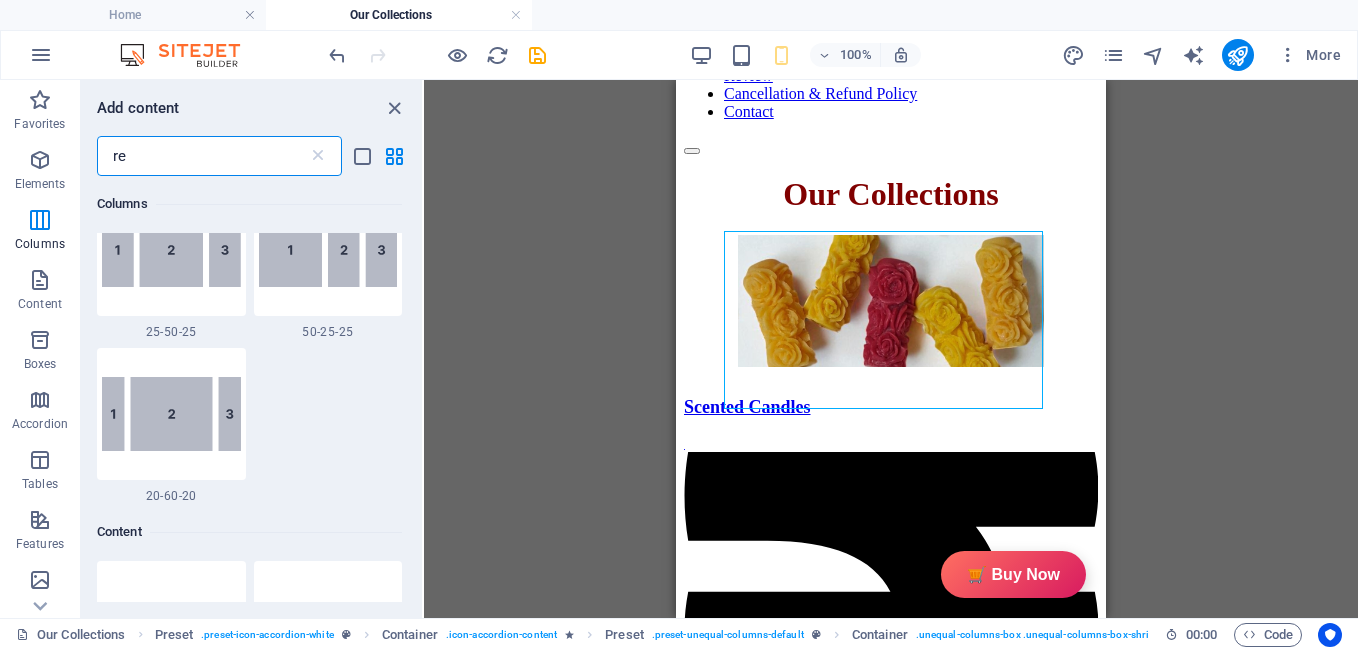 scroll, scrollTop: 0, scrollLeft: 0, axis: both 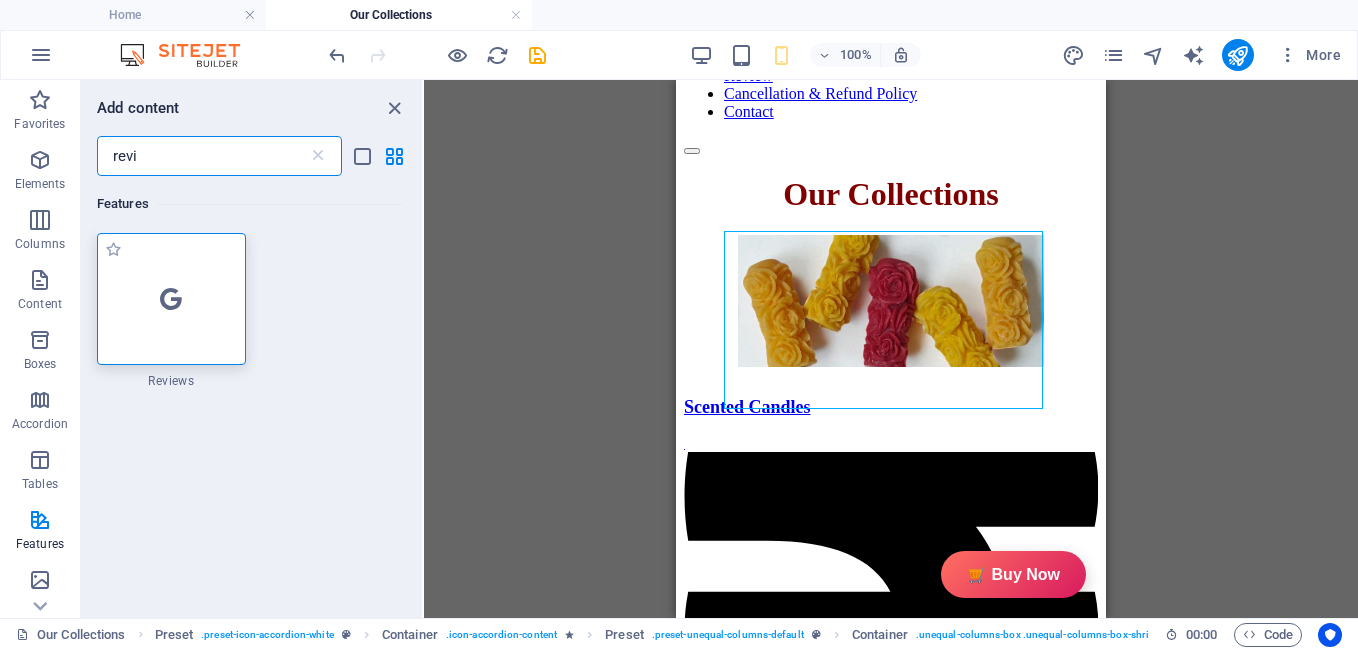 type on "revi" 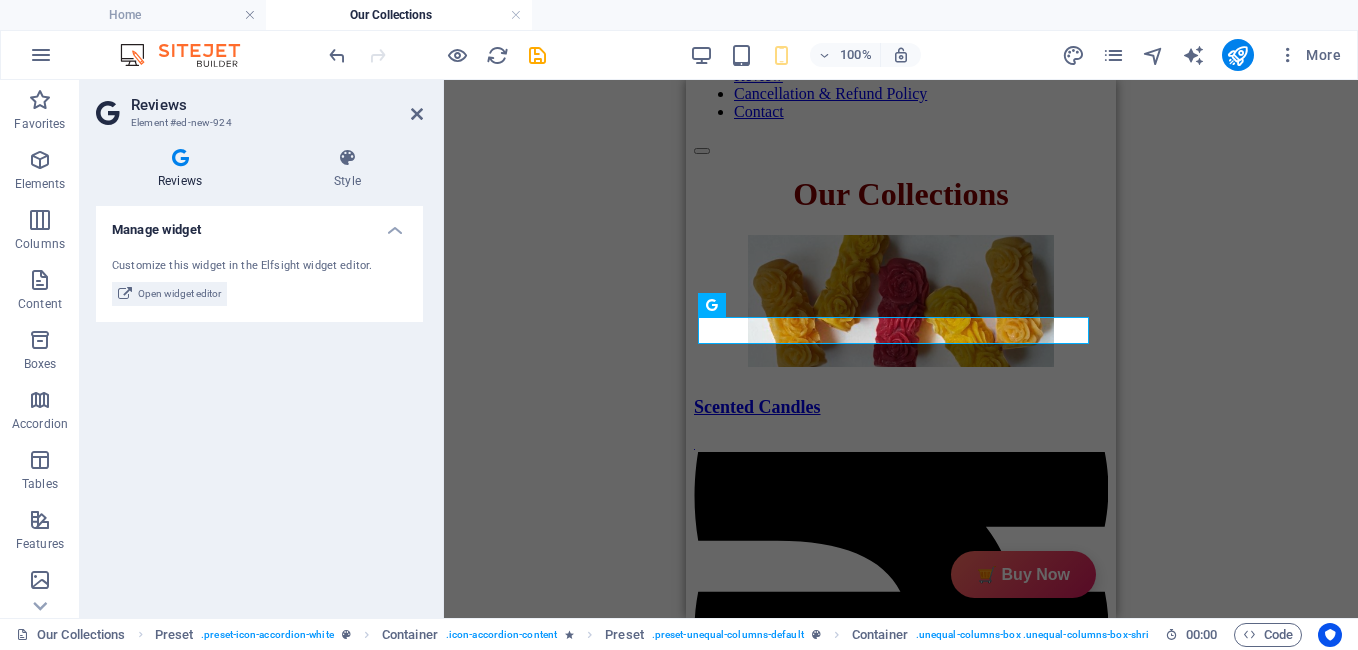 scroll, scrollTop: 0, scrollLeft: 0, axis: both 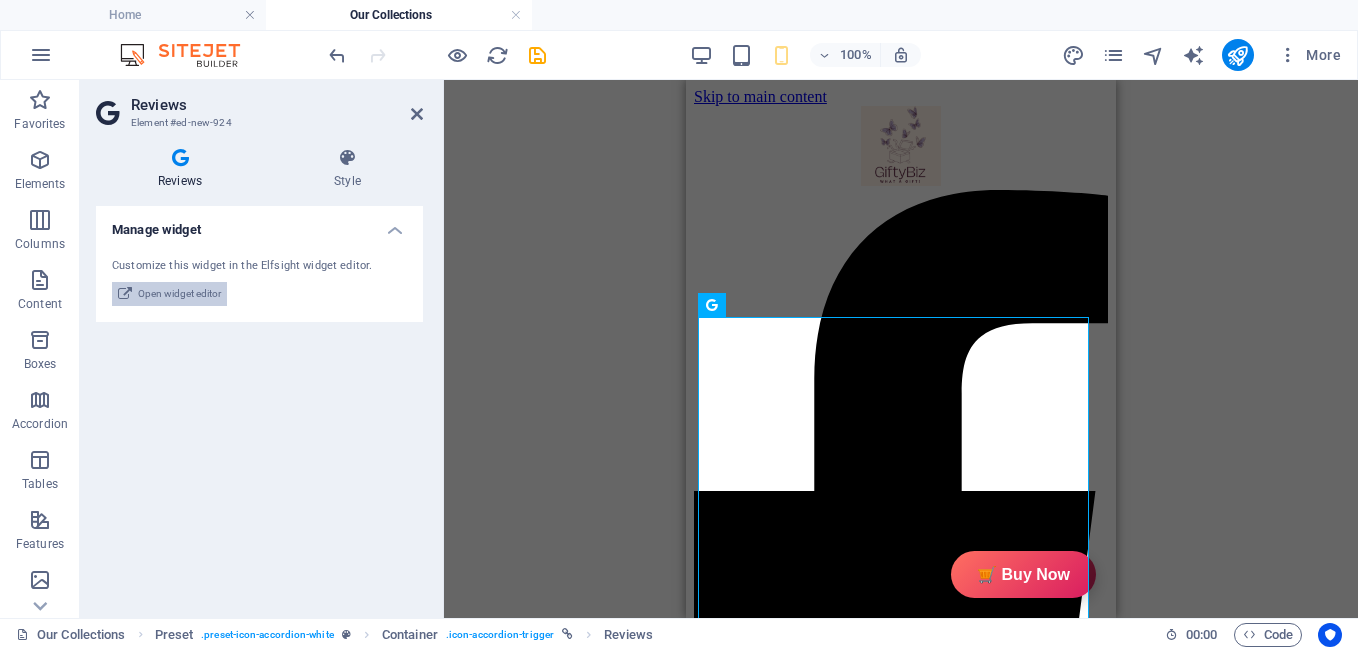 click on "Open widget editor" at bounding box center [179, 294] 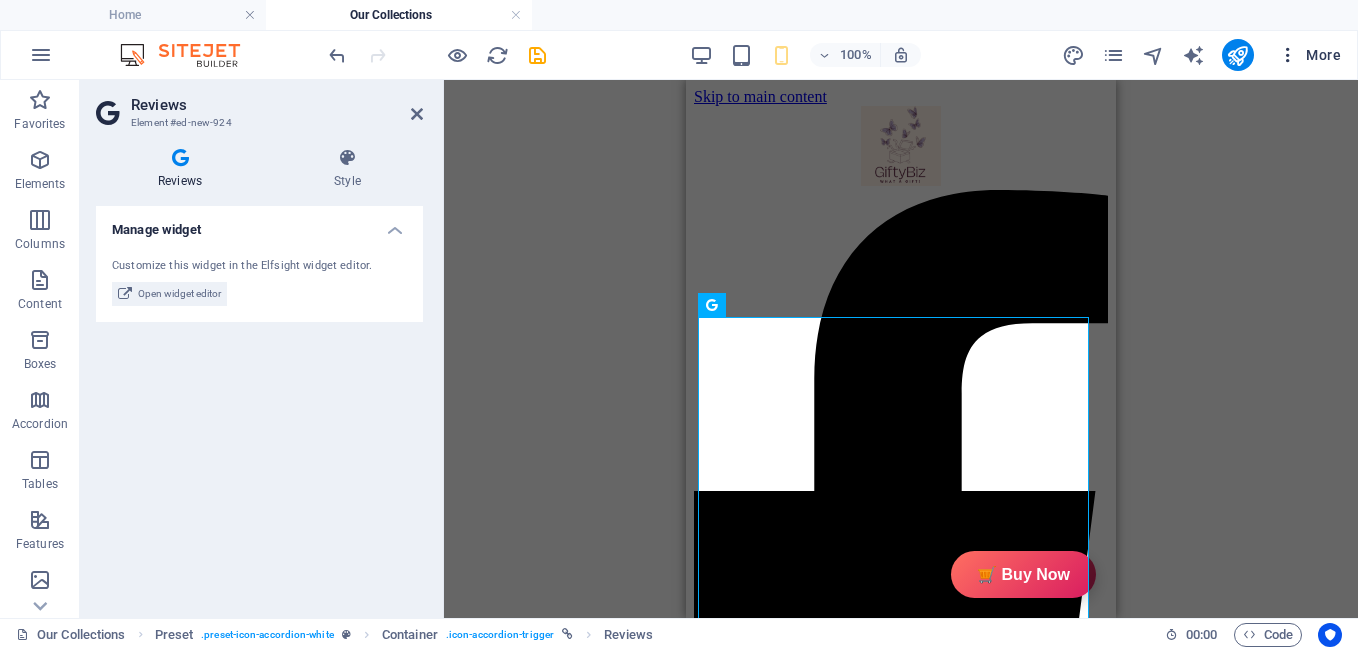 type 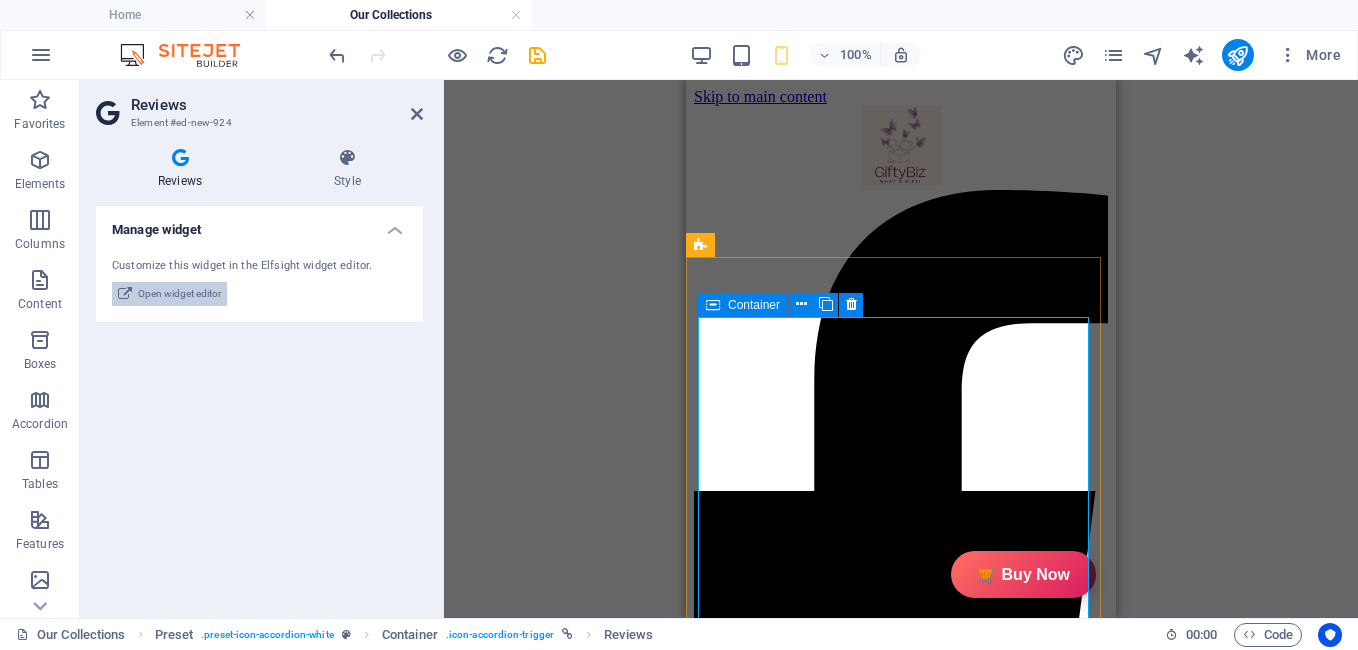 click on "Open widget editor" at bounding box center [179, 294] 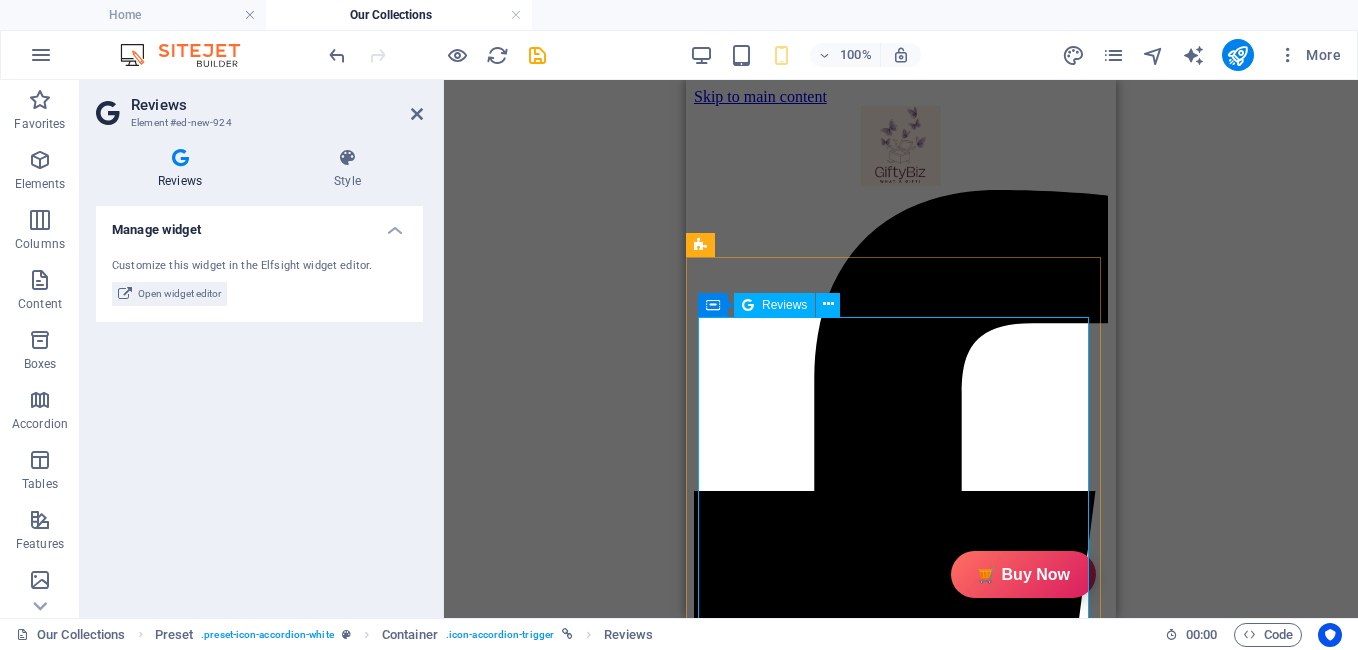click on "Excellent on Google   4.7   out of 5  based on  16,564 reviews Review us on Google mai ye 2 days ago 人很多，但上面停車位很少，最好是搭Uber 上來但要提前約好下山時間，不然要等很久！ 夜景很美 j.glatki 4 days ago Left a 5-star rating. Excellent! [FIRST] [LAST] 7 days ago Very beautiful look out and scenic view. $10 to park at the top and its very worth it even to not go into the observatory [FIRST] [LAST] 8 days ago Great place to go with the family, friends or your partner you can take great beautiful pictures 😉 [FIRST] 8 days ago Expect a lot of walking on a steep hike if you decide to park in the free parking at the bottom of the "mountain". [FIRST] [LAST] 9 days ago I learn what eclipse is [FIRST] [LAST] 9 days ago Doesn't disappoint. [FIRST] [LAST] 9 days ago Best view over L.A. Load More Free Google Reviews widget
Panel only seen by widget owner
Edit widget Views" at bounding box center [901, 3219] 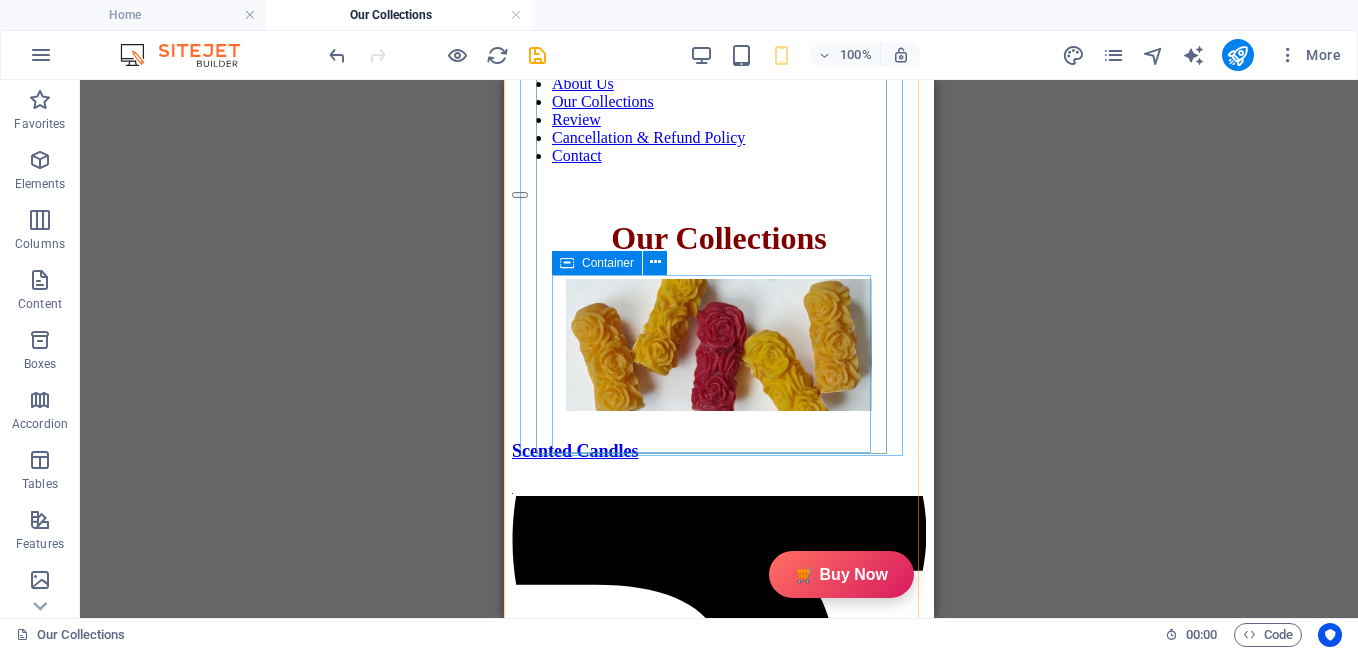 scroll, scrollTop: 1784, scrollLeft: 0, axis: vertical 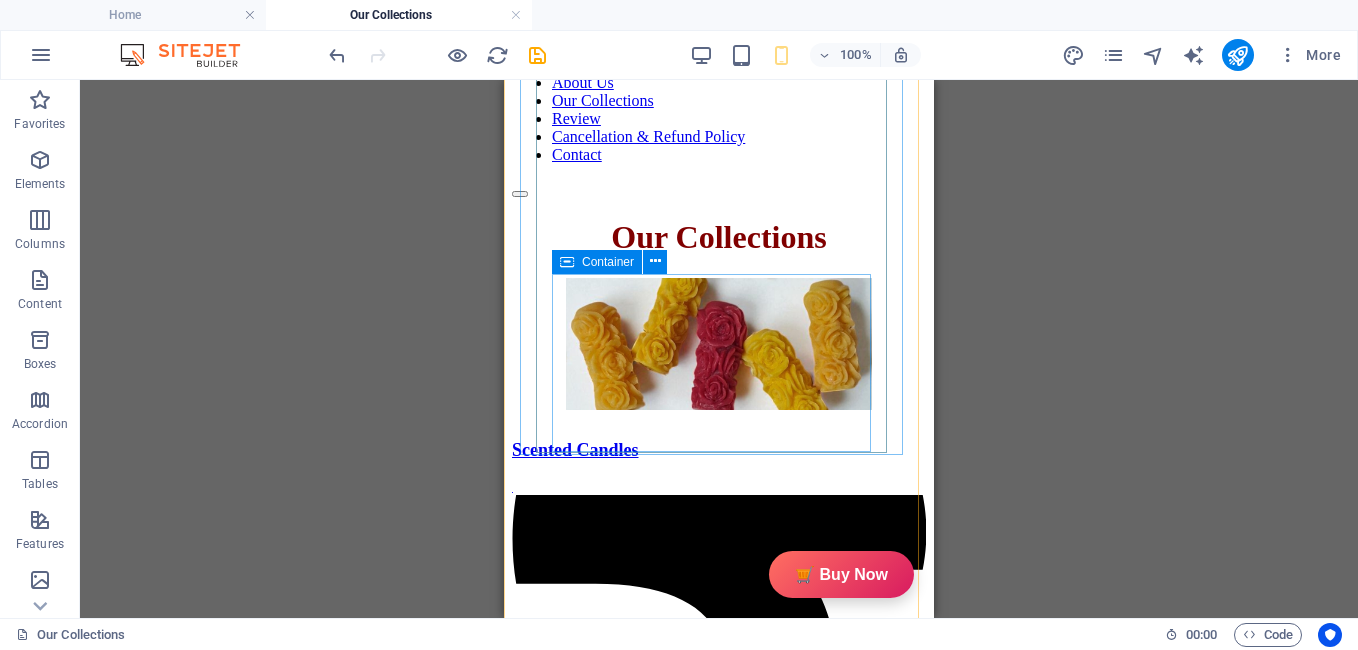 click on "Add elements" at bounding box center (628, 3339) 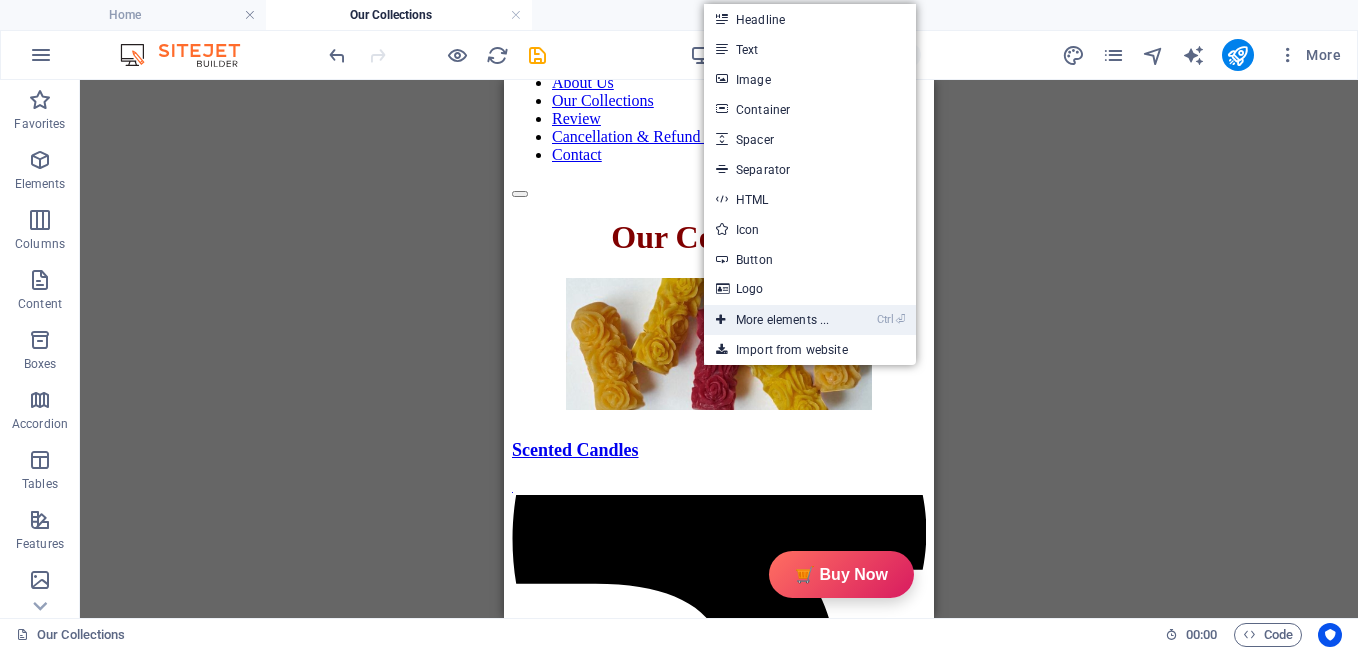 click on "Ctrl ⏎  More elements ..." at bounding box center [772, 320] 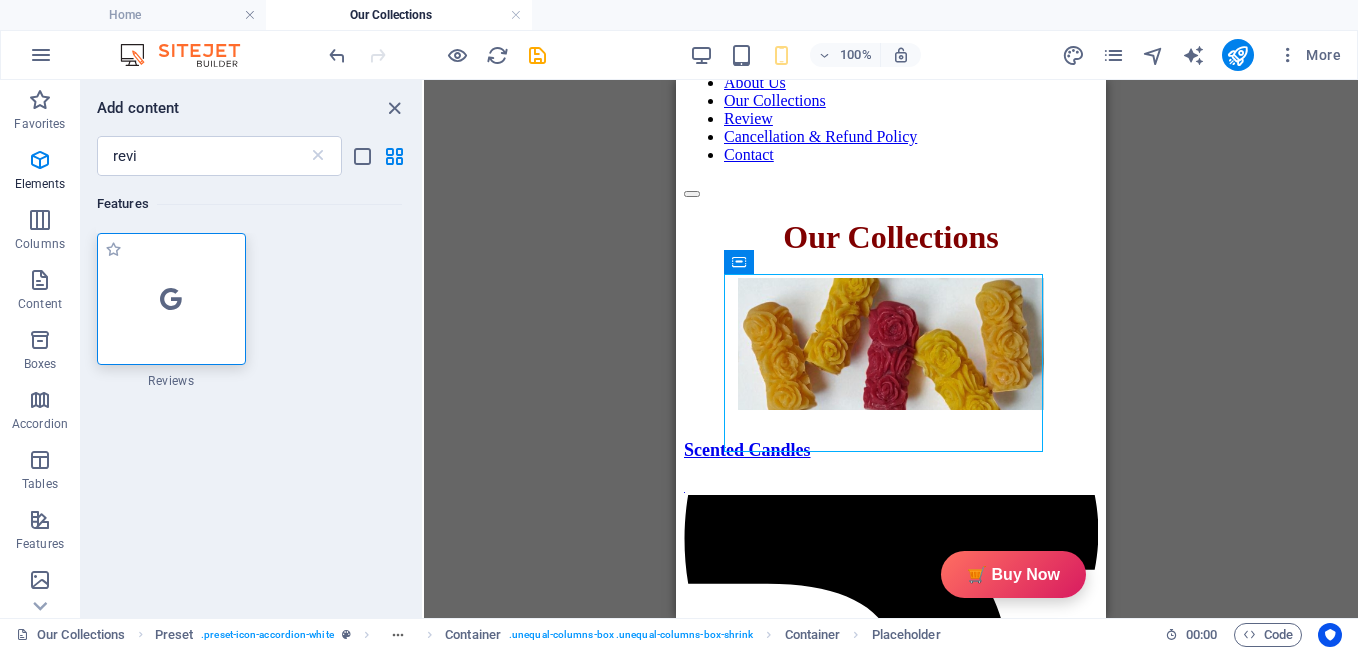 click at bounding box center [171, 299] 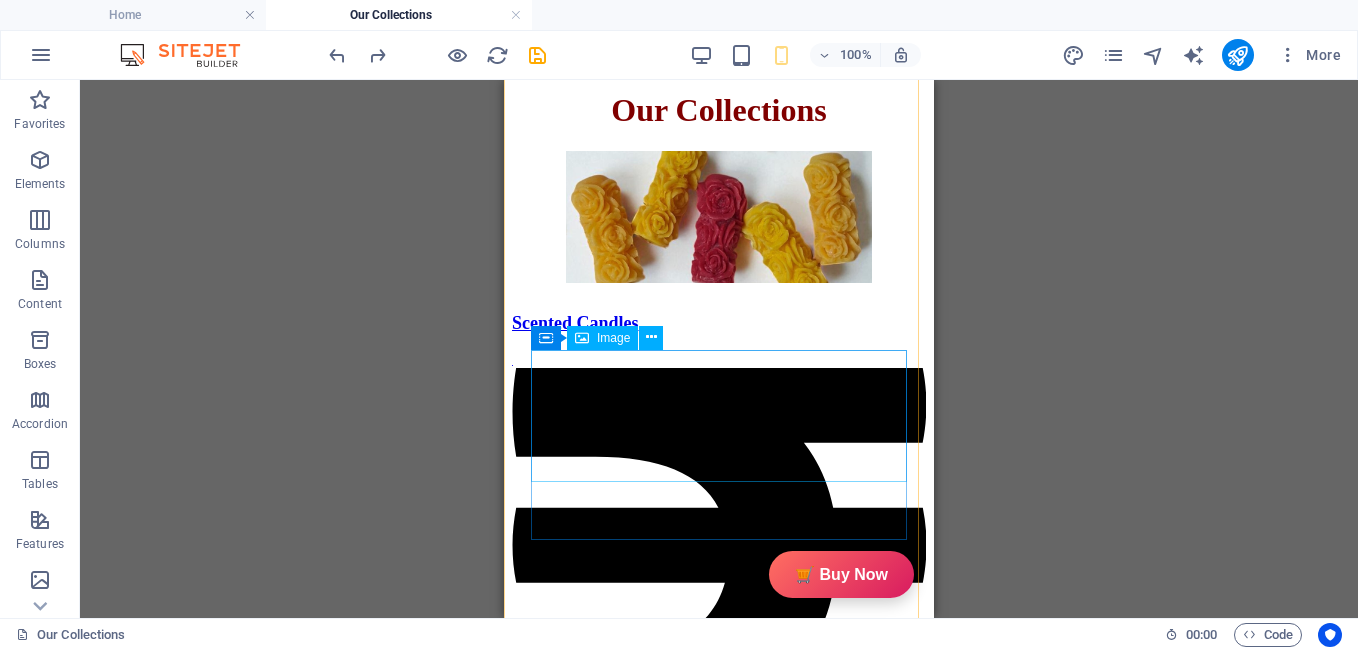 scroll, scrollTop: 1921, scrollLeft: 0, axis: vertical 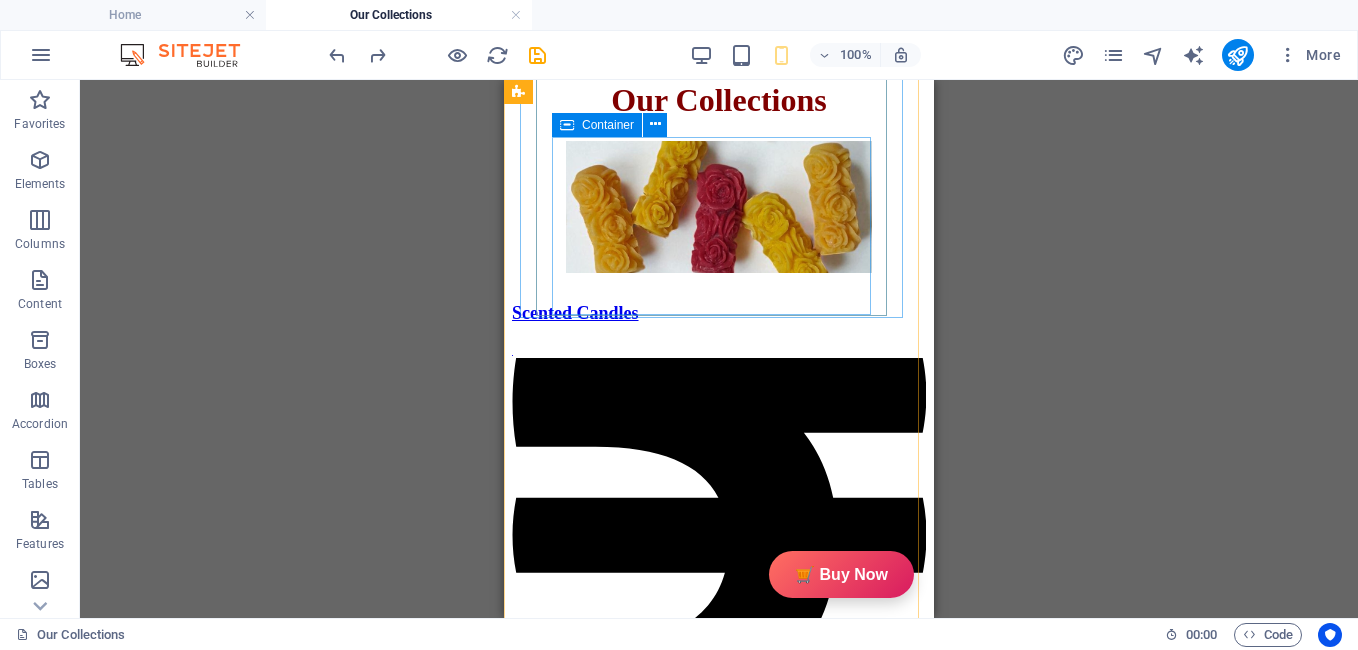 click on "Add elements" at bounding box center [628, 3202] 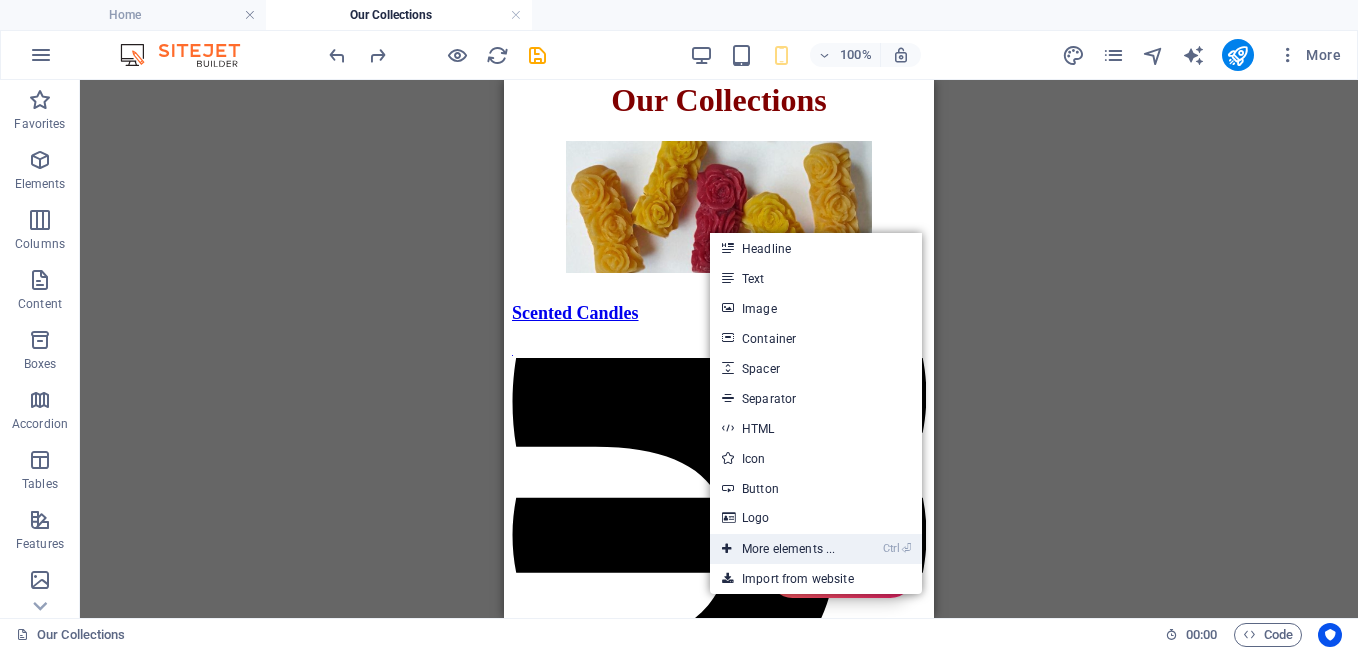 click on "Ctrl ⏎  More elements ..." at bounding box center [778, 549] 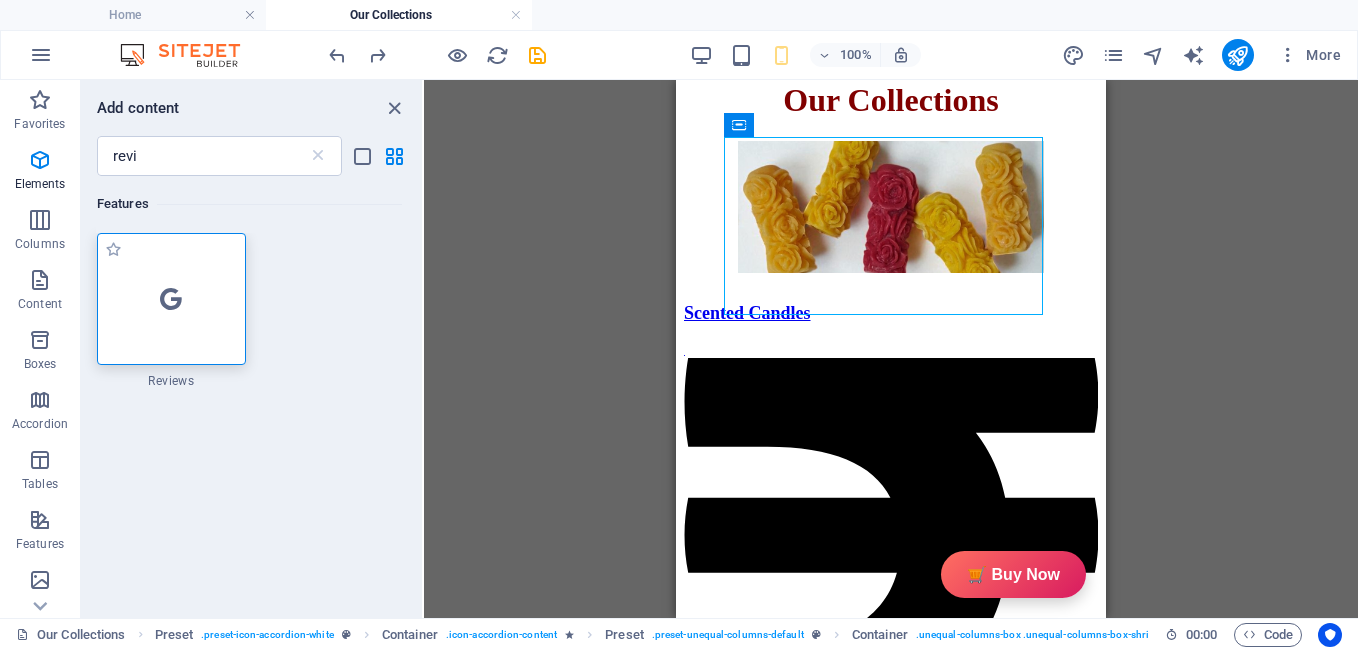click at bounding box center (171, 299) 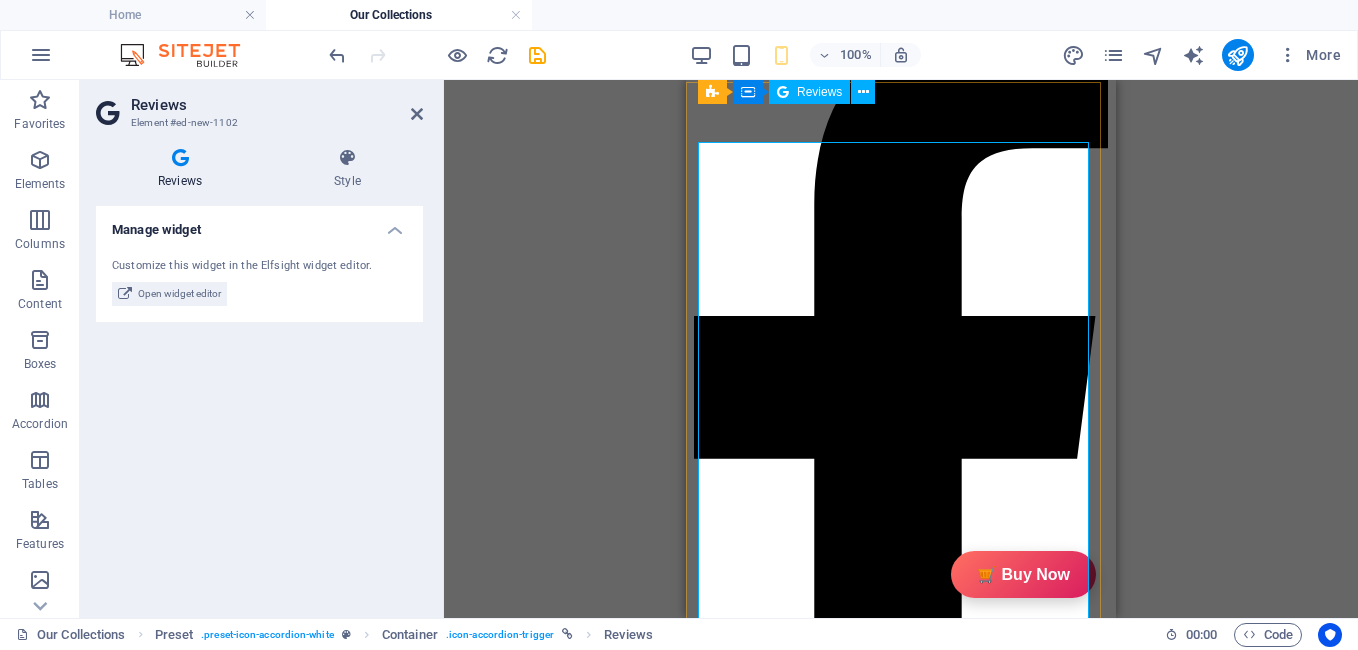 scroll, scrollTop: 0, scrollLeft: 0, axis: both 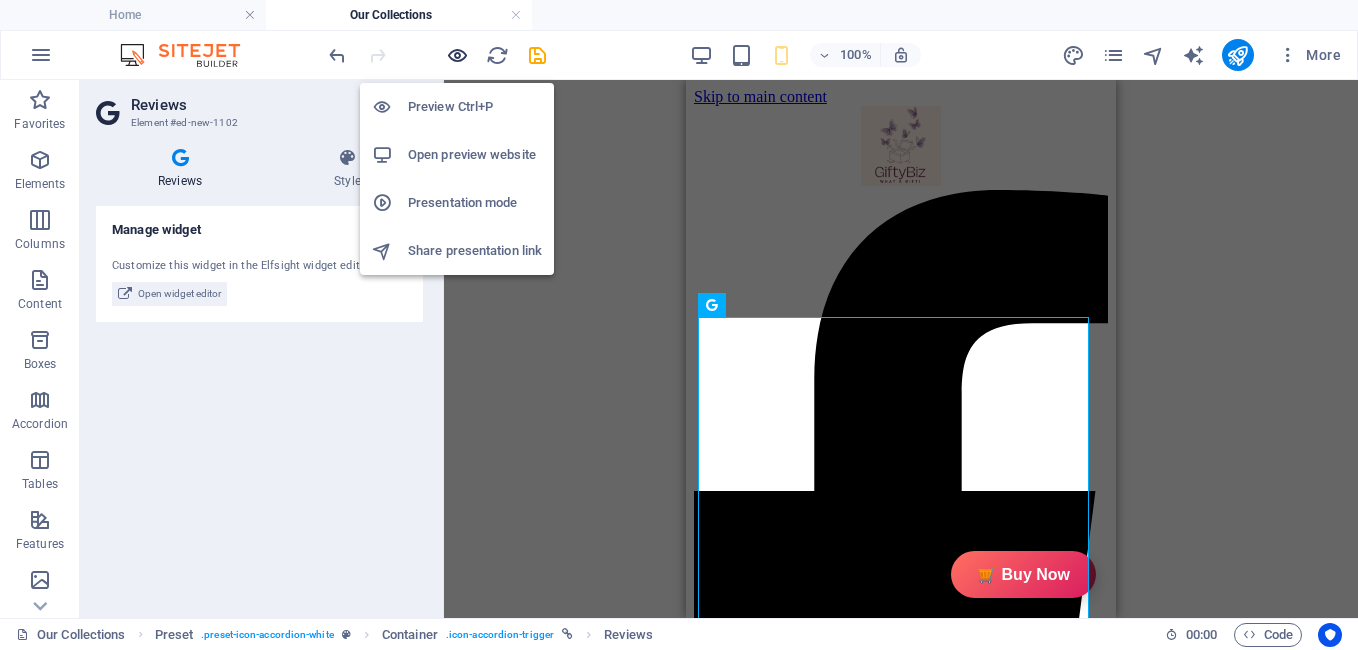 click at bounding box center (457, 55) 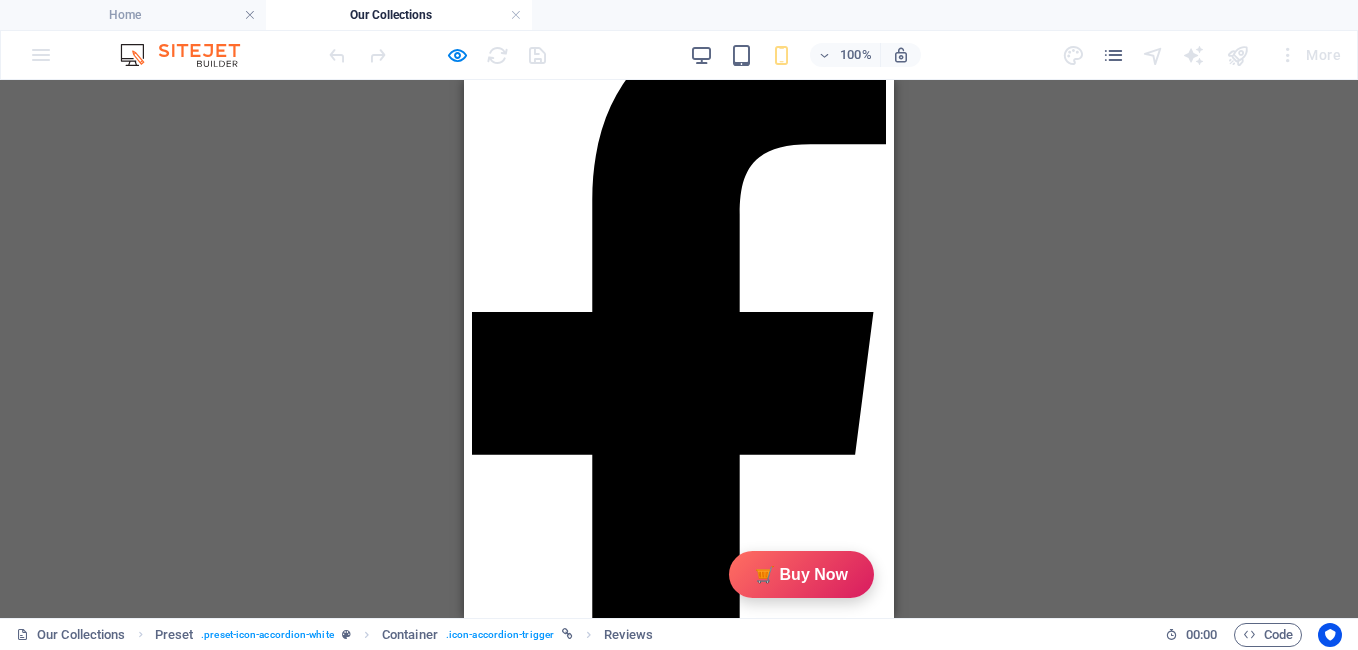 scroll, scrollTop: 0, scrollLeft: 0, axis: both 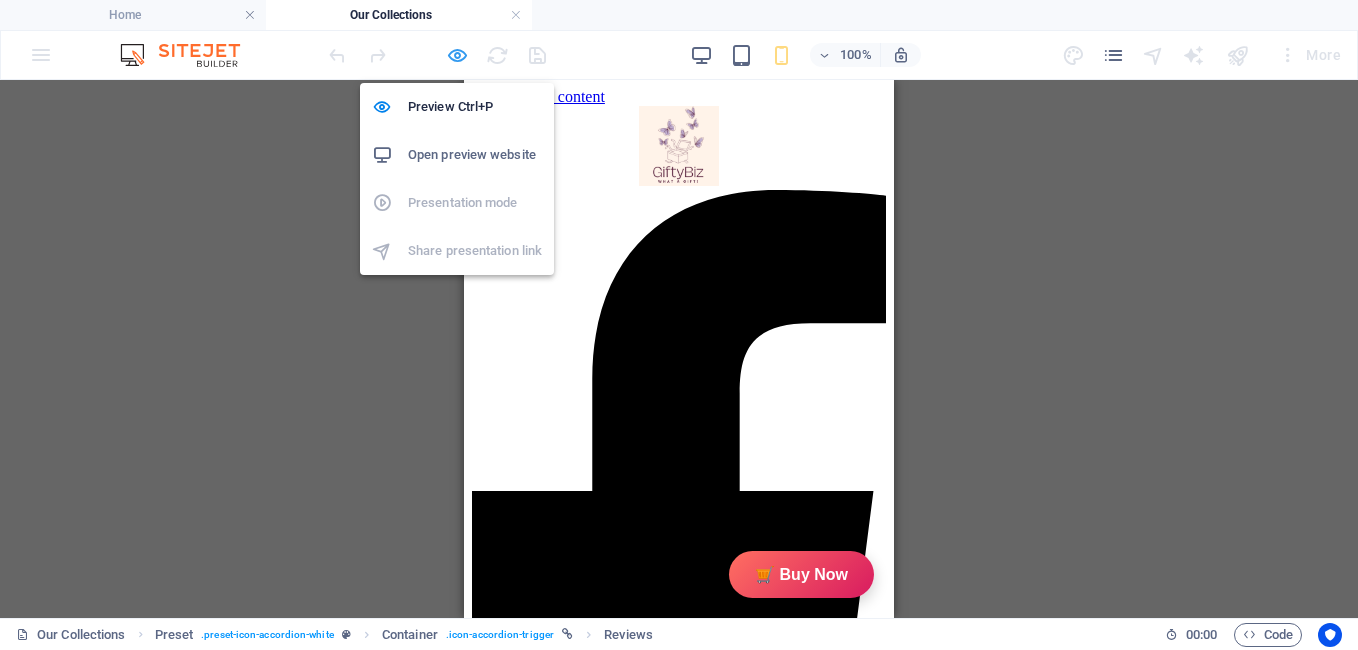 click at bounding box center (457, 55) 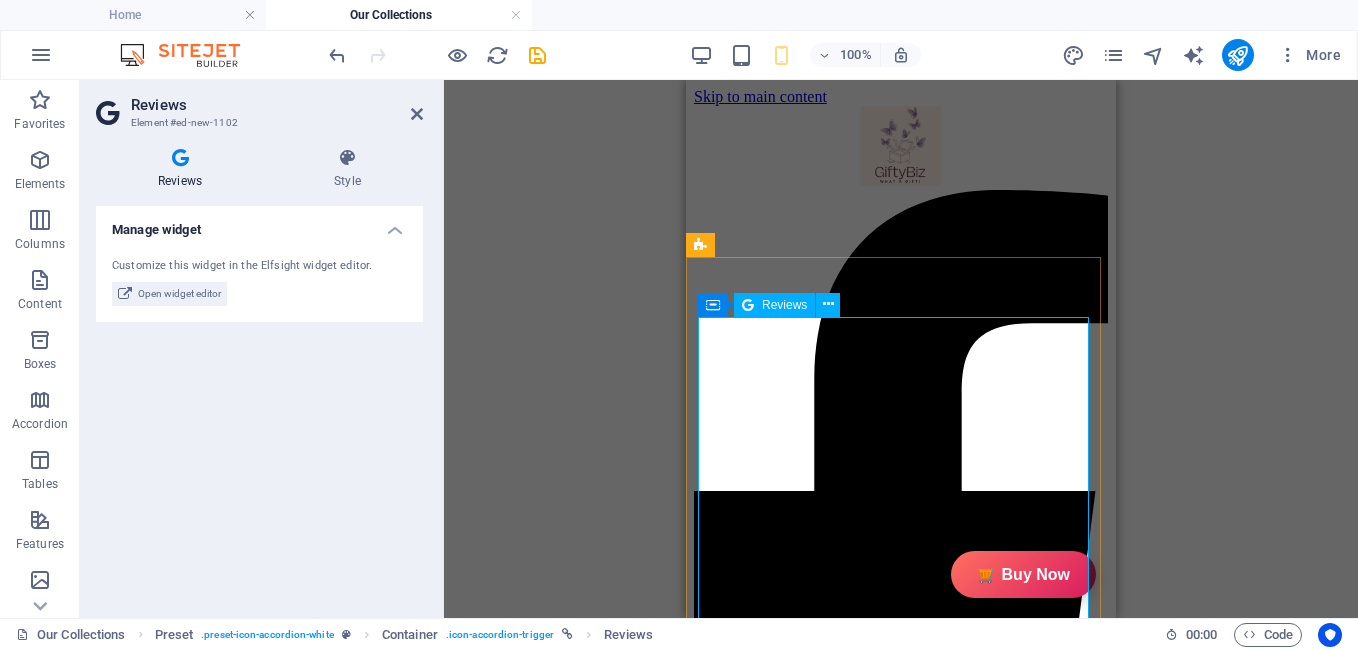 type 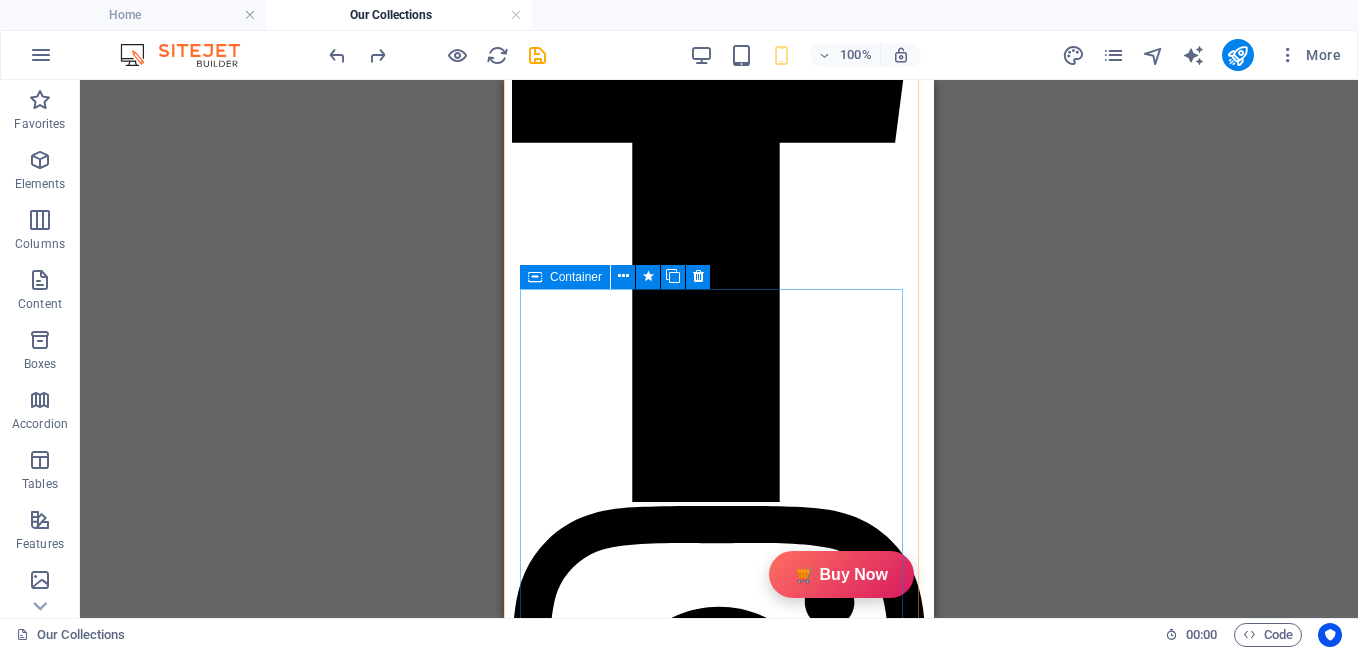 scroll, scrollTop: 1798, scrollLeft: 0, axis: vertical 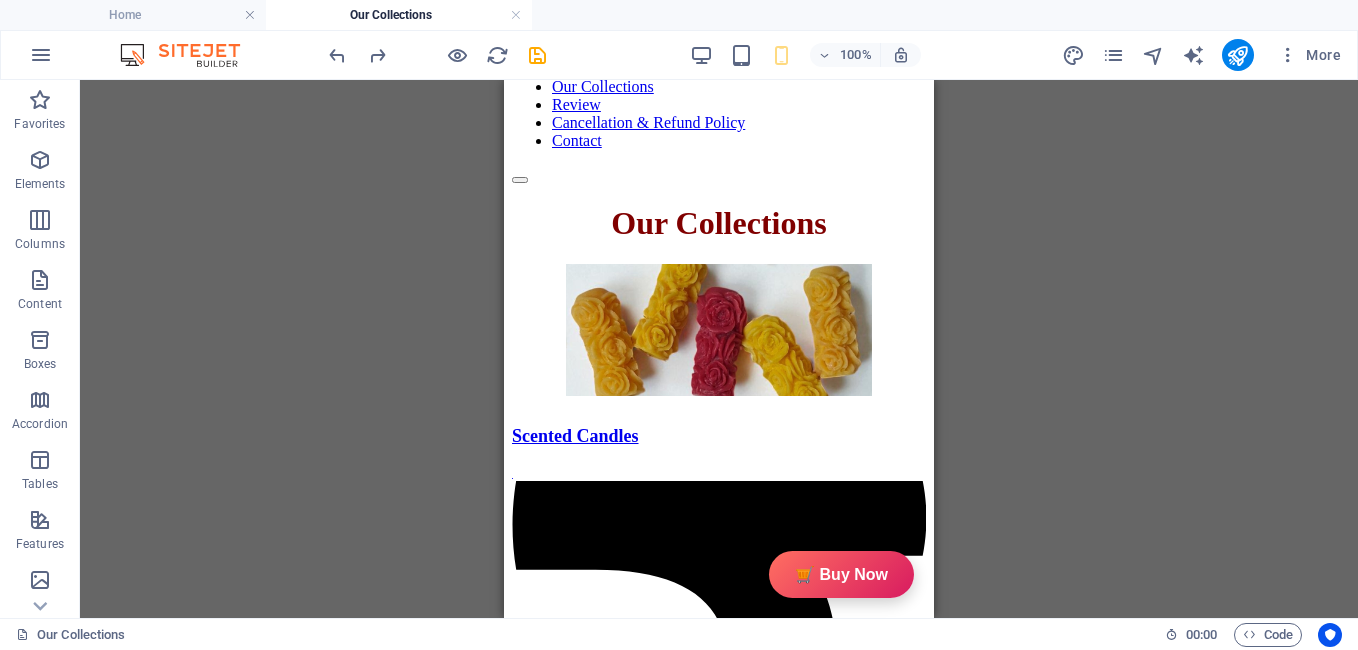 click on "H1   Reference   Preset   Container   Image   Container   Spacer   Preset   Container   Container   Preset   Container   Preset   Container   Preset   Container   Reviews   Container   Preset   Preset   Container   Container   Spacer   Text   Container   Spacer   Container   Image   Container   Preset   Container   Image   Text   Preset   Image   Container   Container   Preset   Preset   Container   Container   Image   Container   Text   Spacer   Container   Image   Text   Spacer   Text   Preset   Container   Preset   Text   Container   Container   Placeholder   Container   Reviews   Text   Container   Text   Container   Reviews   Spacer   Spacer   Container   Reviews" at bounding box center (719, 349) 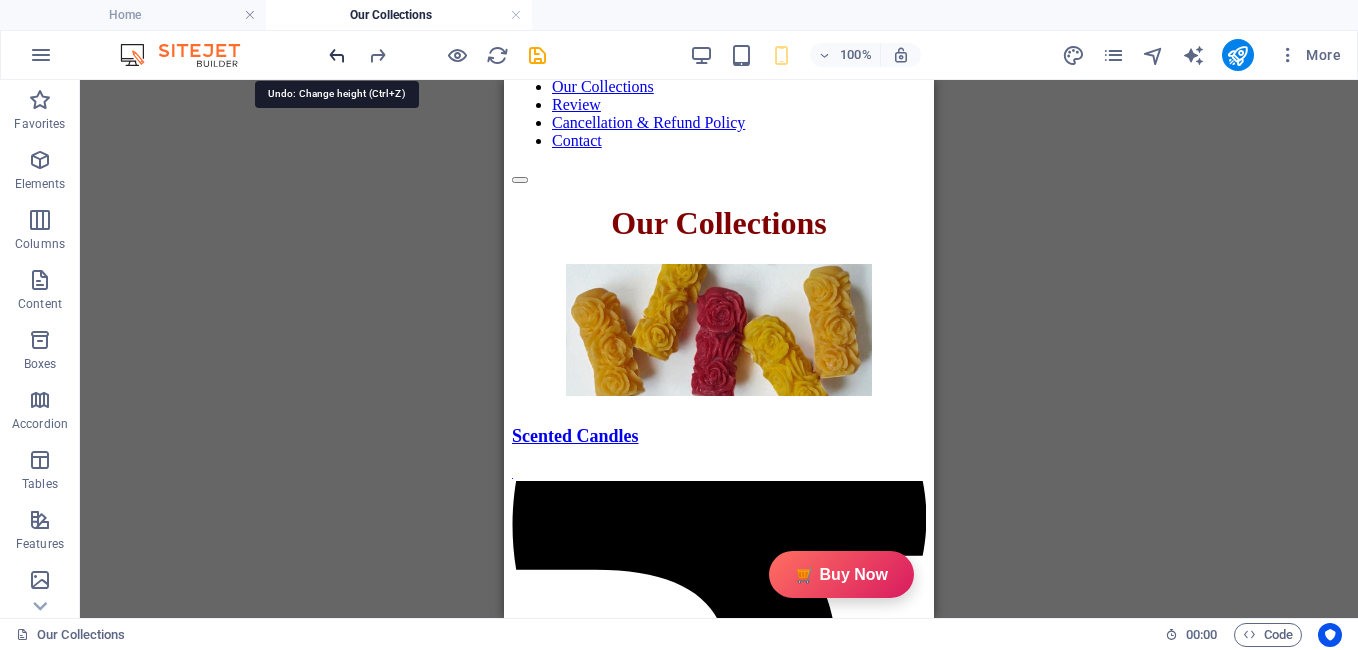 click at bounding box center (337, 55) 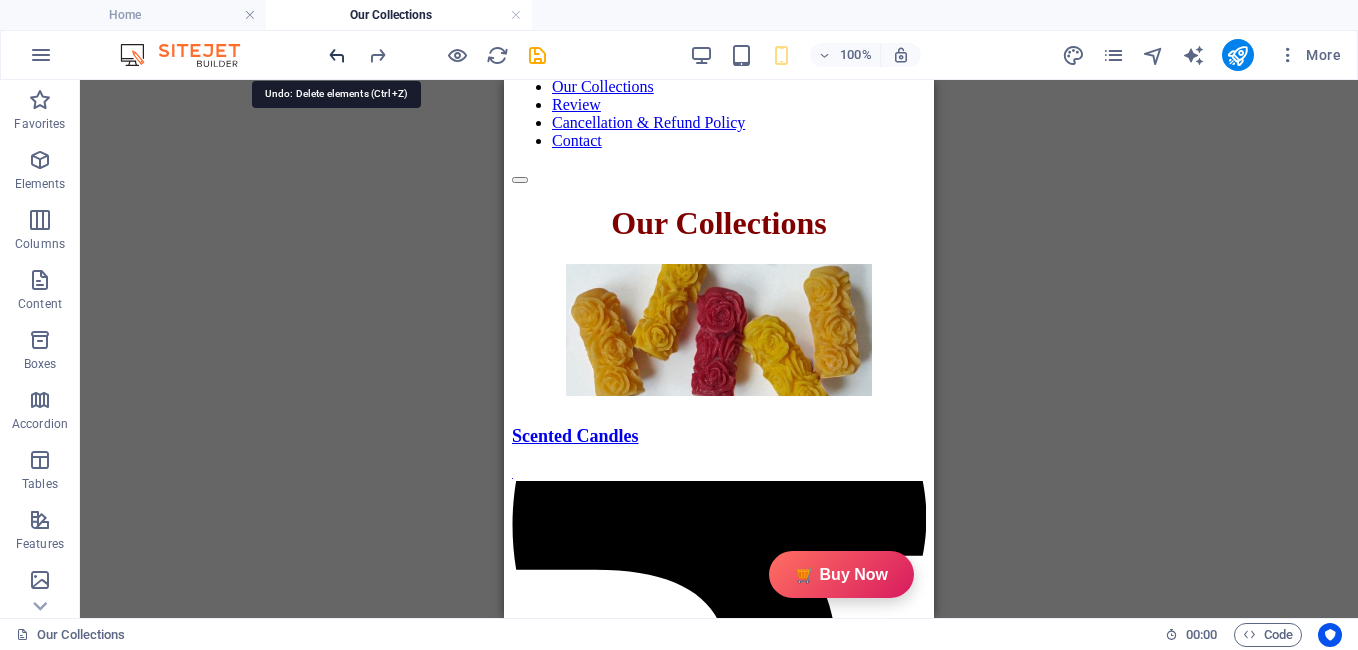 click at bounding box center [337, 55] 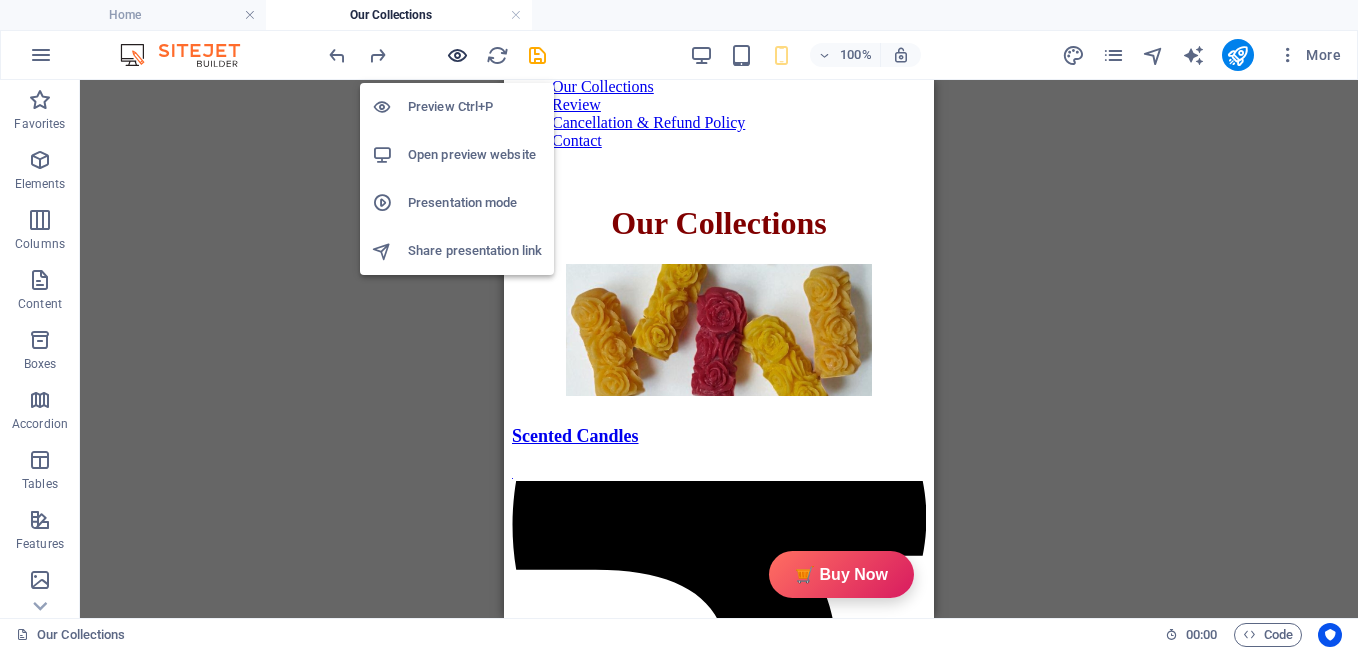 click at bounding box center (457, 55) 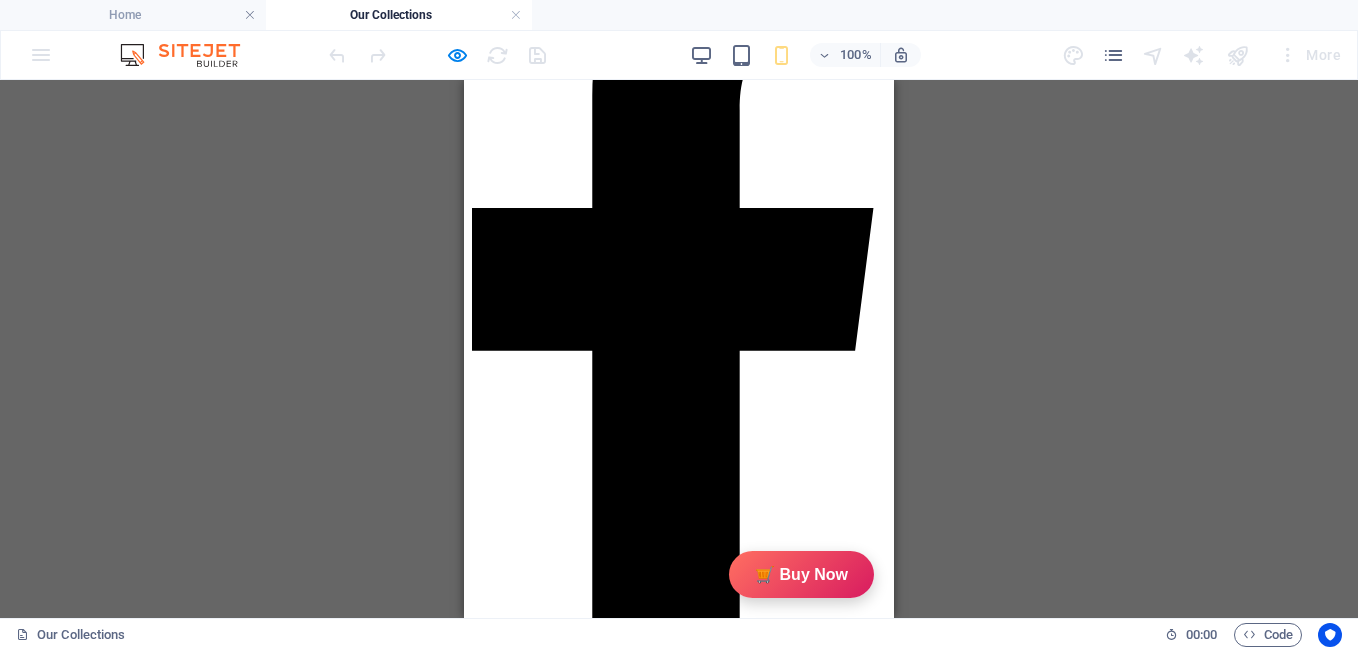 scroll, scrollTop: 251, scrollLeft: 0, axis: vertical 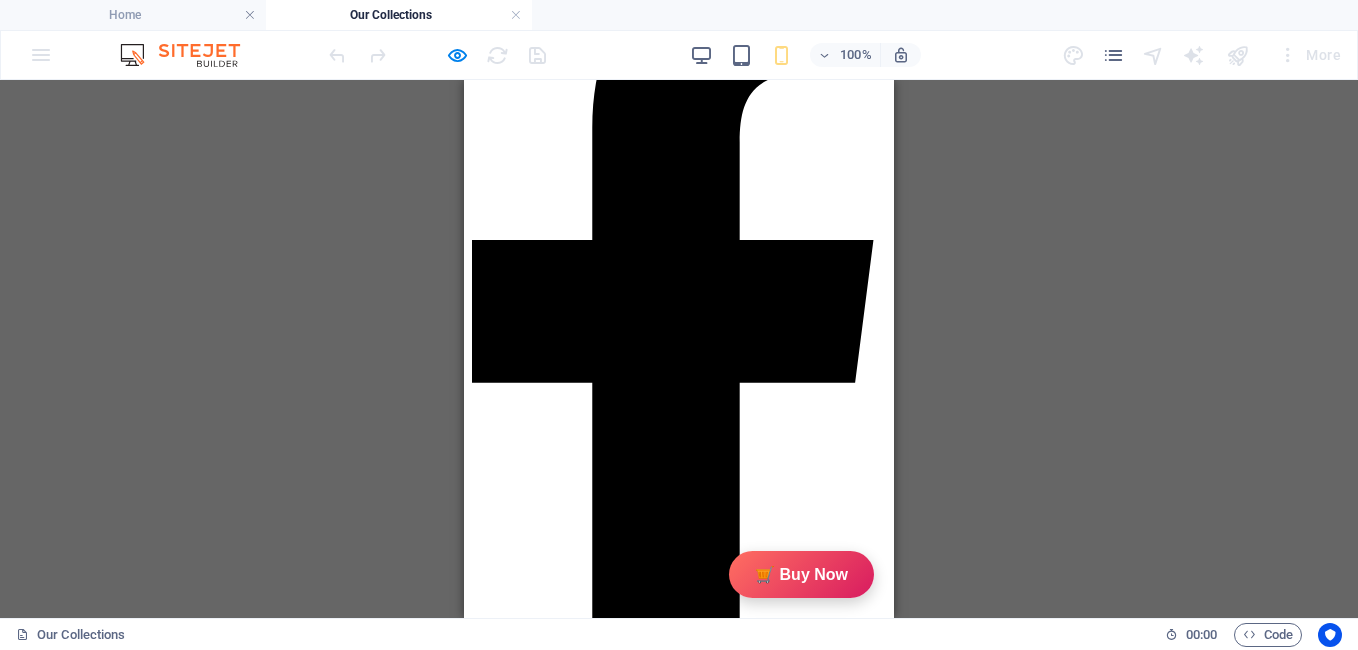 click on "Scented Candles" at bounding box center (535, 1983) 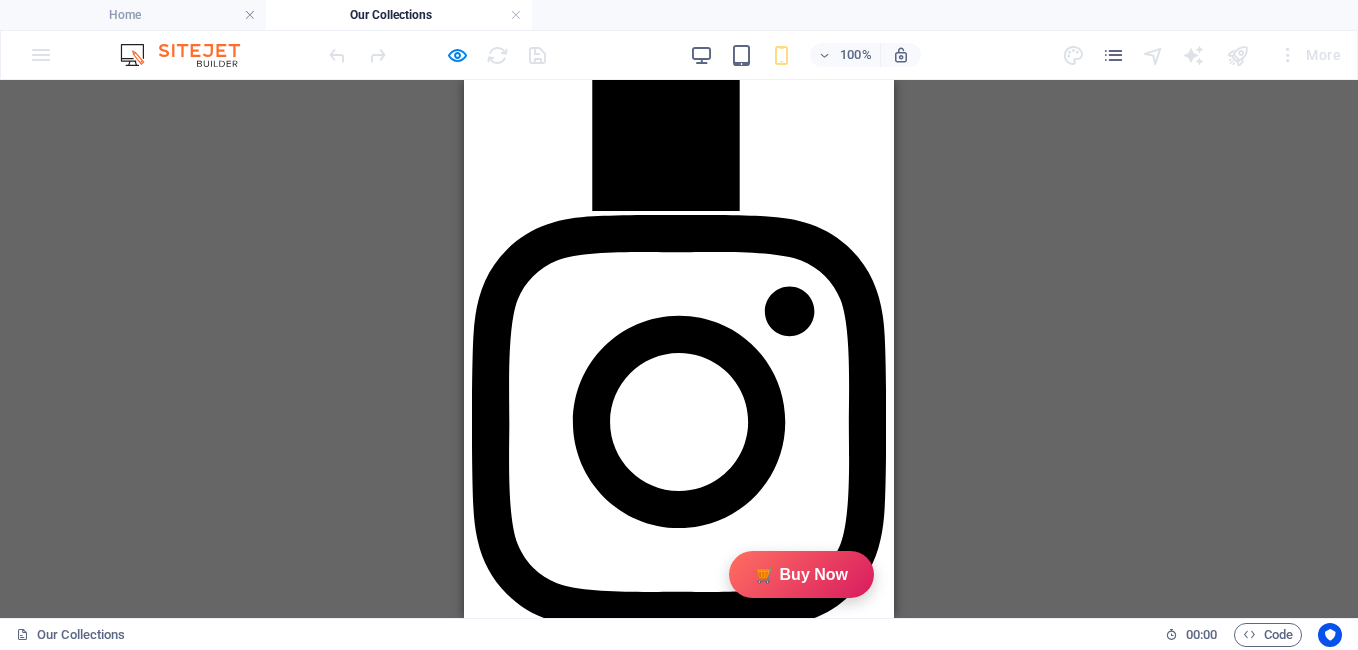 scroll, scrollTop: 779, scrollLeft: 0, axis: vertical 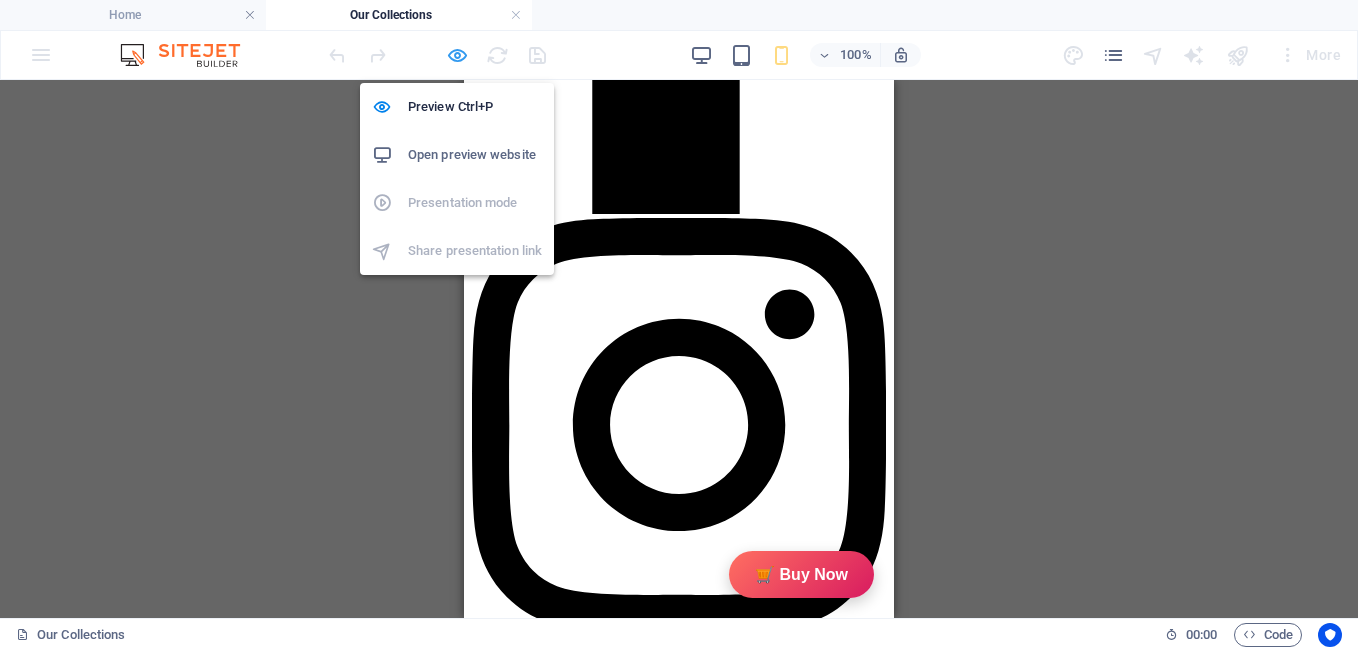 click at bounding box center (457, 55) 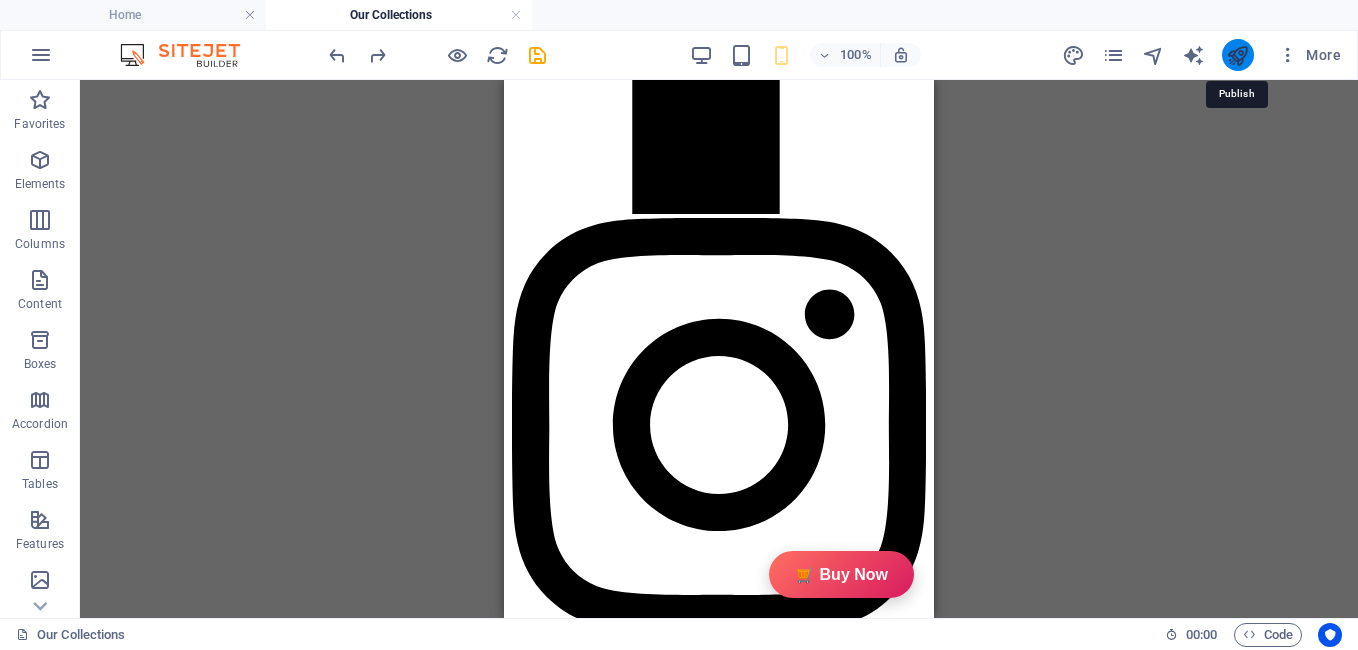 click at bounding box center (1237, 55) 